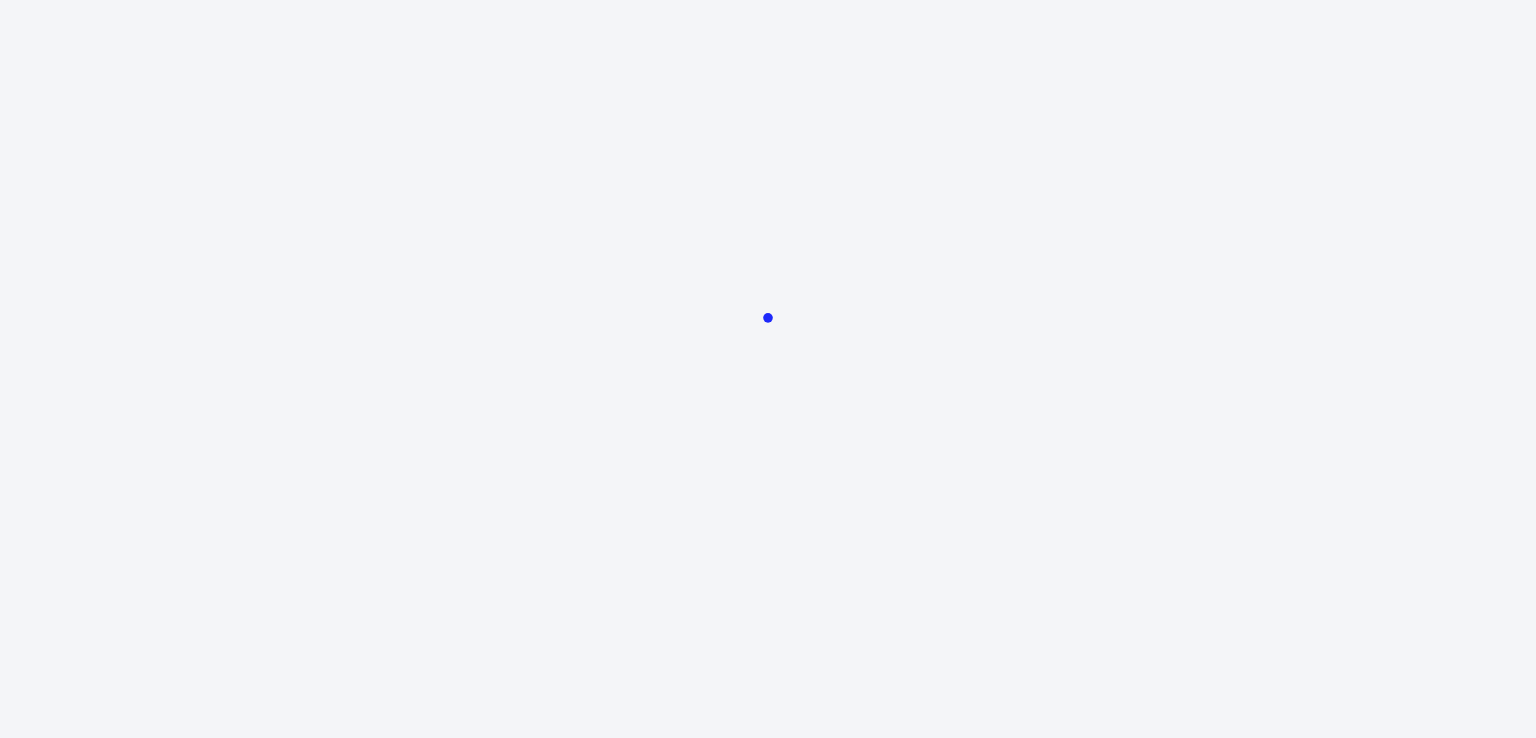 scroll, scrollTop: 0, scrollLeft: 0, axis: both 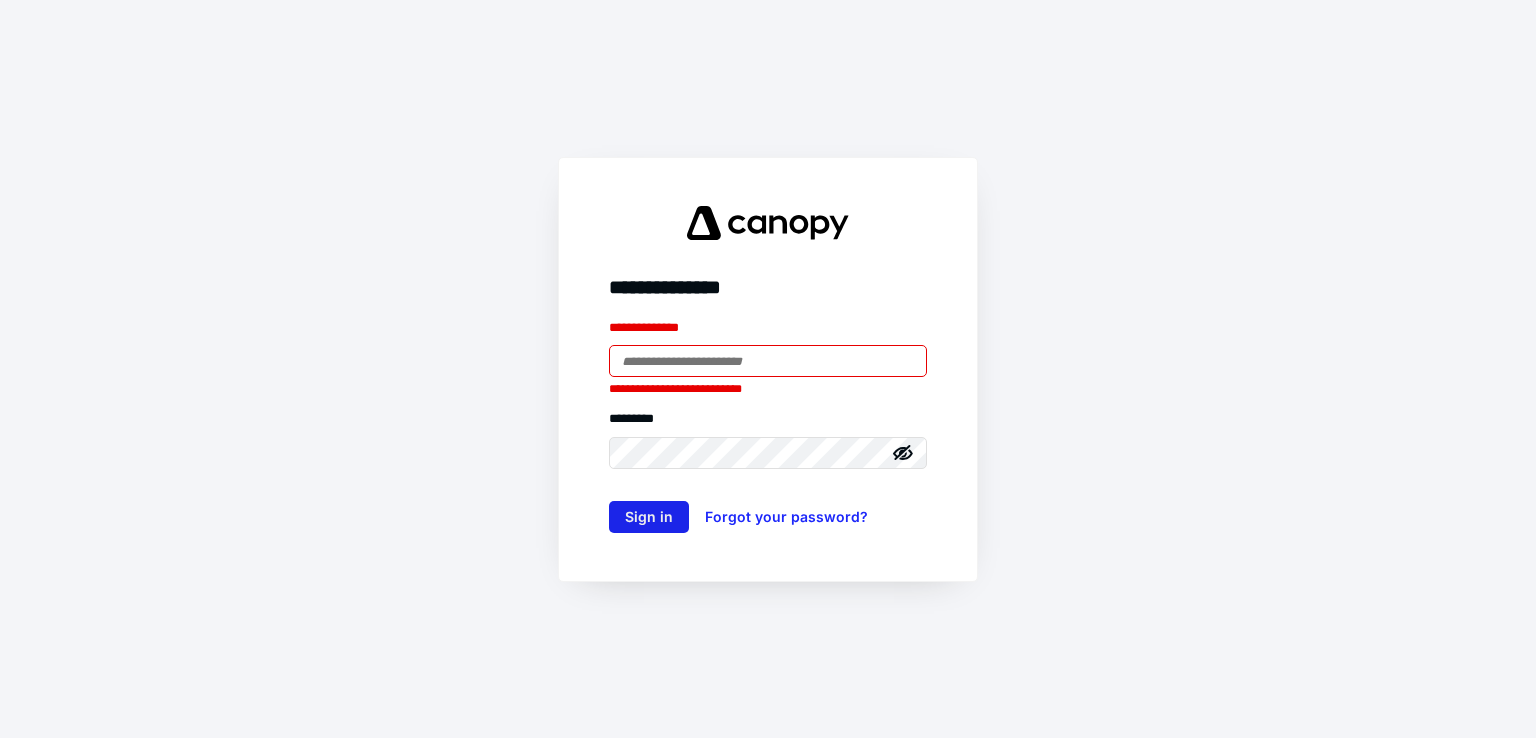 type on "**********" 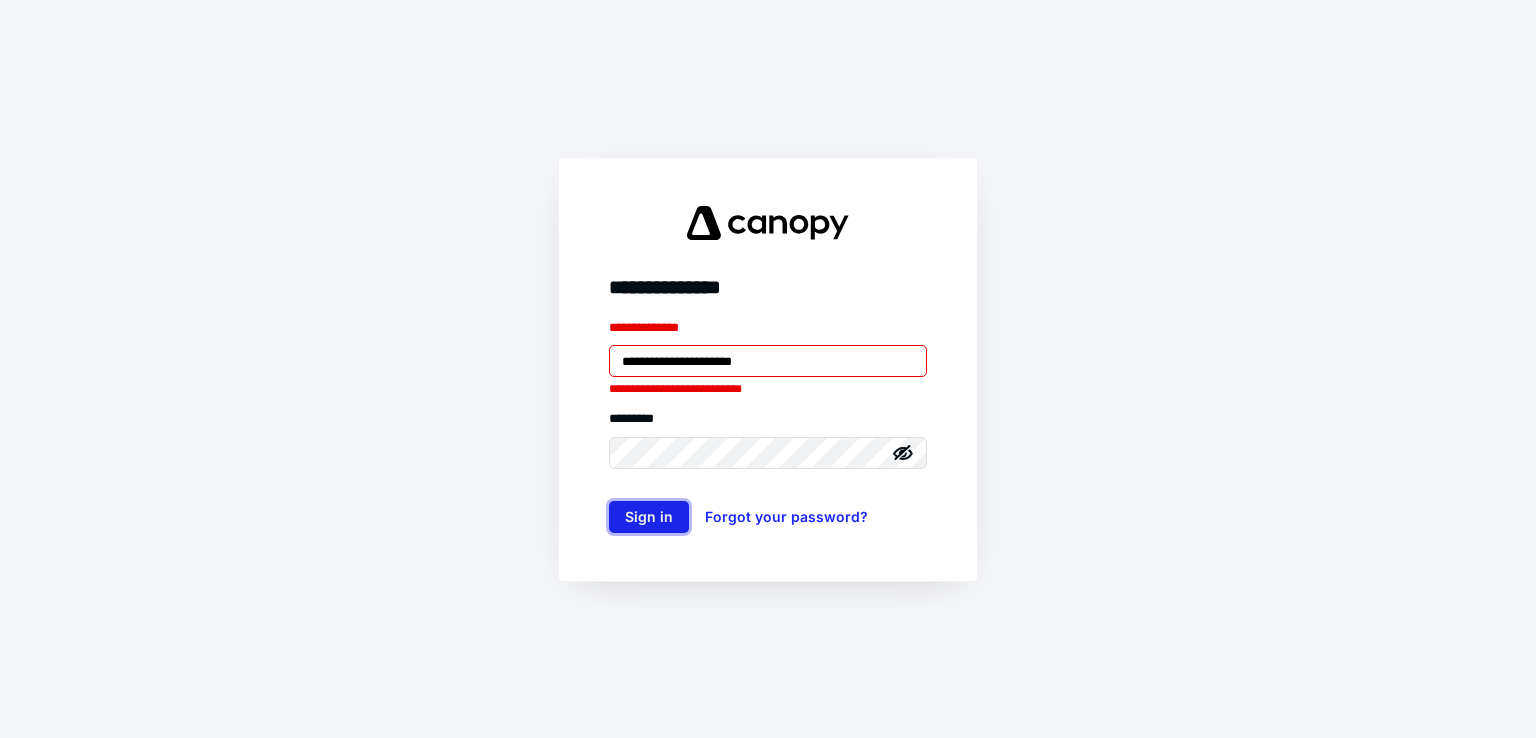 click on "Sign in" at bounding box center [649, 517] 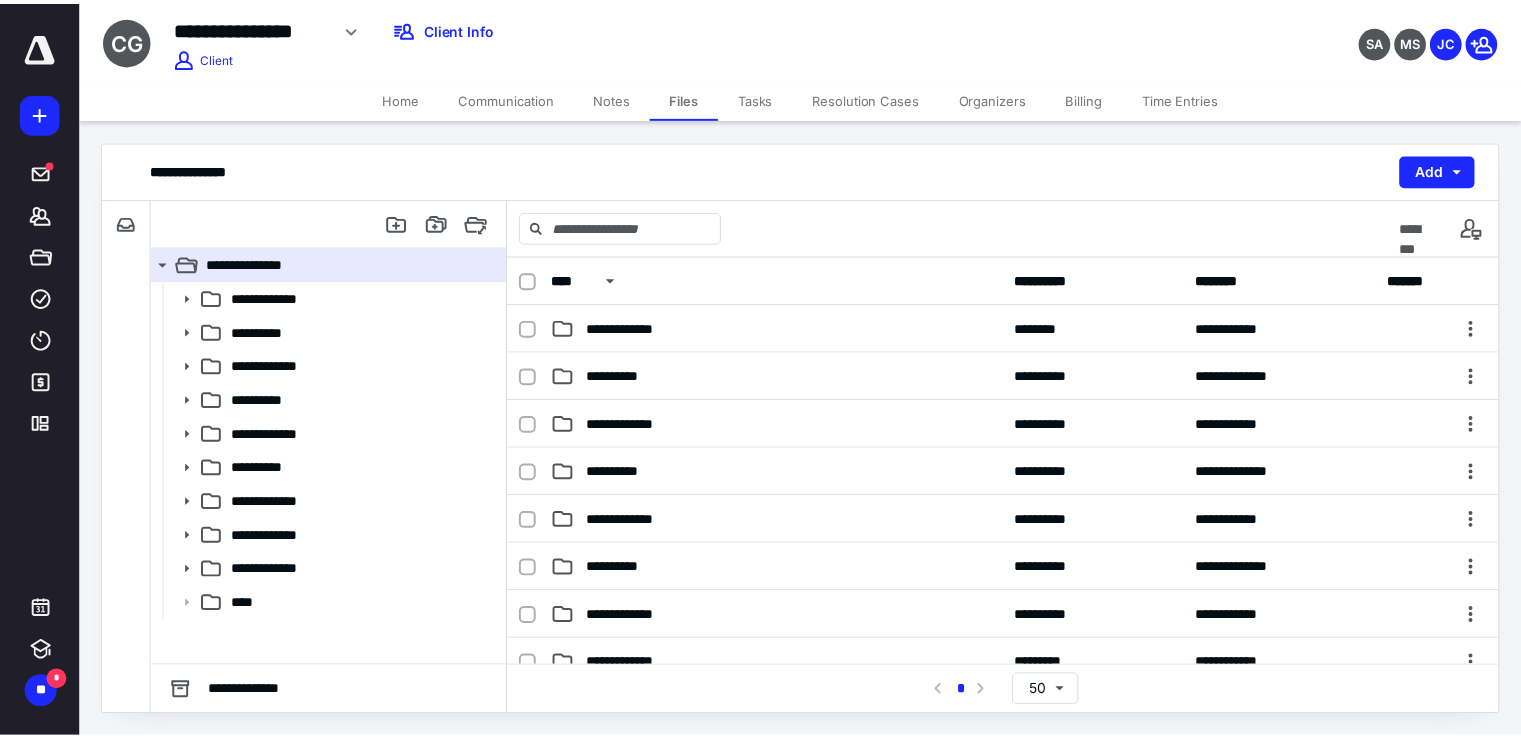 scroll, scrollTop: 0, scrollLeft: 0, axis: both 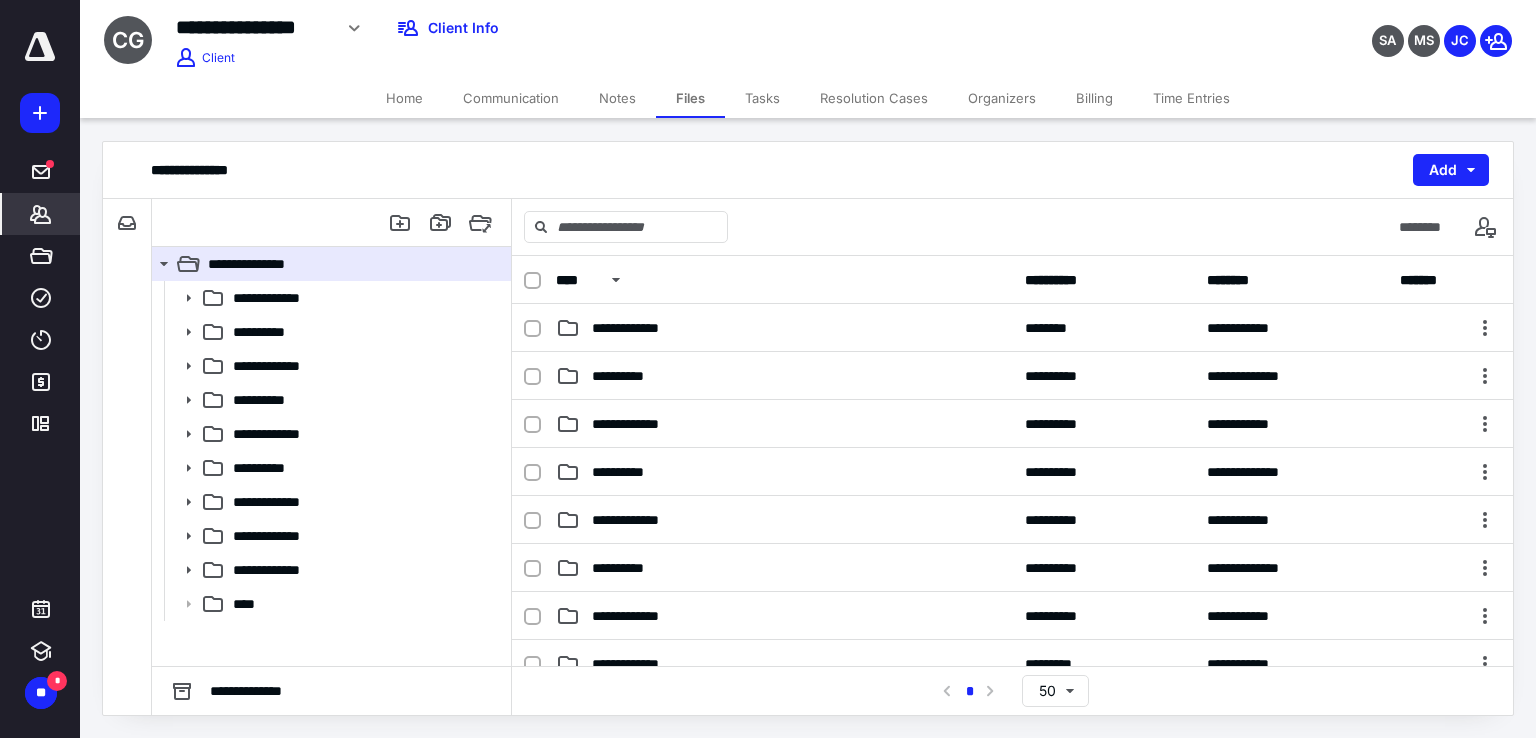 click on "*******" at bounding box center [41, 214] 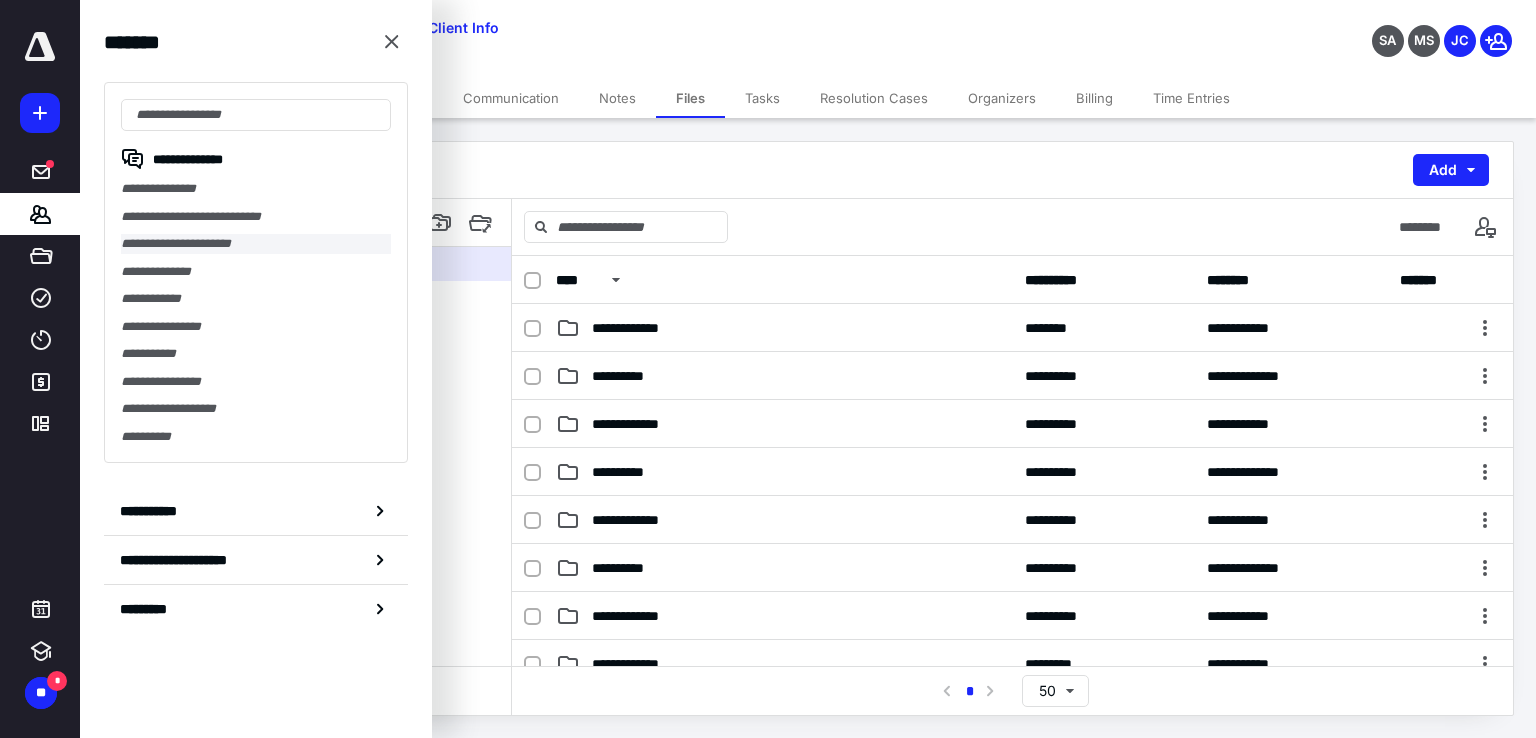 click on "**********" at bounding box center [256, 244] 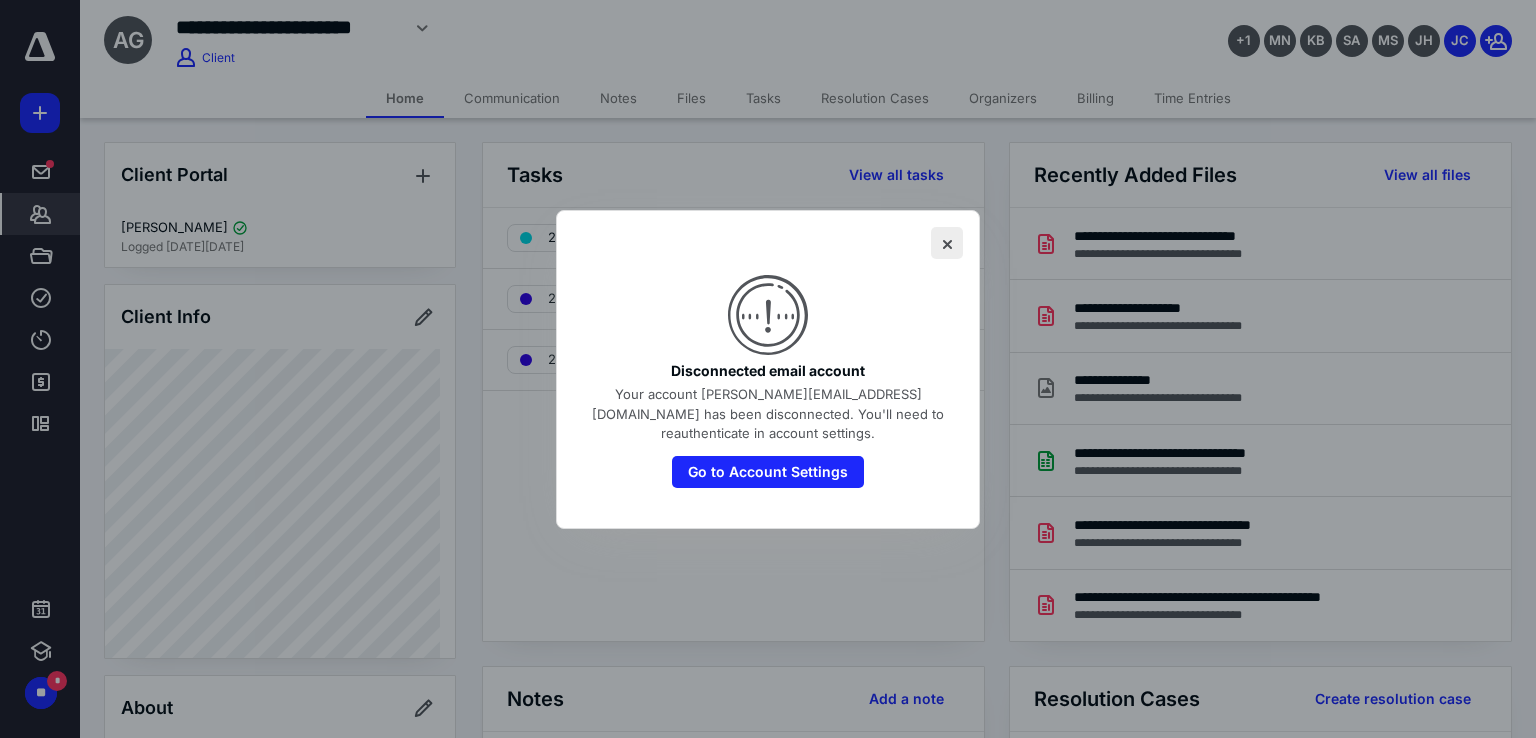 click at bounding box center [947, 243] 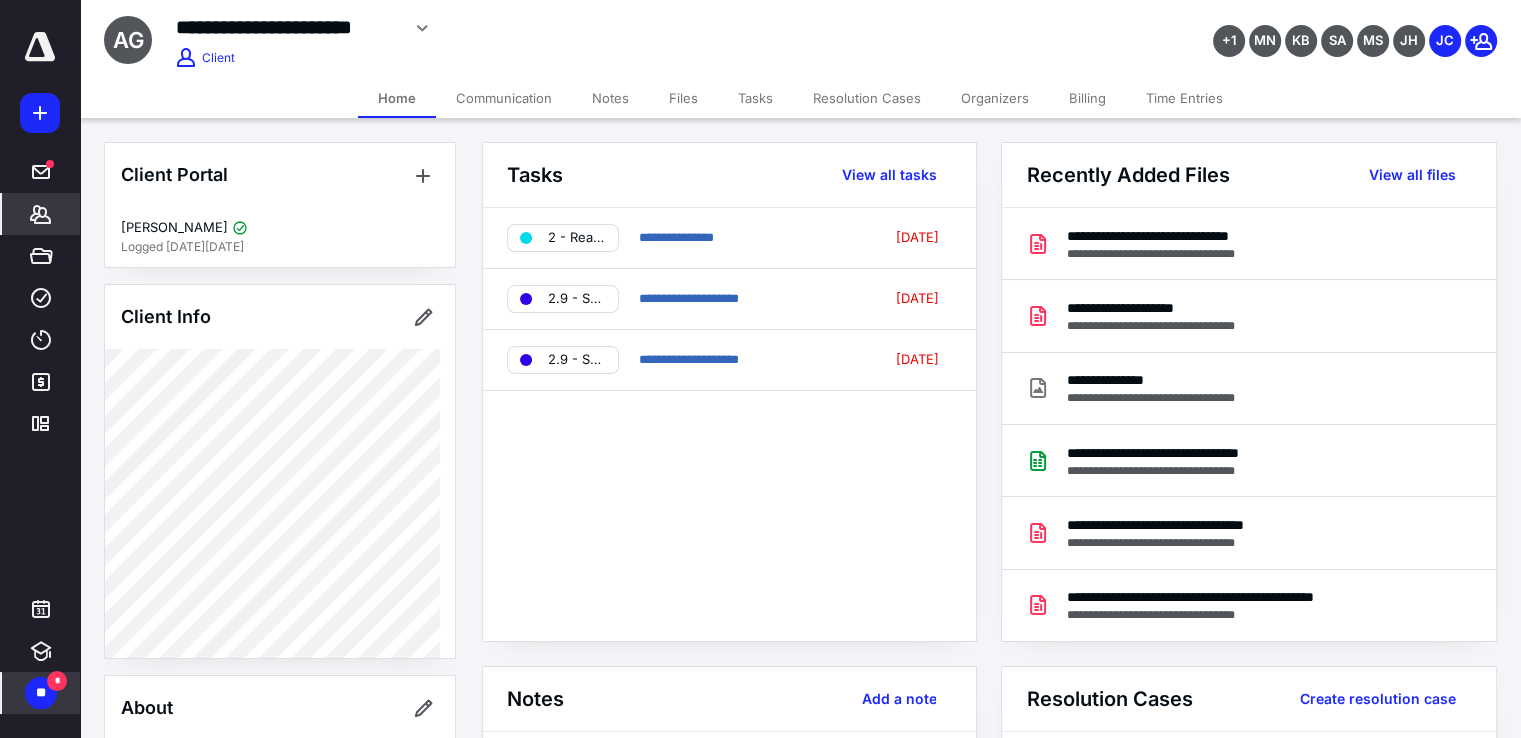 click on "*" at bounding box center [57, 681] 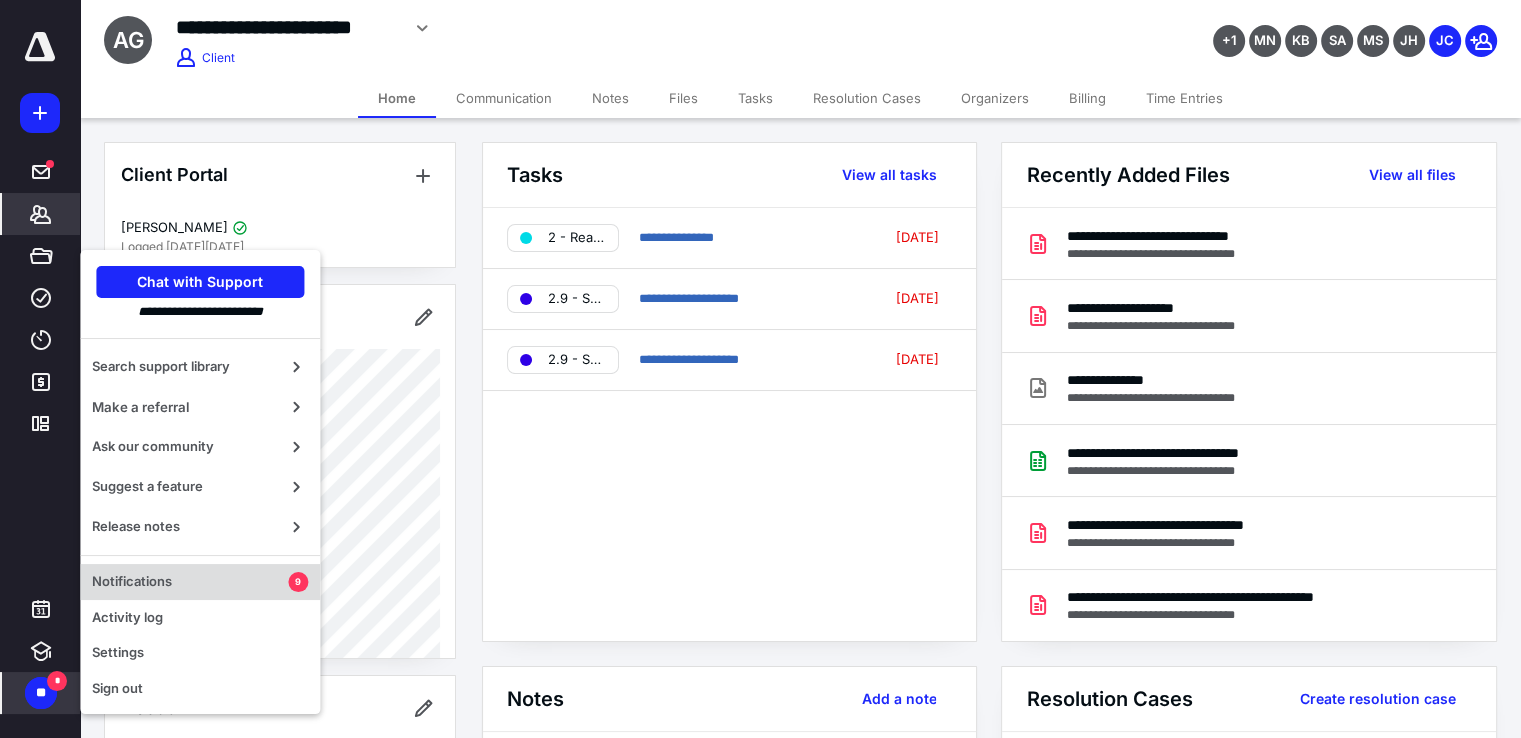 click on "Notifications" at bounding box center [190, 582] 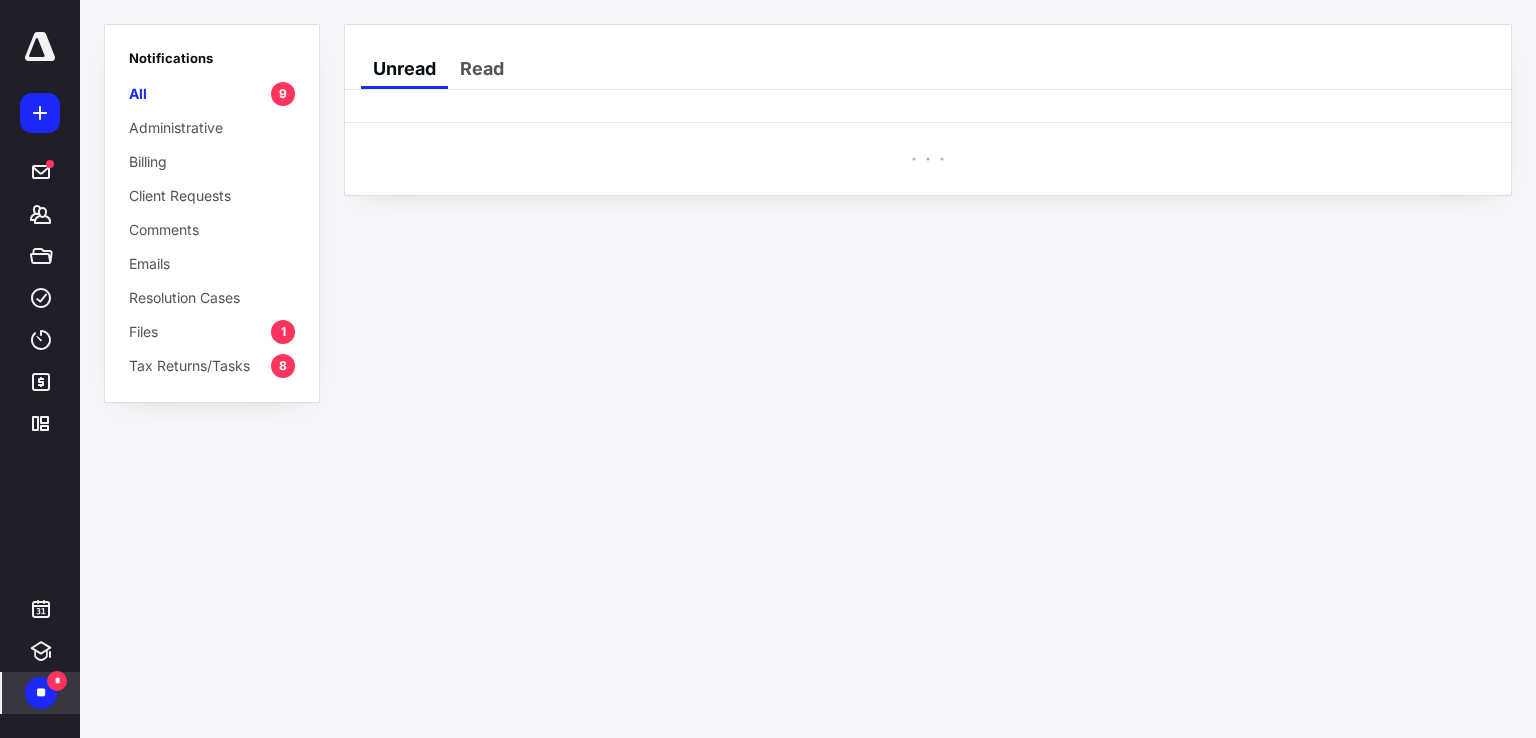 click on "Tax Returns/Tasks" at bounding box center (189, 365) 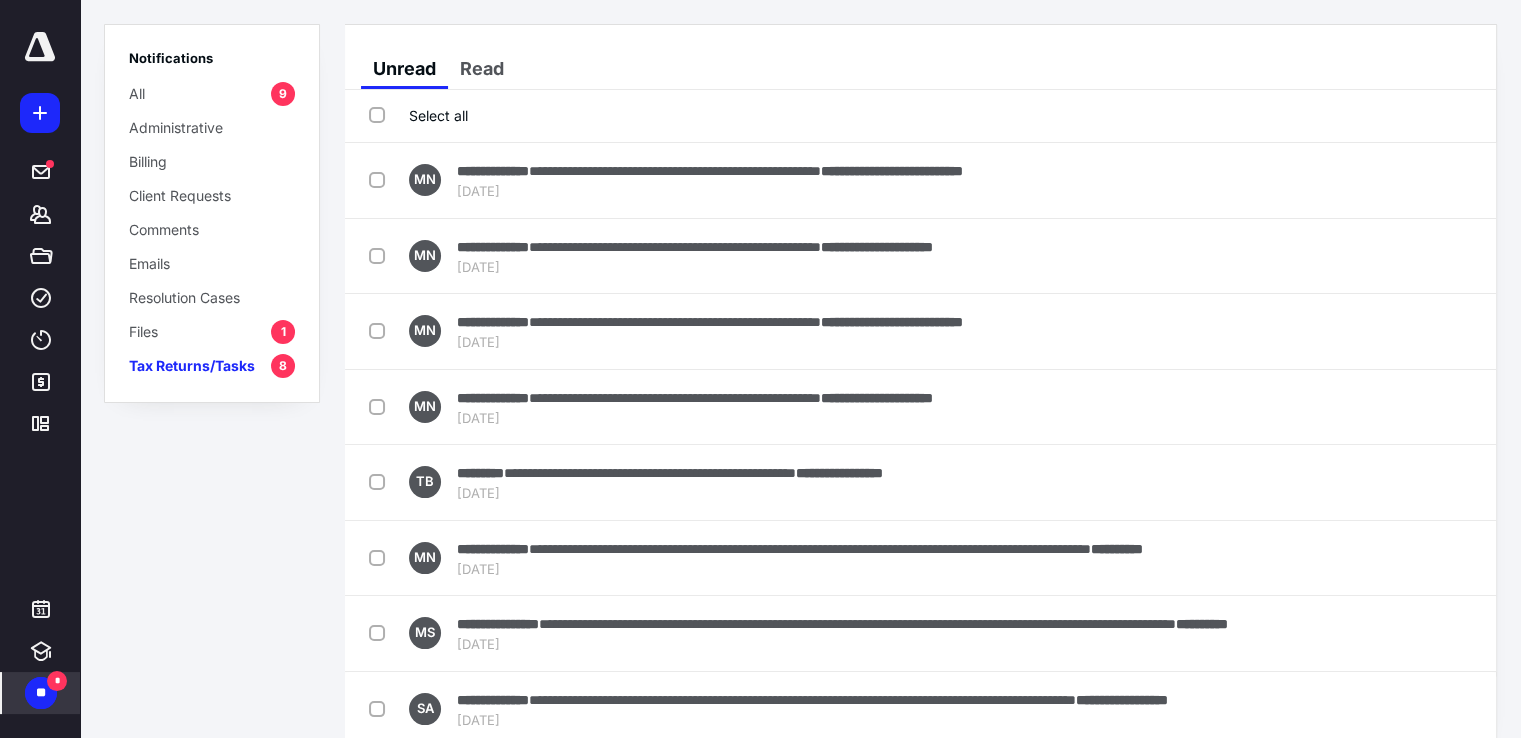 click on "Select all" at bounding box center (418, 115) 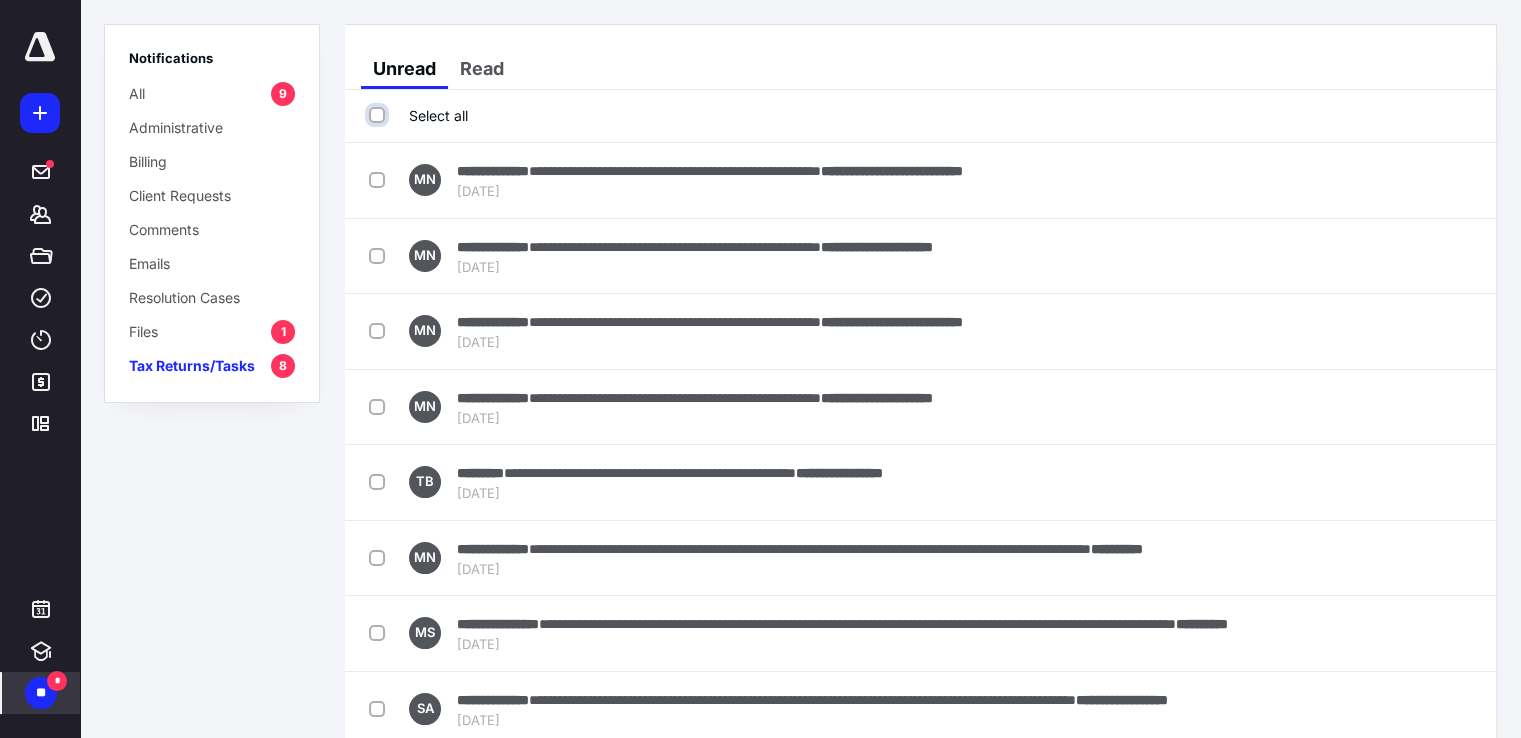 click on "Select all" at bounding box center (379, 115) 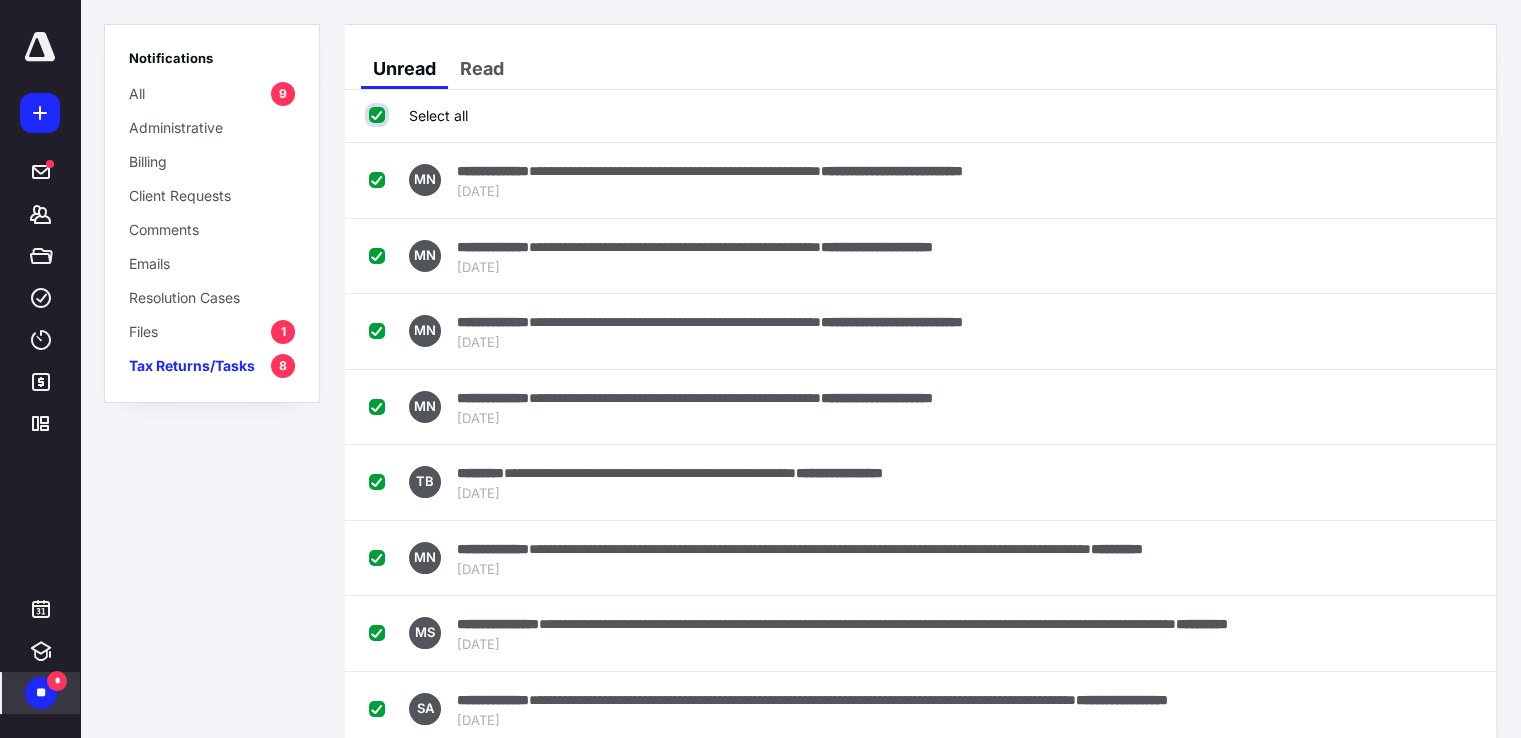 checkbox on "true" 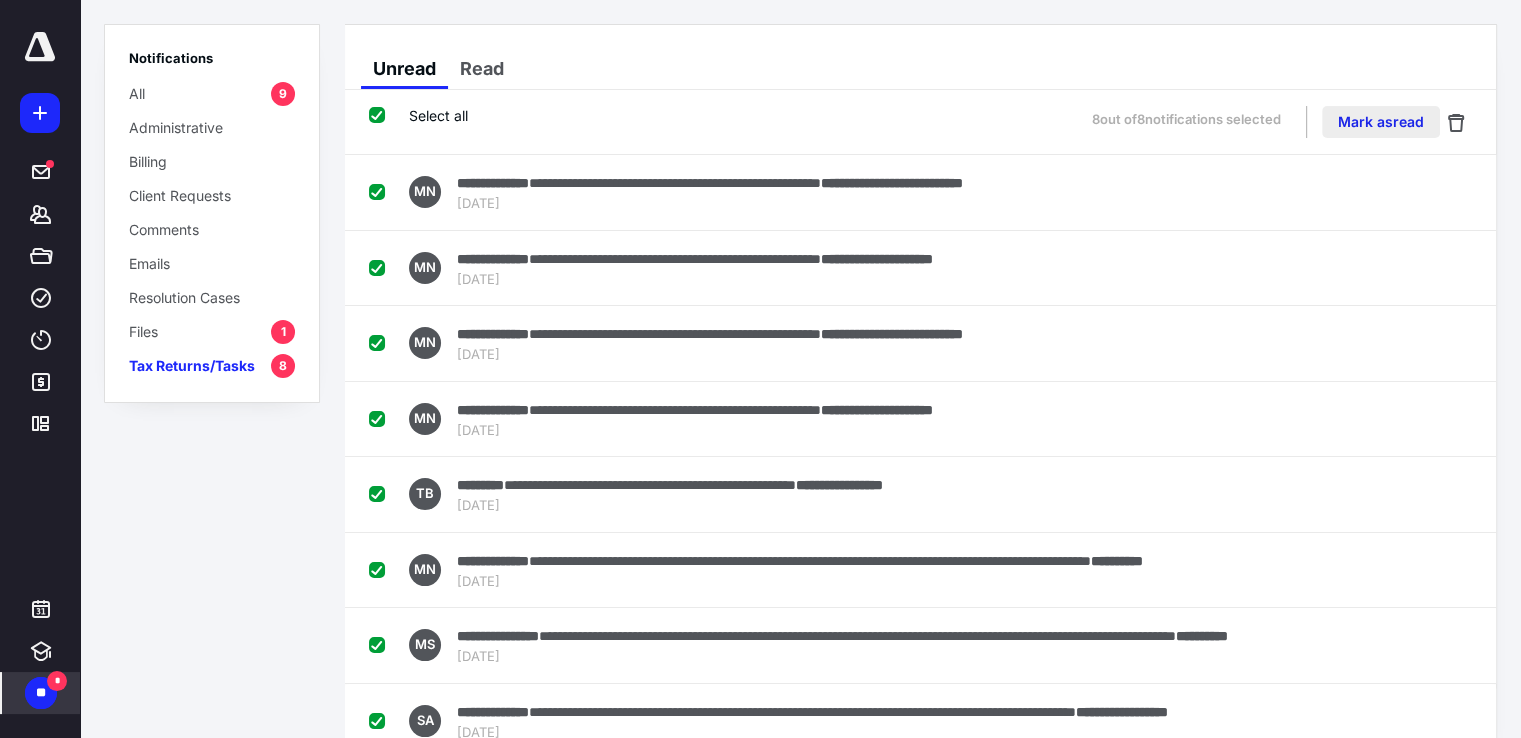 click on "Mark as  read" at bounding box center (1381, 122) 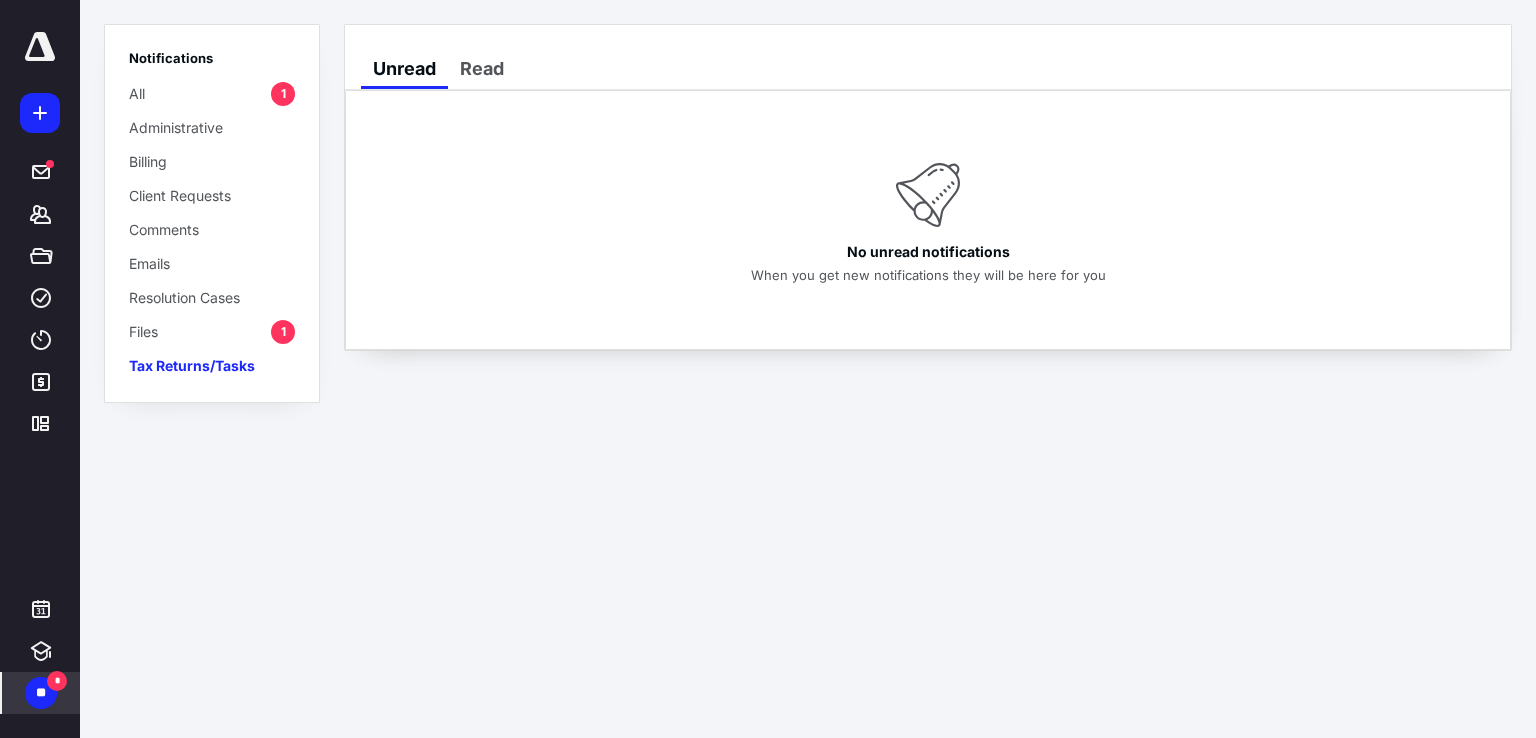 click on "Files" at bounding box center [143, 331] 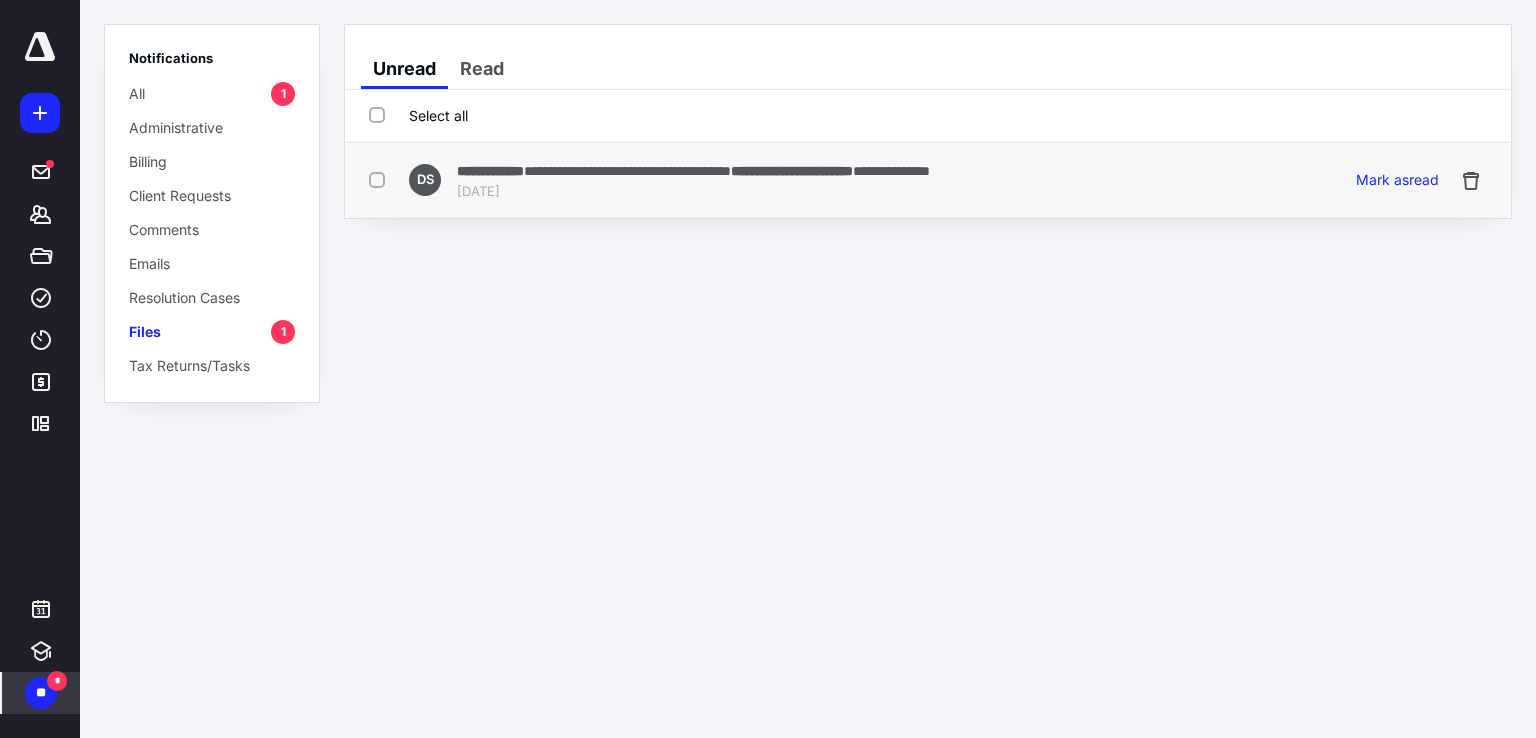 click at bounding box center (381, 179) 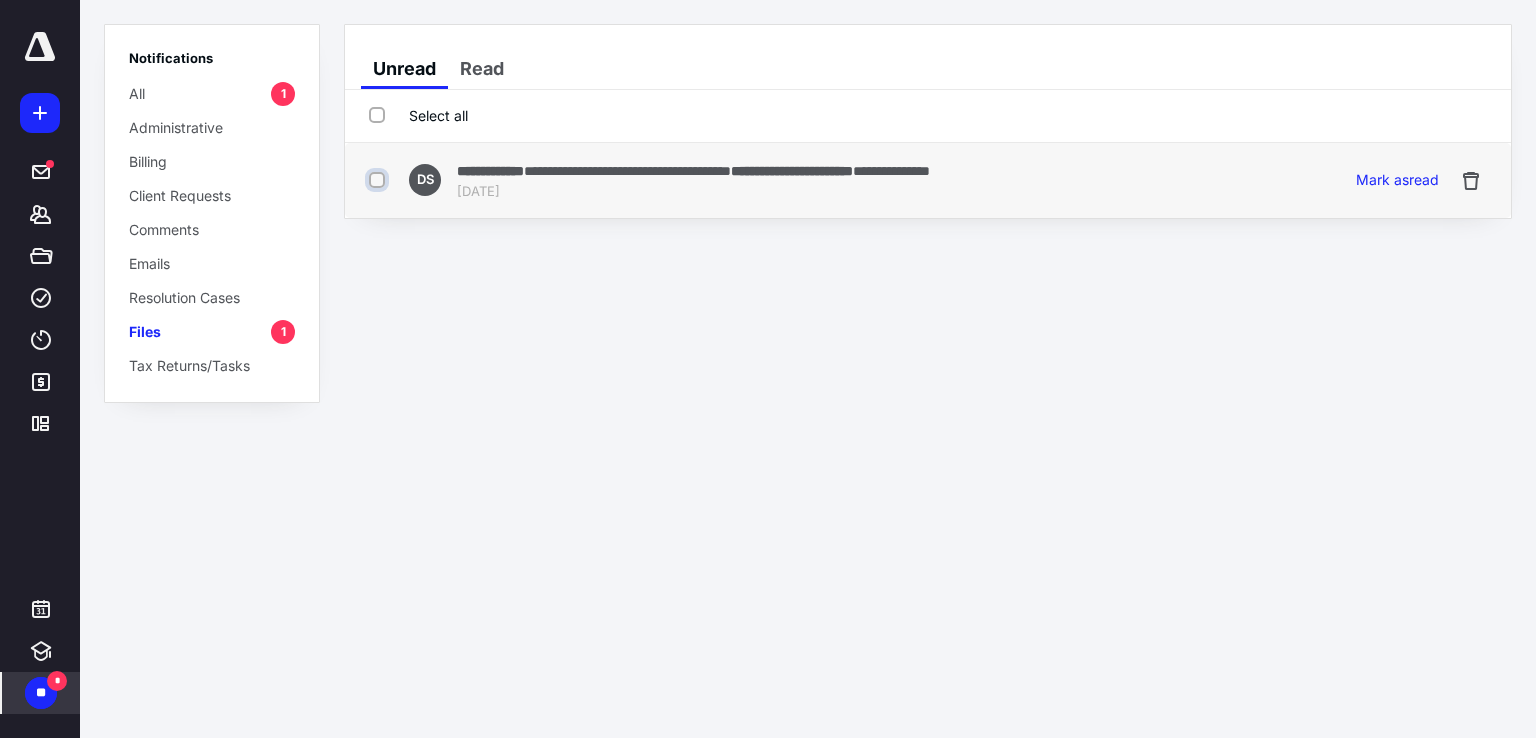 checkbox on "true" 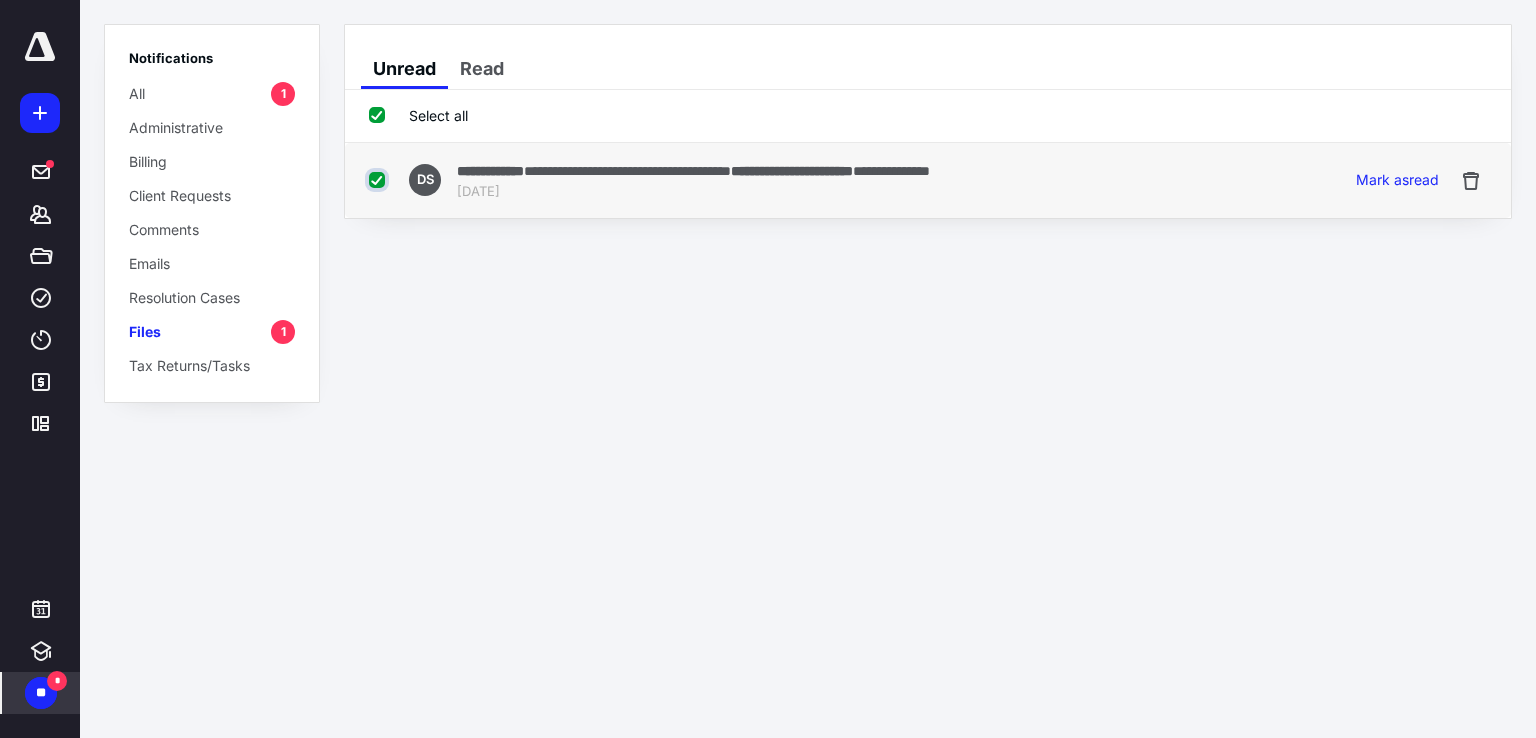 checkbox on "true" 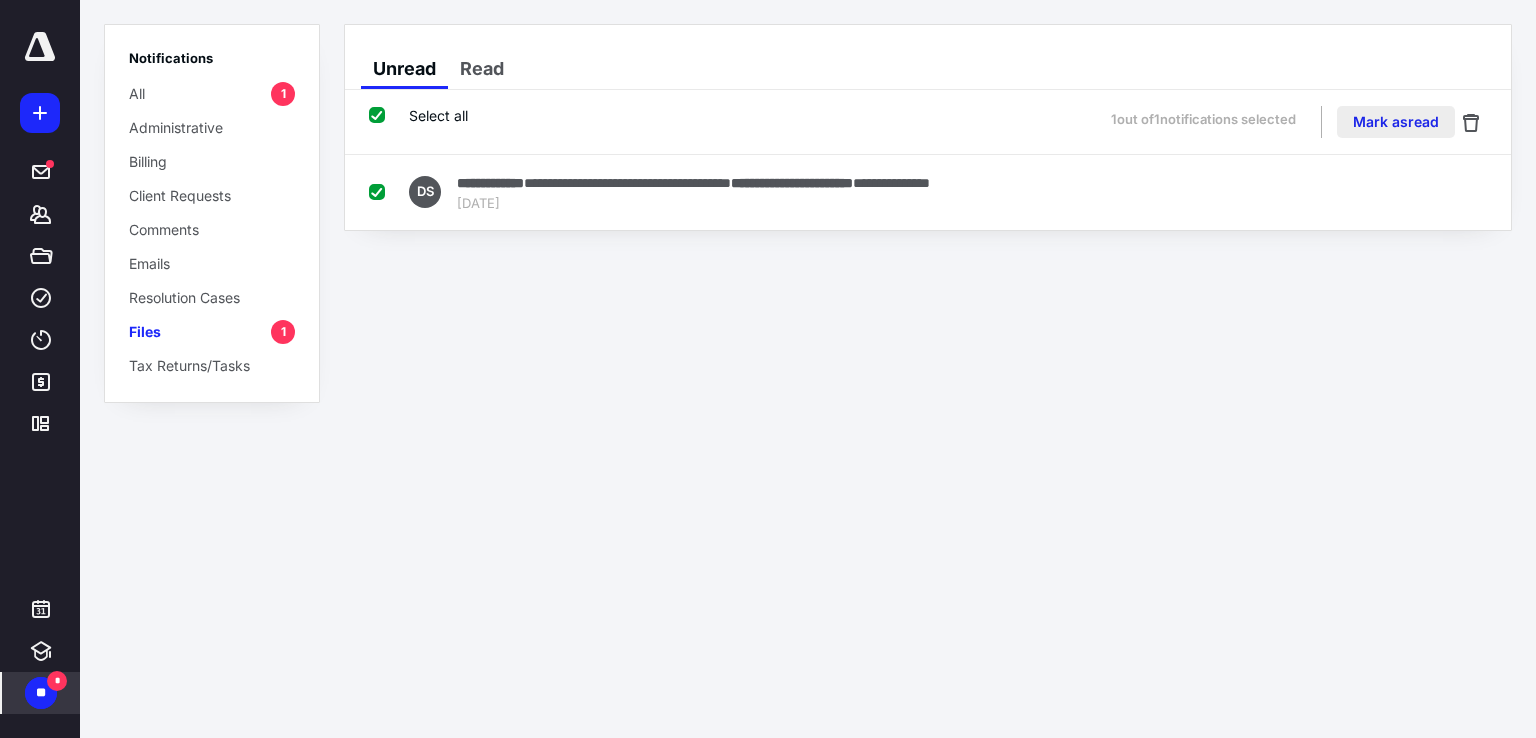 click on "Mark as  read" at bounding box center (1396, 122) 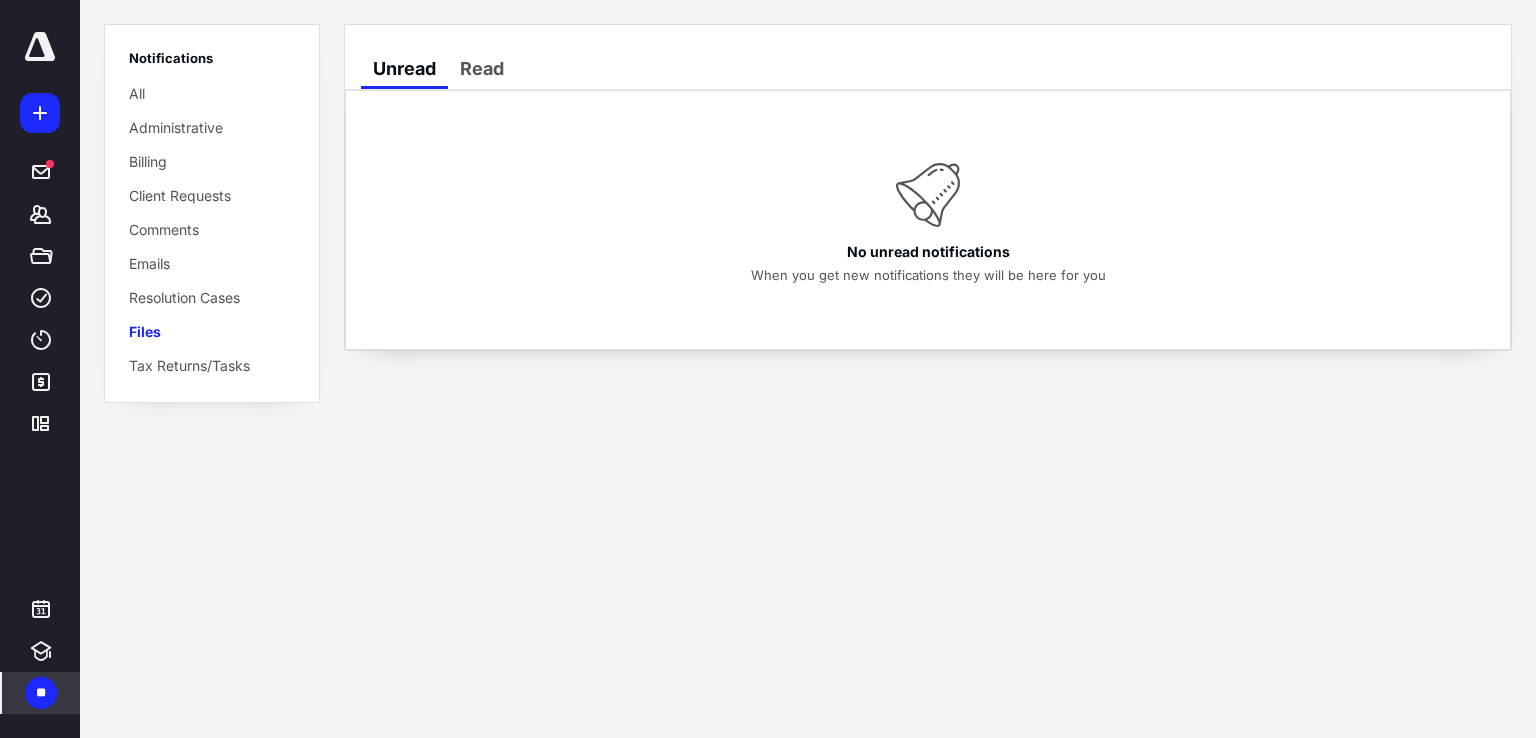 click on "**" at bounding box center [41, 693] 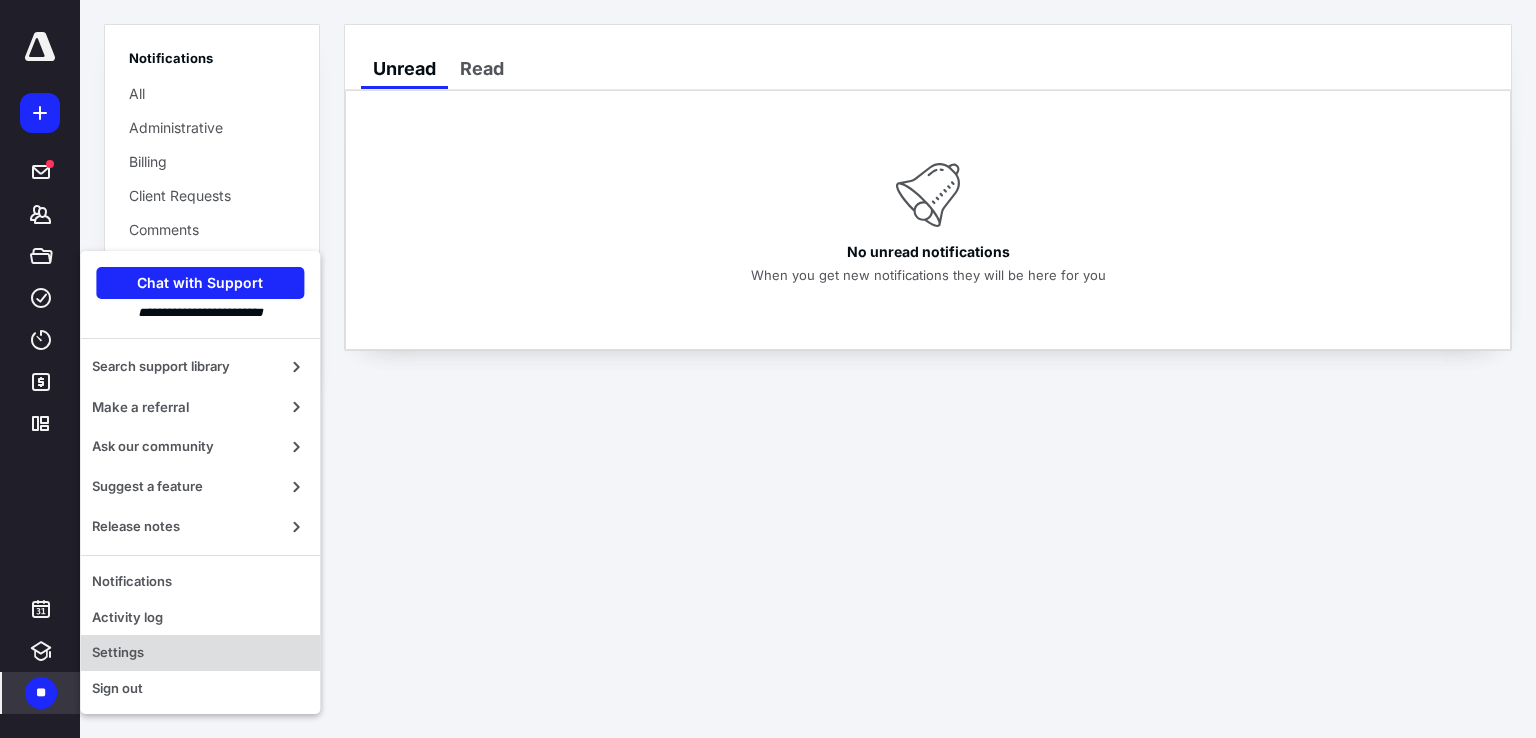 click on "Settings" at bounding box center (200, 653) 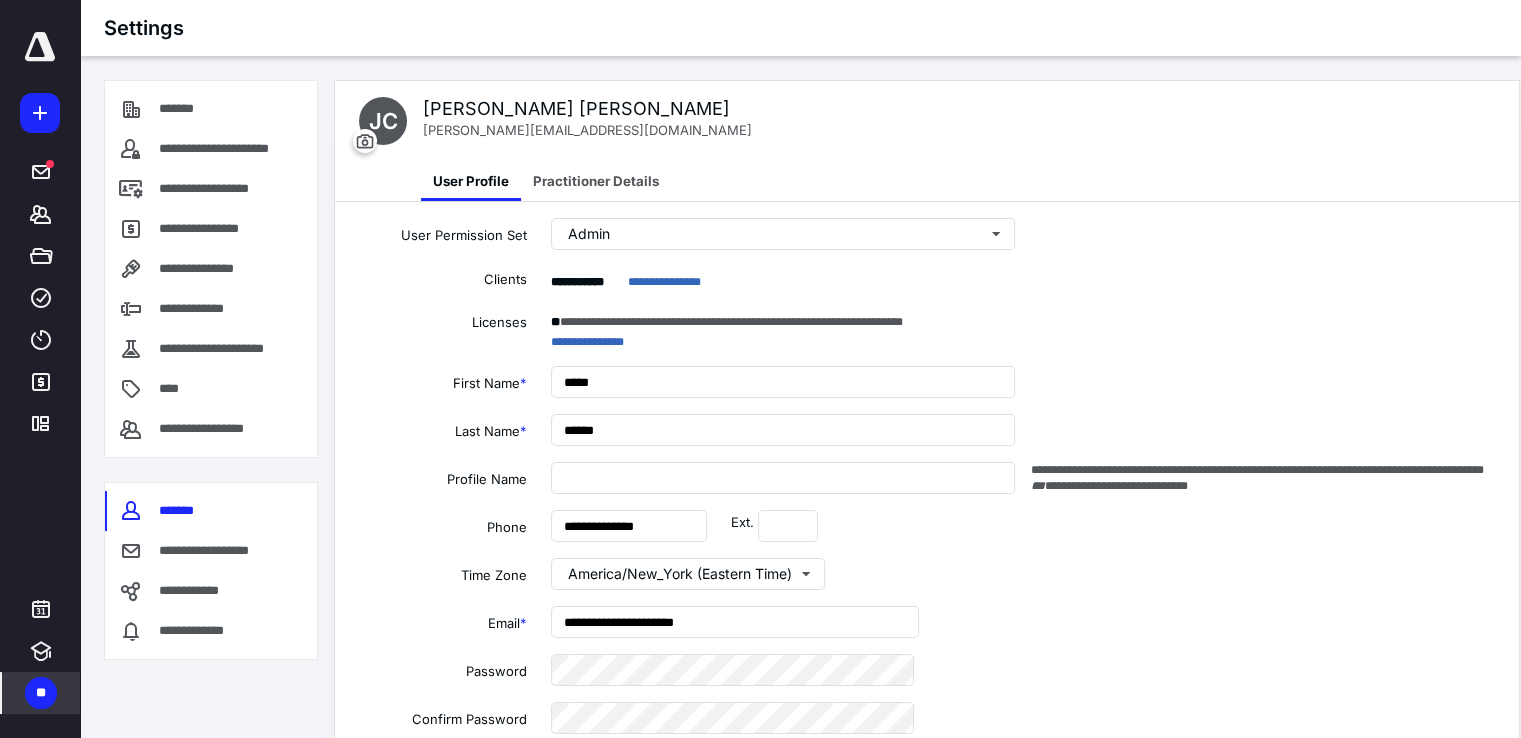 type on "**********" 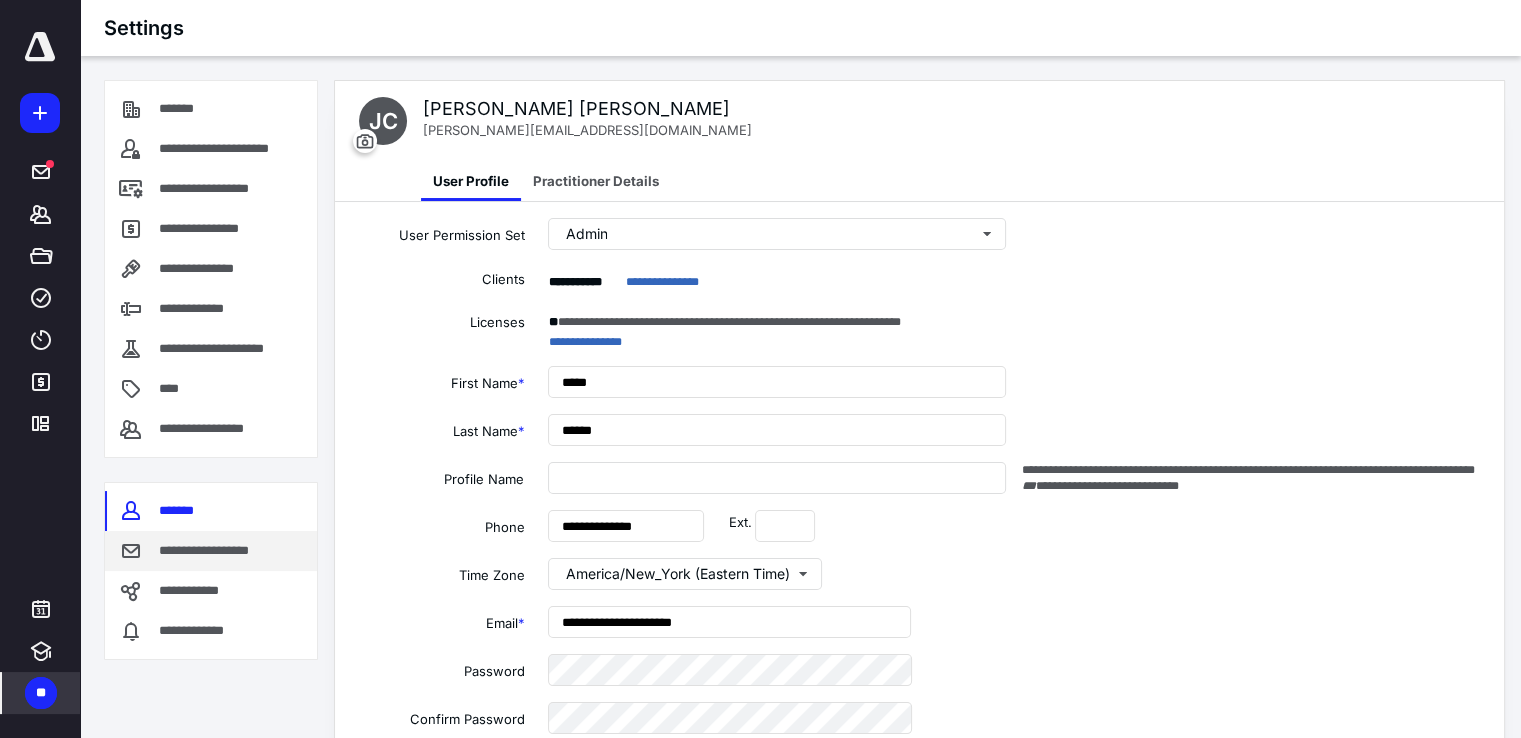 click on "**********" at bounding box center (218, 551) 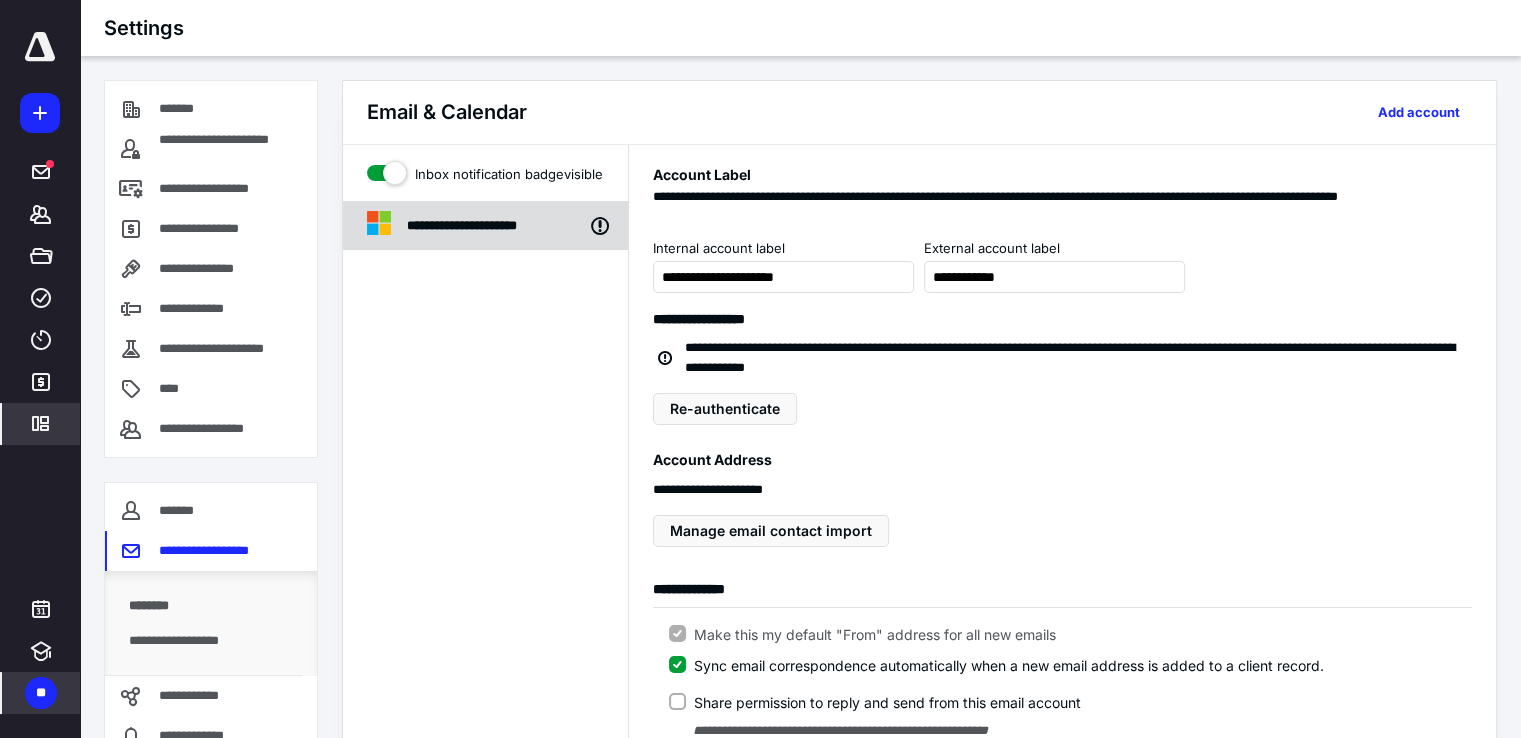 click on "**********" at bounding box center (490, 226) 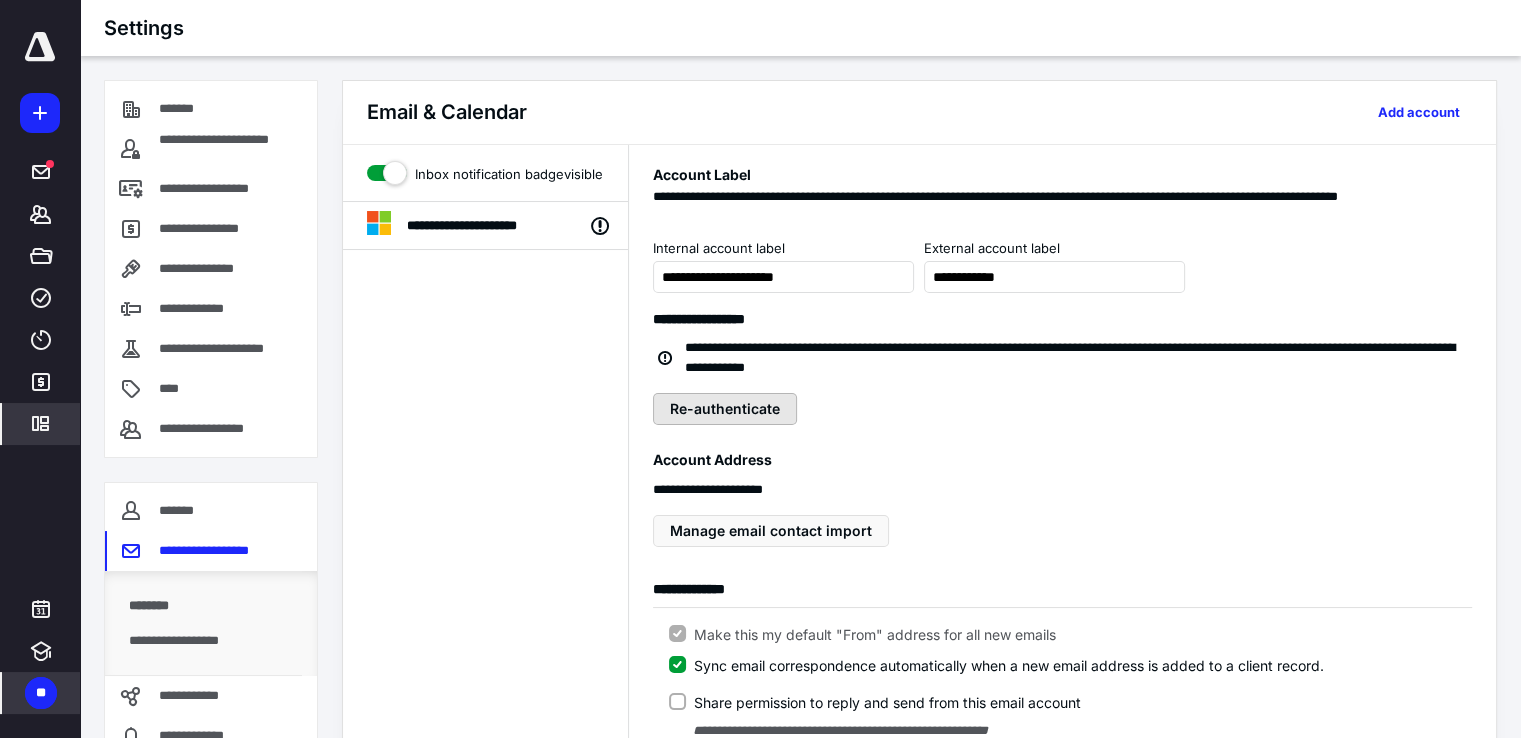 click on "Re-authenticate" at bounding box center [725, 409] 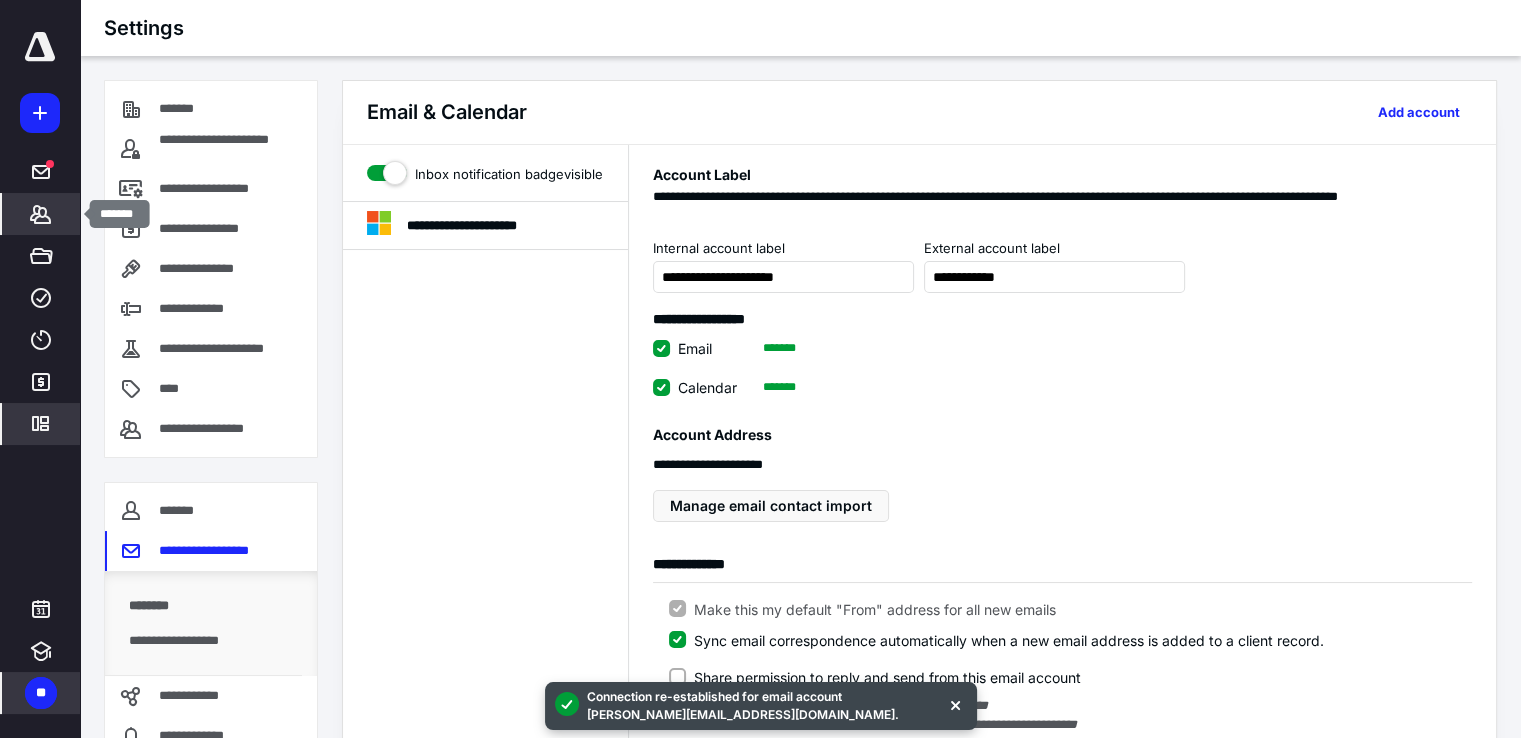 click on "*******" at bounding box center (41, 214) 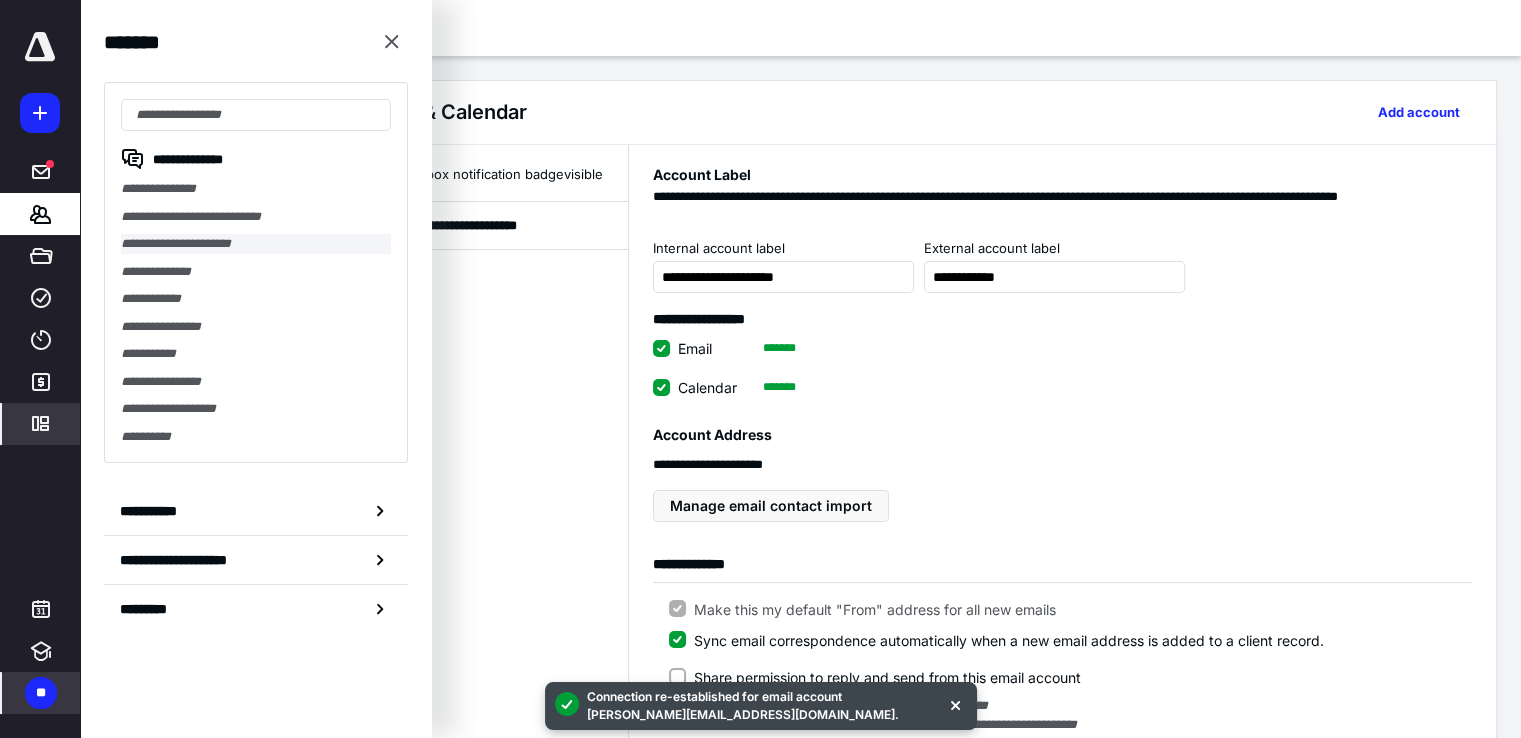 click on "**********" at bounding box center [256, 244] 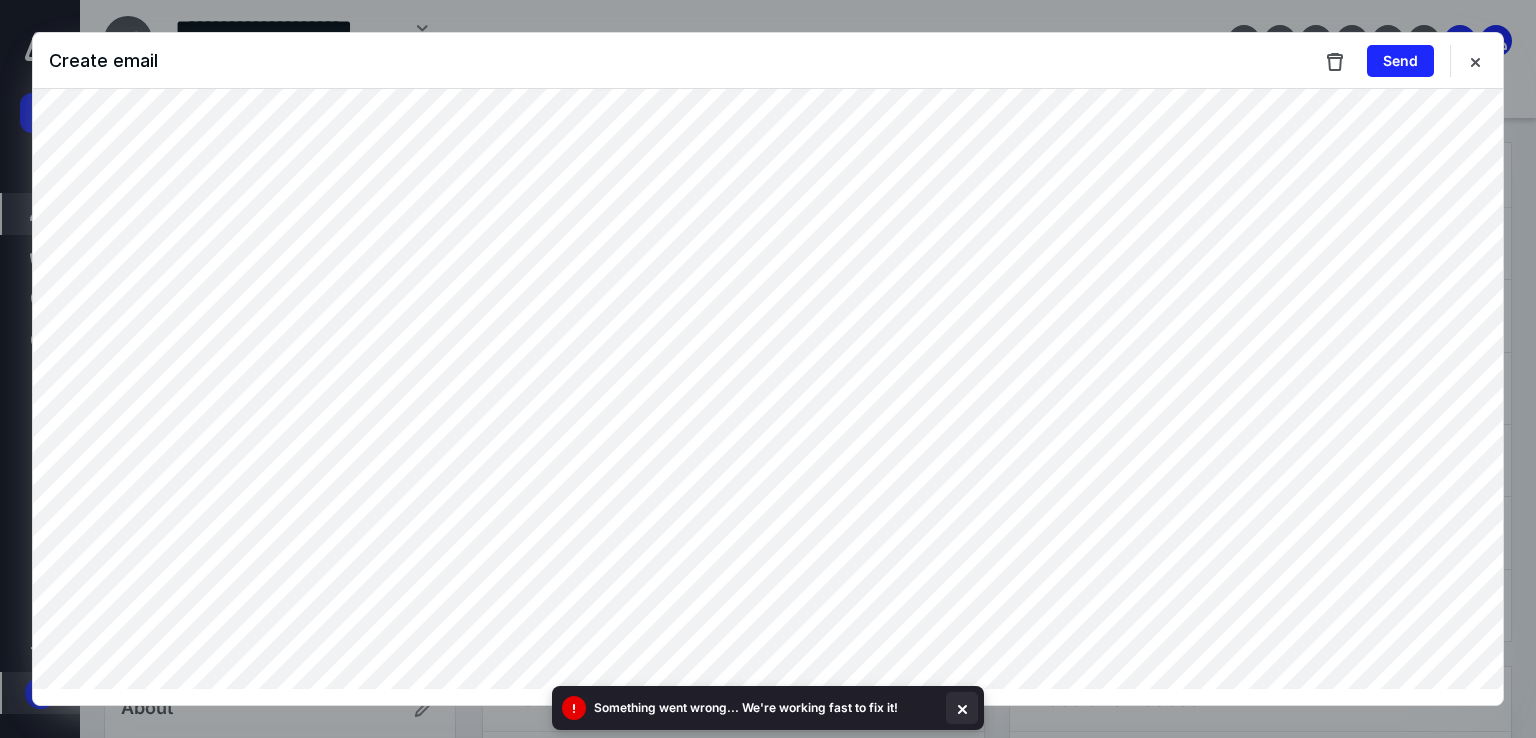 click at bounding box center (962, 708) 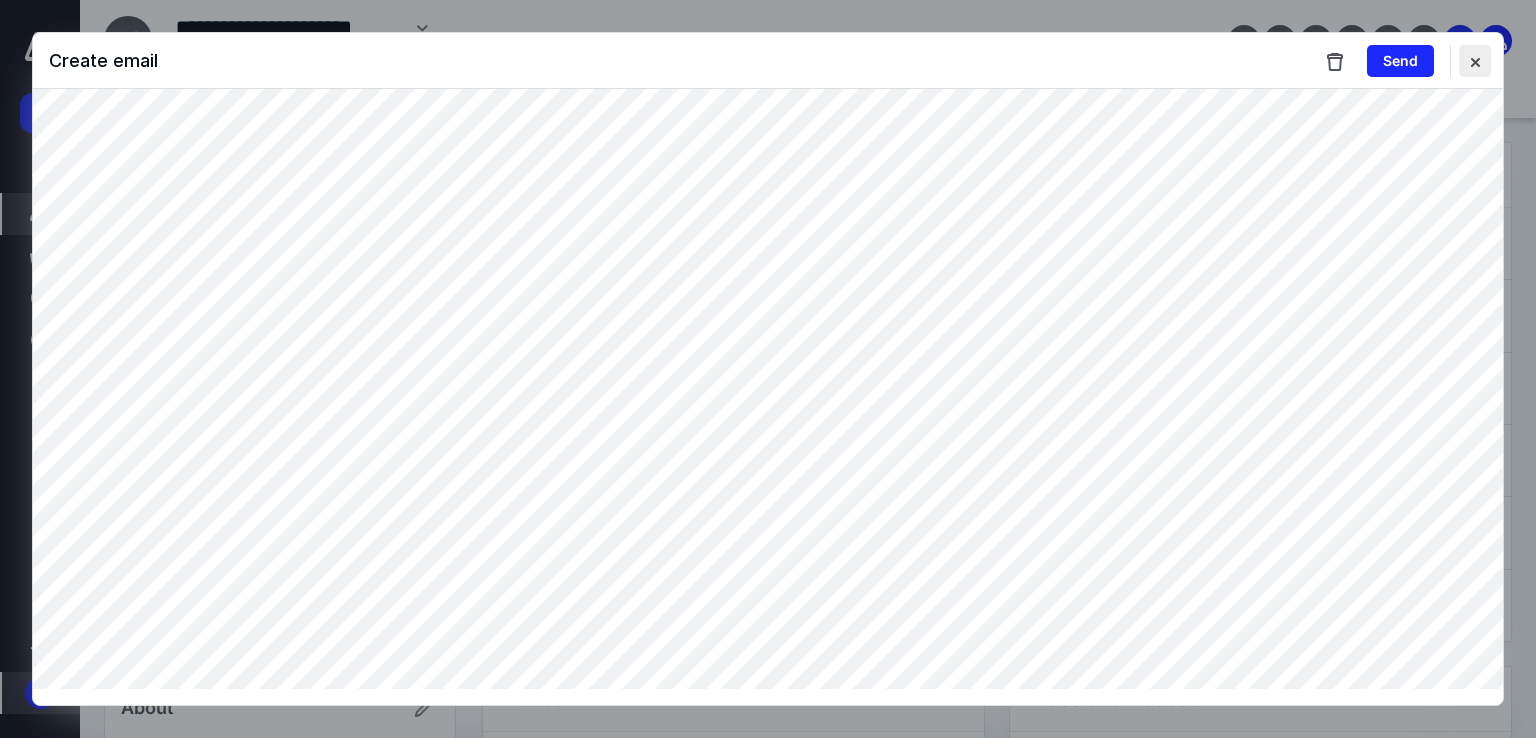 click at bounding box center (1475, 61) 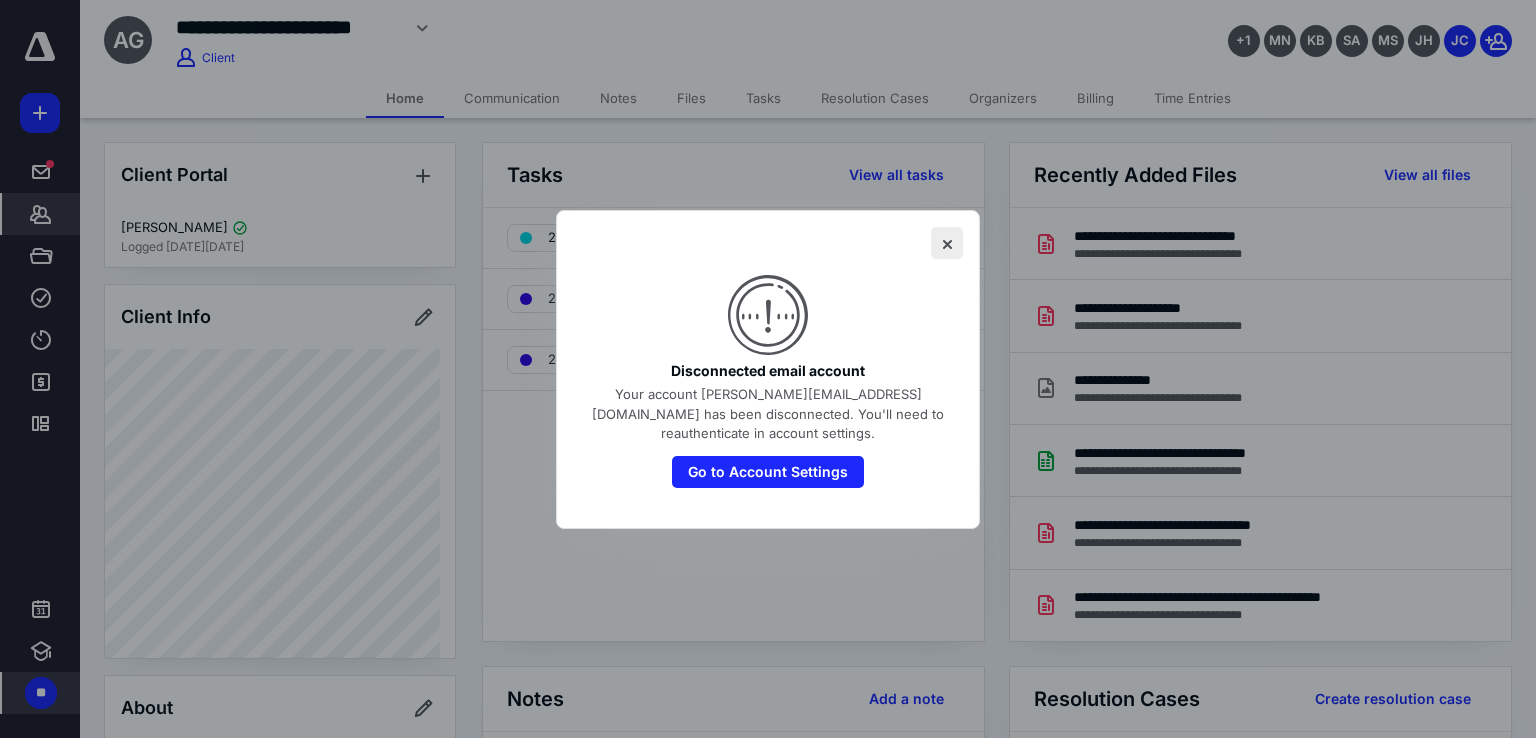 click at bounding box center [947, 243] 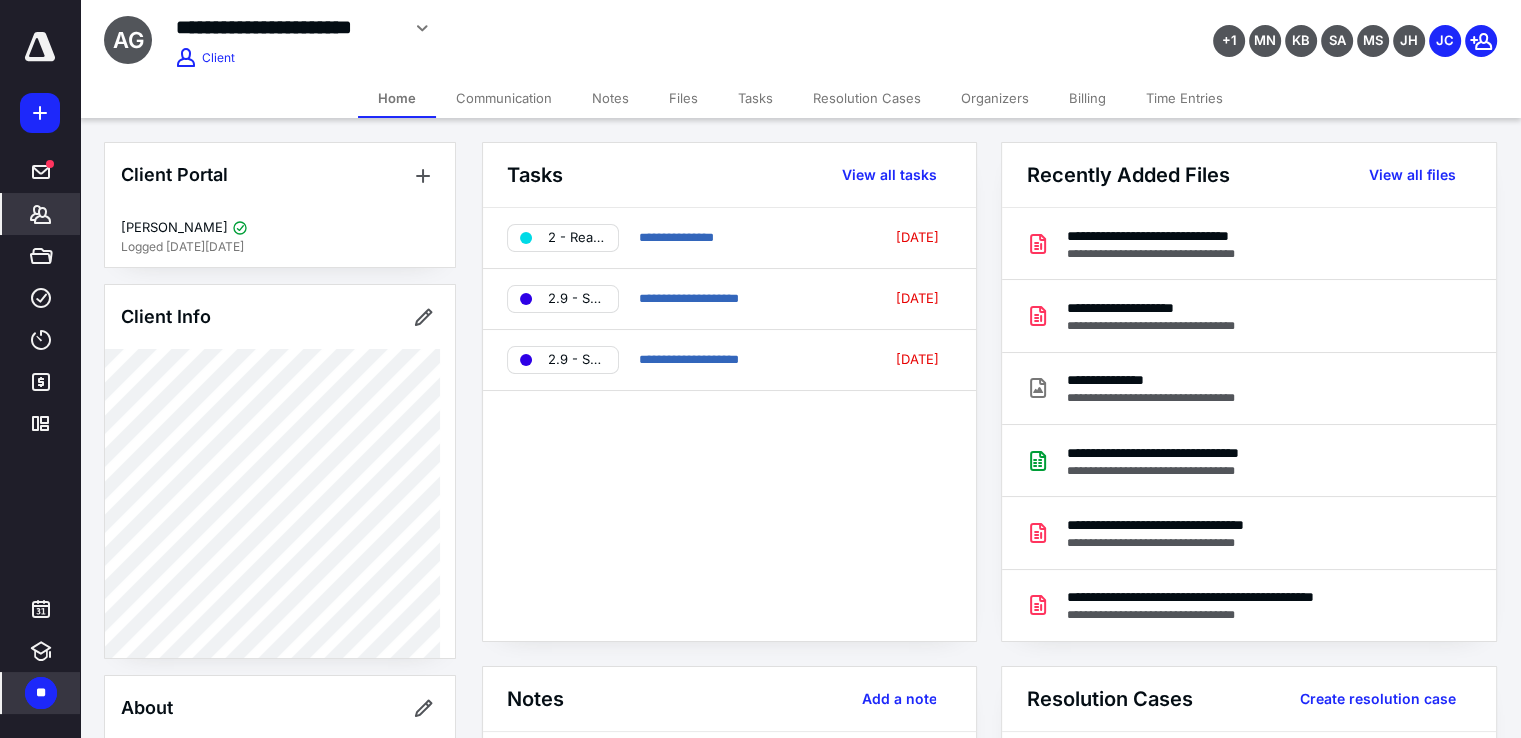 click on "**" at bounding box center [41, 693] 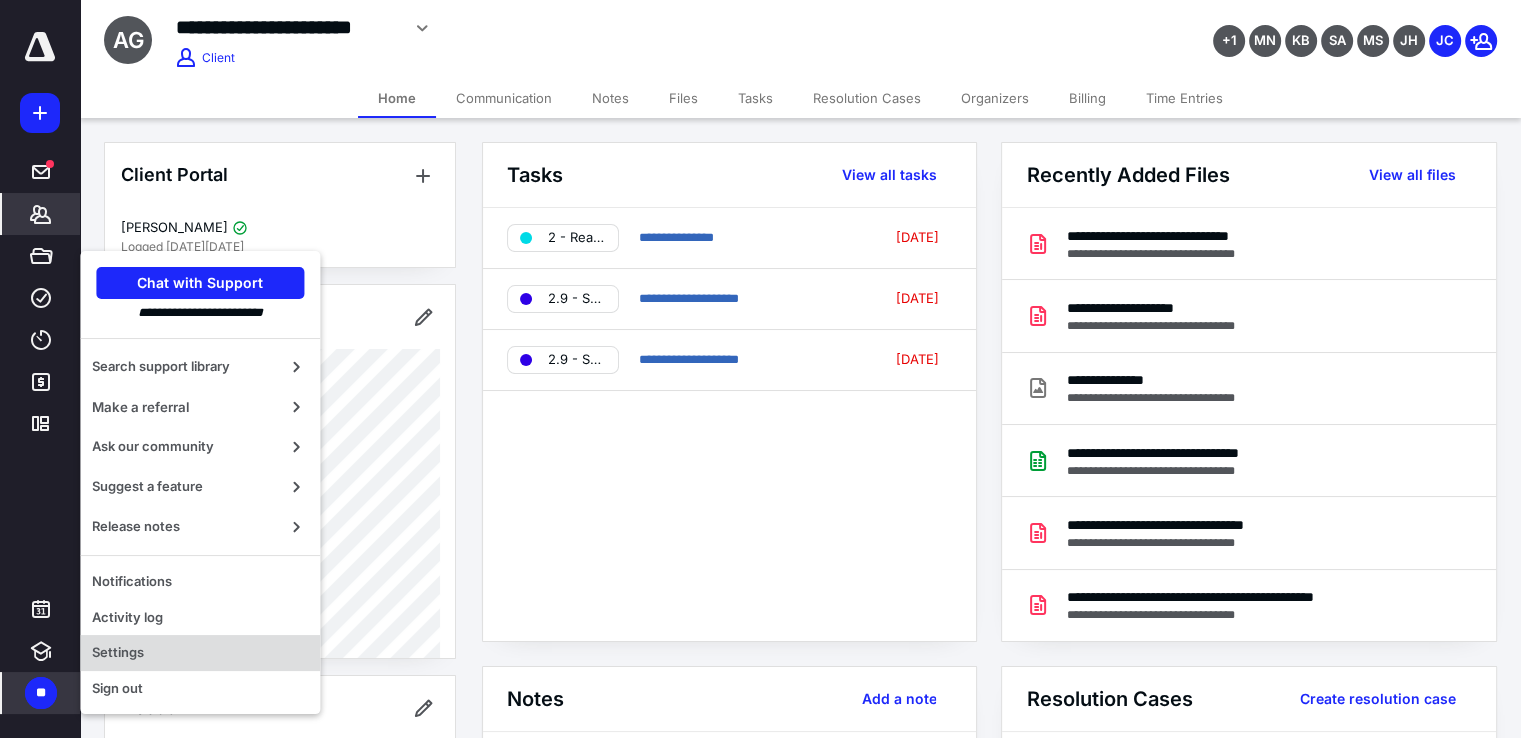 click on "Settings" at bounding box center (200, 653) 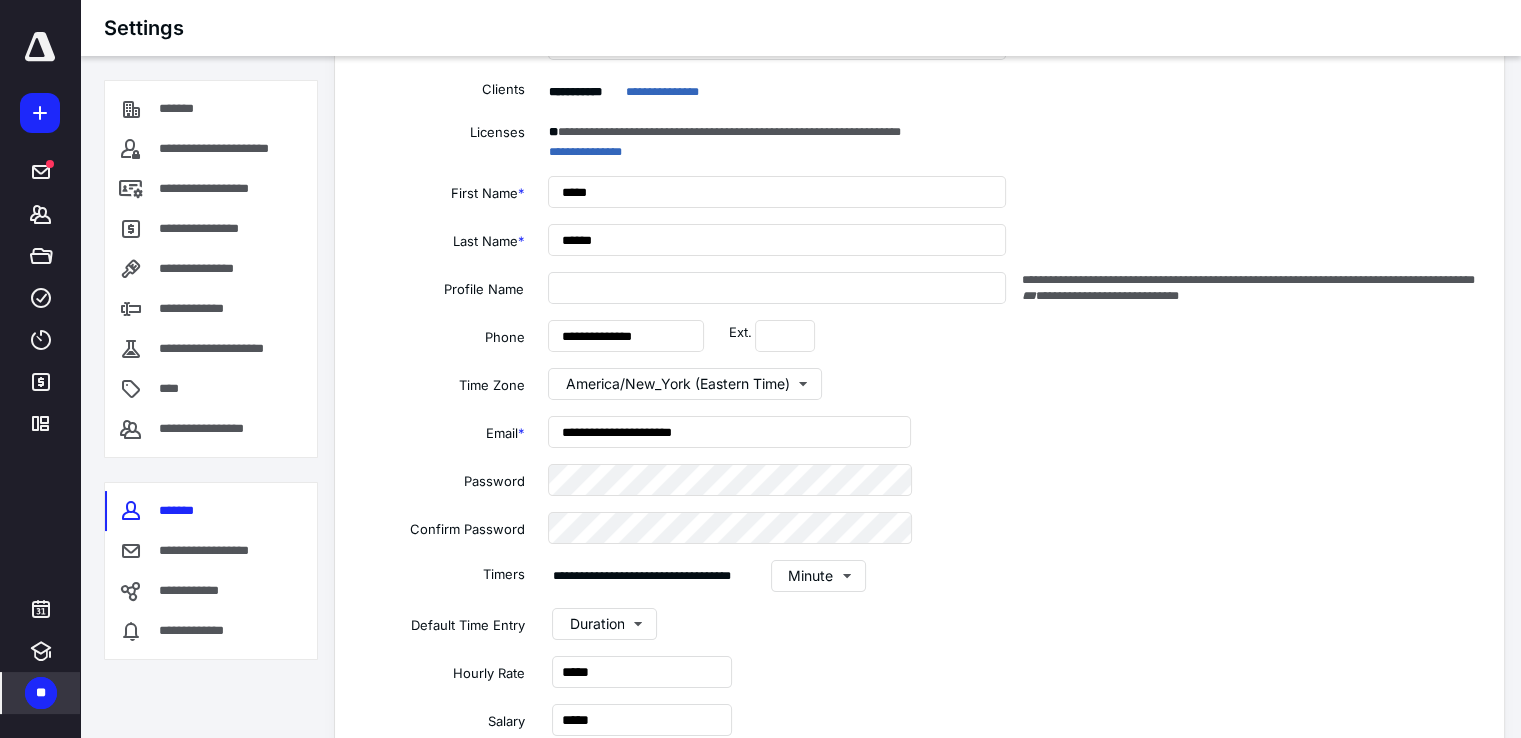 scroll, scrollTop: 200, scrollLeft: 0, axis: vertical 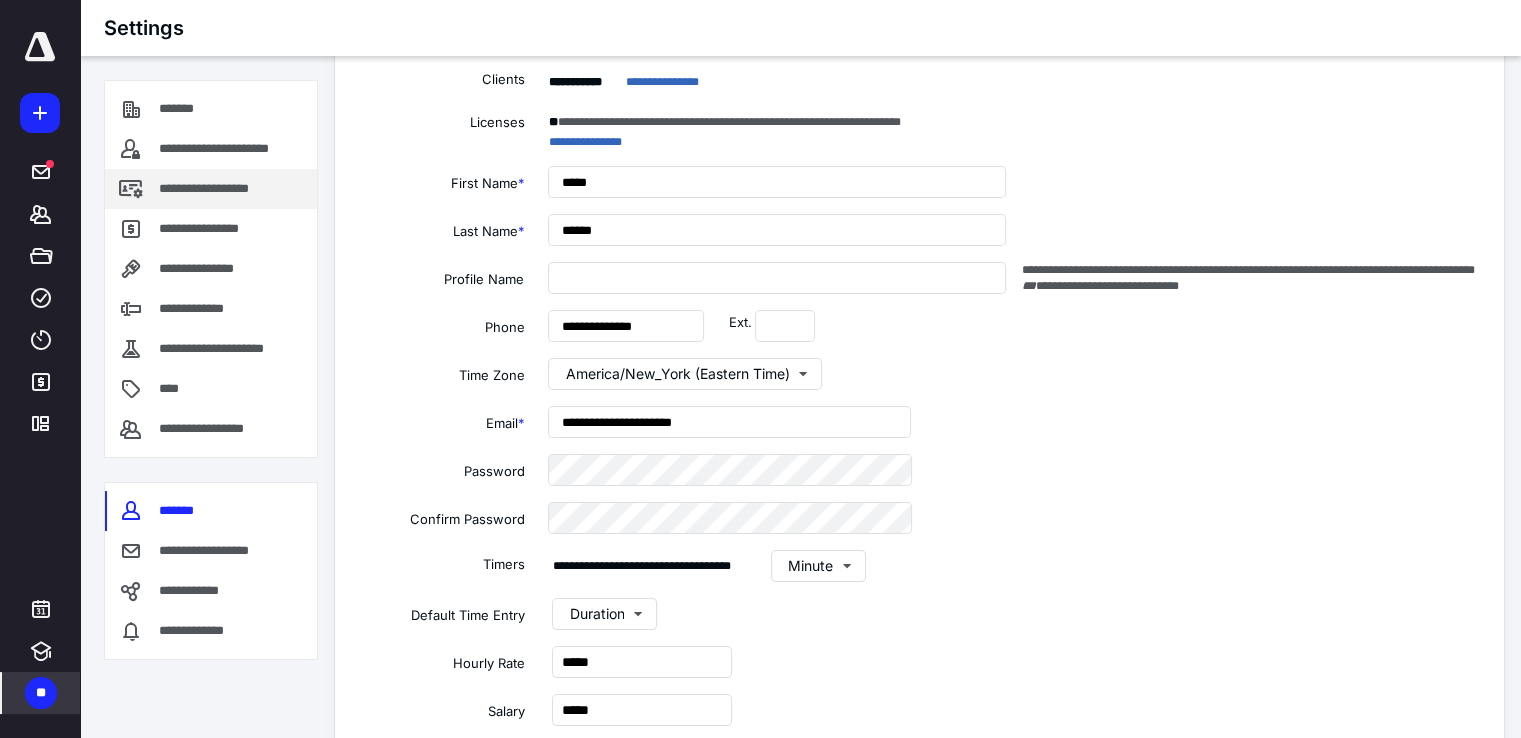 click on "**********" at bounding box center (226, 189) 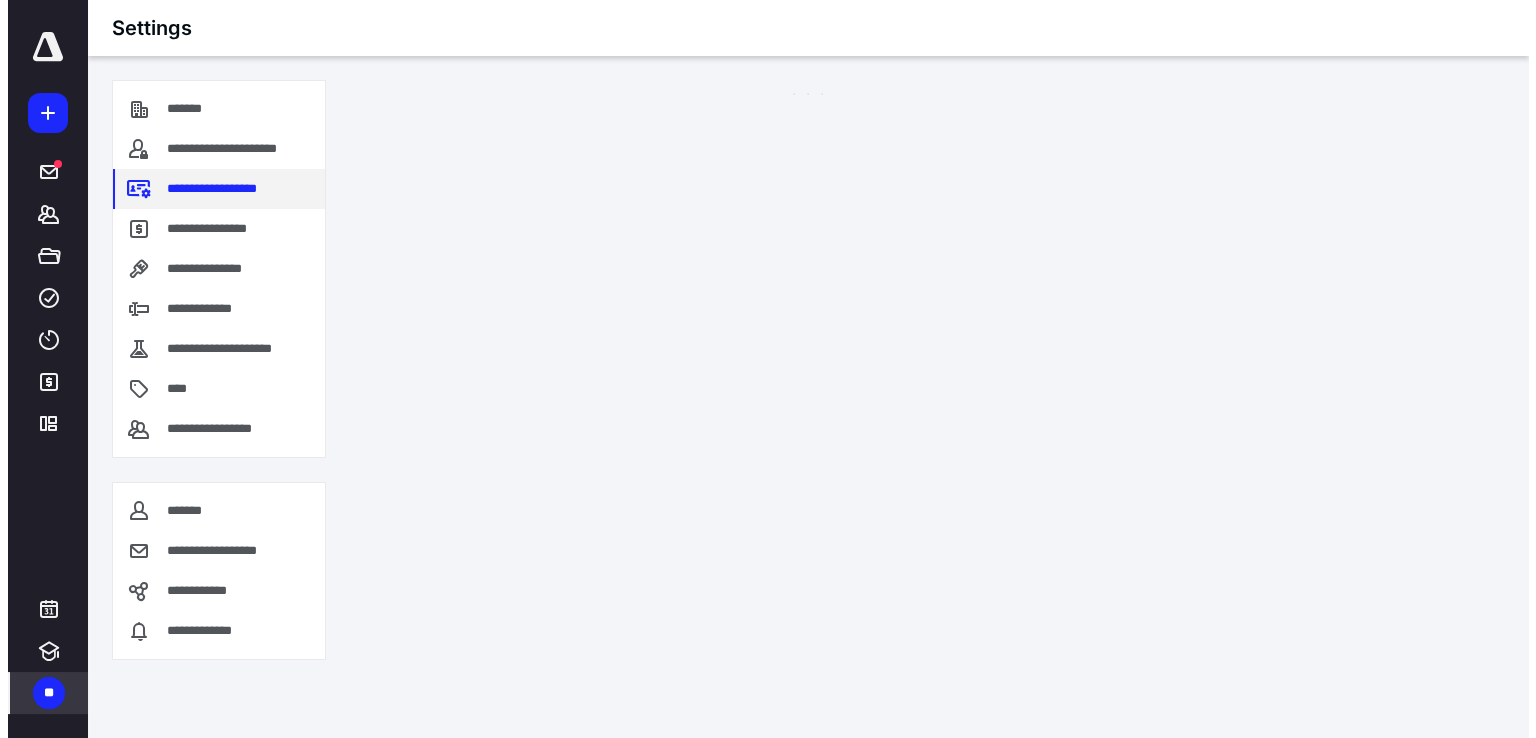 scroll, scrollTop: 0, scrollLeft: 0, axis: both 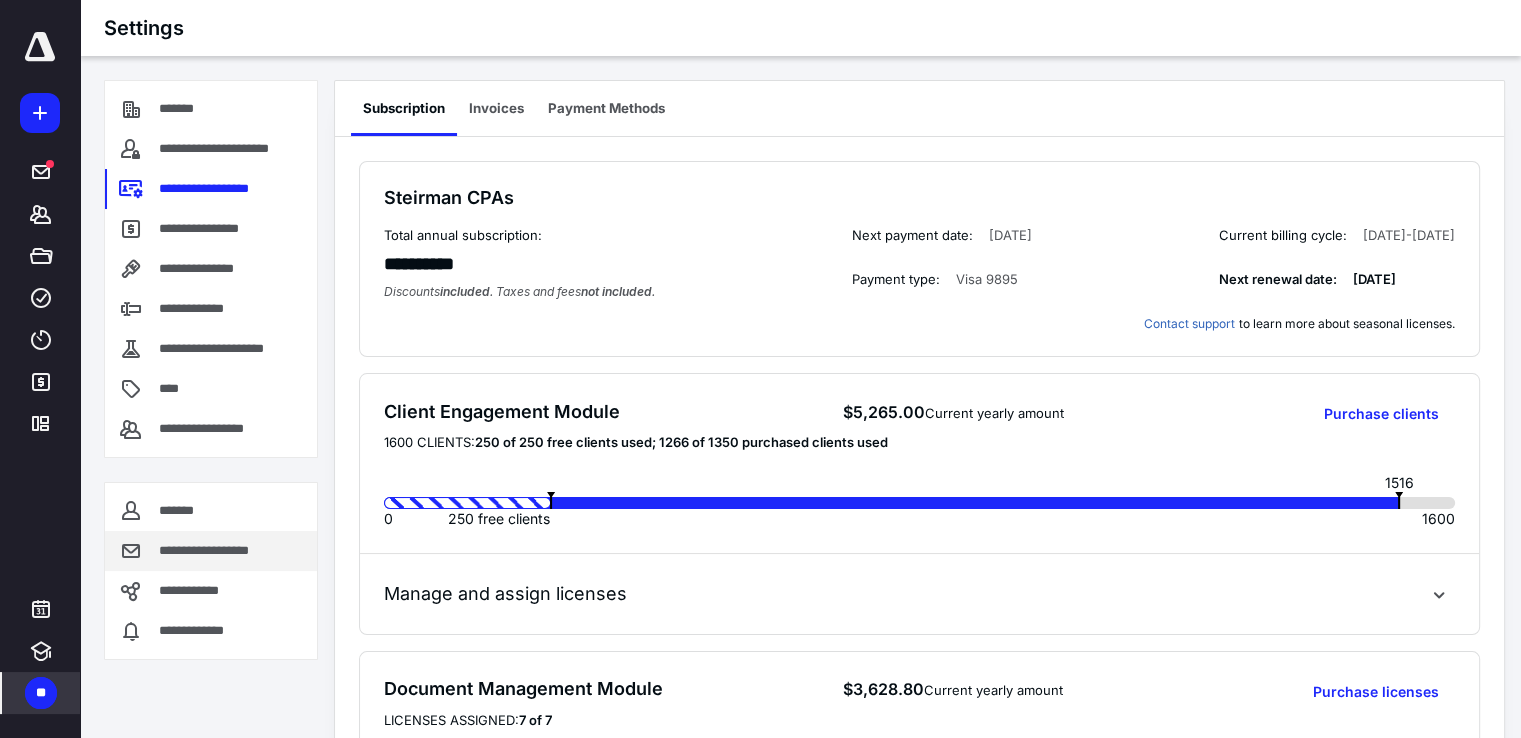 click on "**********" at bounding box center (218, 551) 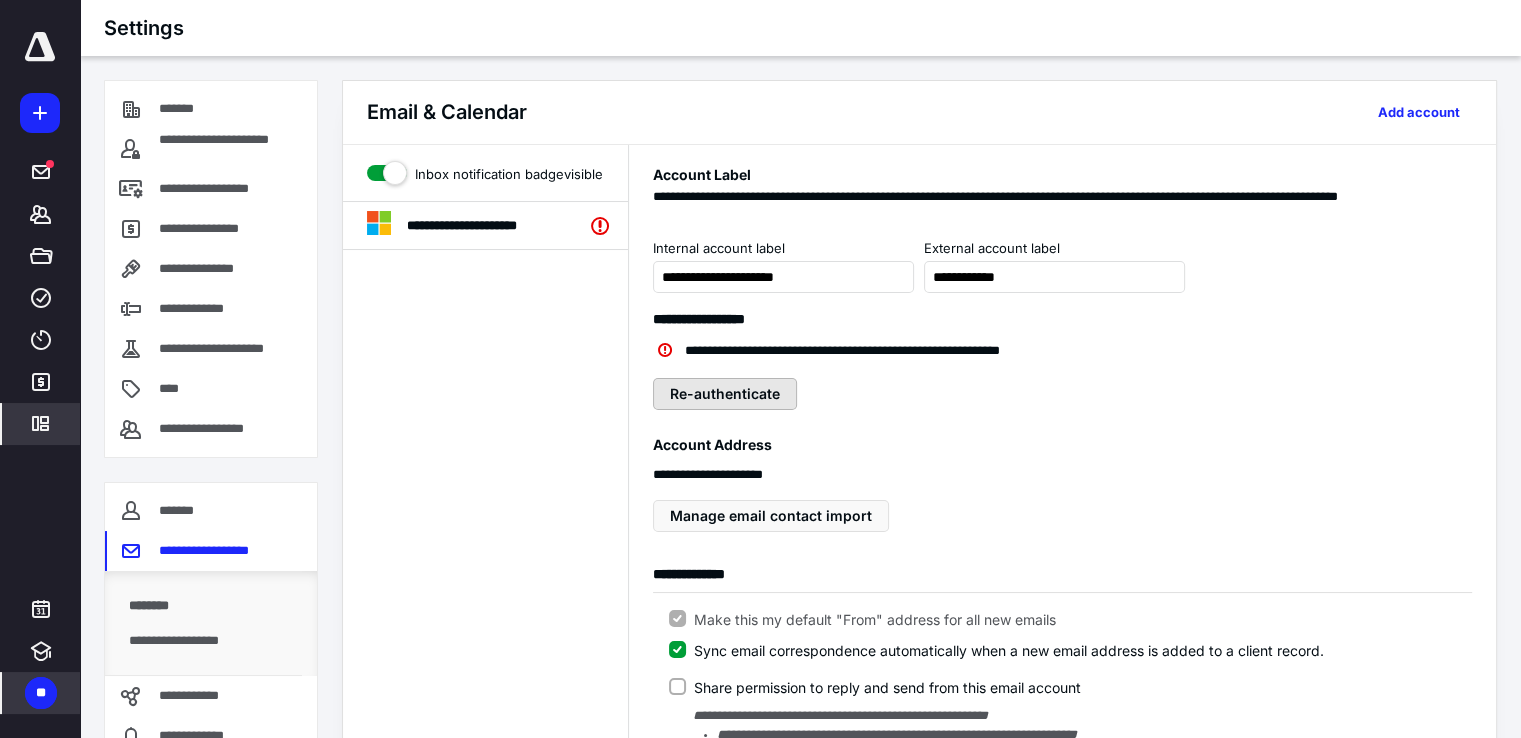 click on "Re-authenticate" at bounding box center [725, 394] 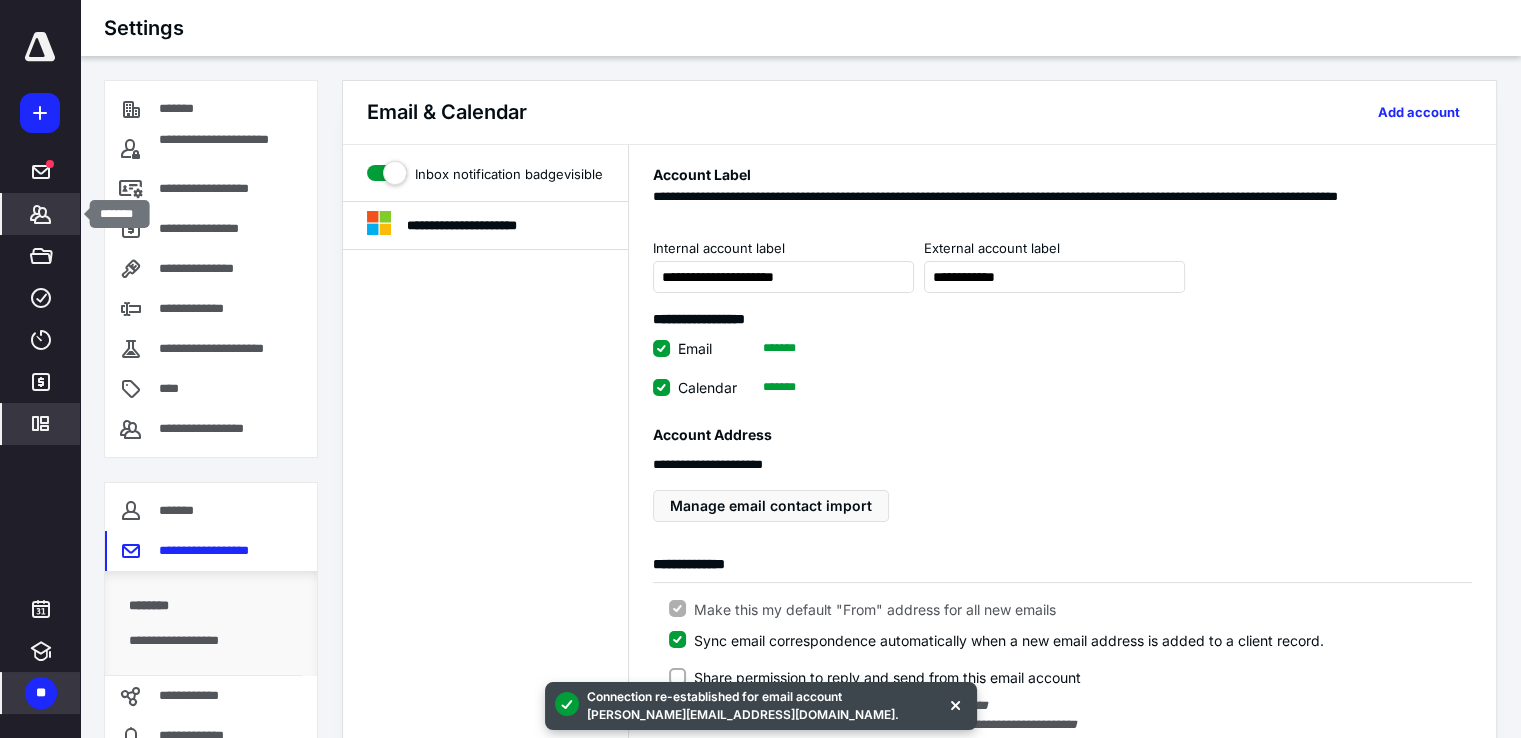 click 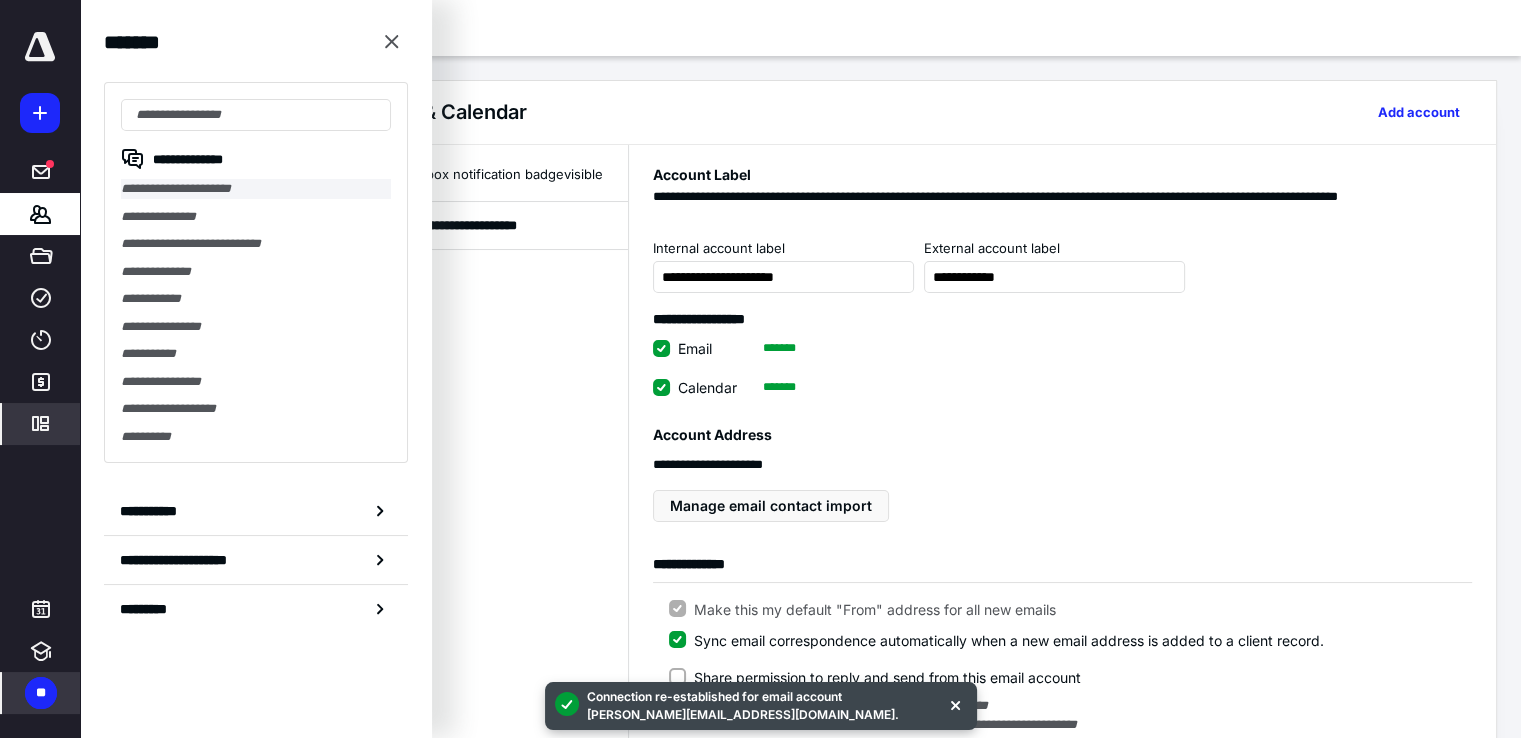 click on "**********" at bounding box center [256, 189] 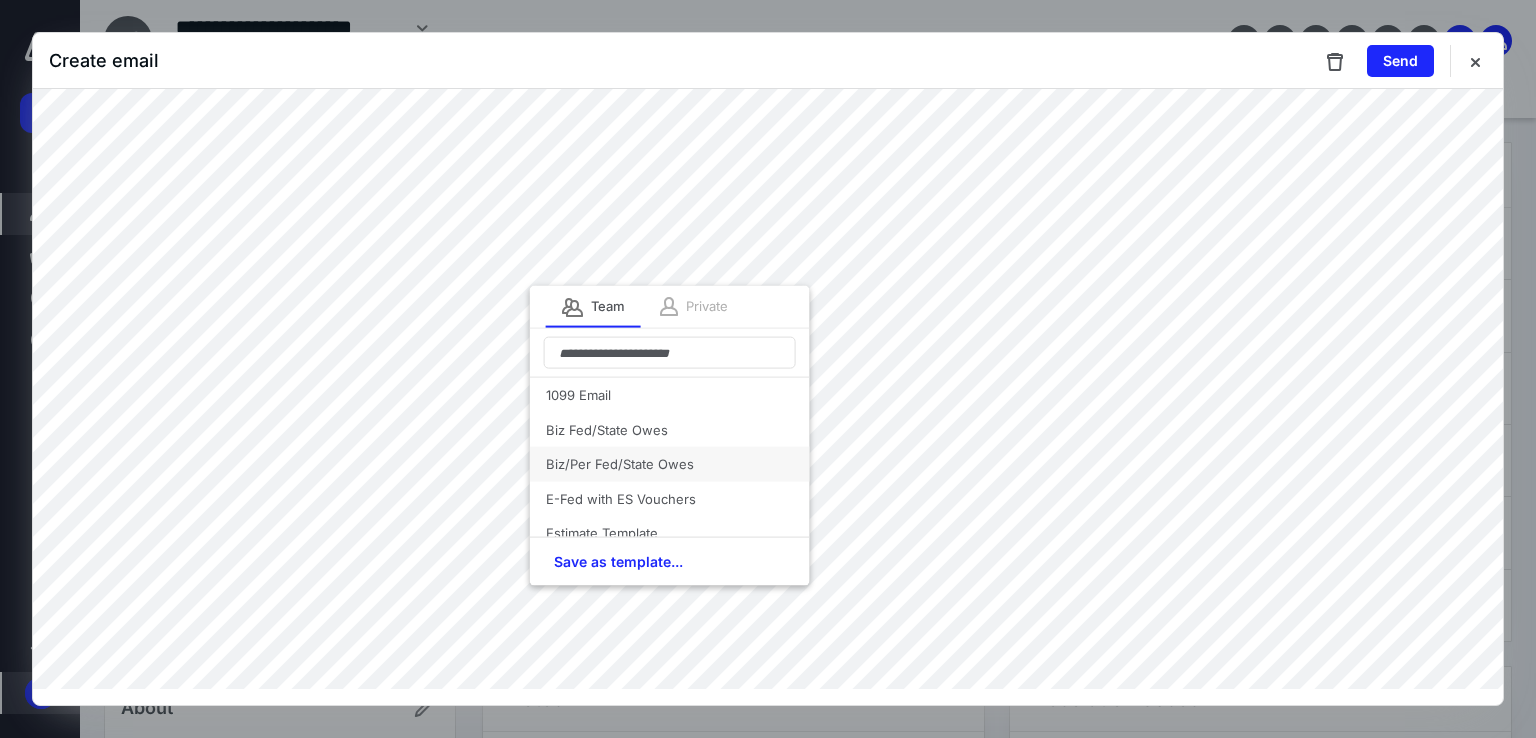 click on "Biz/Per Fed/State Owes" at bounding box center [670, 464] 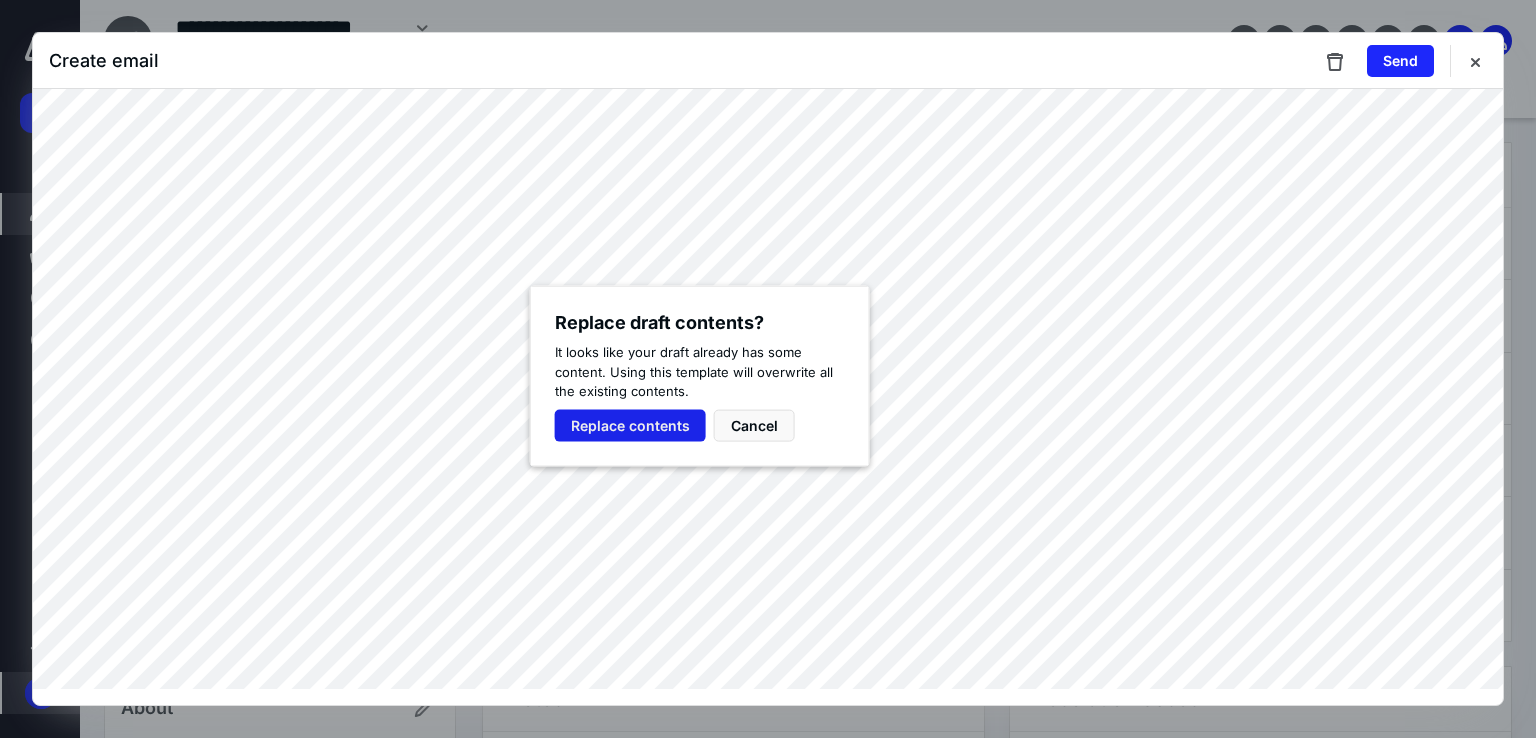 click on "Replace contents" at bounding box center (630, 425) 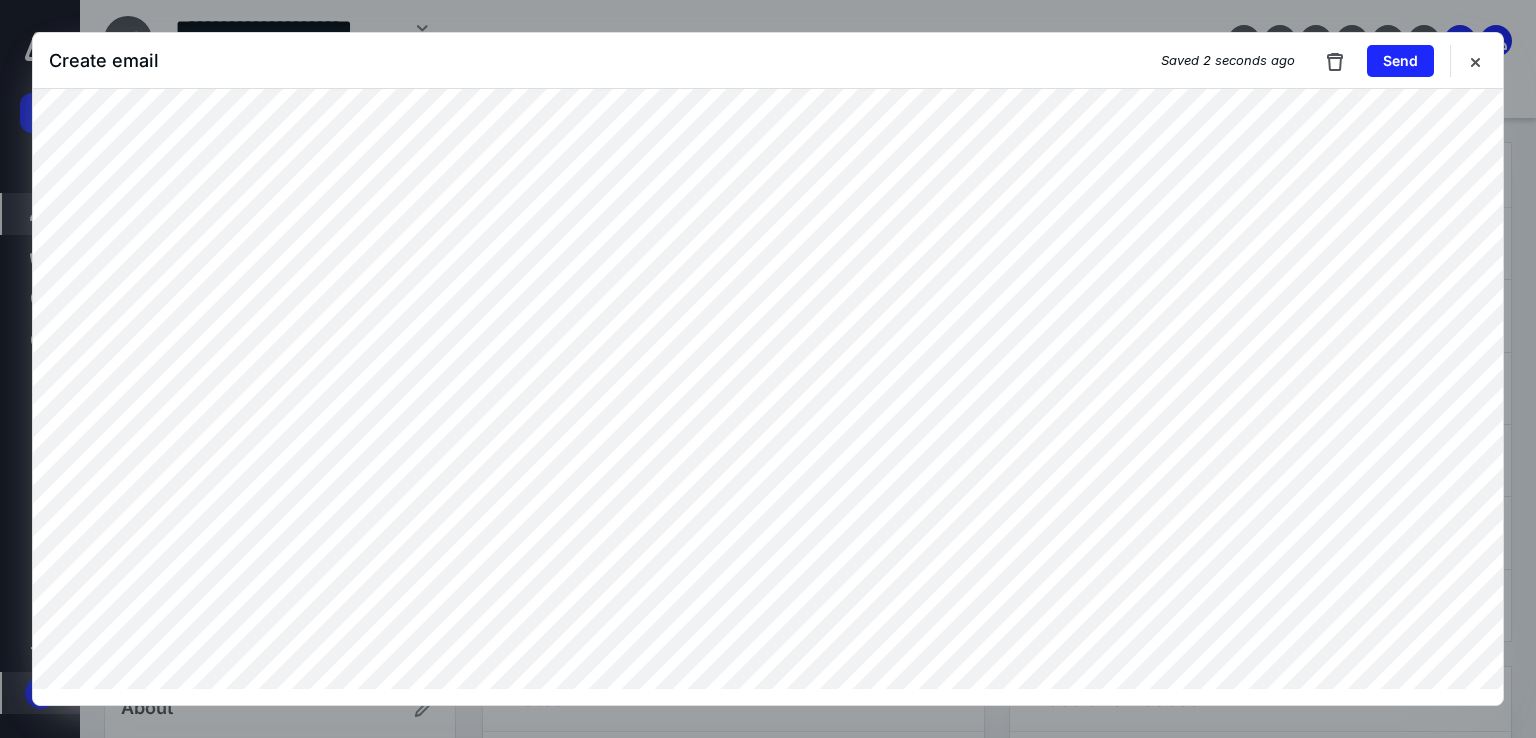 scroll, scrollTop: 300, scrollLeft: 0, axis: vertical 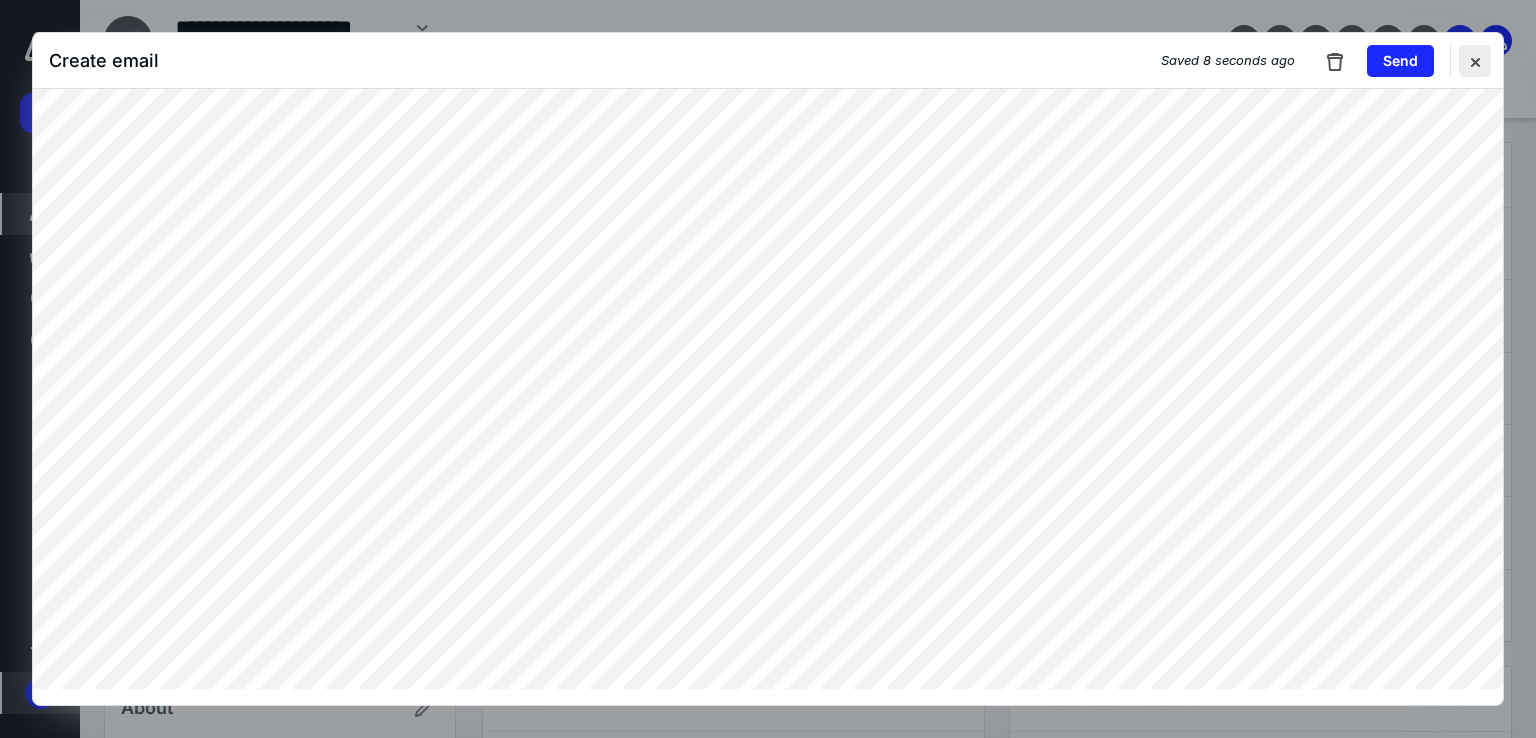 click at bounding box center (1475, 61) 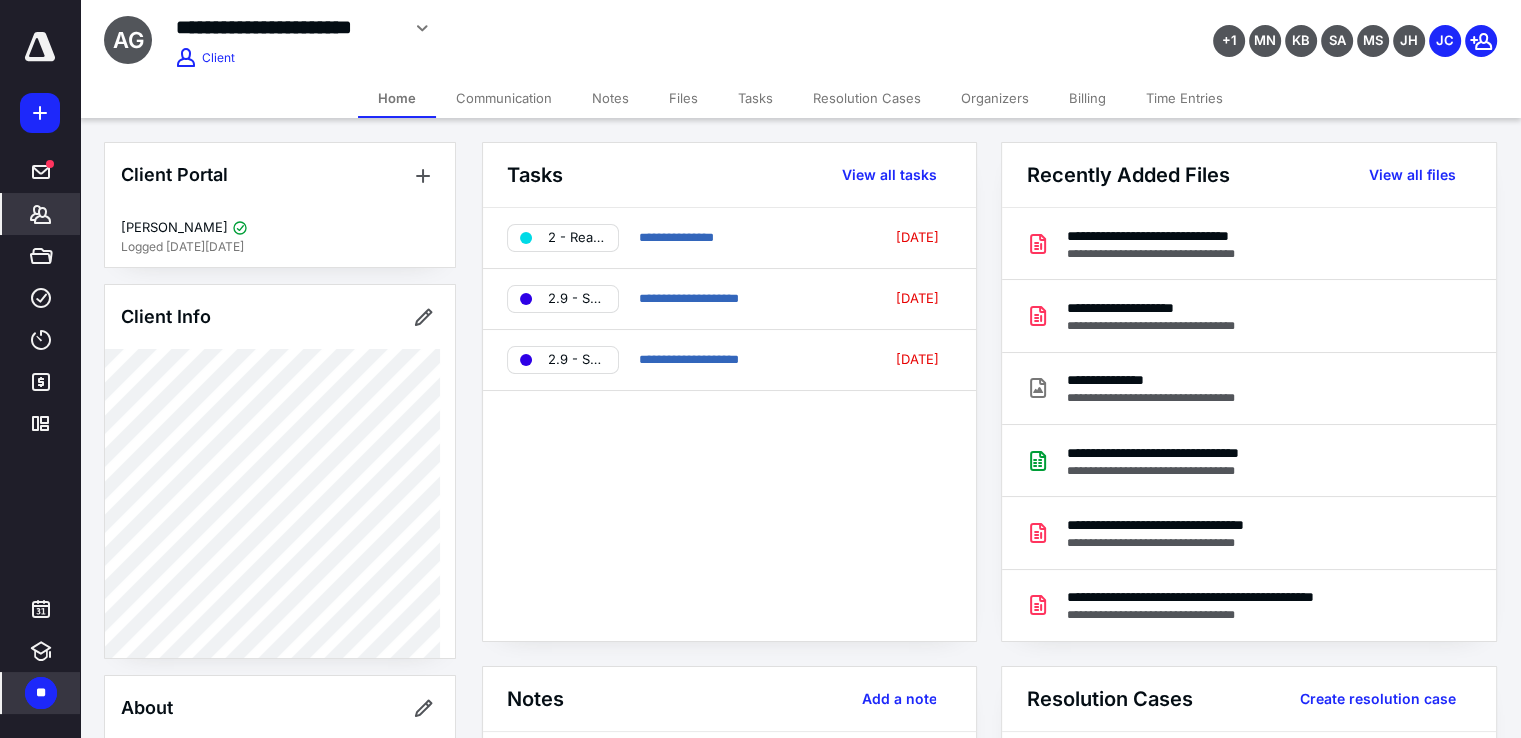 drag, startPoint x: 680, startPoint y: 108, endPoint x: 619, endPoint y: 117, distance: 61.66036 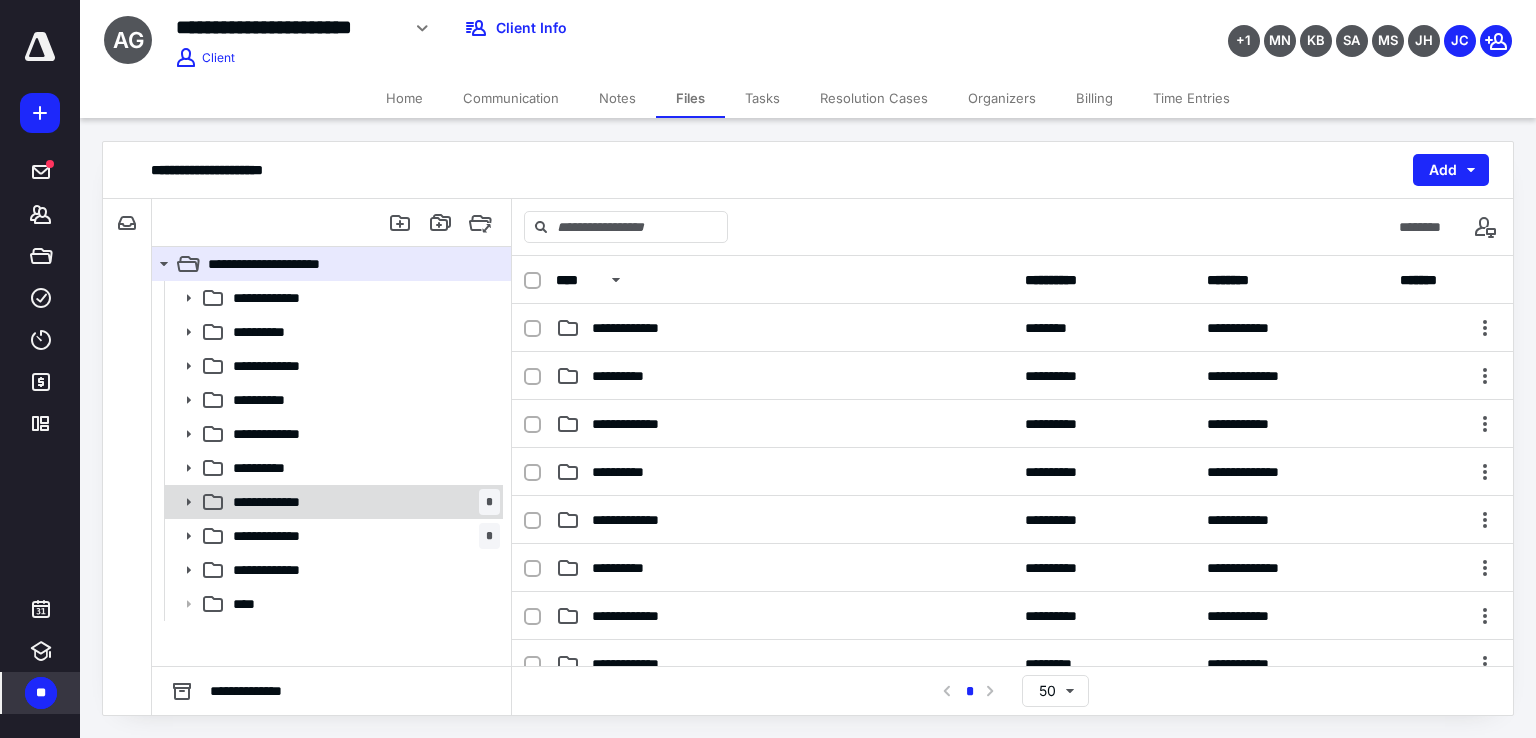 click 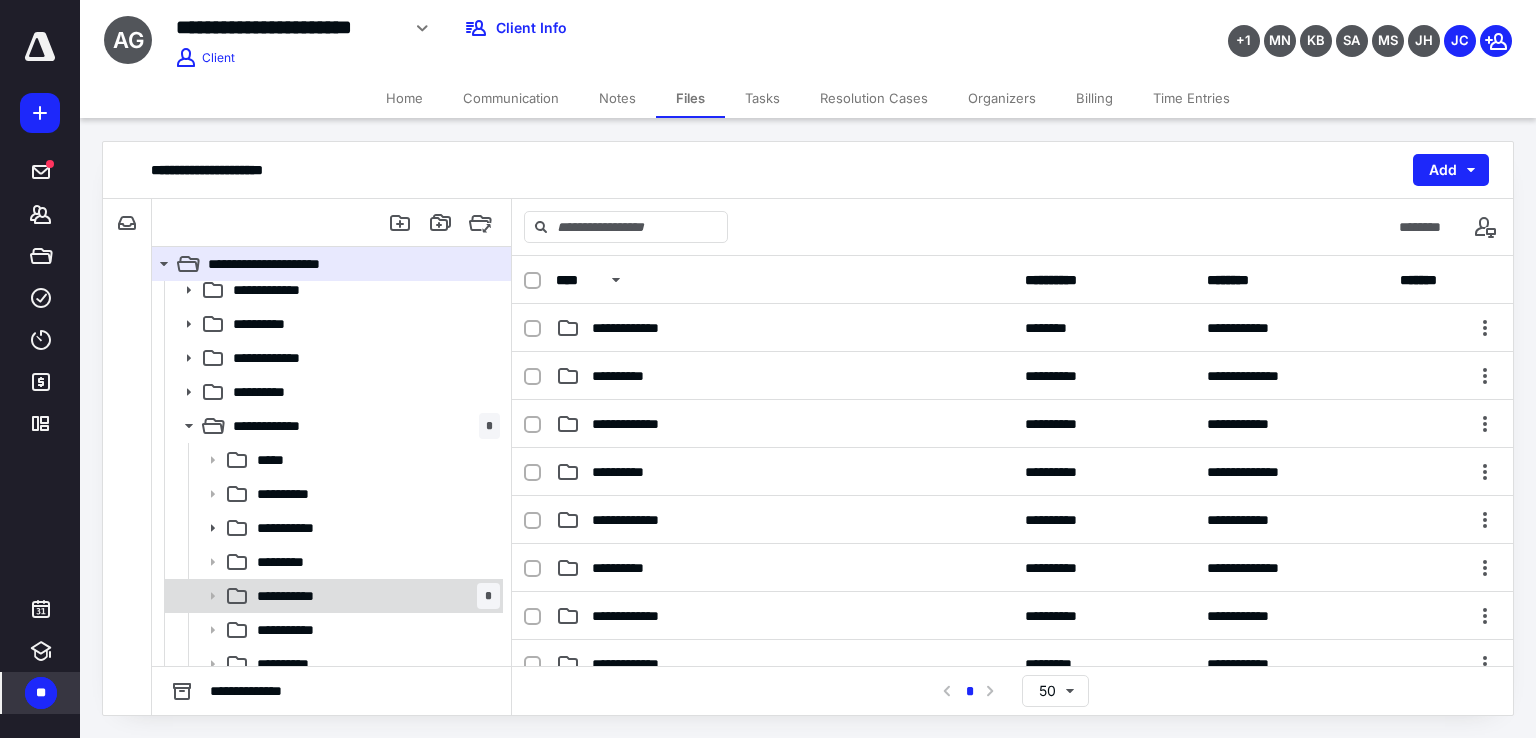 scroll, scrollTop: 192, scrollLeft: 0, axis: vertical 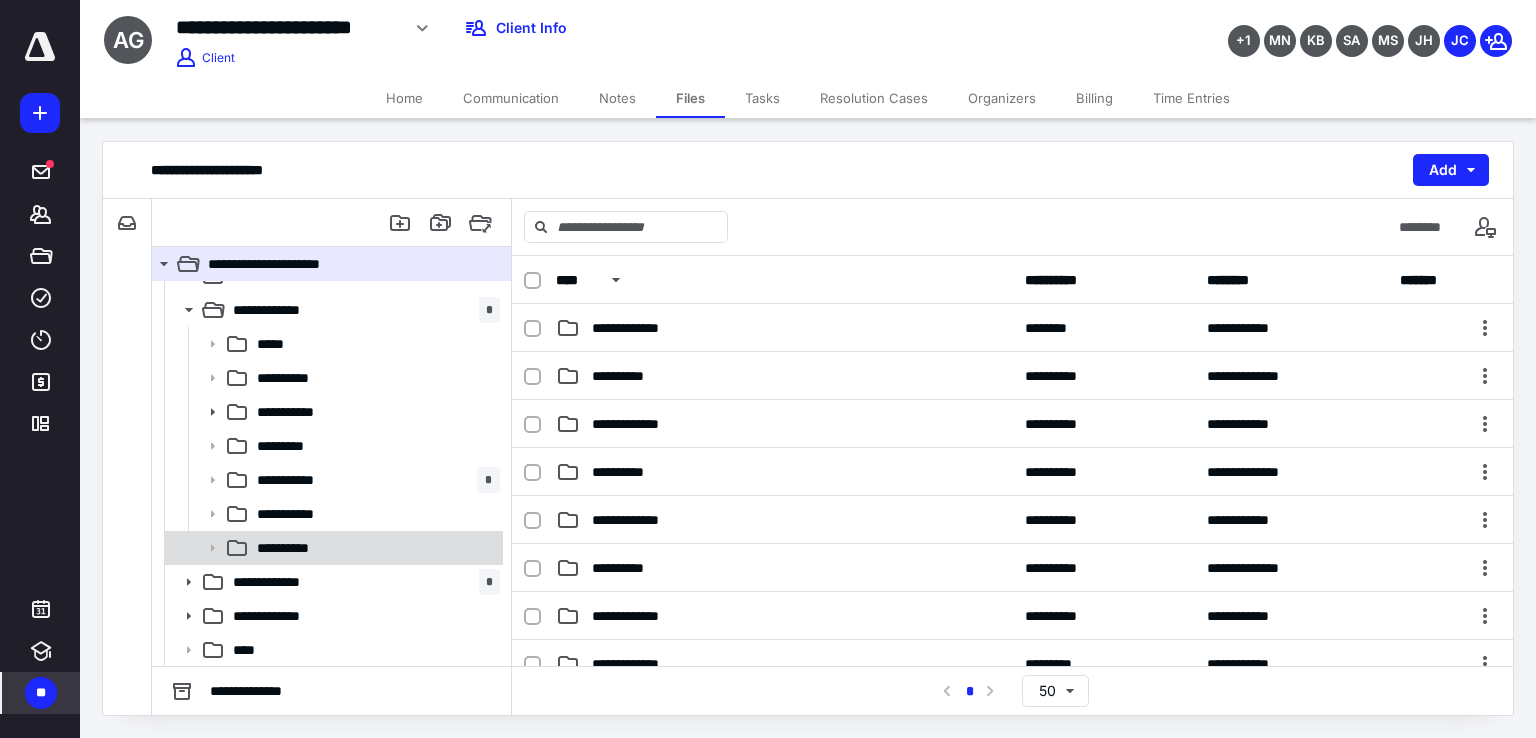 click on "**********" at bounding box center [292, 548] 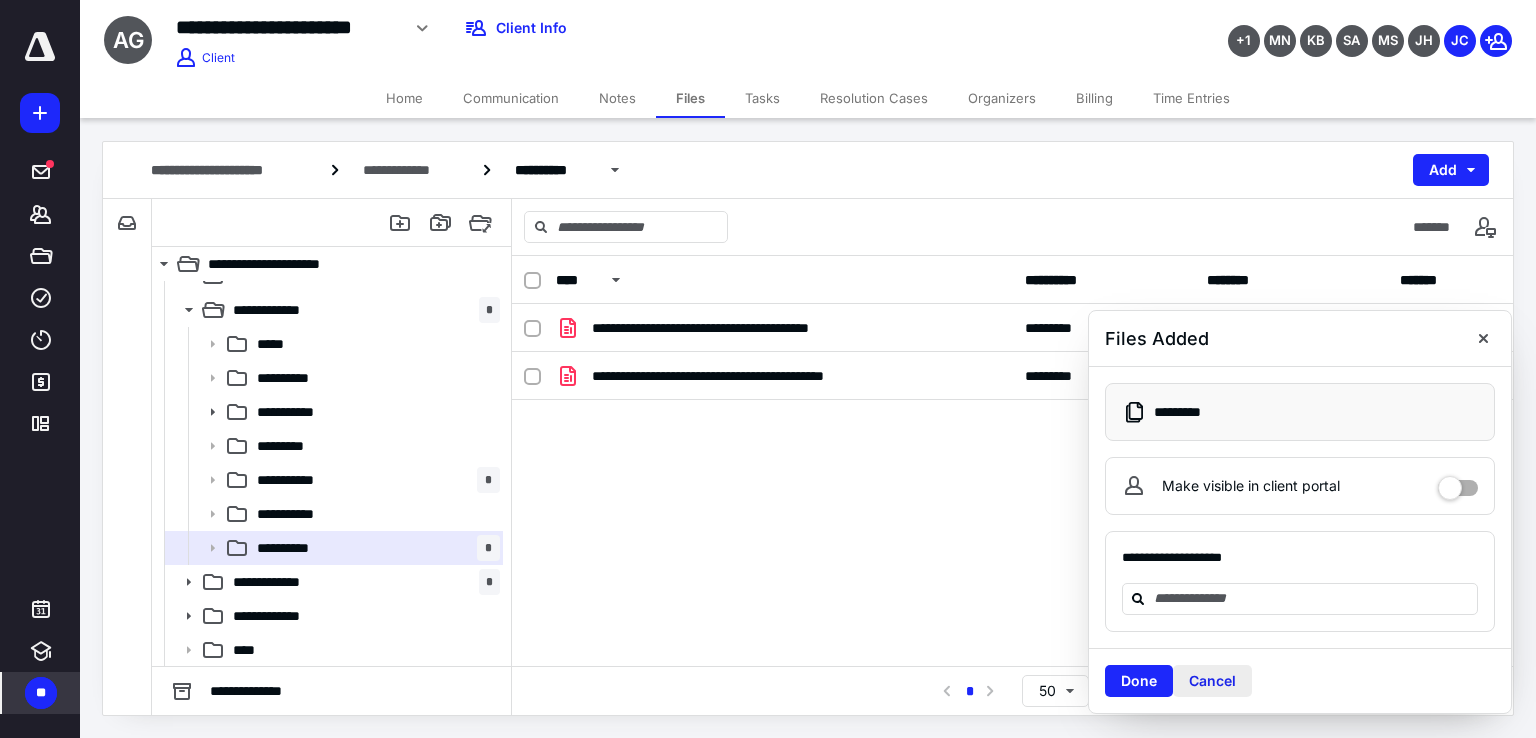 click on "Cancel" at bounding box center (1212, 681) 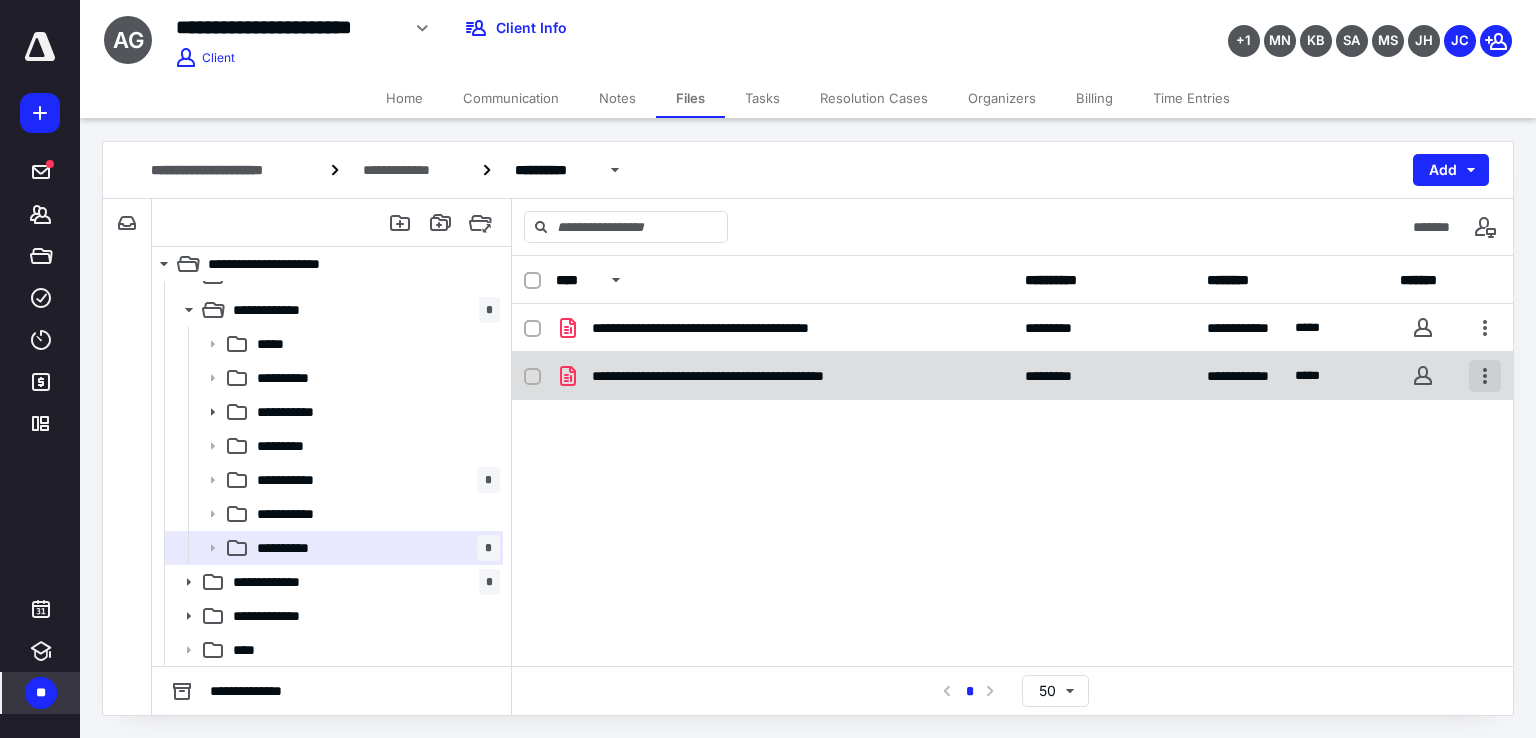 click at bounding box center [1485, 376] 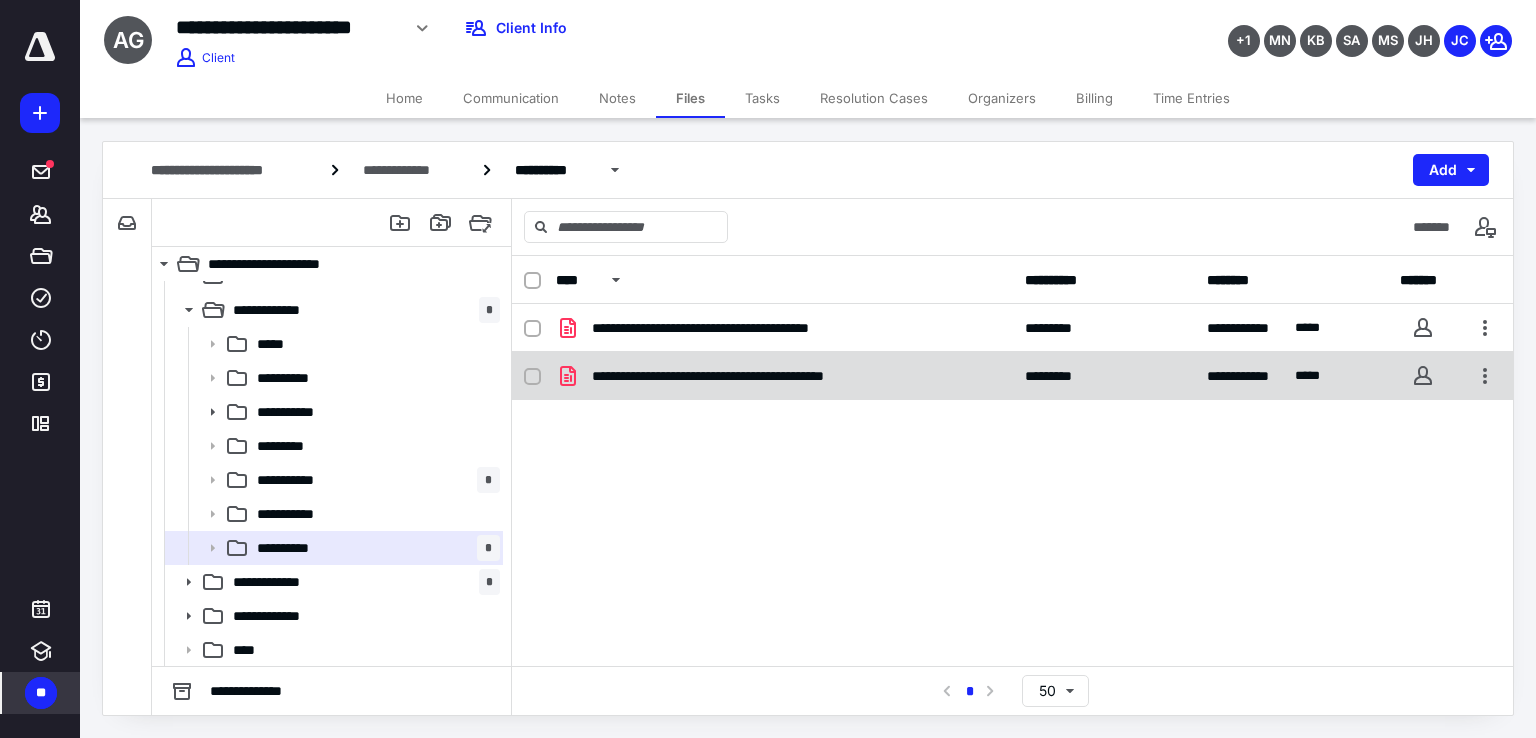 checkbox on "true" 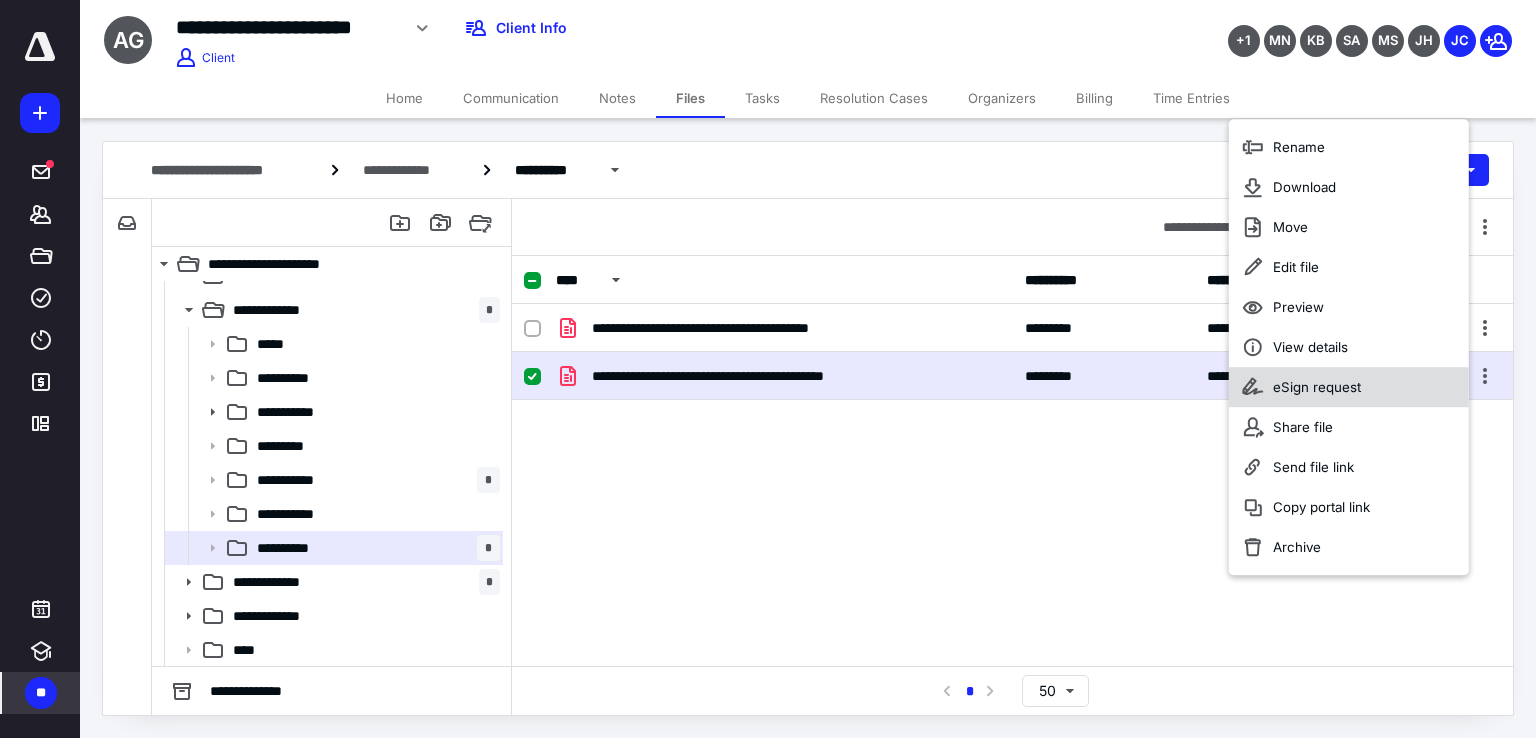 click on "eSign request" at bounding box center [1317, 387] 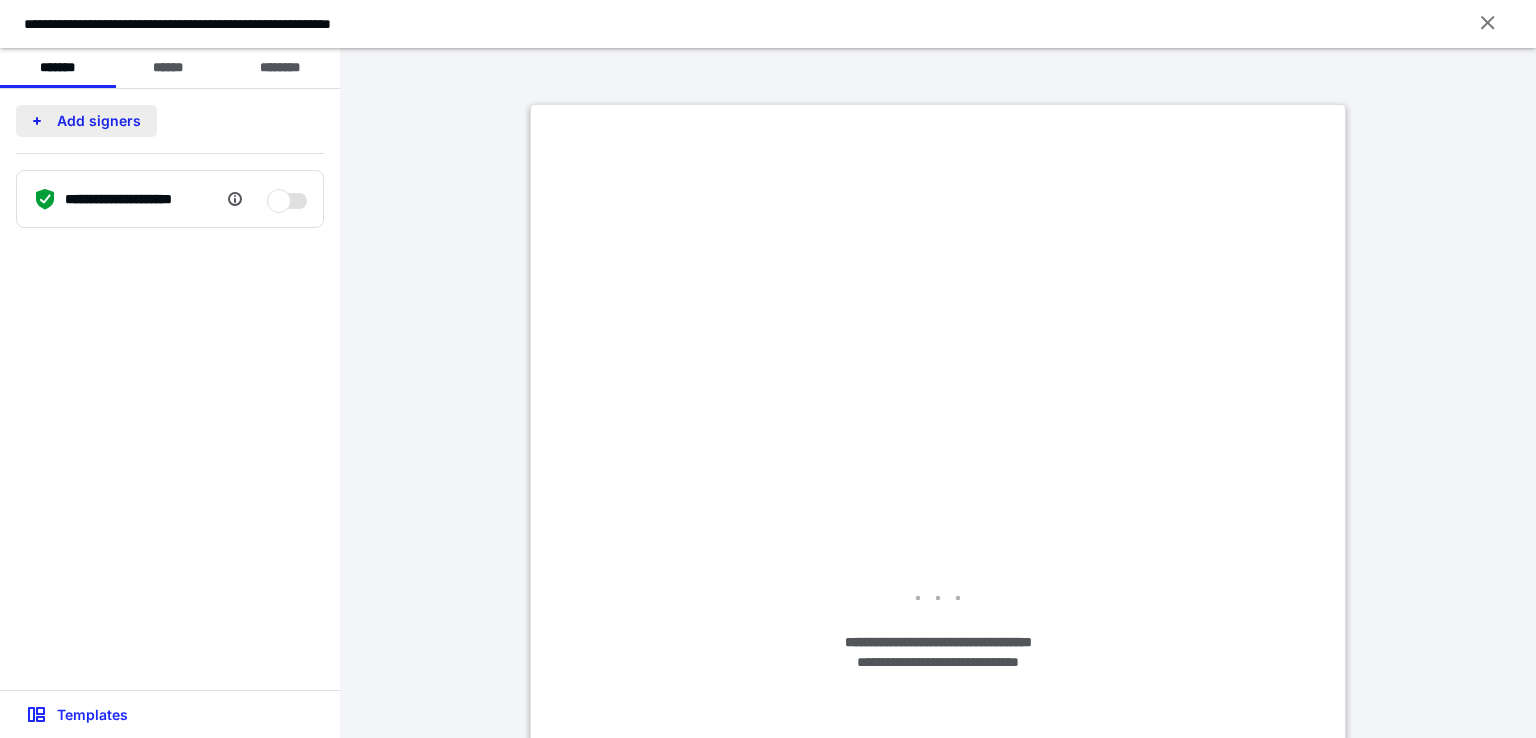 click on "Add signers" at bounding box center [86, 121] 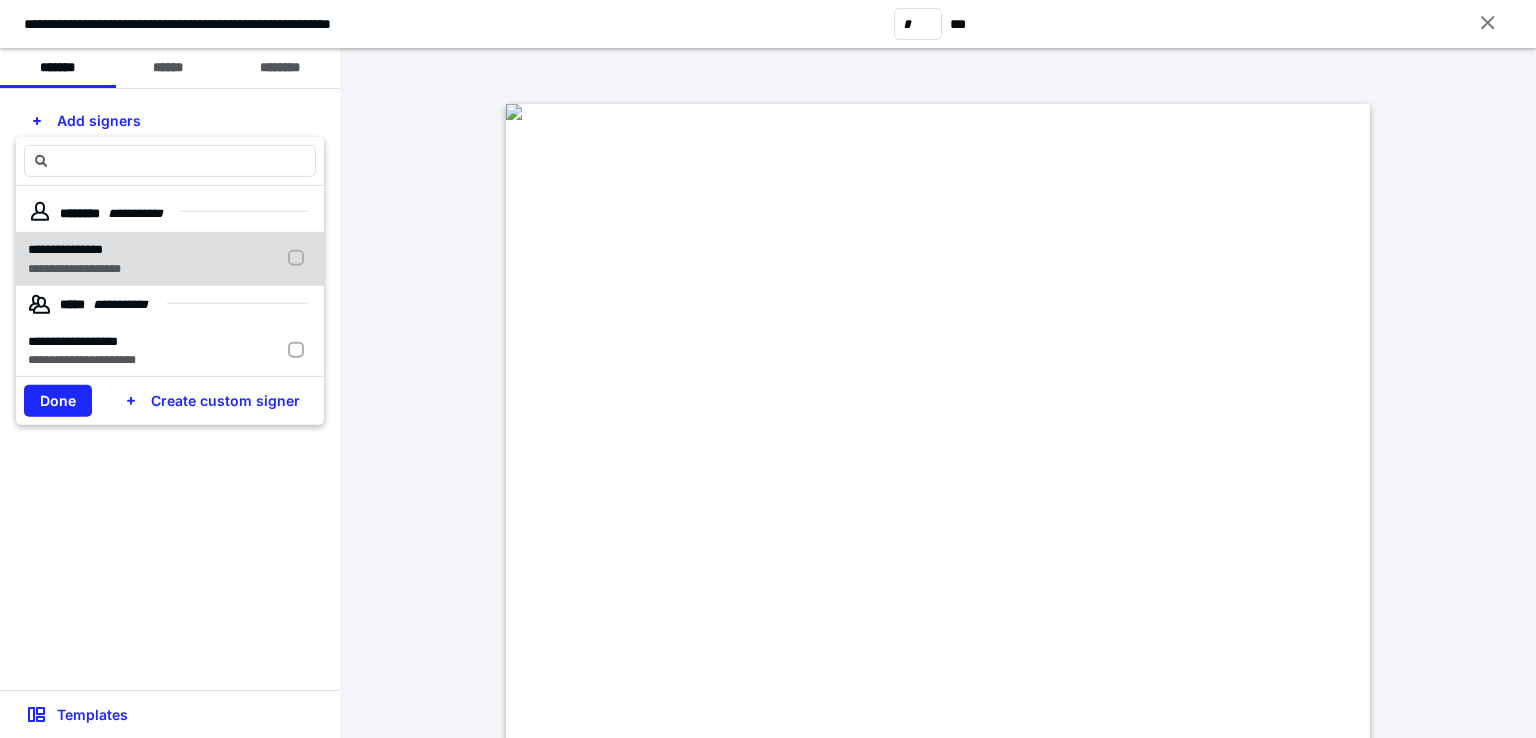 click at bounding box center (300, 258) 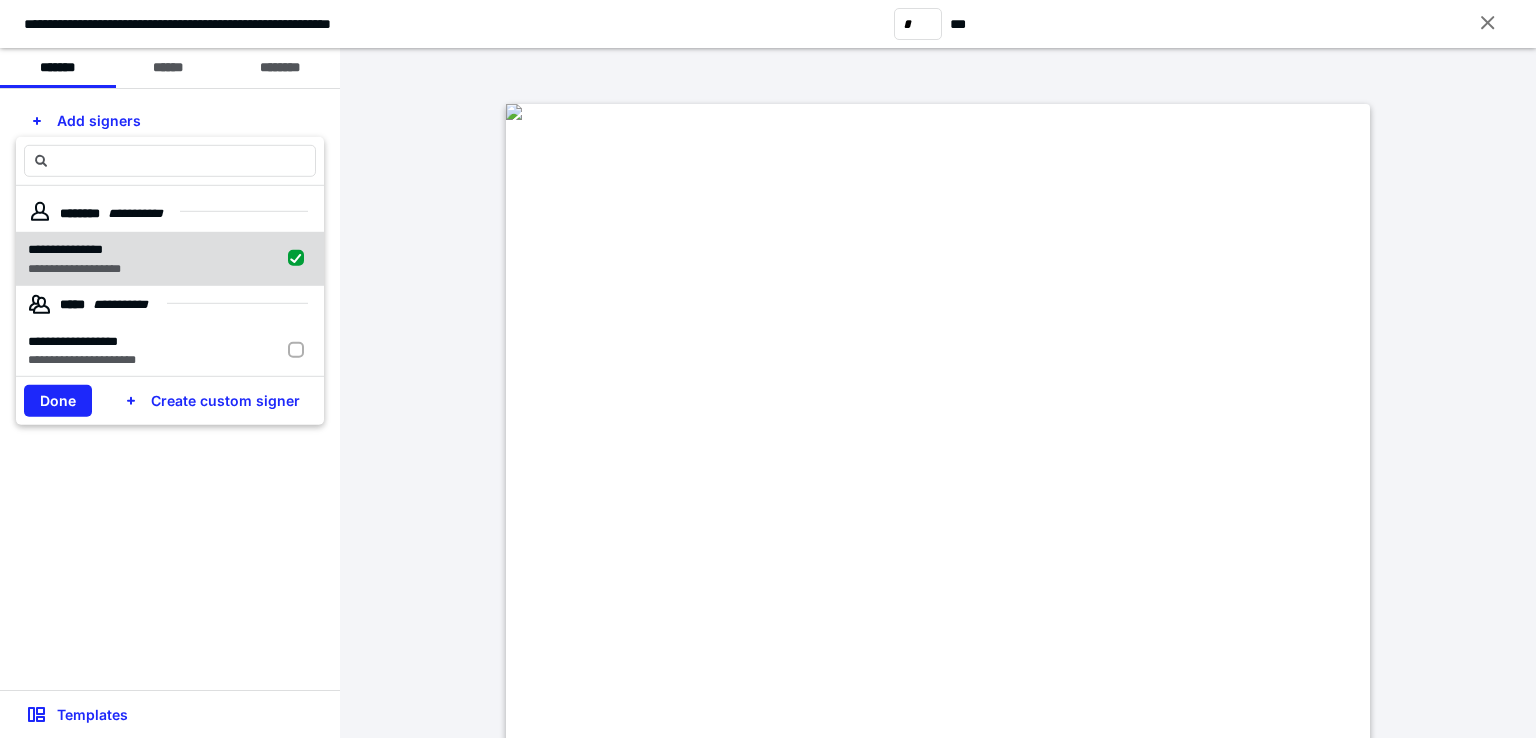 checkbox on "true" 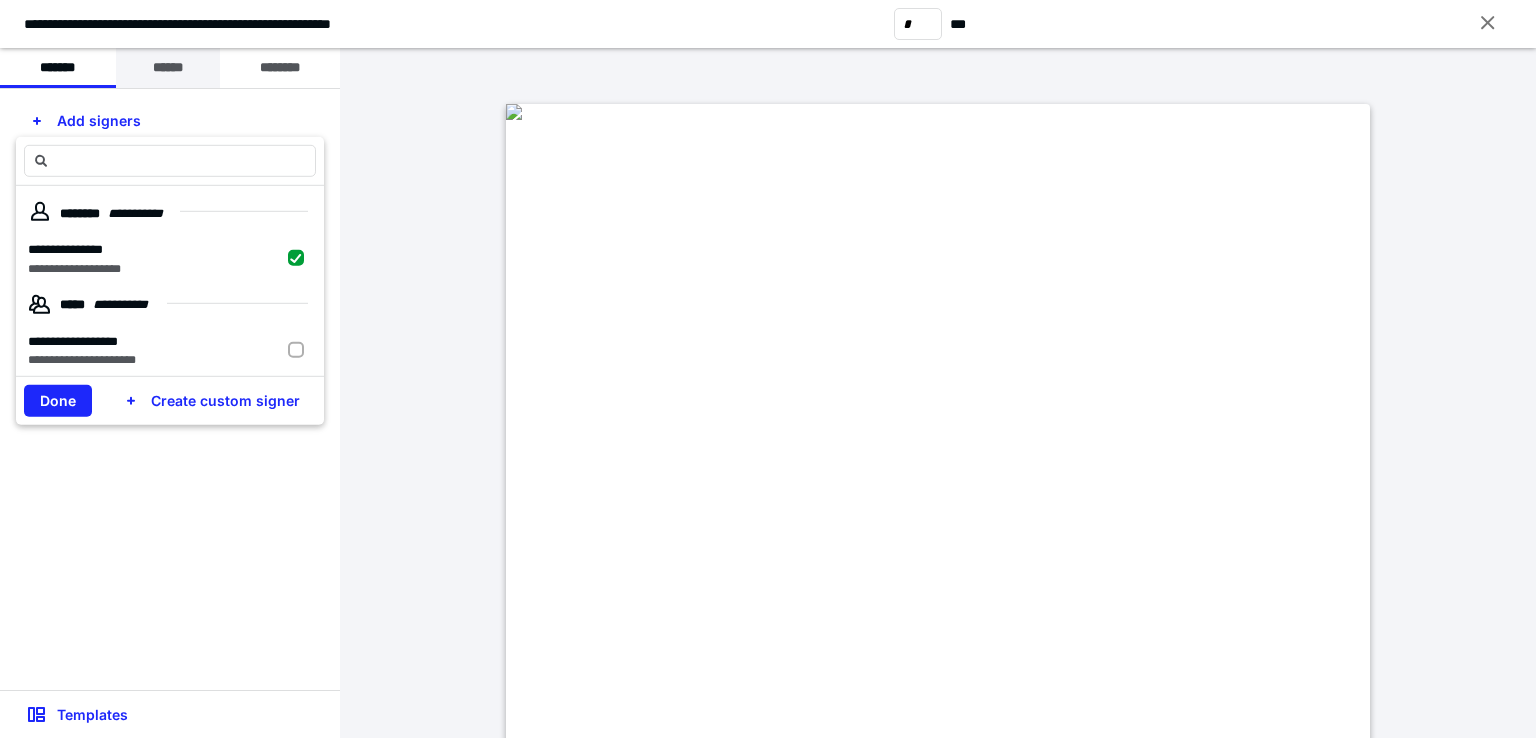 click on "******" at bounding box center (168, 68) 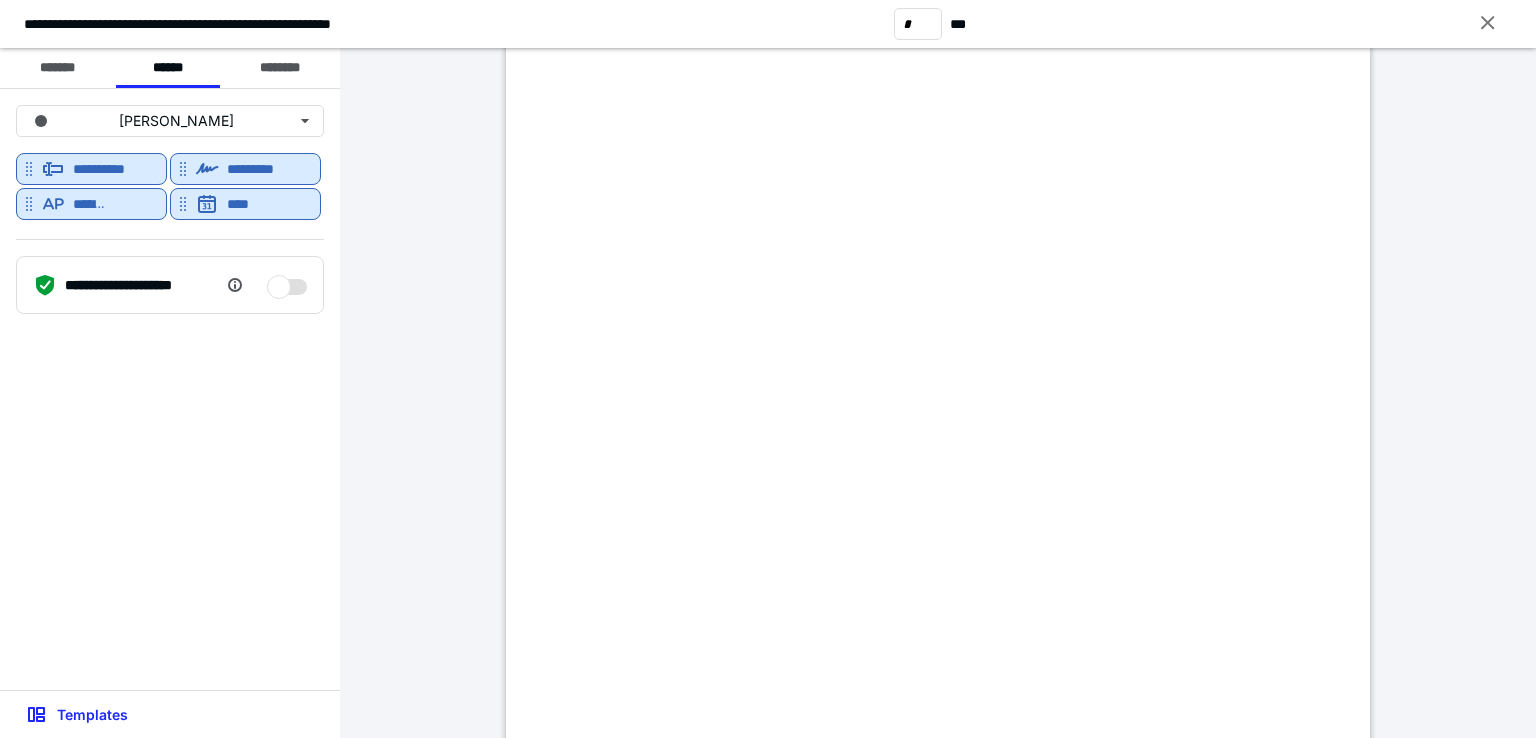 scroll, scrollTop: 1400, scrollLeft: 0, axis: vertical 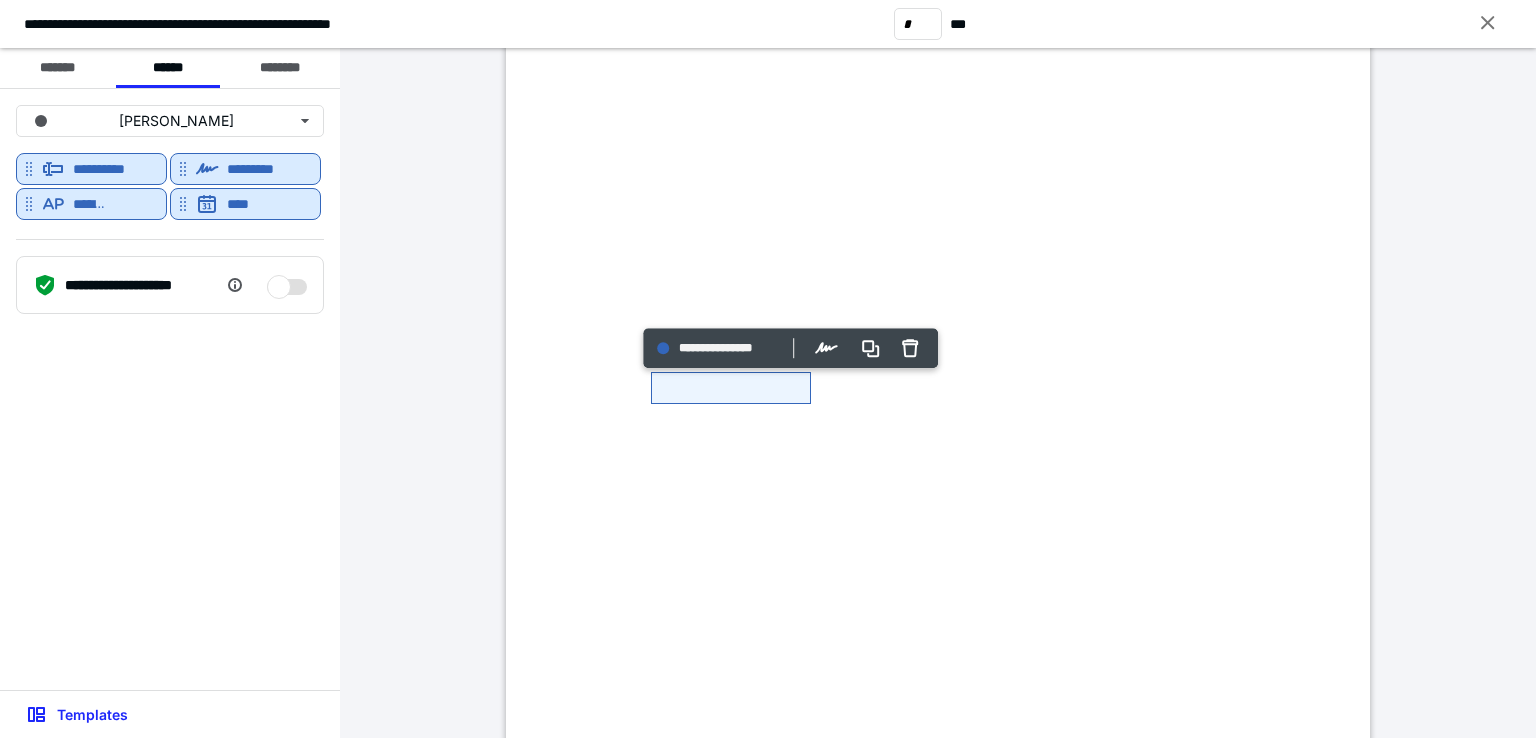 click at bounding box center (938, 268) 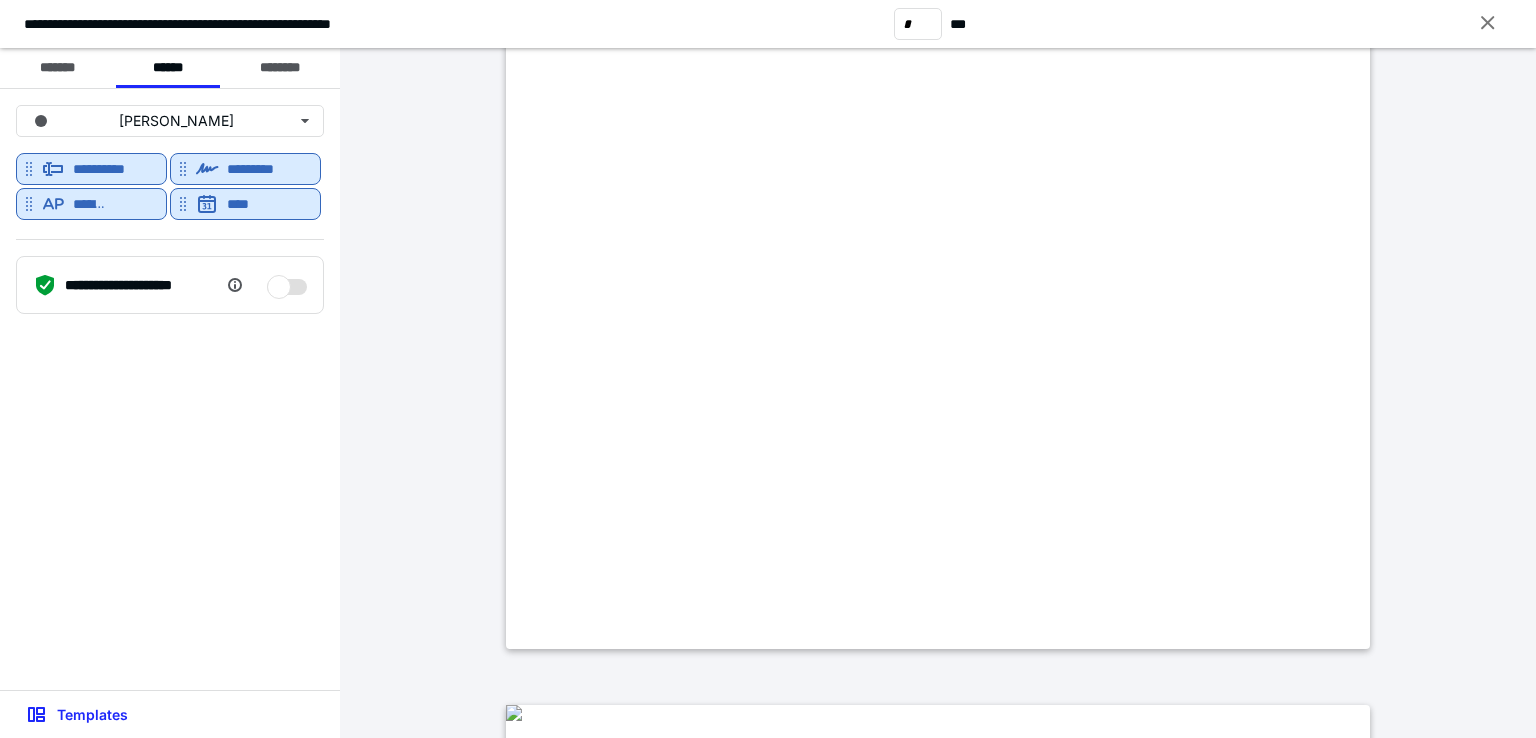 scroll, scrollTop: 5300, scrollLeft: 0, axis: vertical 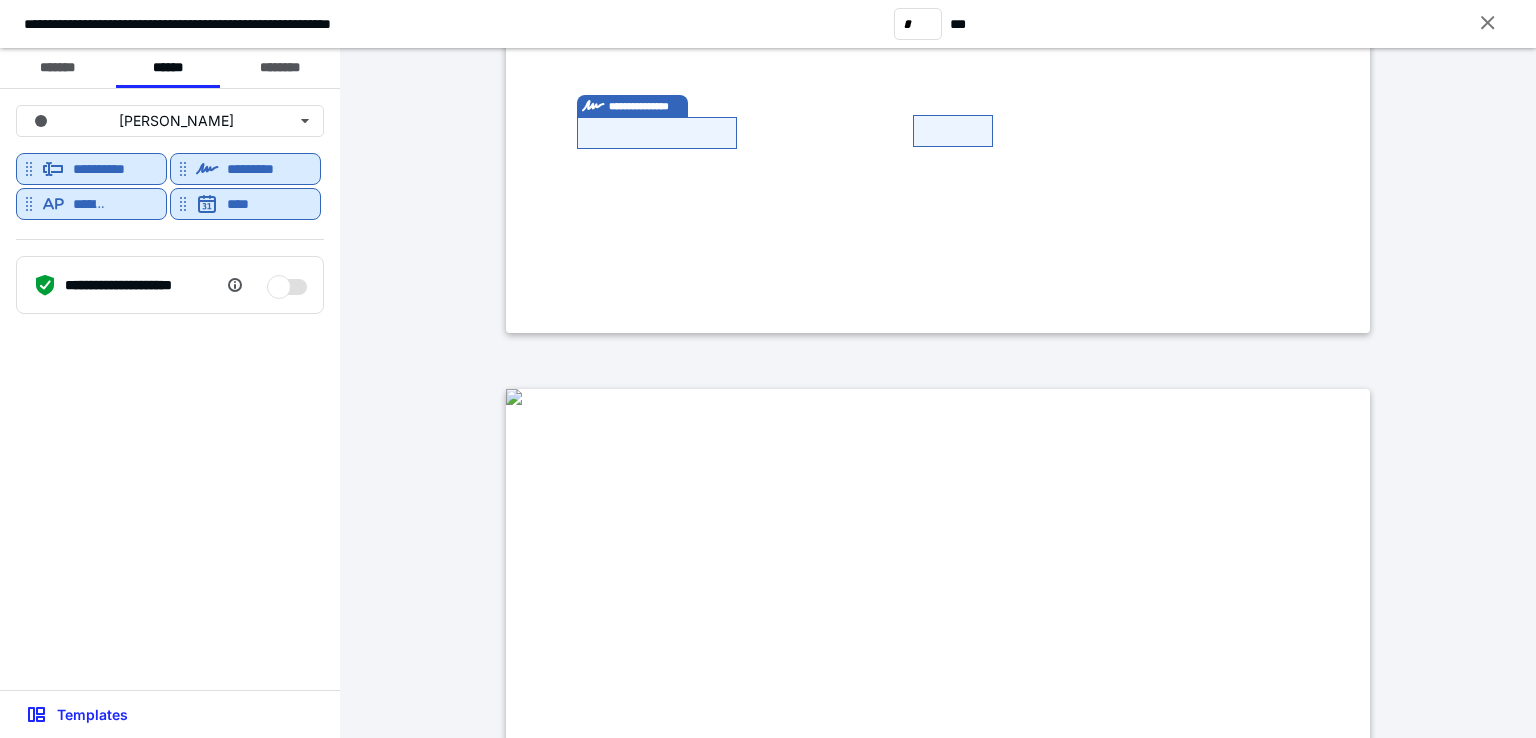 type on "*" 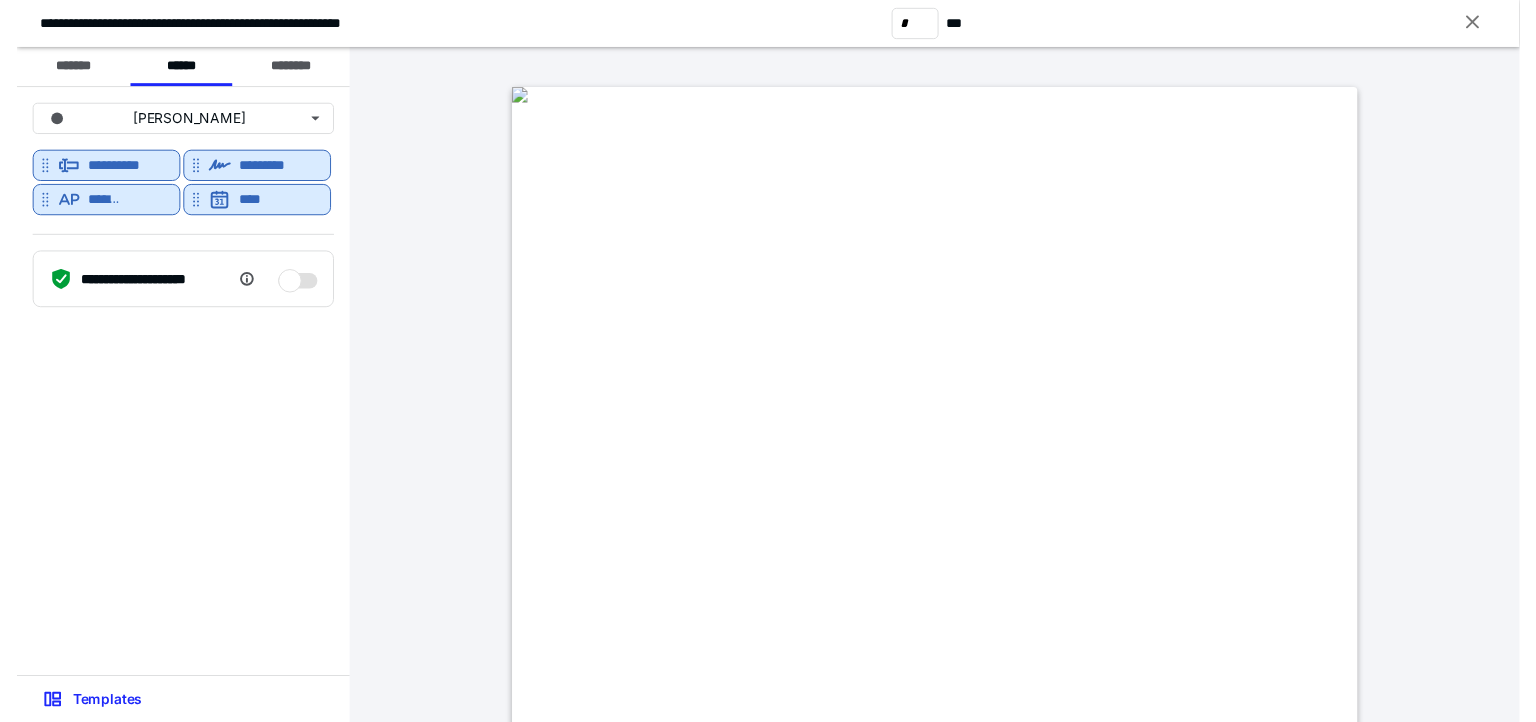 scroll, scrollTop: 6000, scrollLeft: 0, axis: vertical 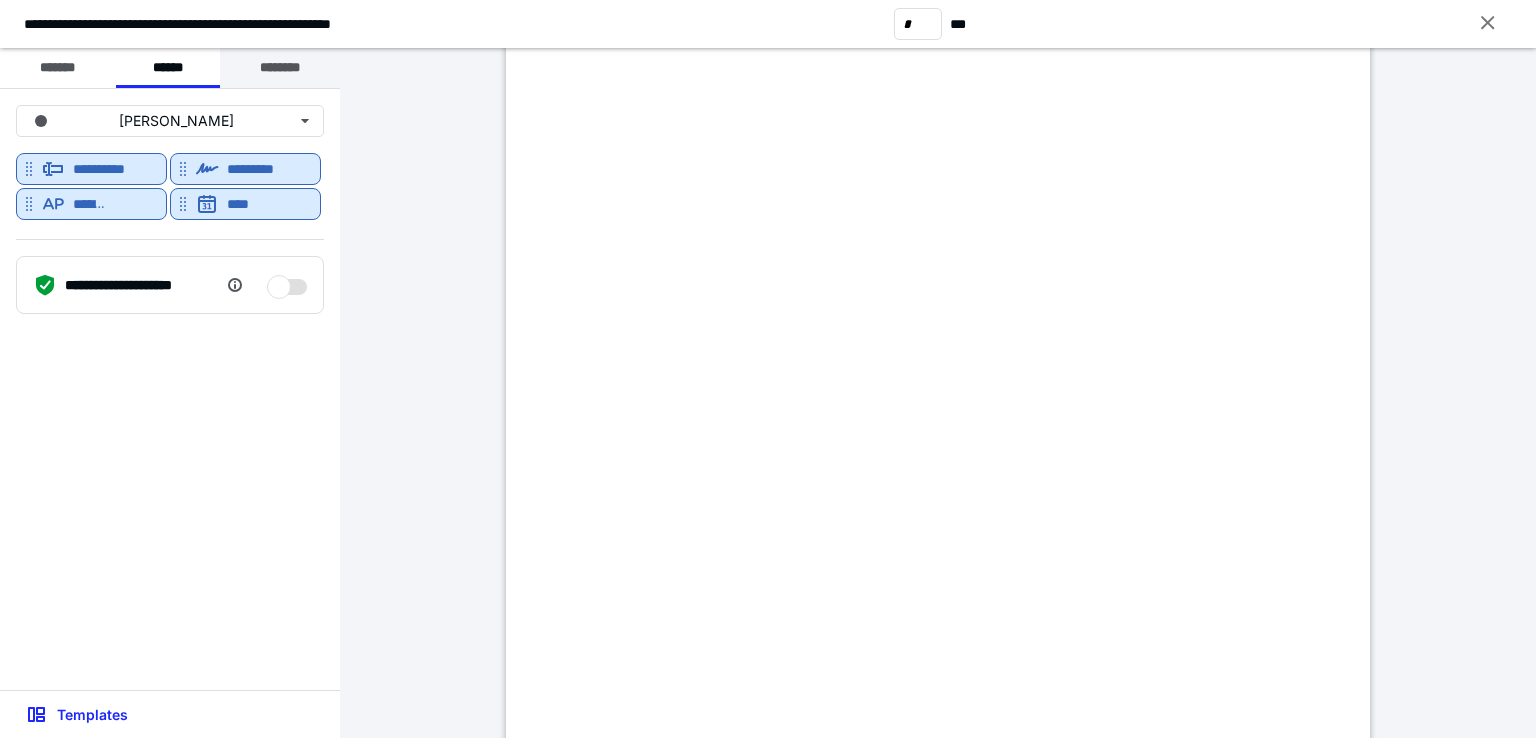 click on "********" at bounding box center (280, 68) 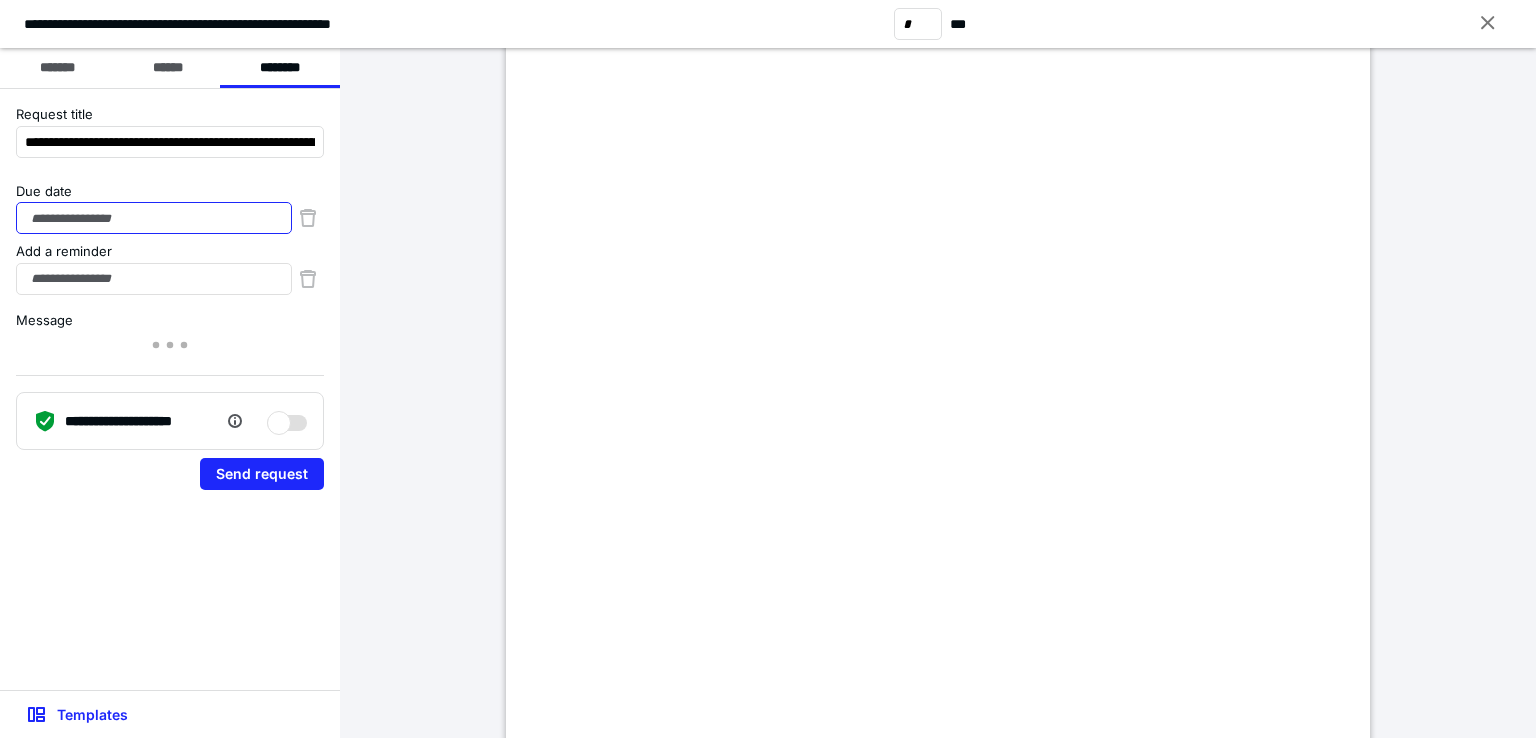 click on "Due date" at bounding box center (154, 218) 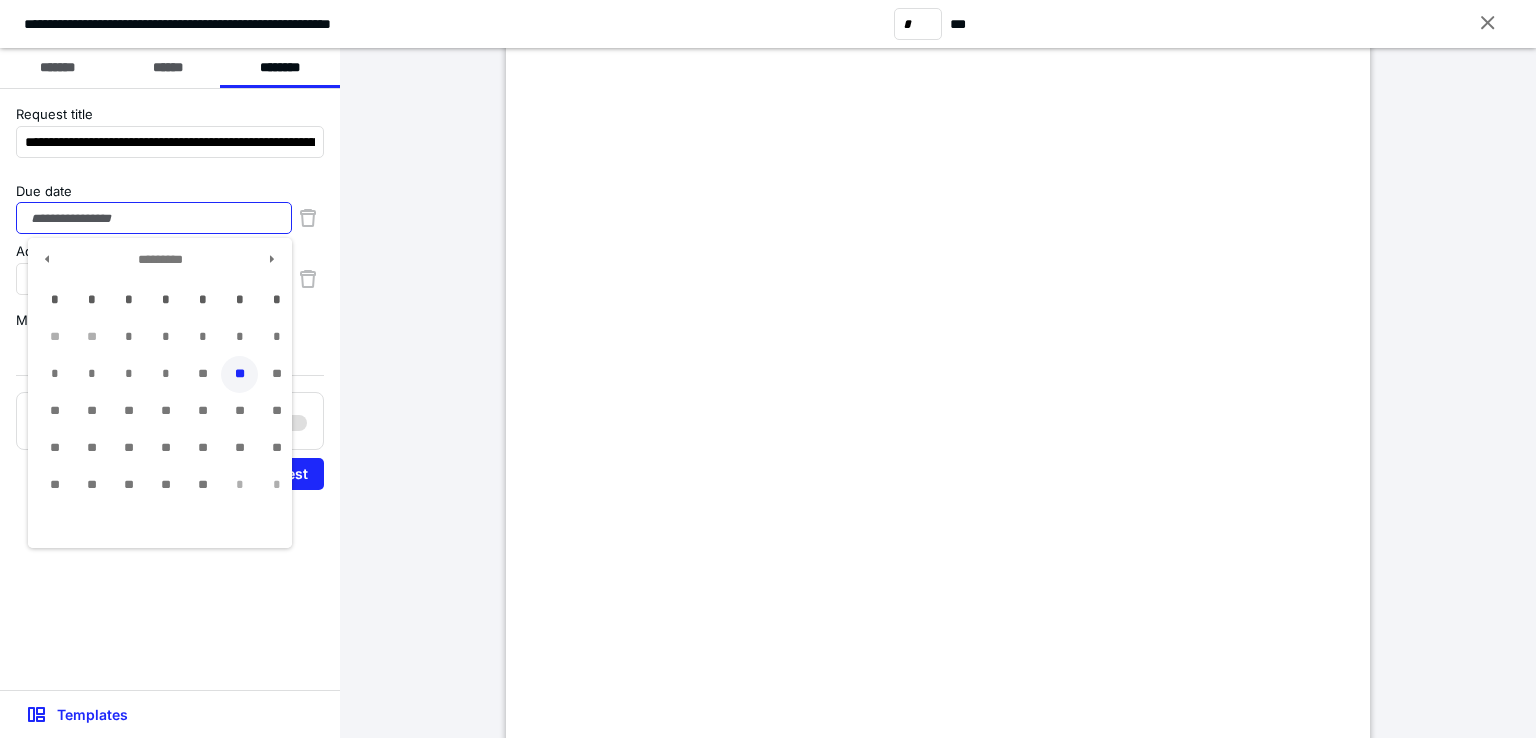 click on "**" at bounding box center (239, 374) 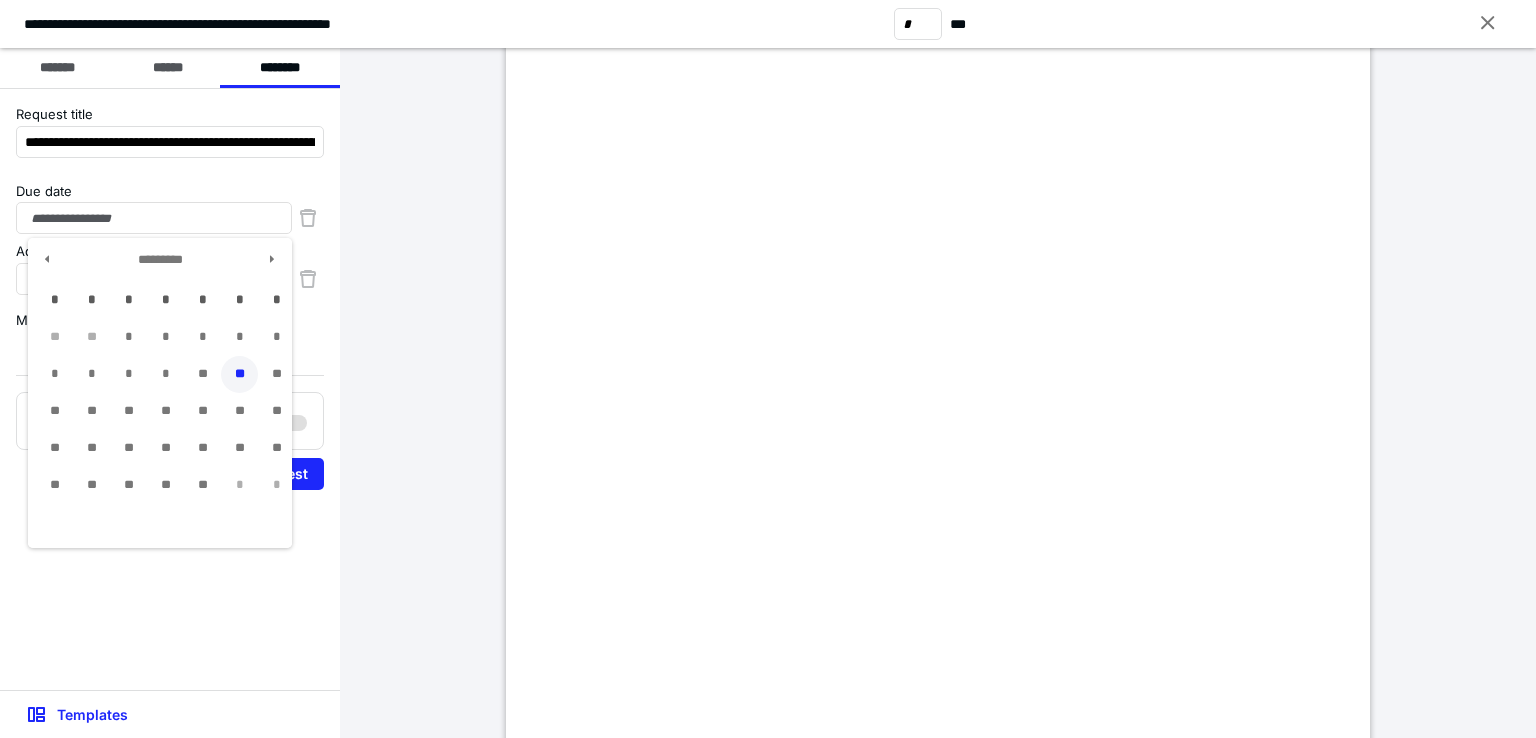 type on "**********" 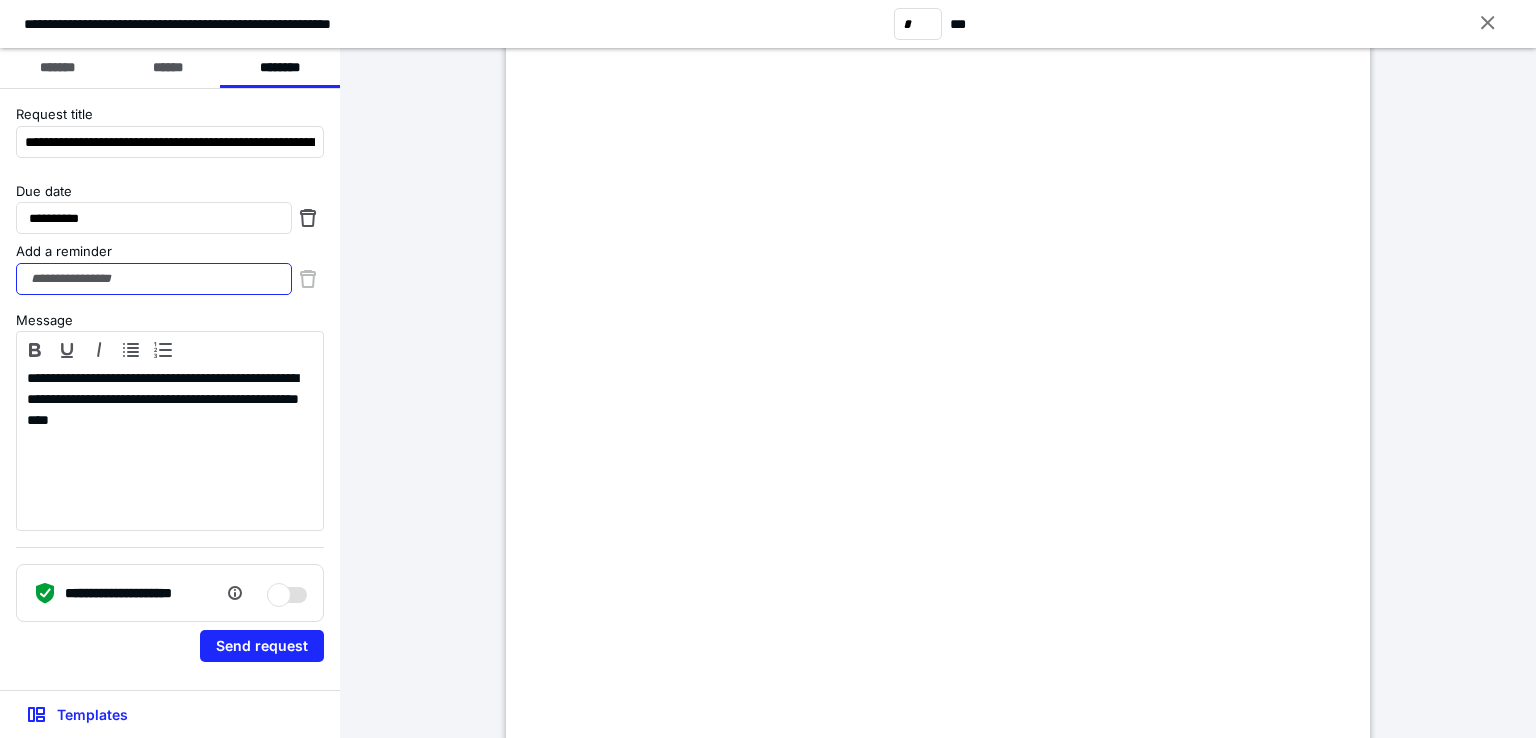 click on "Add a reminder" at bounding box center (154, 279) 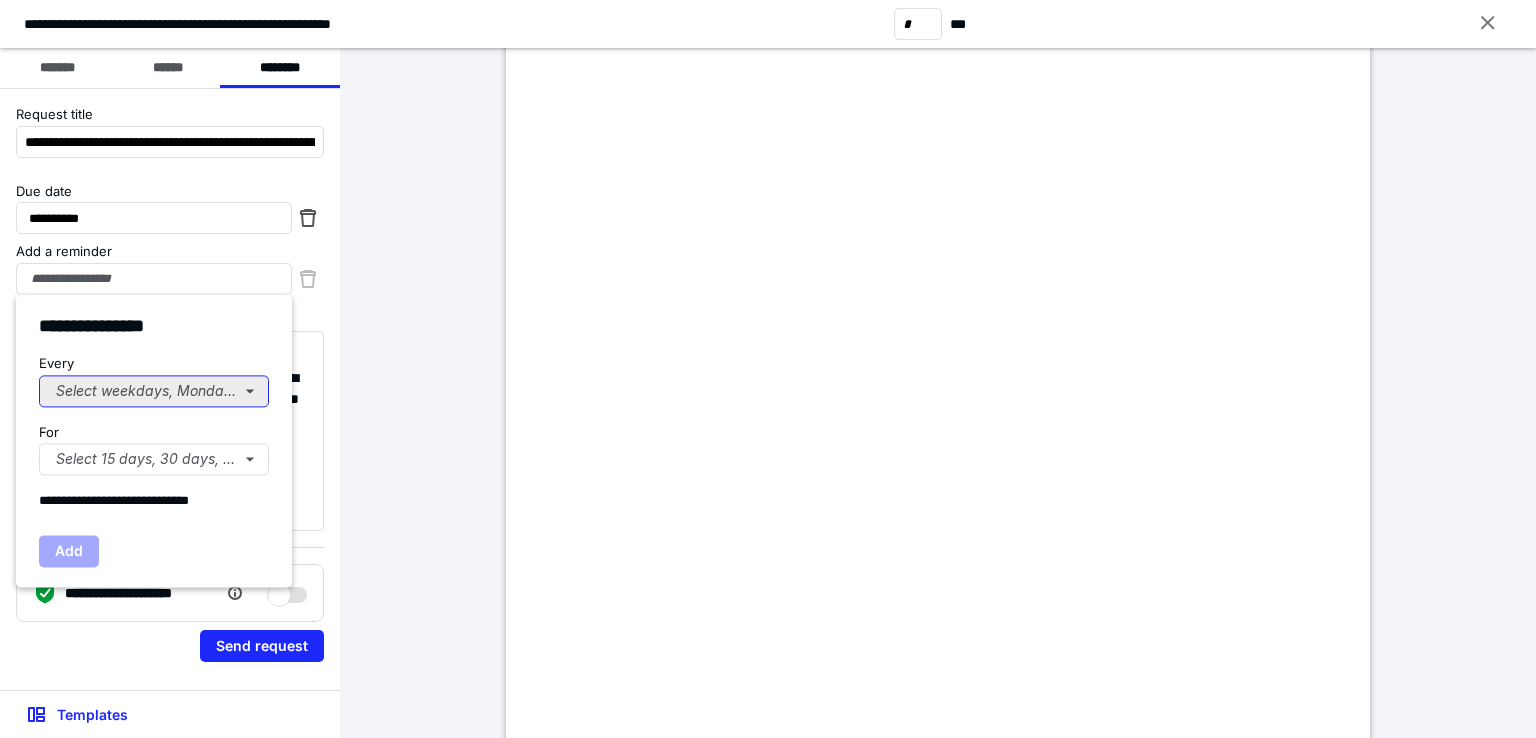 click on "Select weekdays, Mondays, or Tues..." at bounding box center [154, 391] 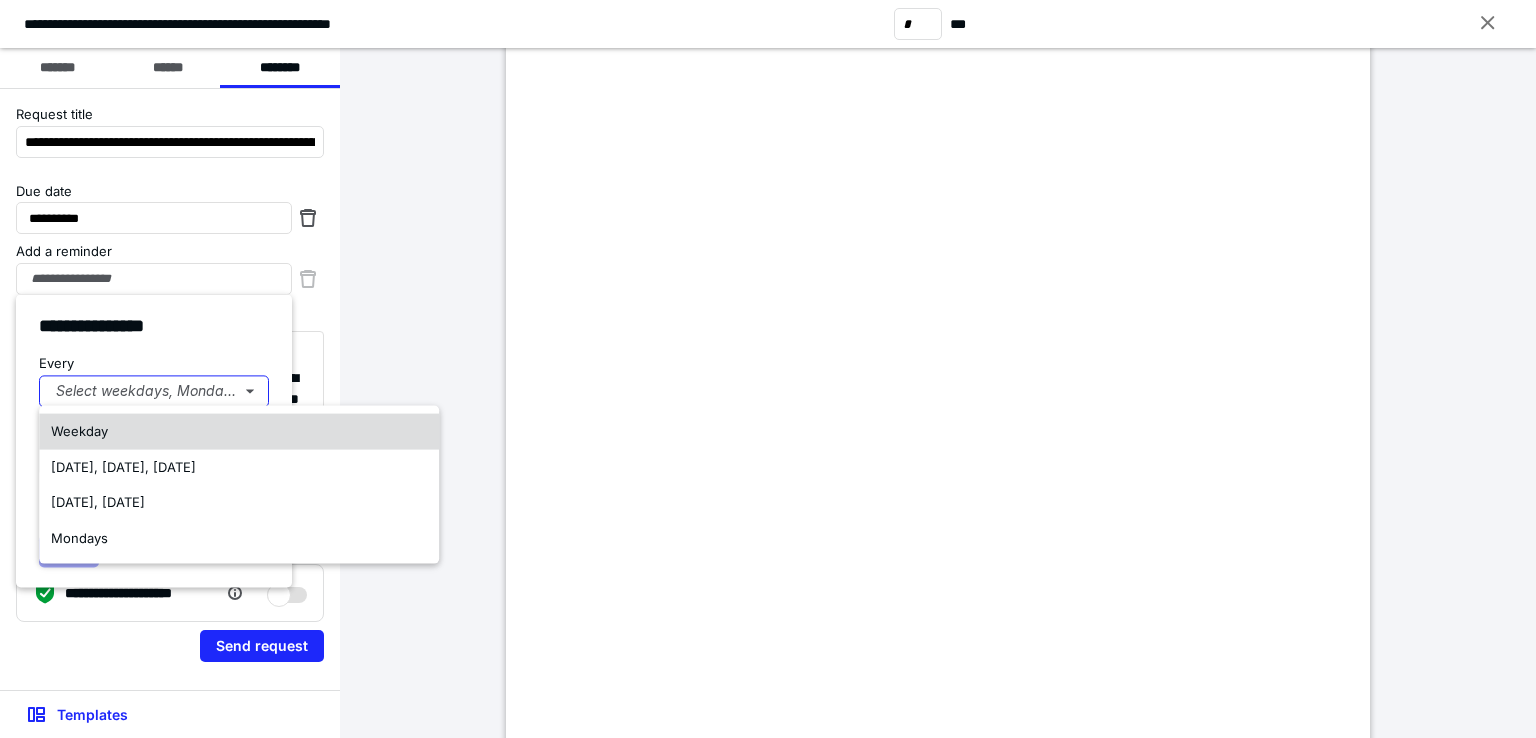 click on "Weekday" at bounding box center (239, 432) 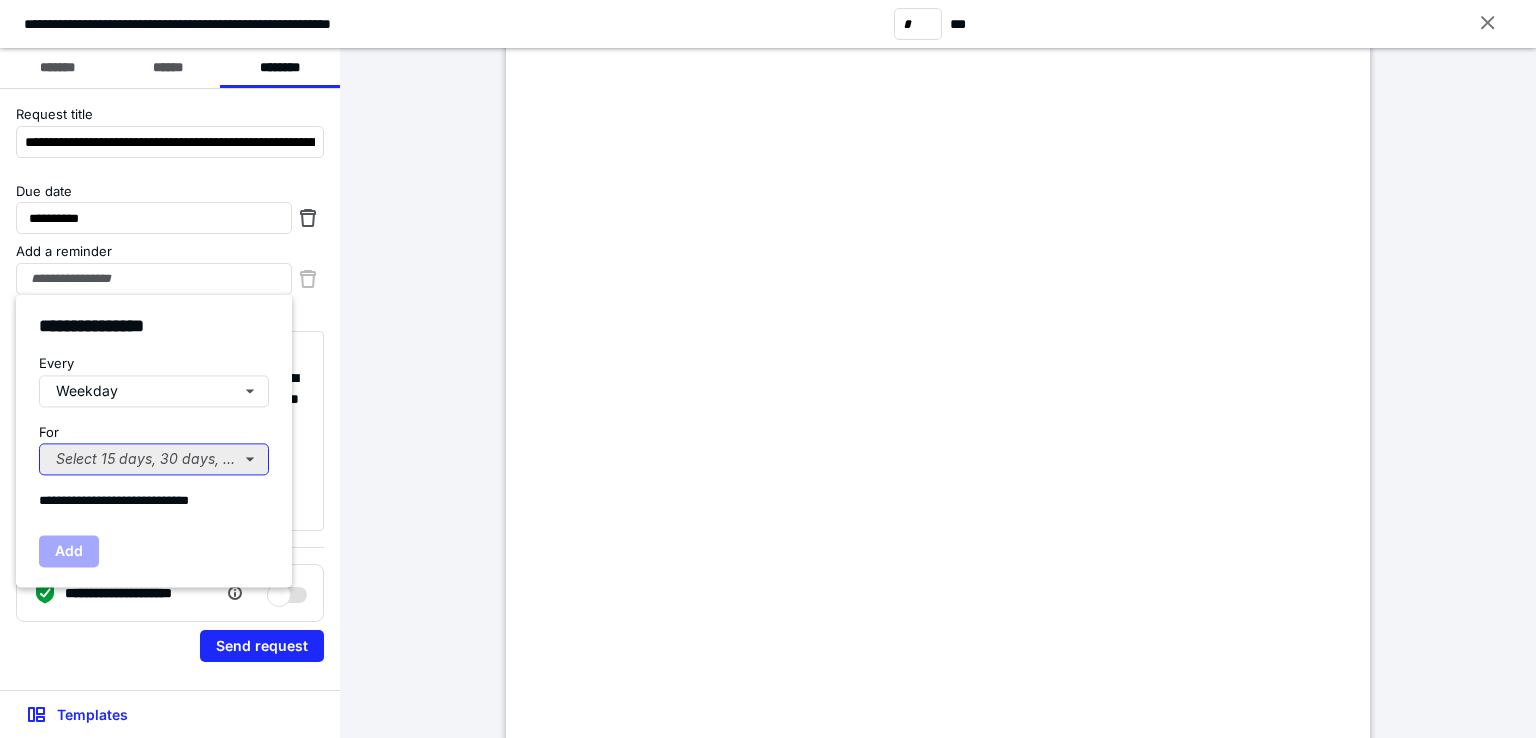 click on "Select 15 days, 30 days, or 45 days..." at bounding box center (154, 459) 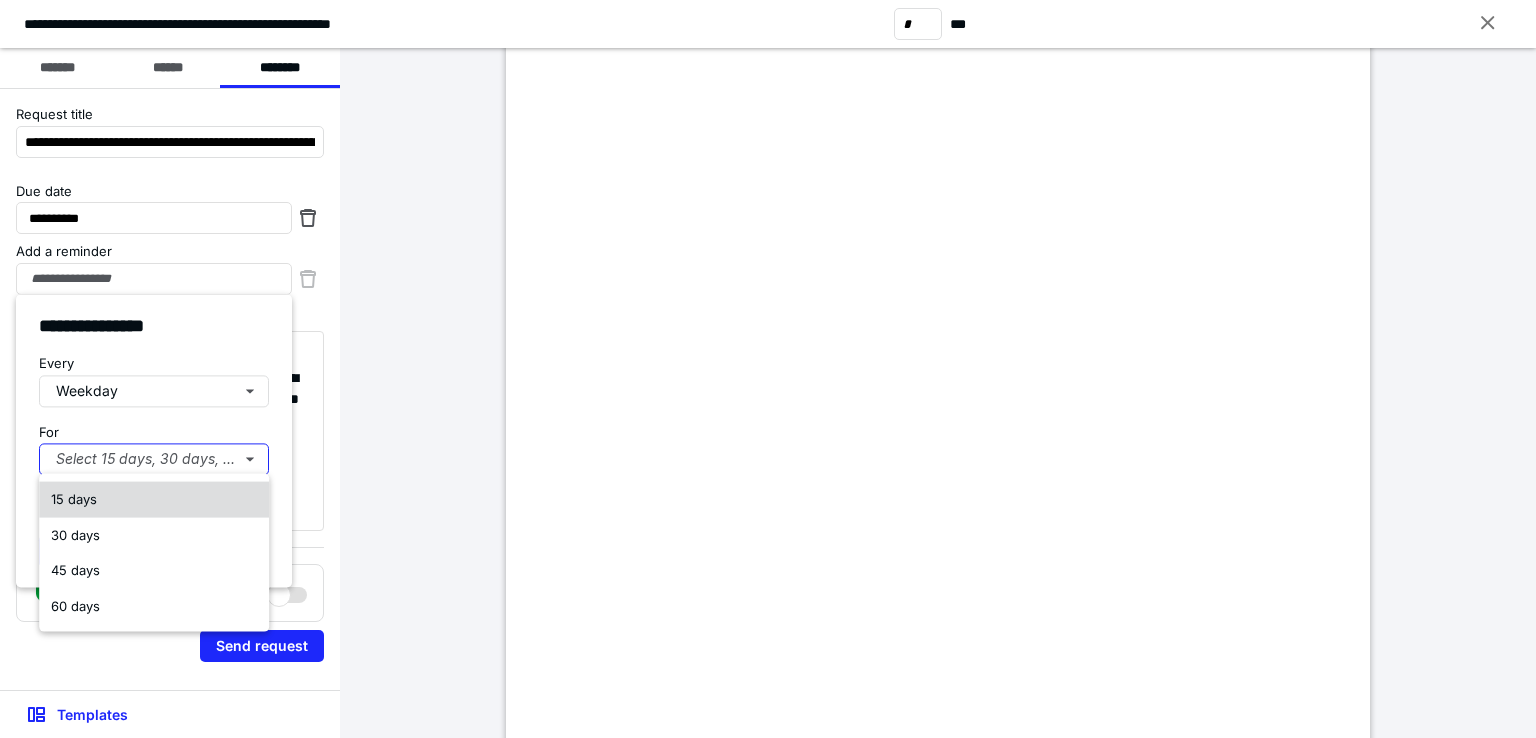click on "15 days" at bounding box center [154, 500] 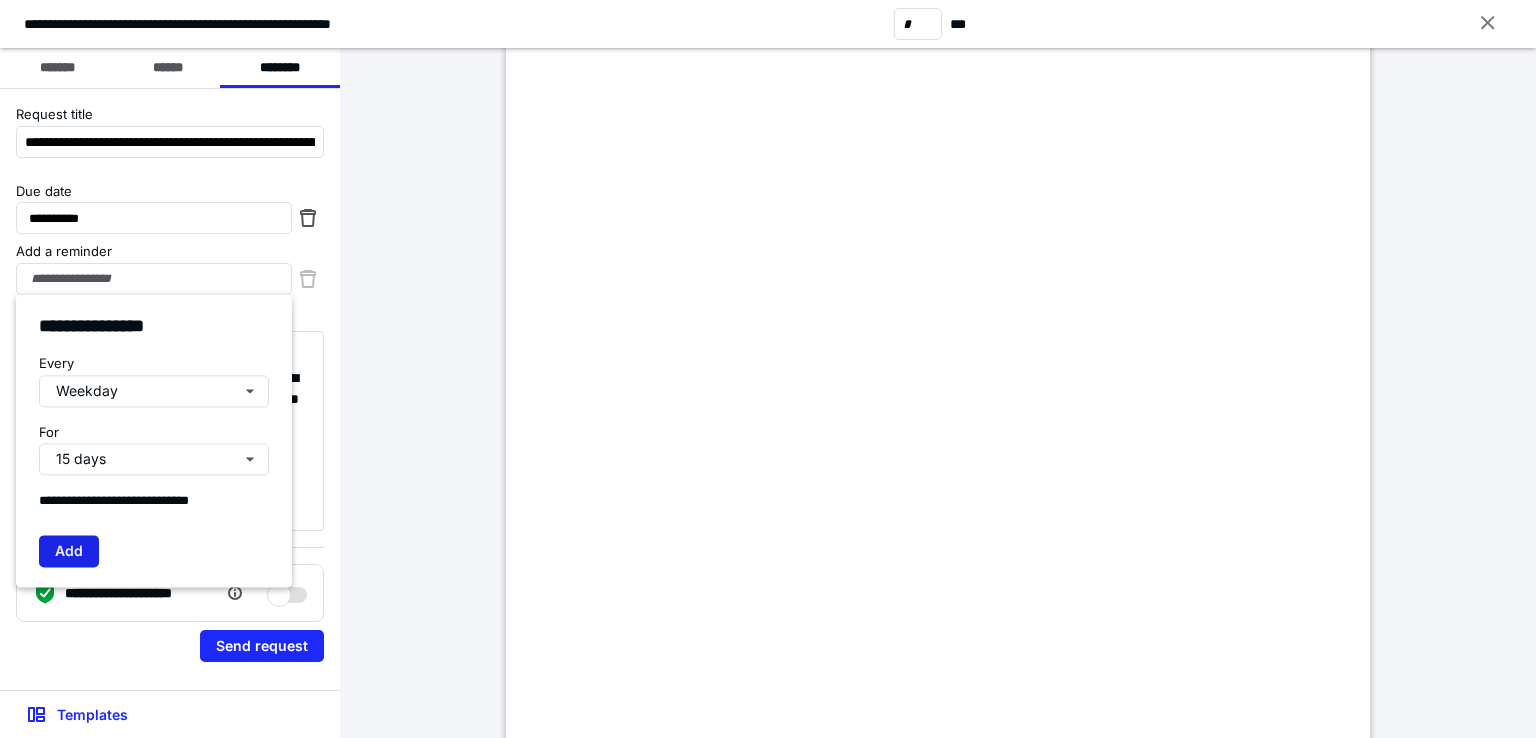 click on "**********" at bounding box center [154, 440] 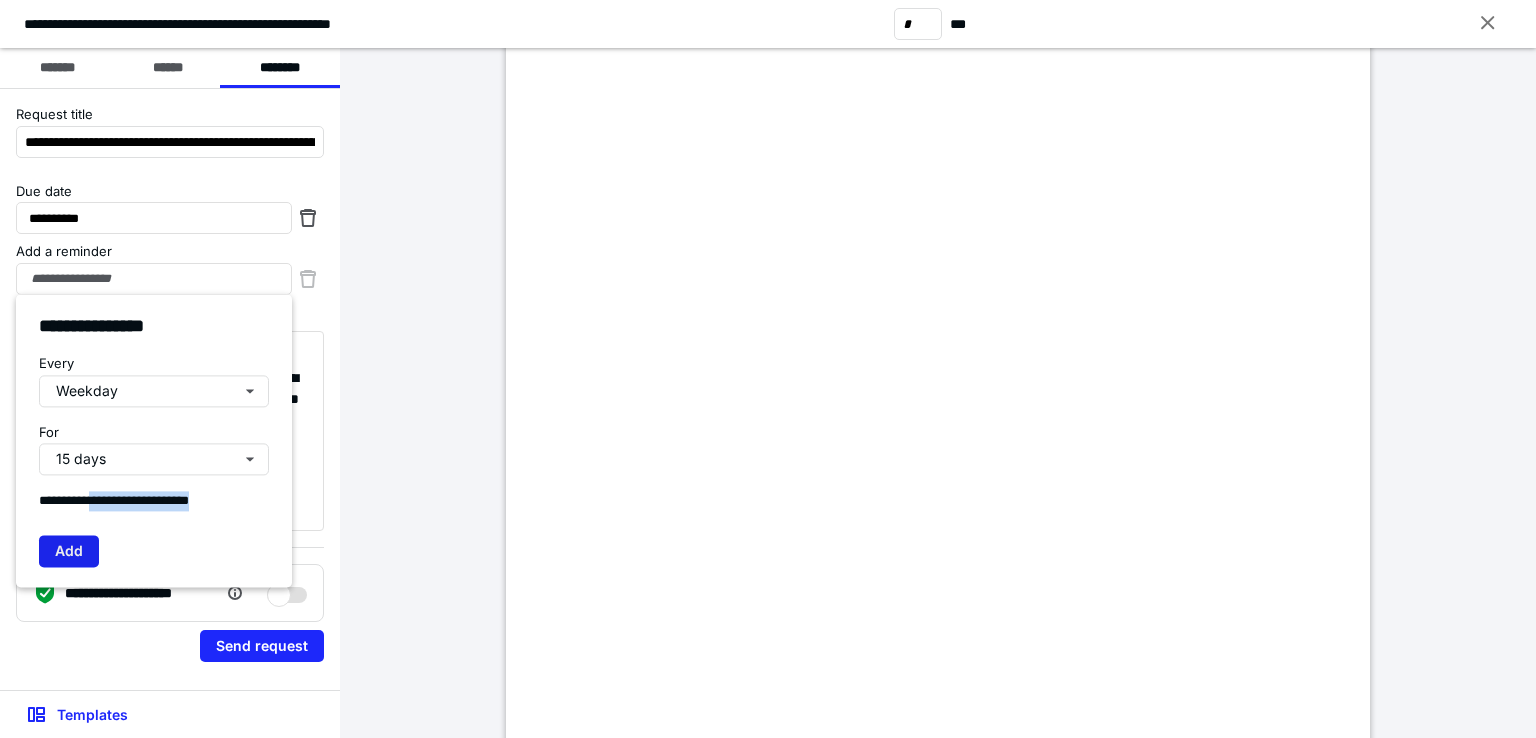 click on "Add" at bounding box center (69, 551) 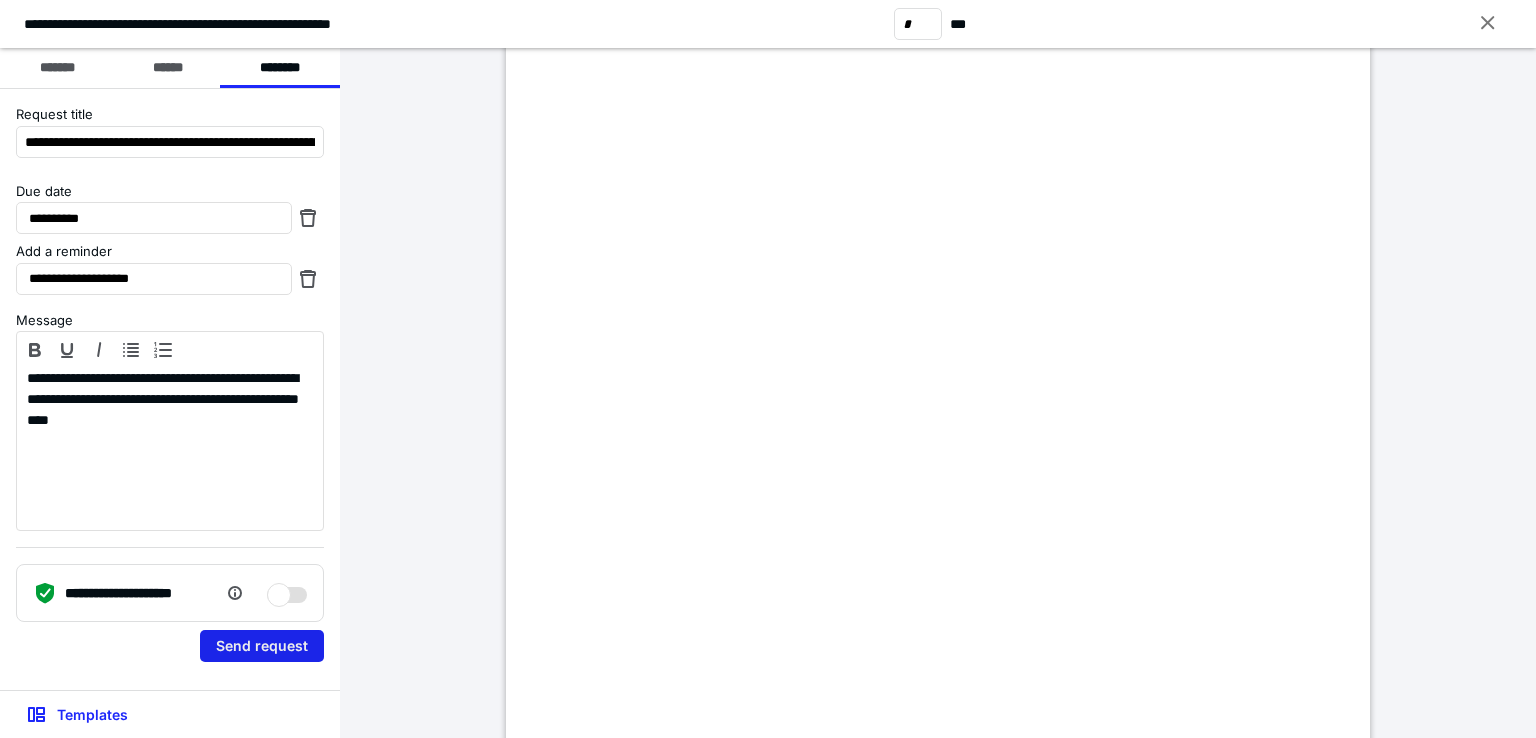click on "Send request" at bounding box center (262, 646) 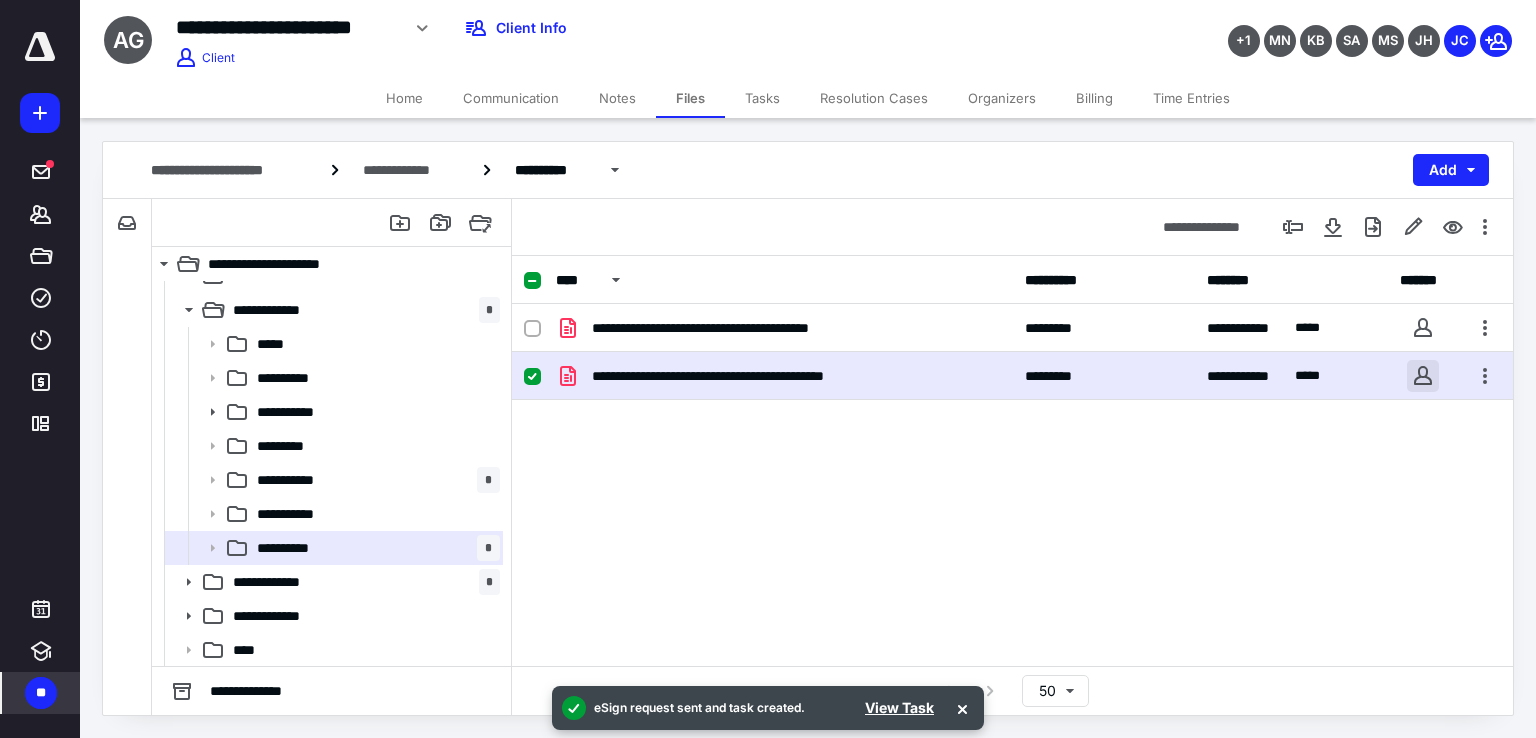 click at bounding box center (1423, 376) 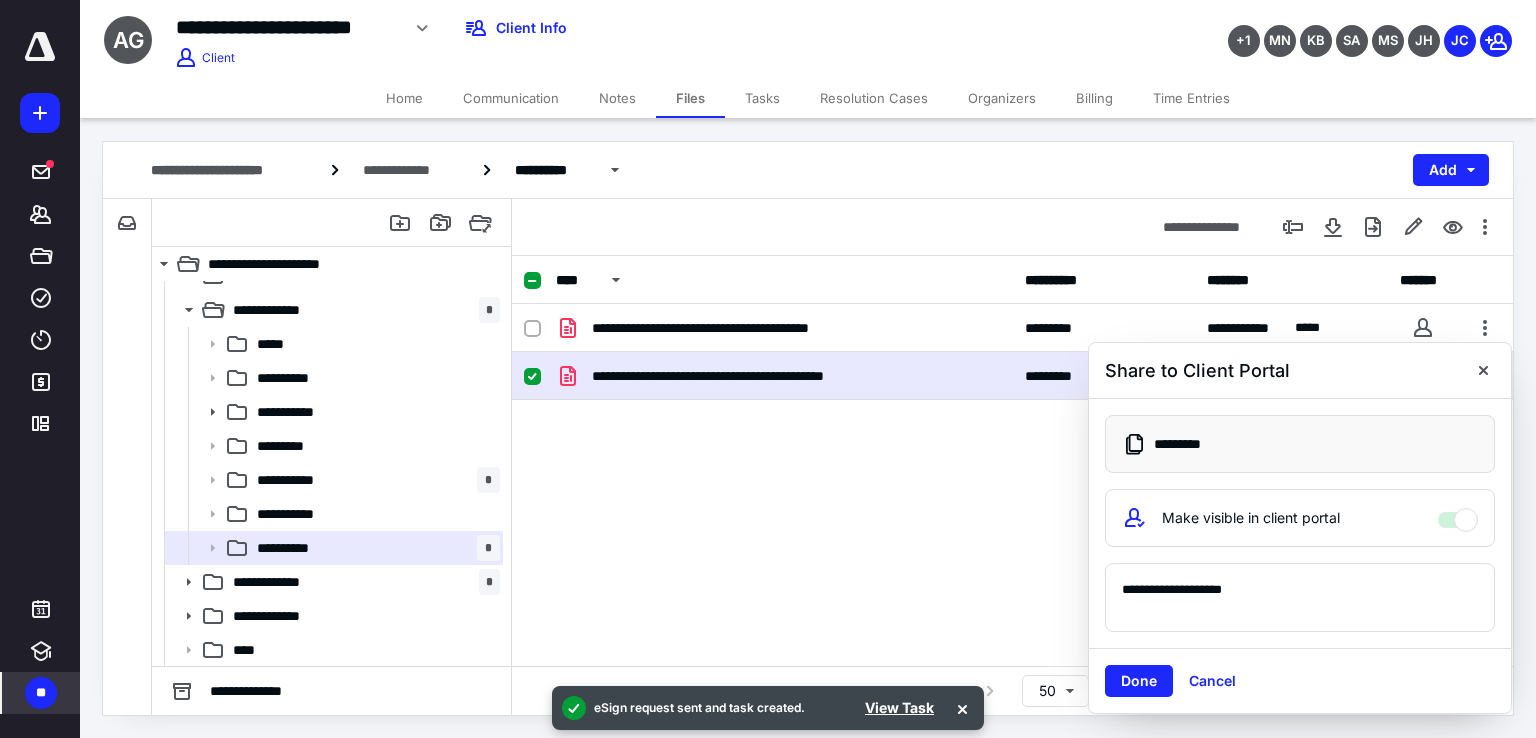 click on "Make visible in client portal" at bounding box center [1300, 518] 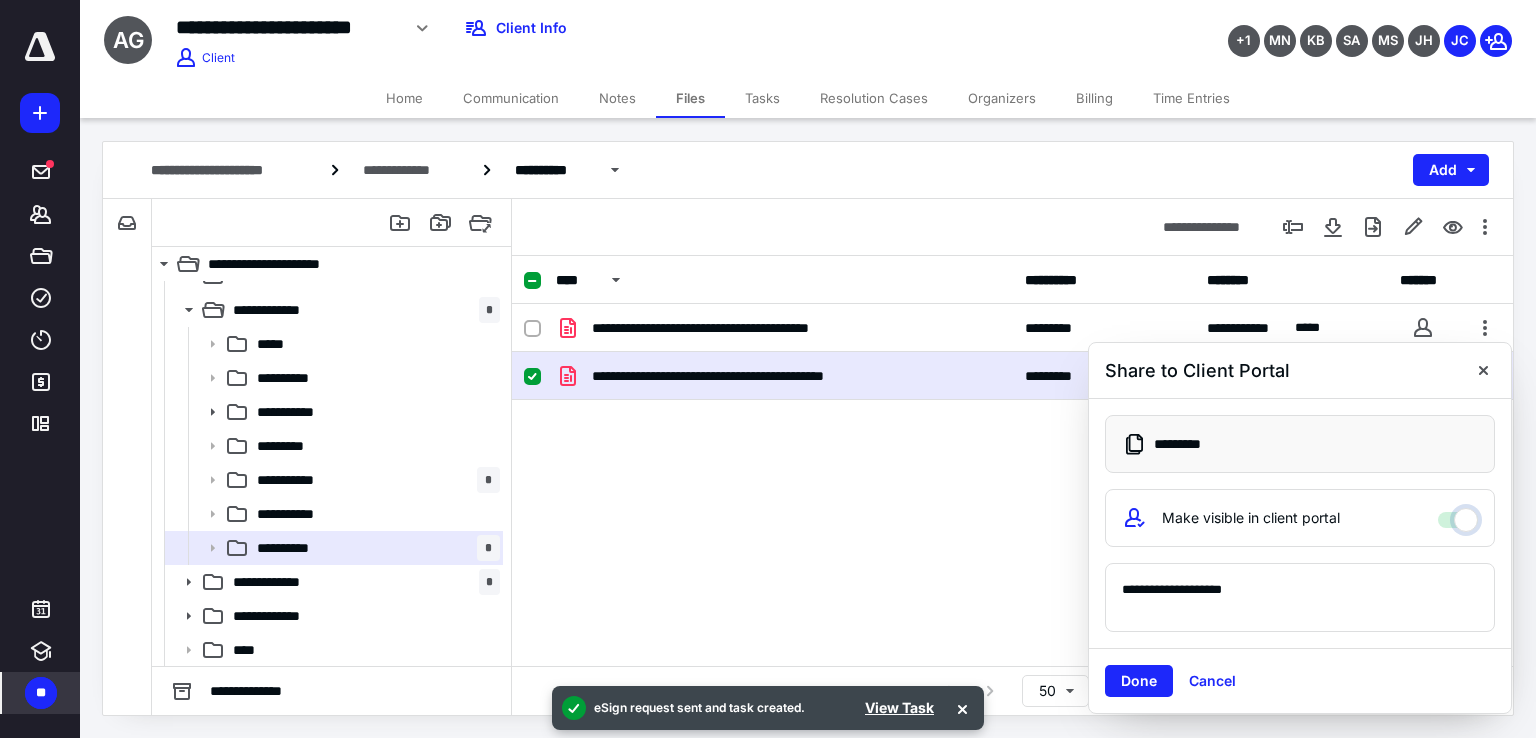 click on "Make visible in client portal" at bounding box center (1458, 515) 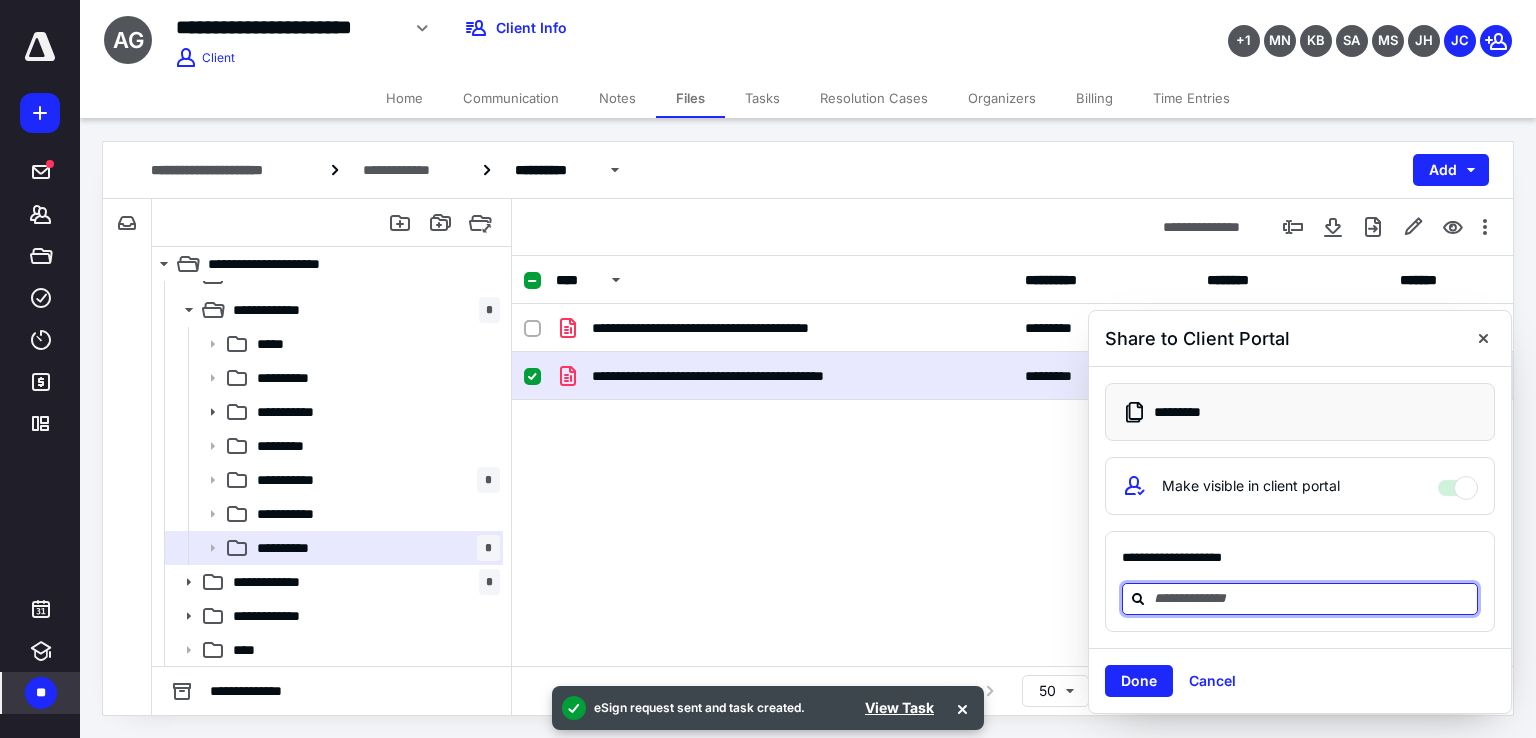 click at bounding box center [1312, 598] 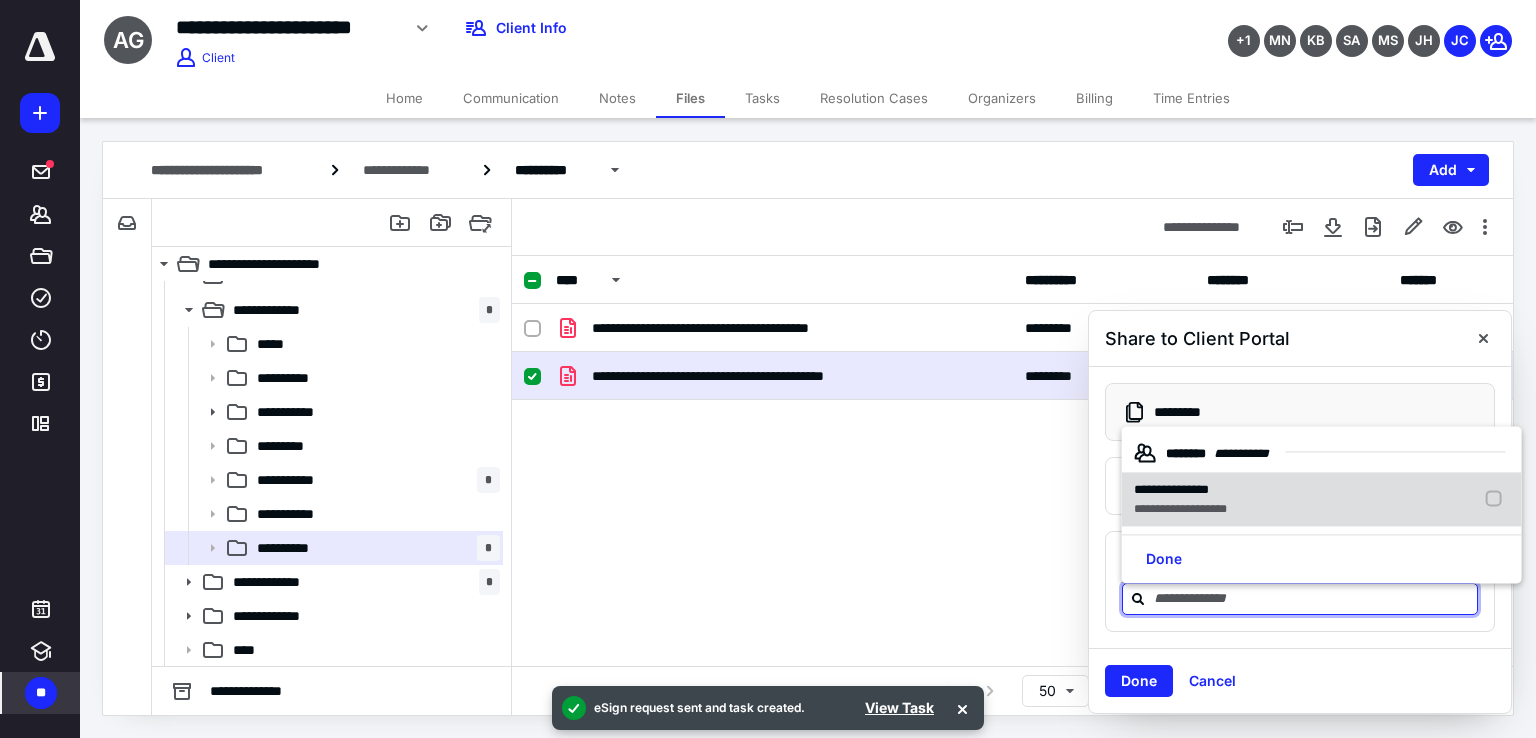 click on "**********" at bounding box center (1171, 489) 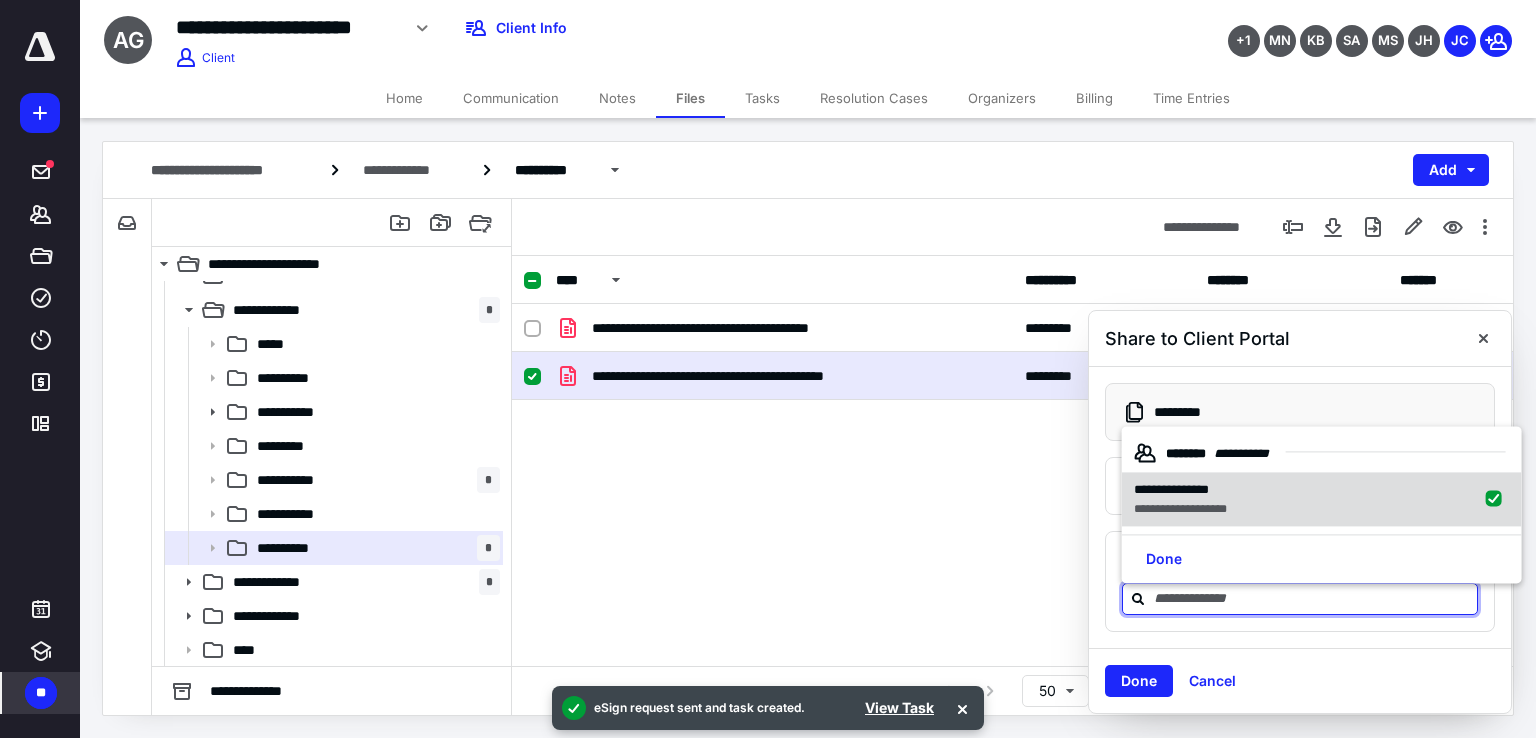 checkbox on "true" 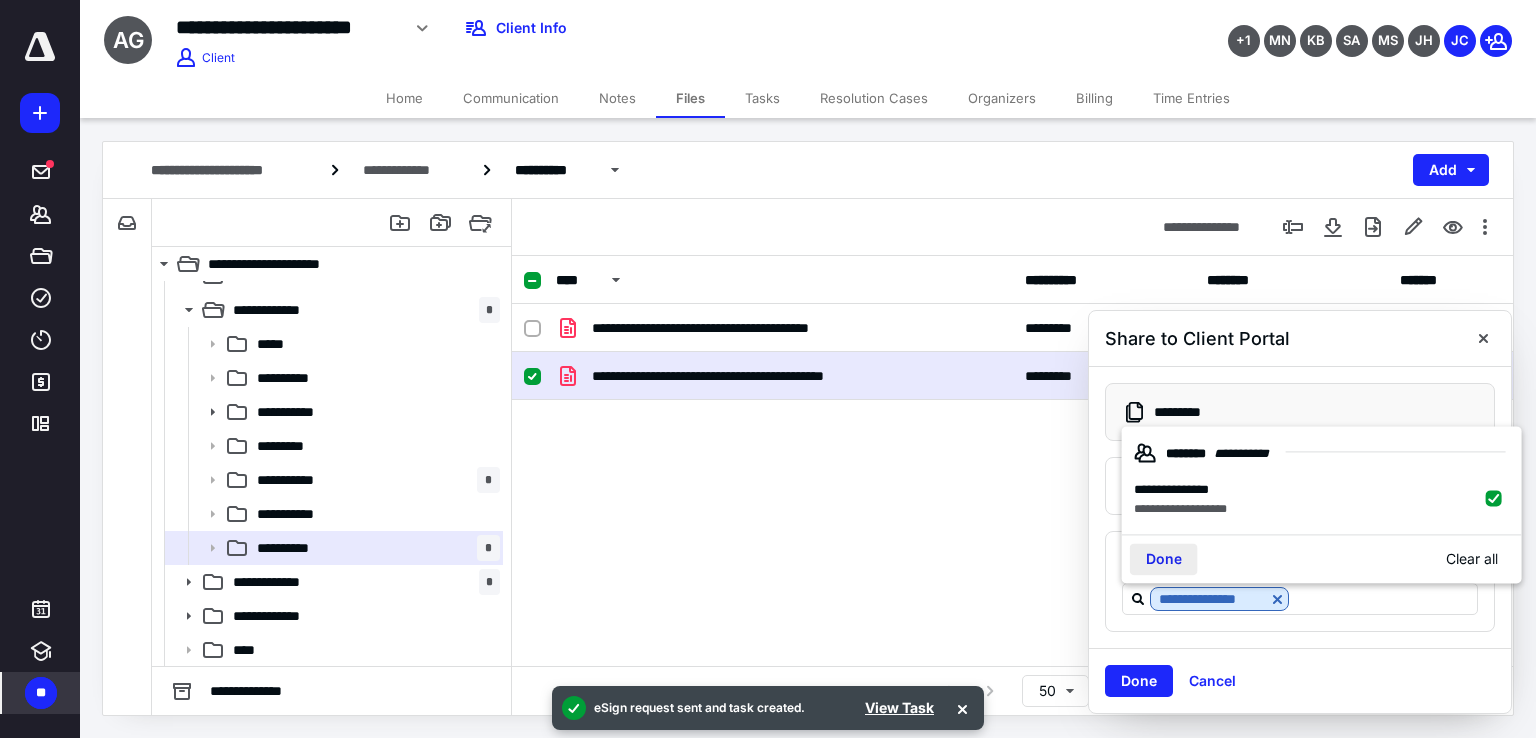 click on "Done" at bounding box center (1164, 559) 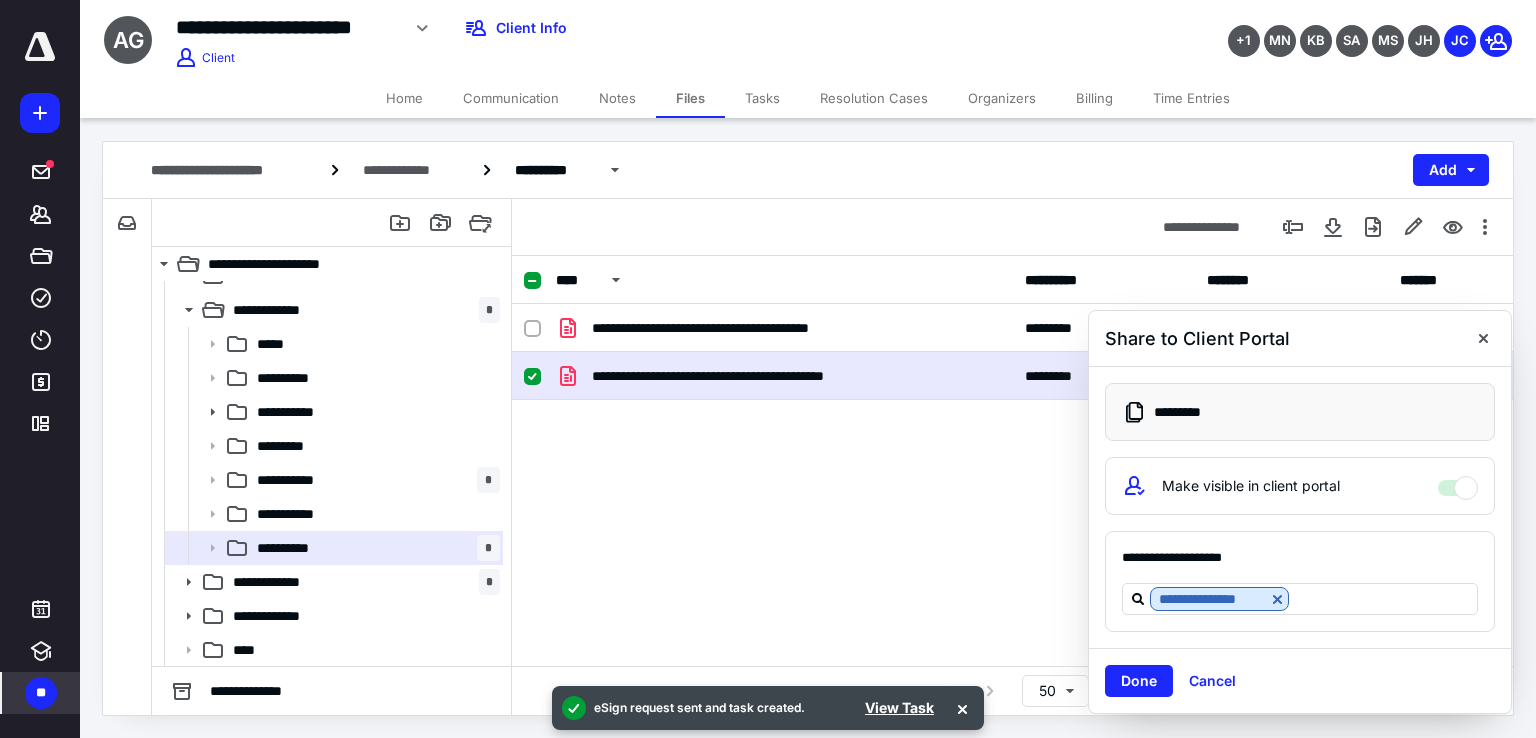 click on "Done" at bounding box center (1139, 681) 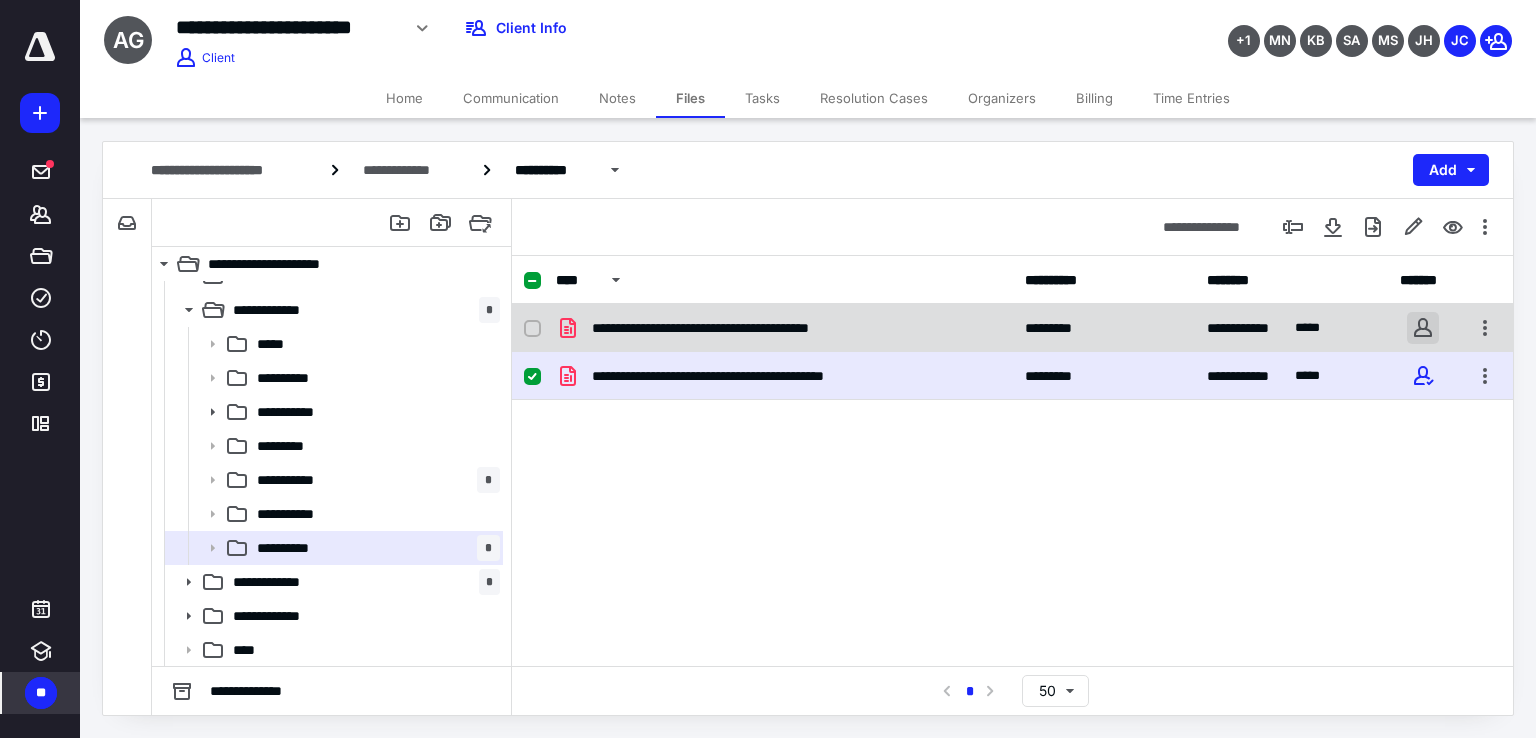 click at bounding box center (1423, 328) 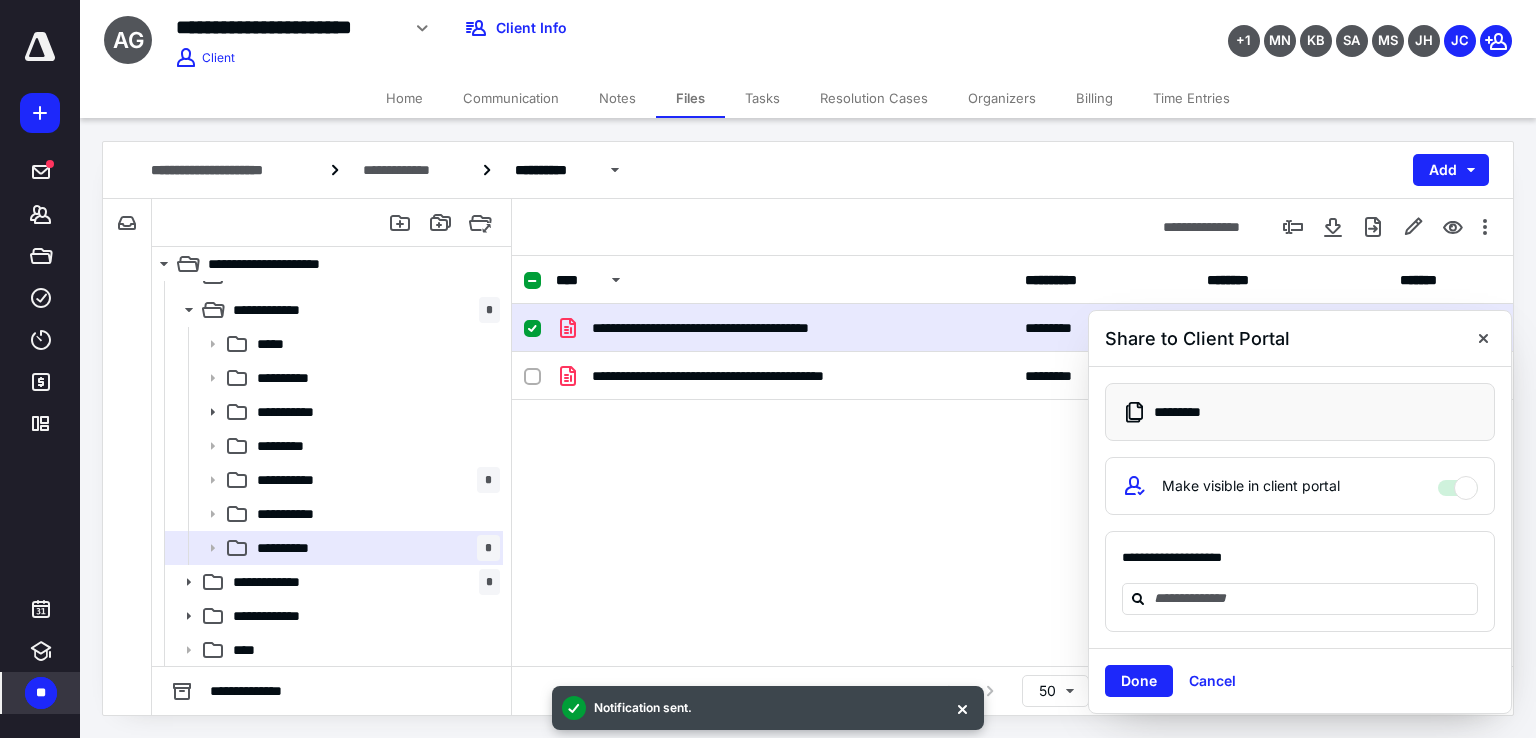 click on "**********" at bounding box center (1300, 507) 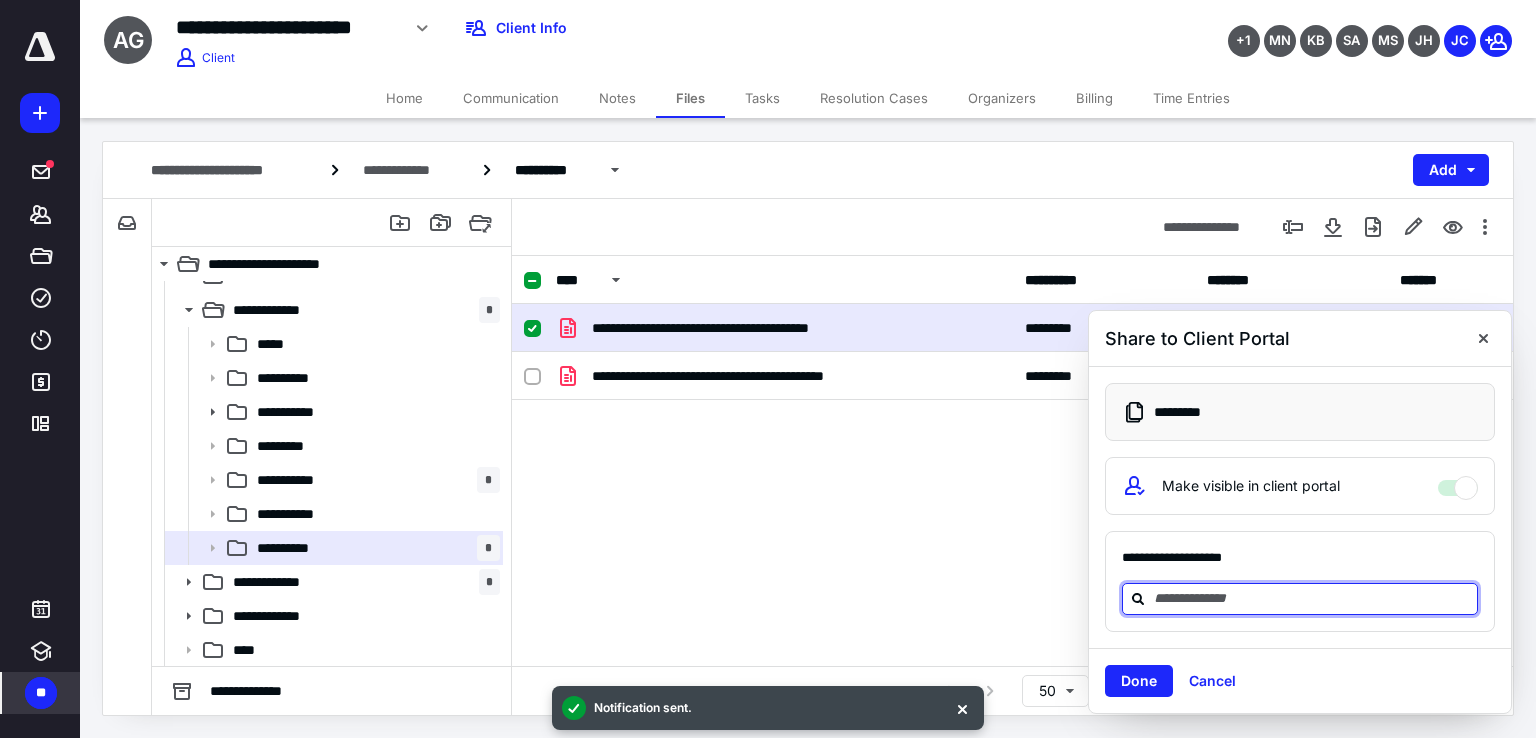 click at bounding box center (1312, 598) 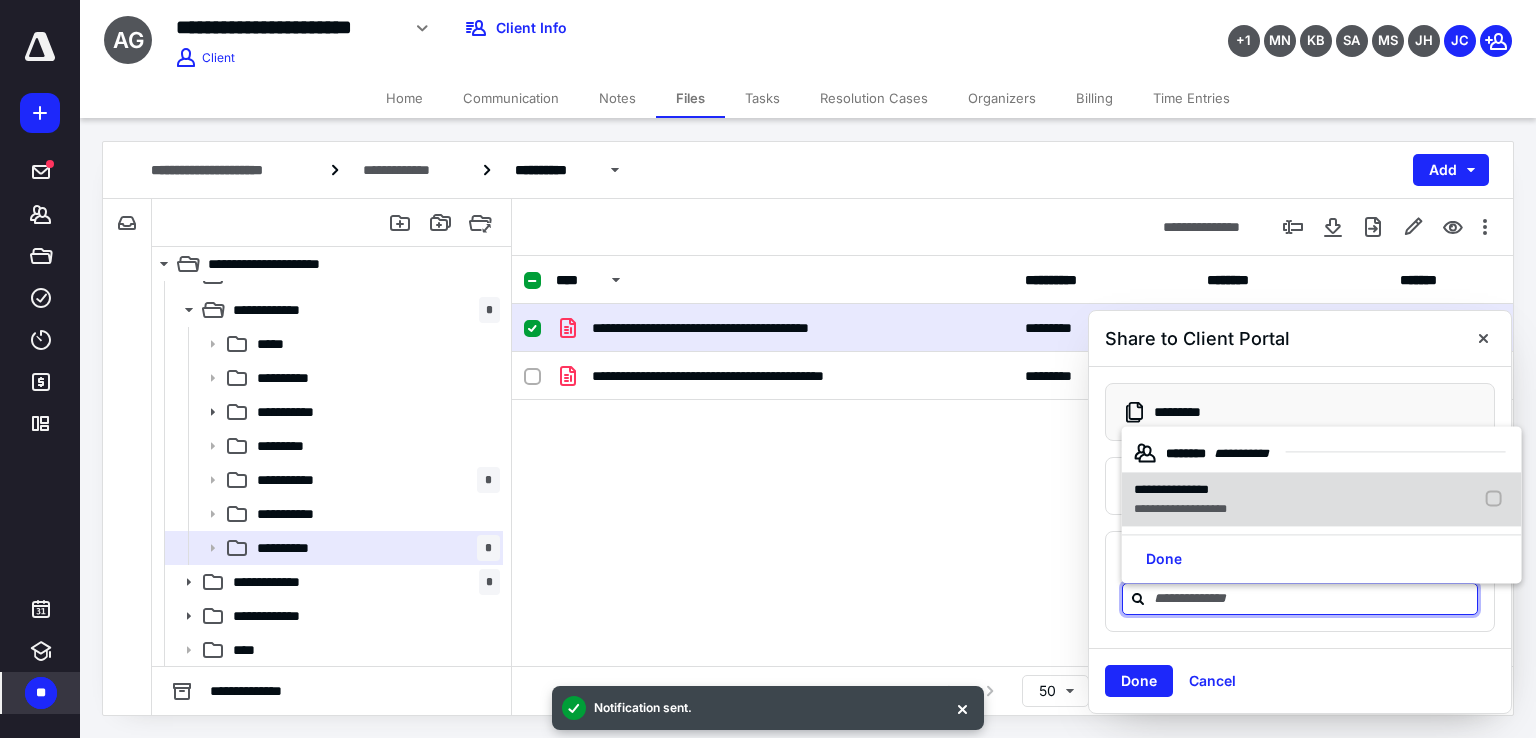 click on "**********" at bounding box center [1180, 490] 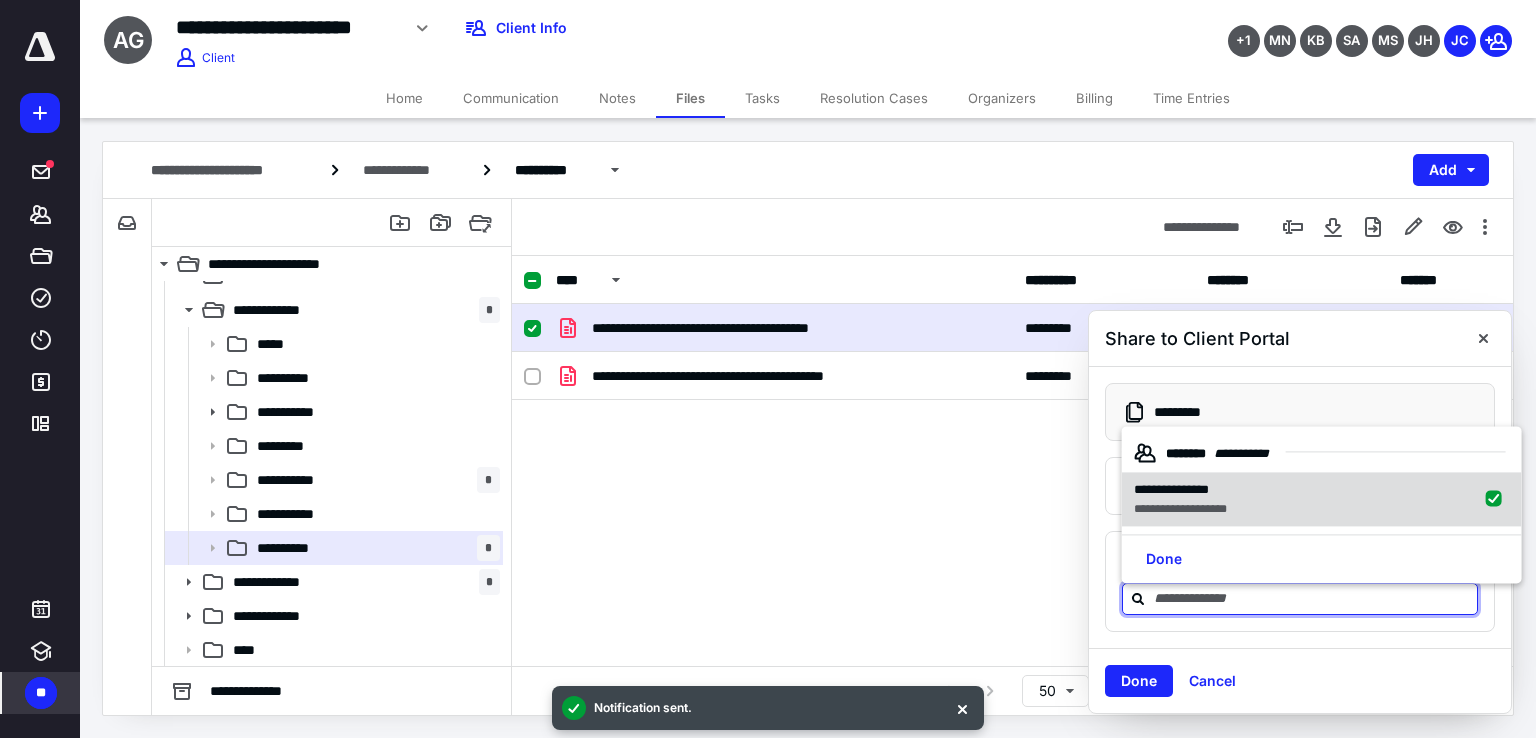 checkbox on "true" 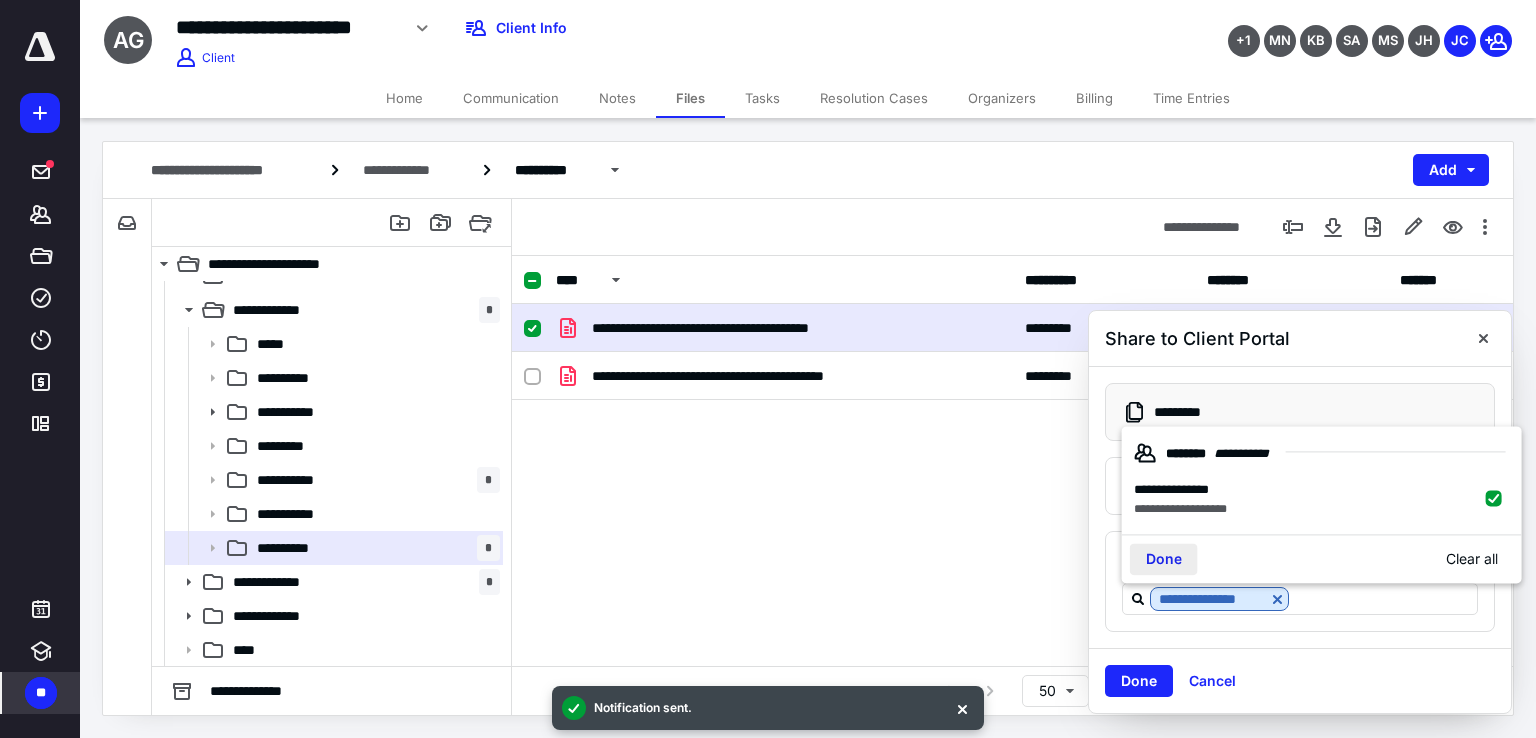 click on "Done" at bounding box center [1164, 559] 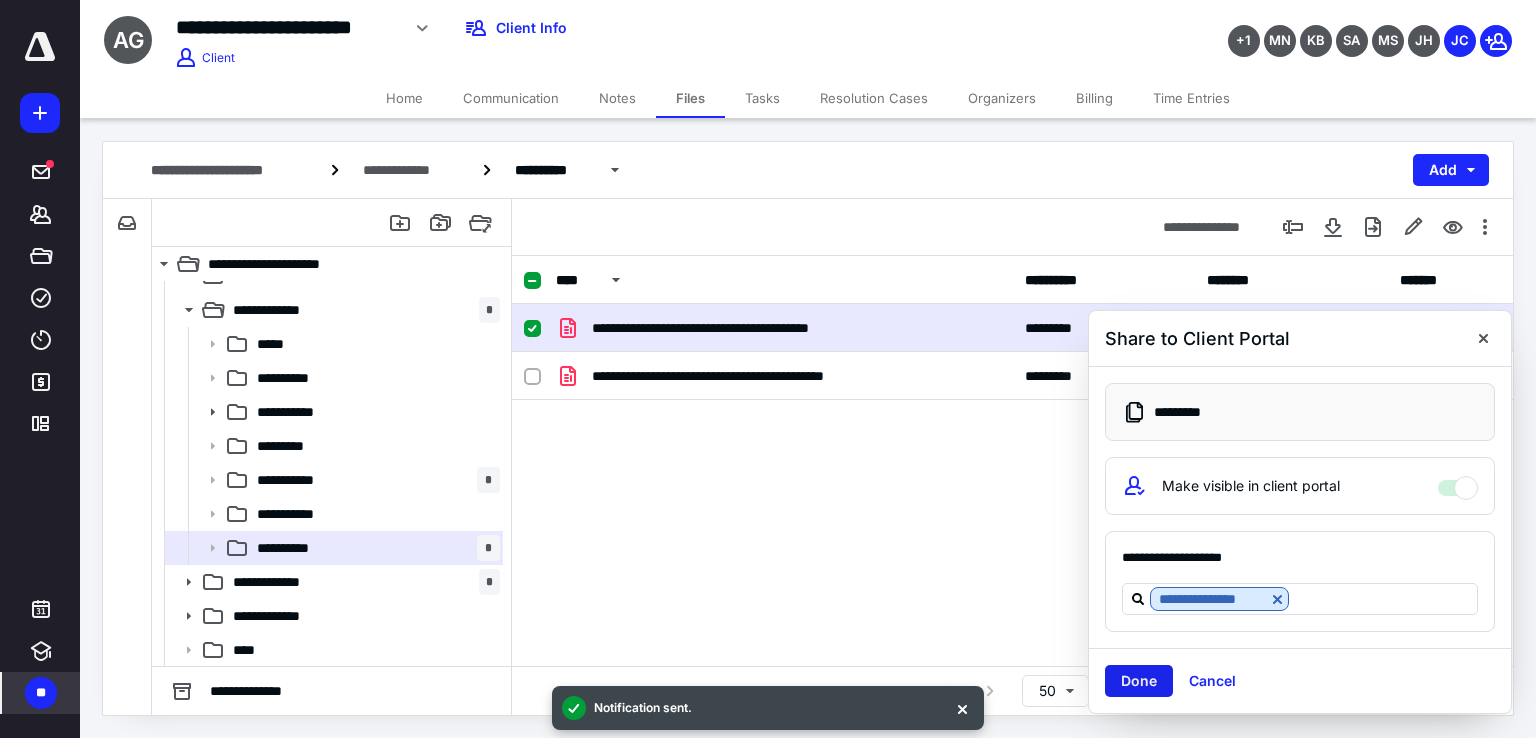 click on "Done" at bounding box center [1139, 681] 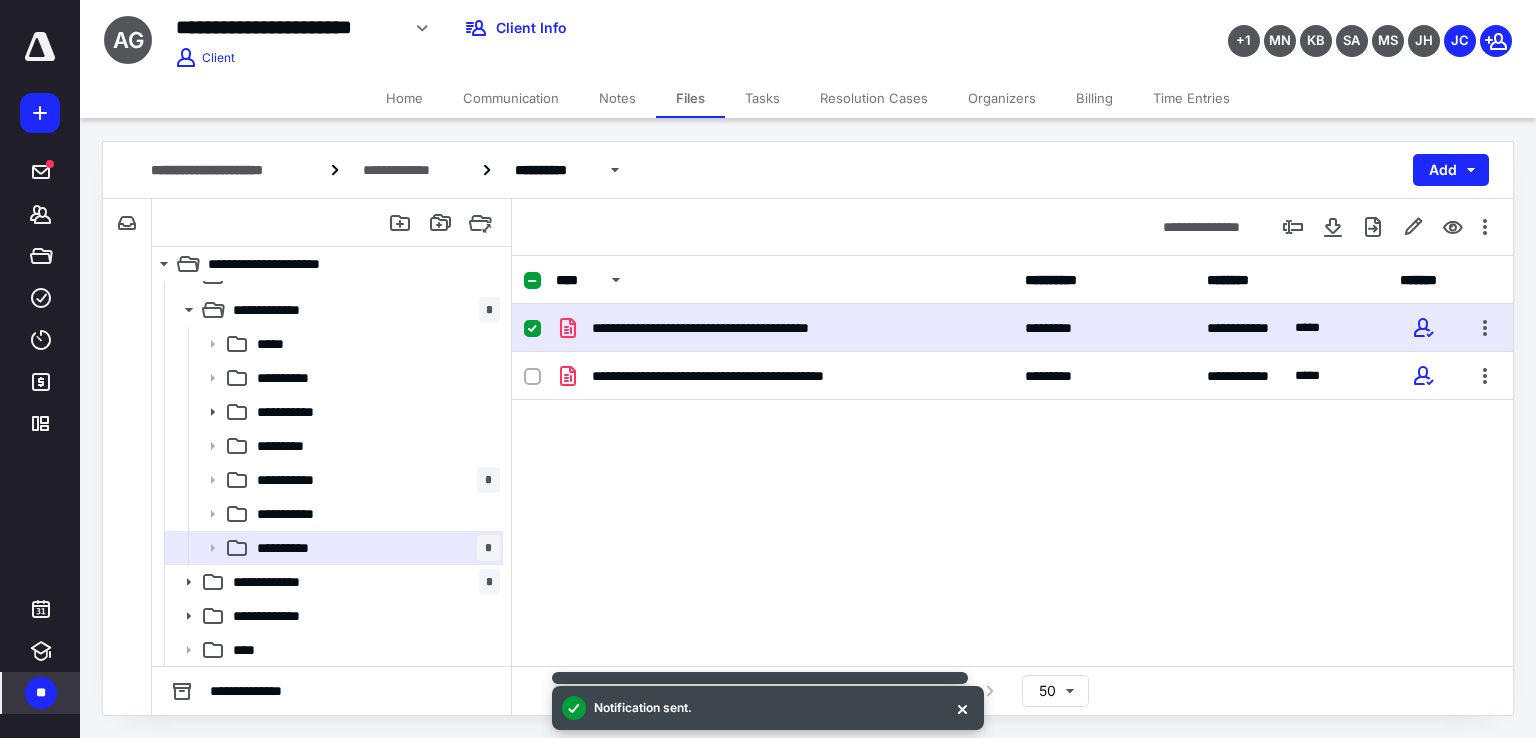 click on "Tasks" at bounding box center (762, 98) 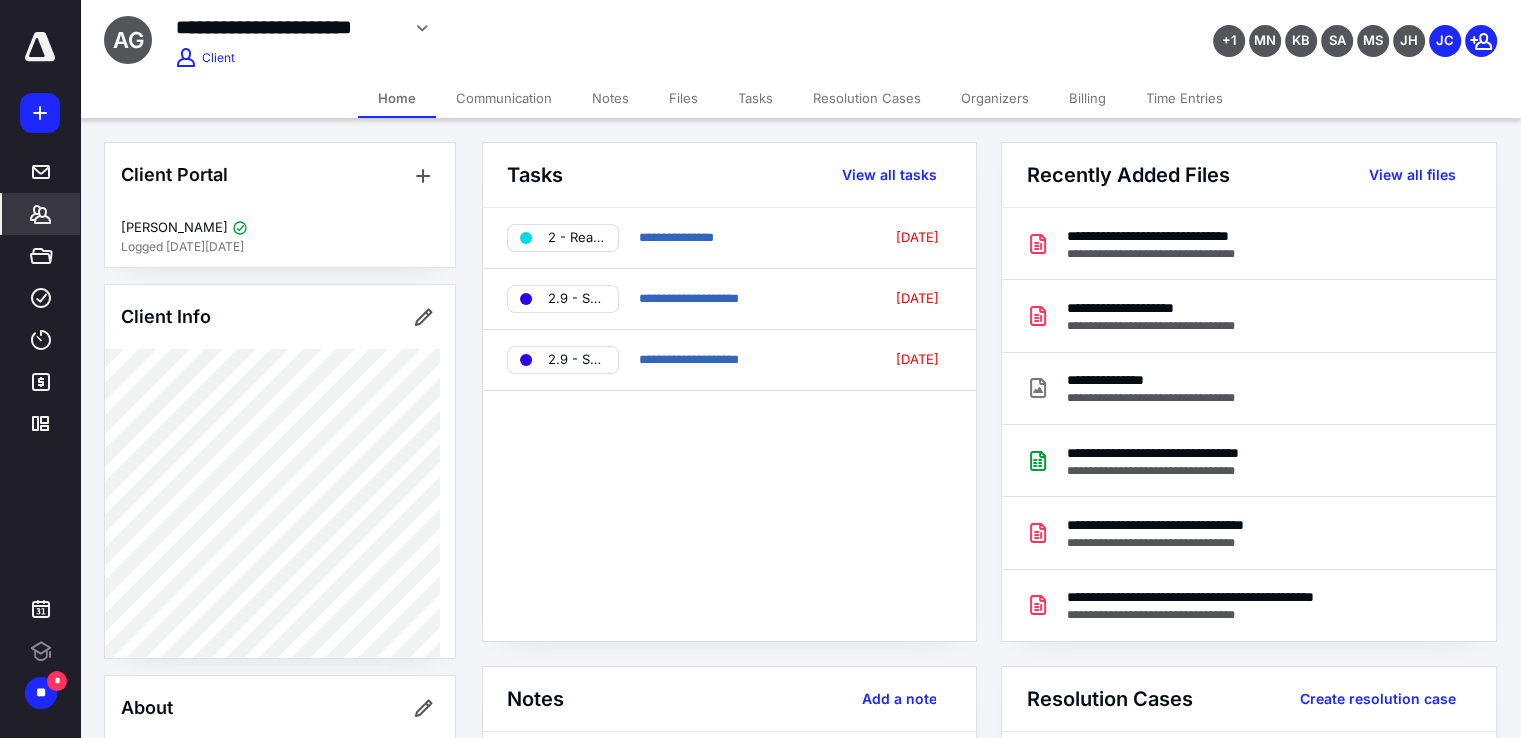 scroll, scrollTop: 0, scrollLeft: 0, axis: both 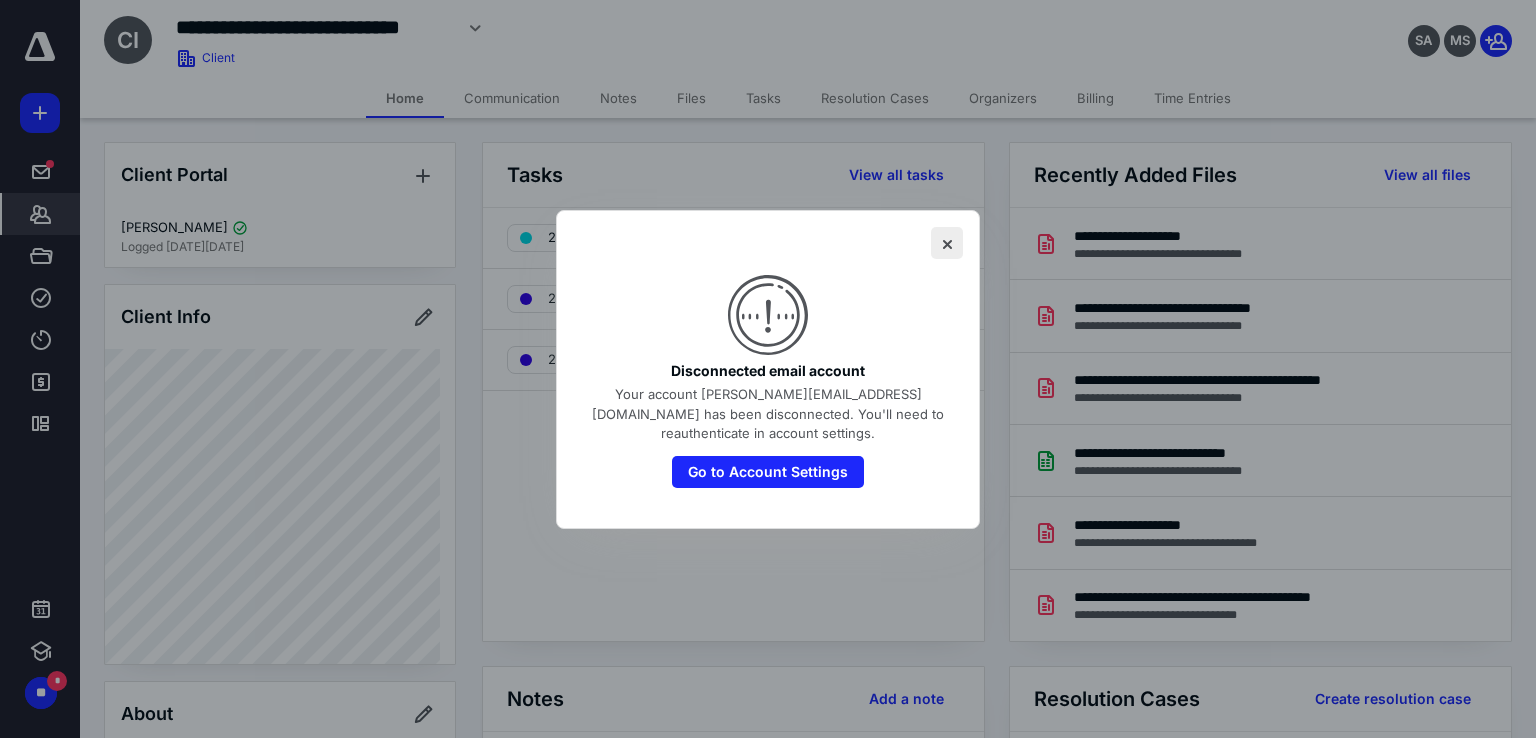 click at bounding box center (947, 243) 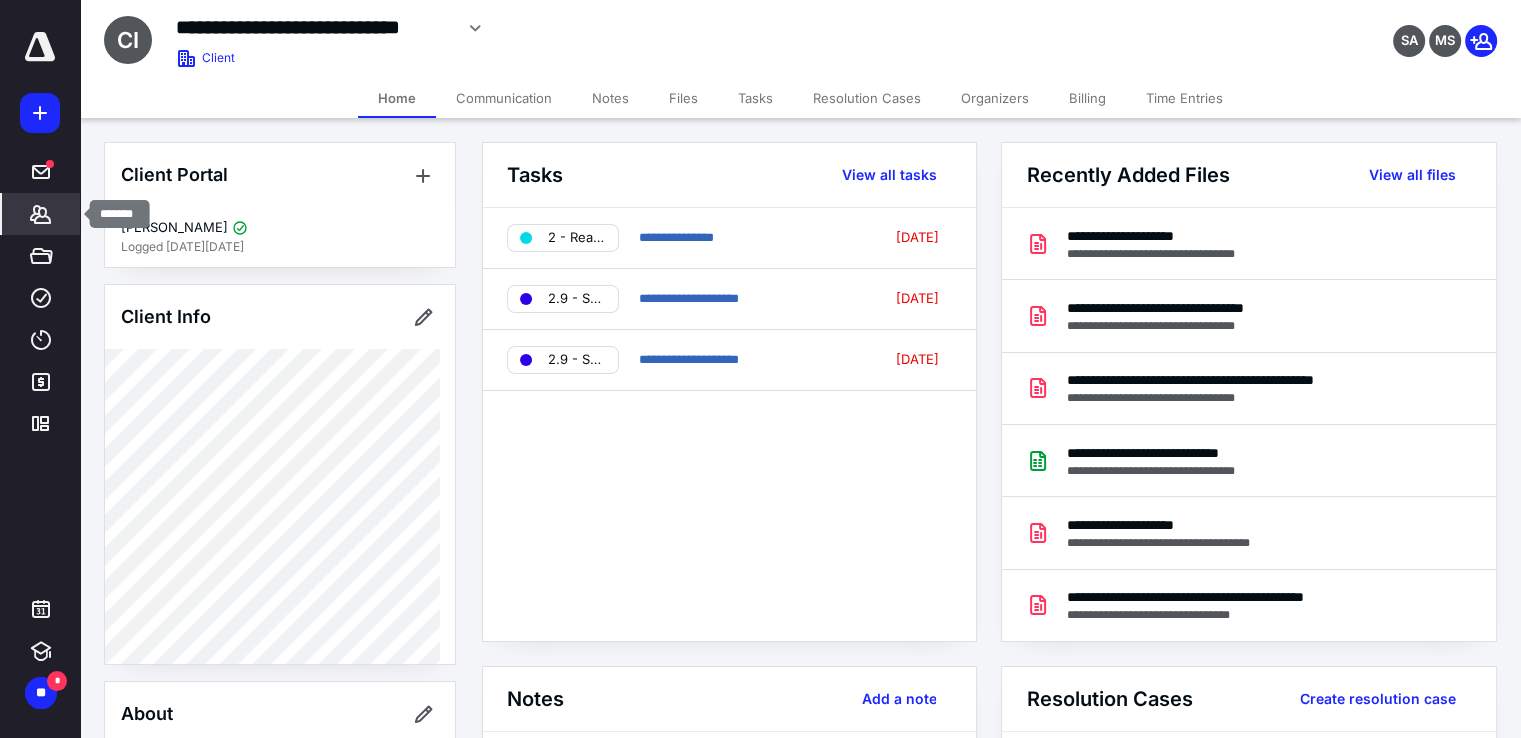 click 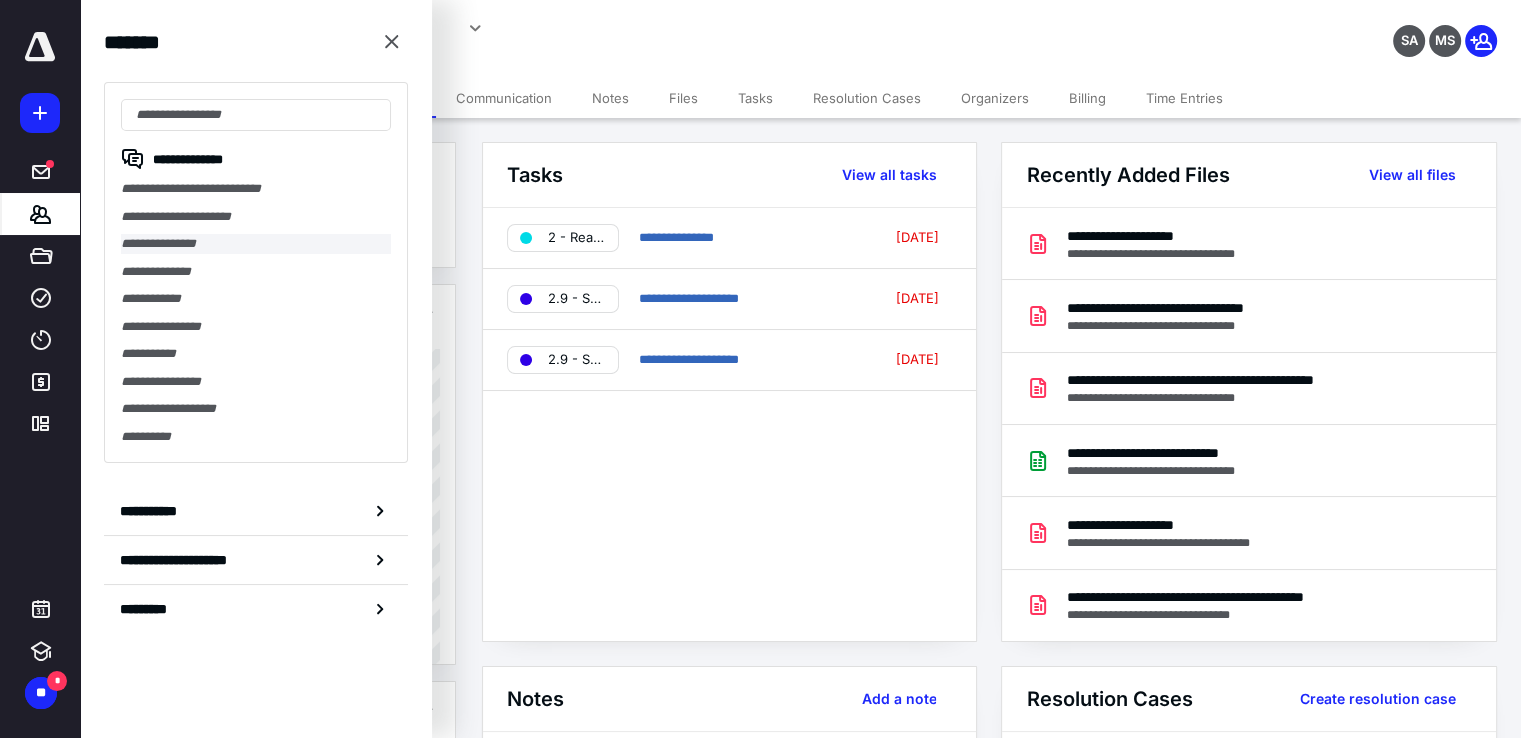 click on "**********" at bounding box center (256, 244) 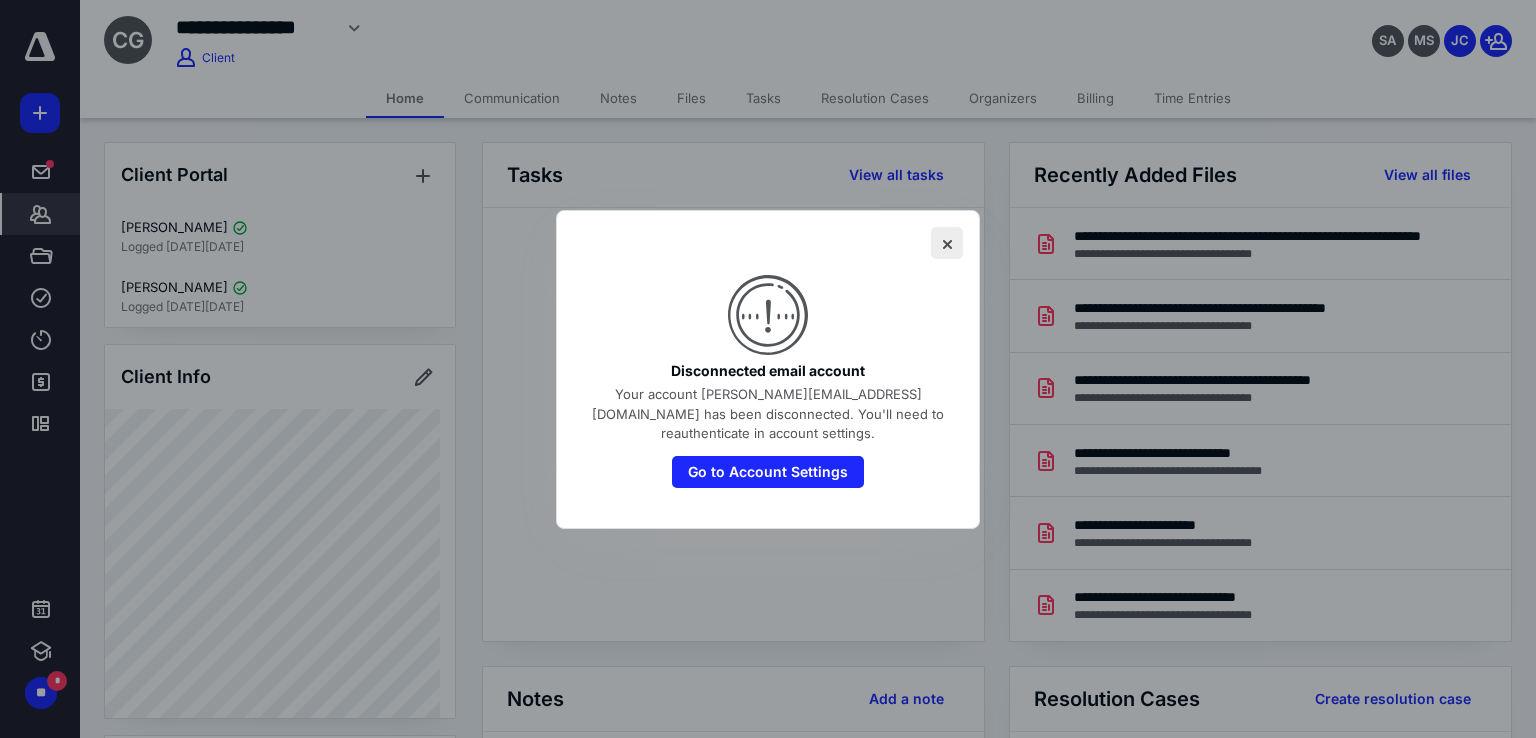 click at bounding box center [947, 243] 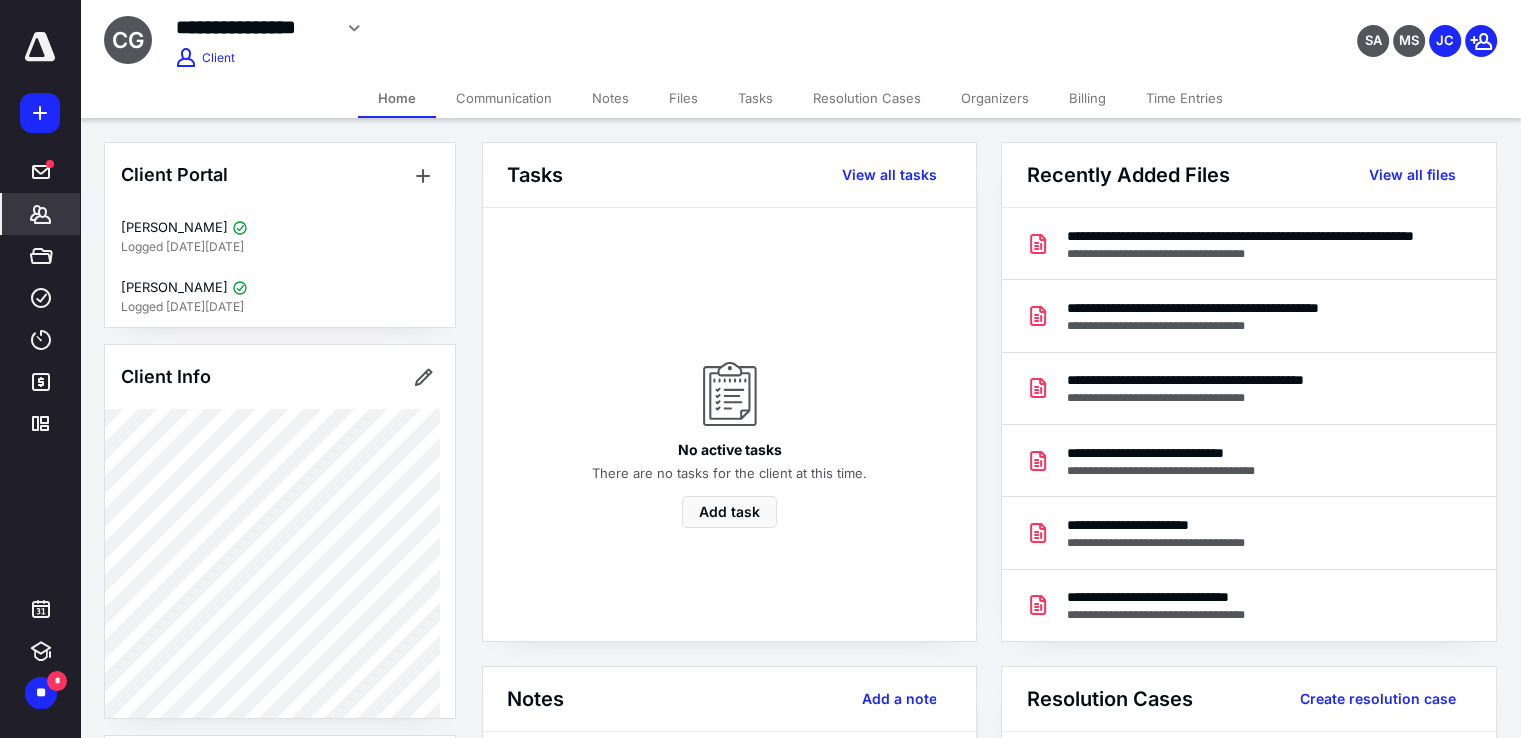 click 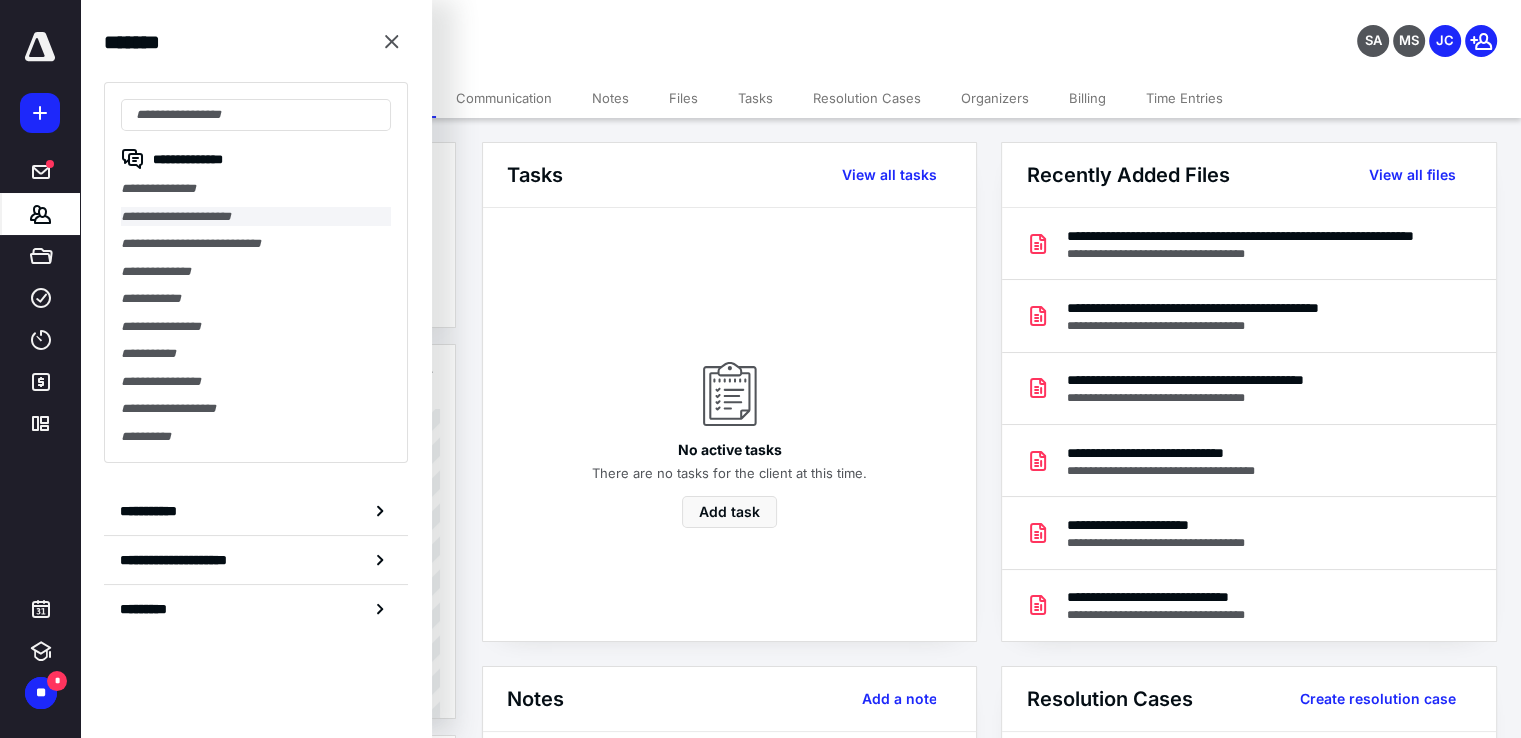 click on "**********" at bounding box center [256, 217] 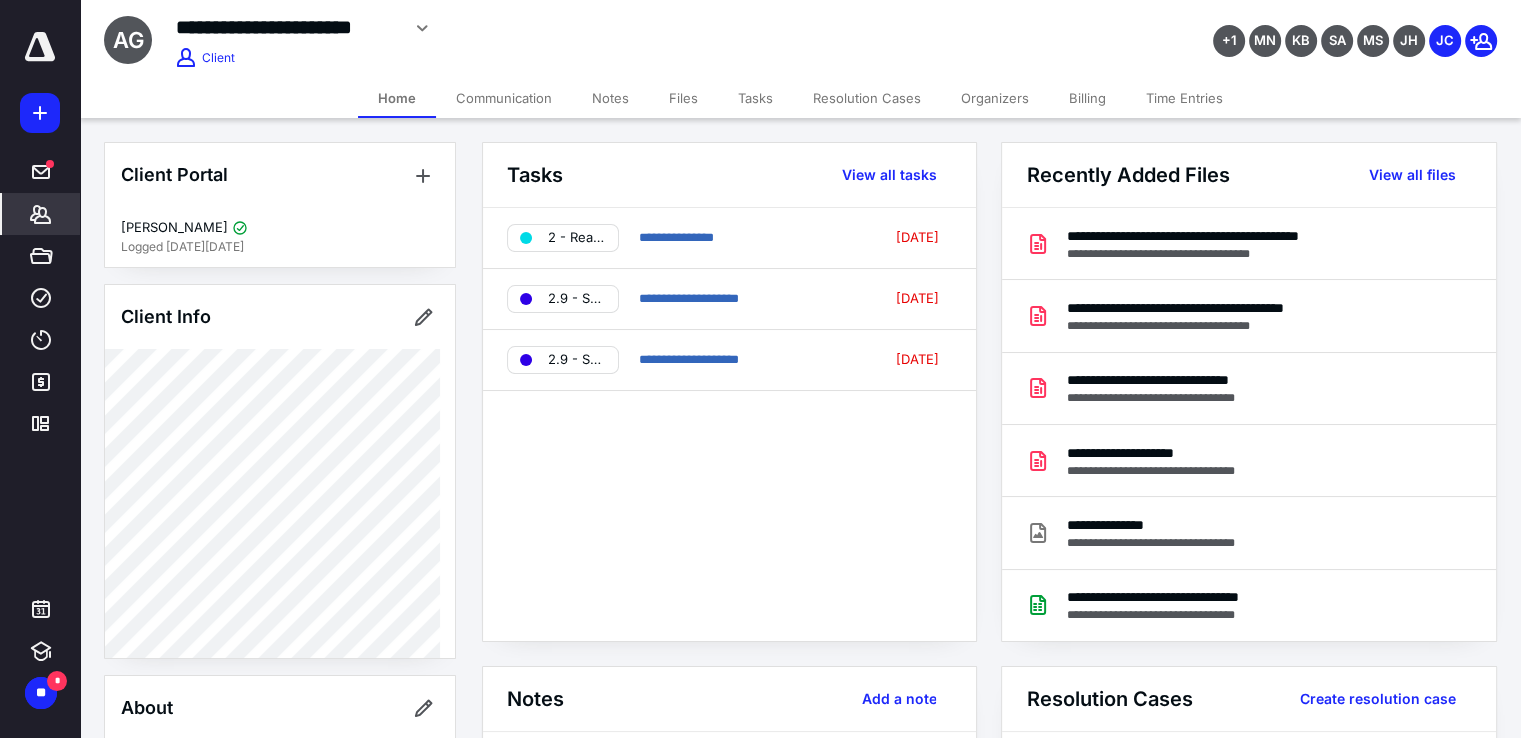 click on "Files" at bounding box center (683, 98) 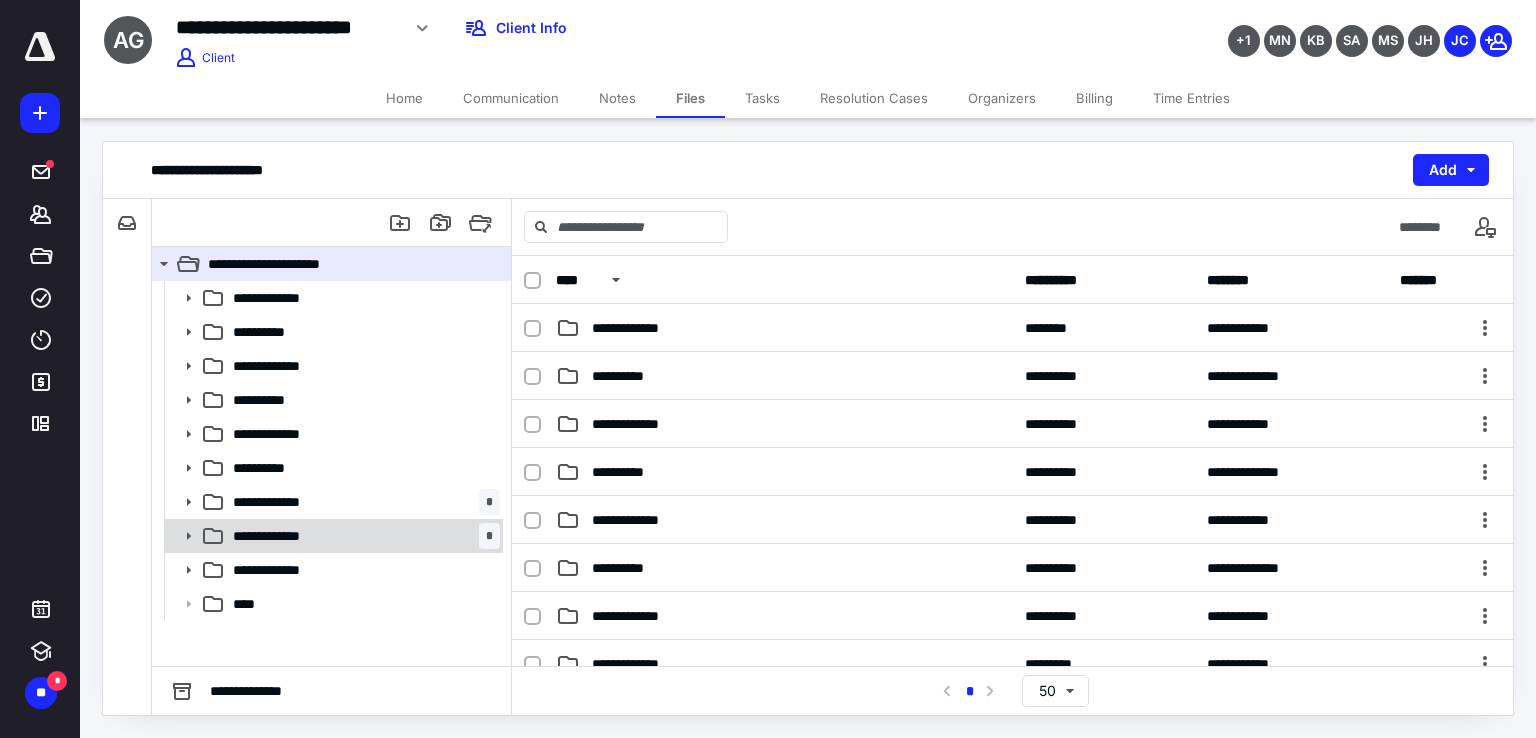 click 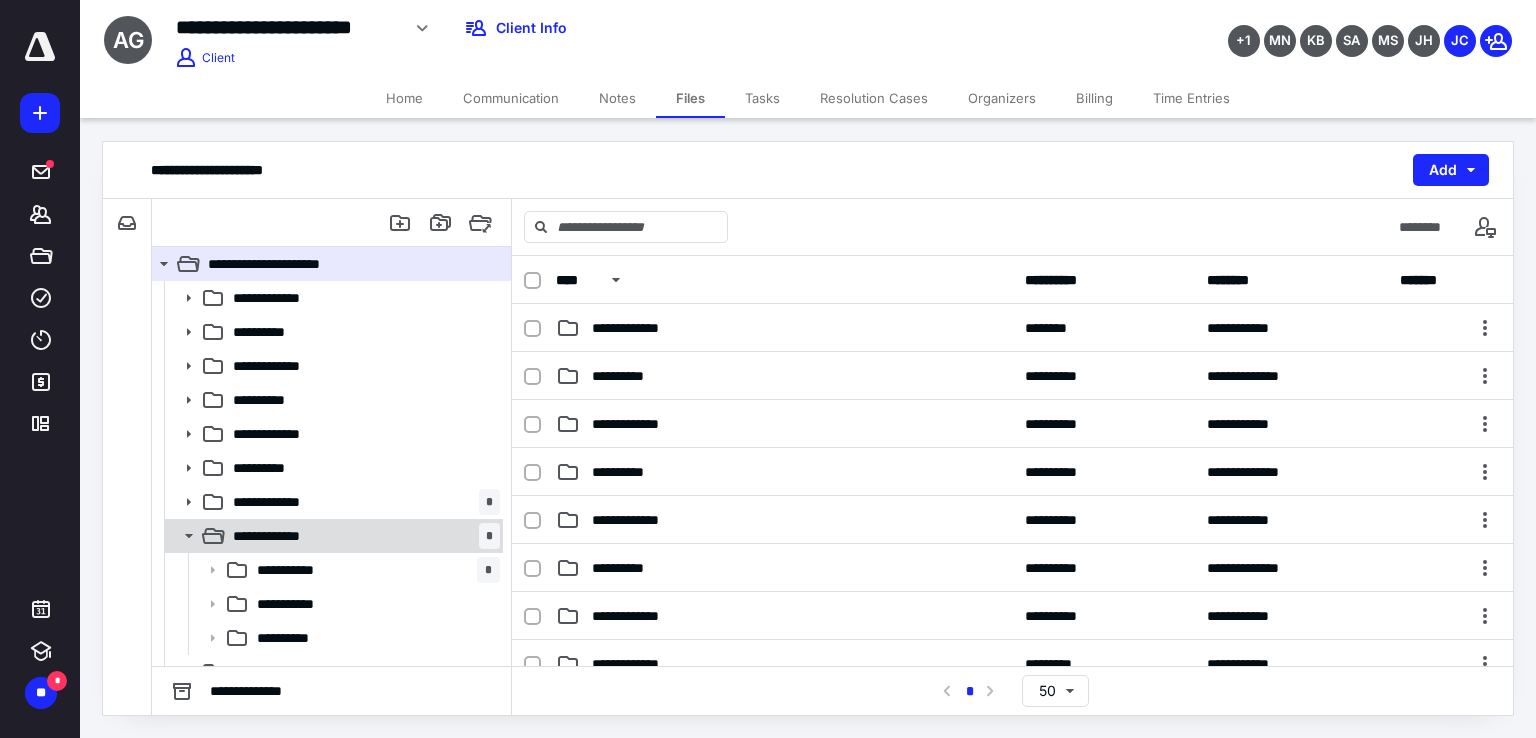 scroll, scrollTop: 56, scrollLeft: 0, axis: vertical 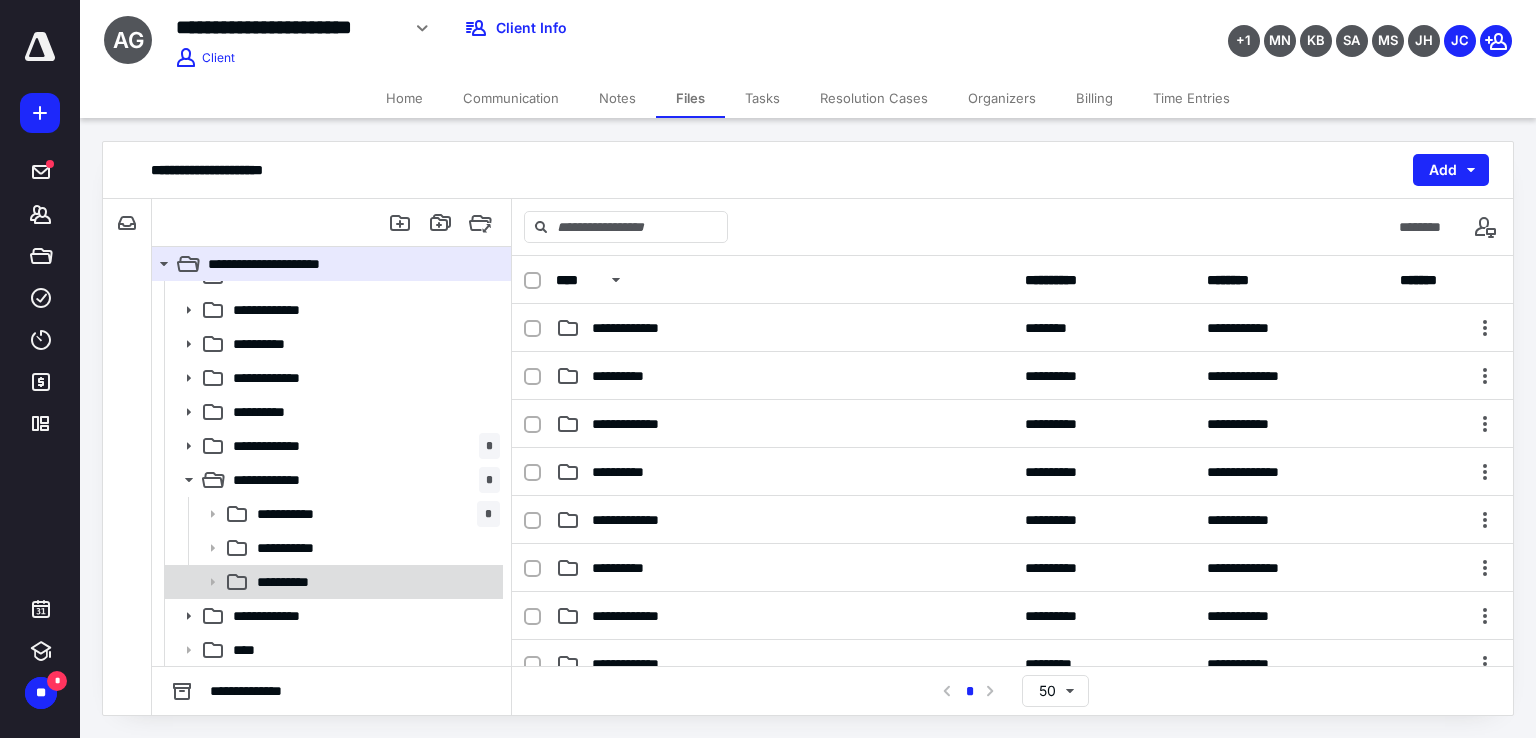 click on "**********" at bounding box center (292, 582) 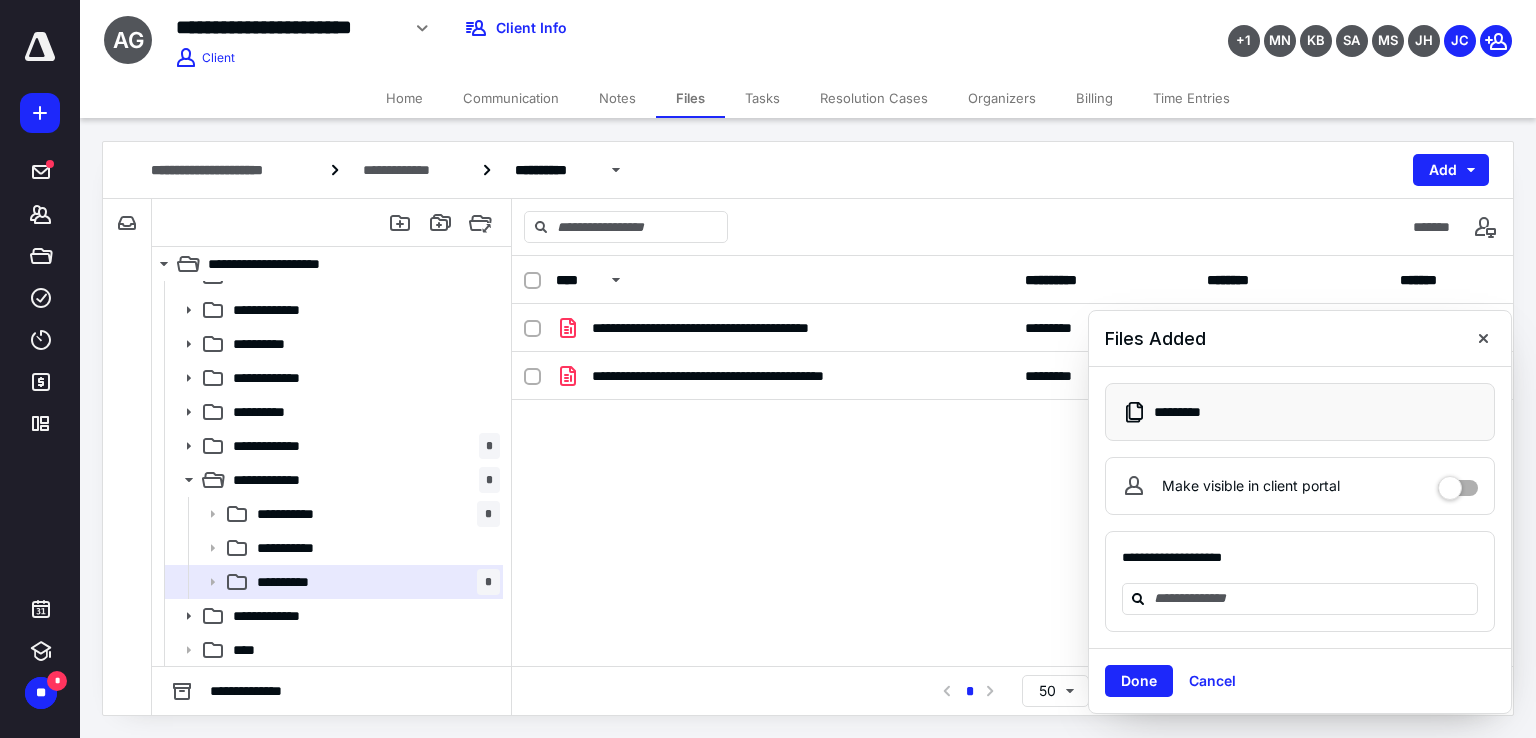 click on "Cancel" at bounding box center [1212, 681] 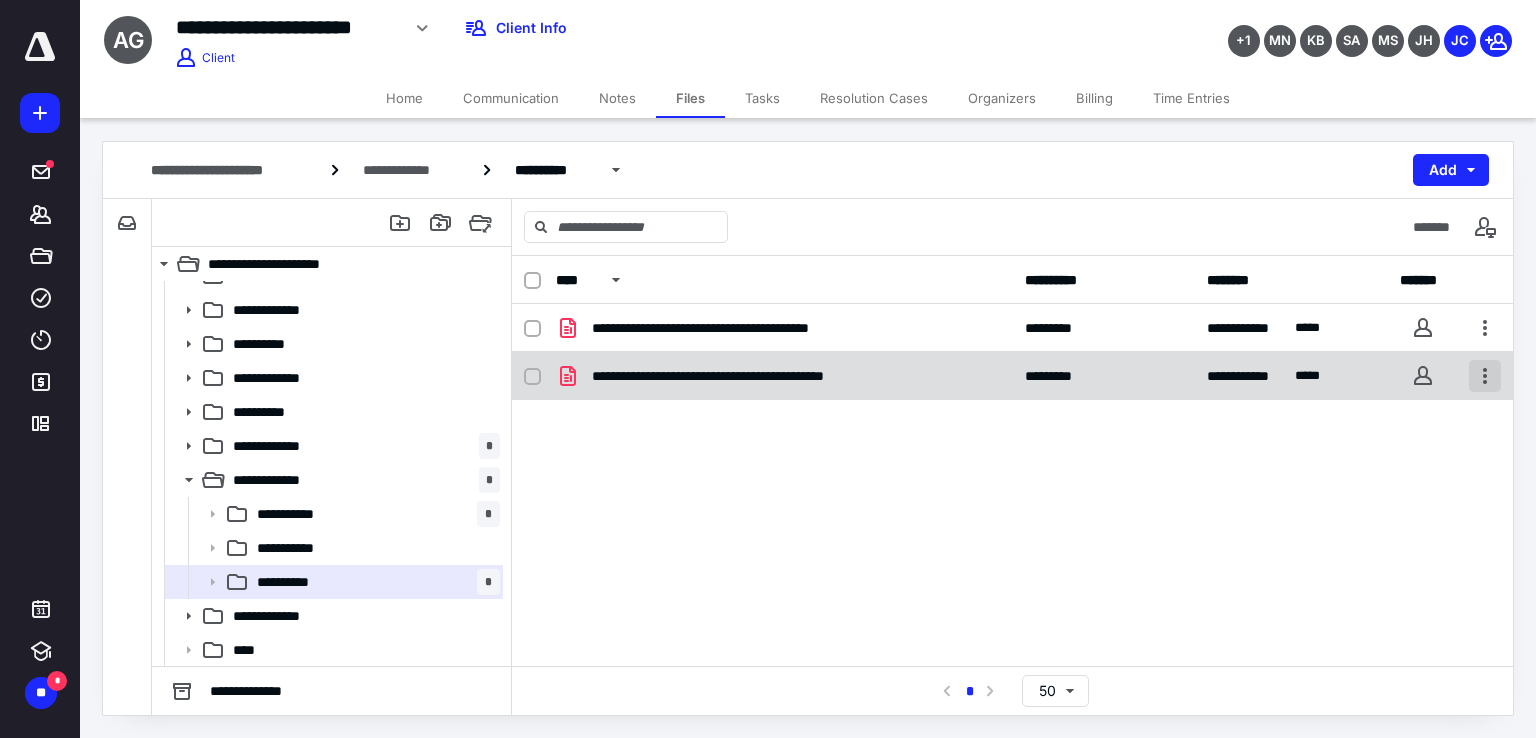 click at bounding box center (1485, 376) 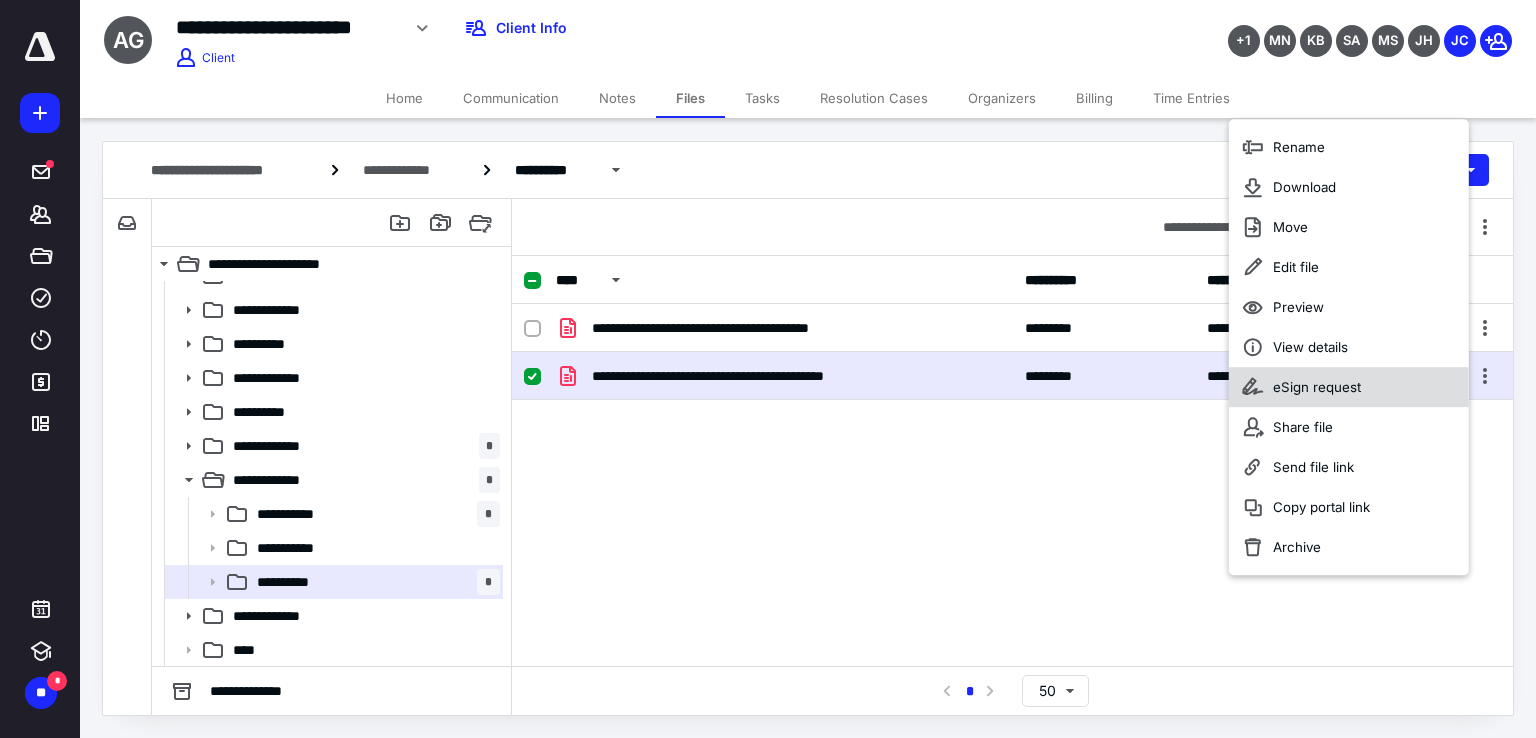 click on "eSign request" at bounding box center [1317, 387] 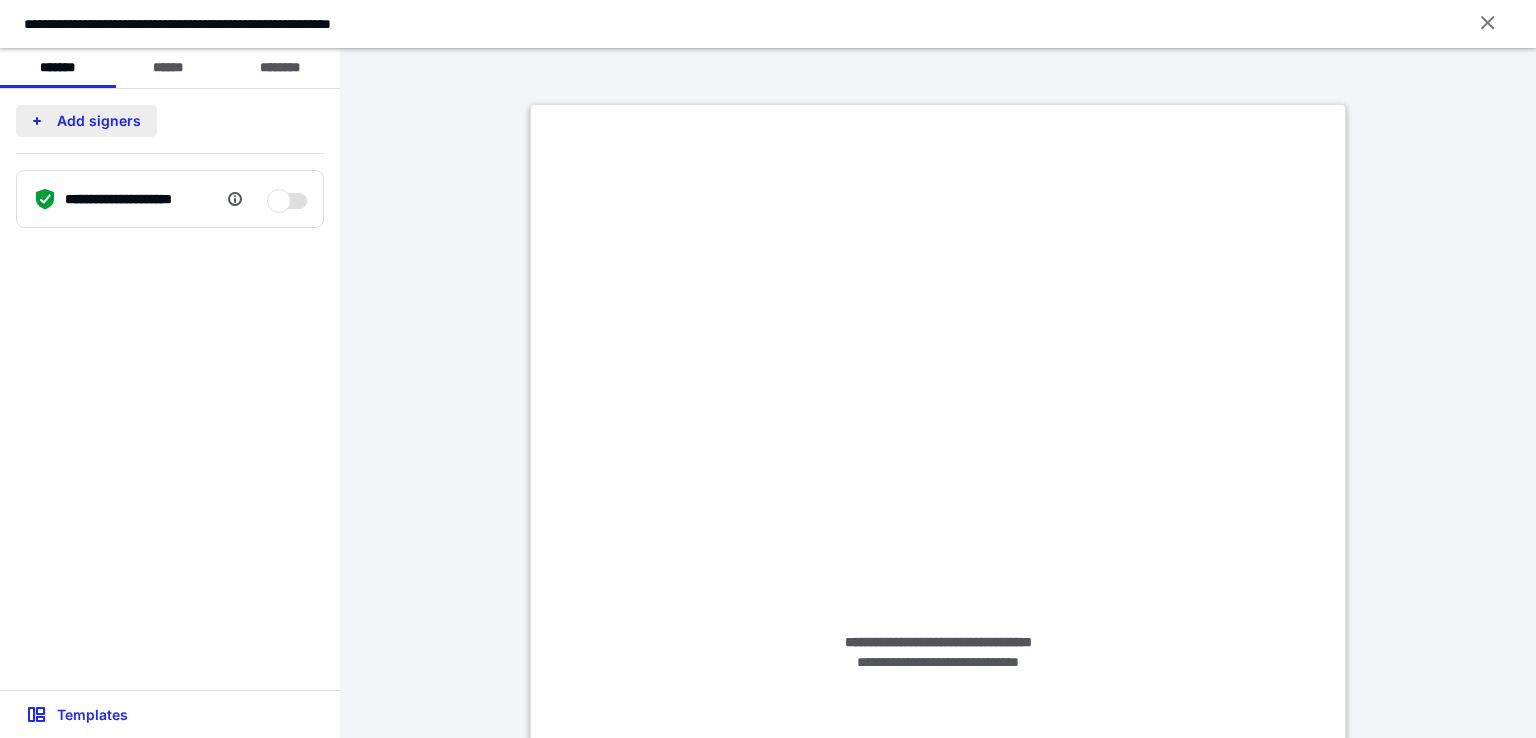 click on "Add signers" at bounding box center (86, 121) 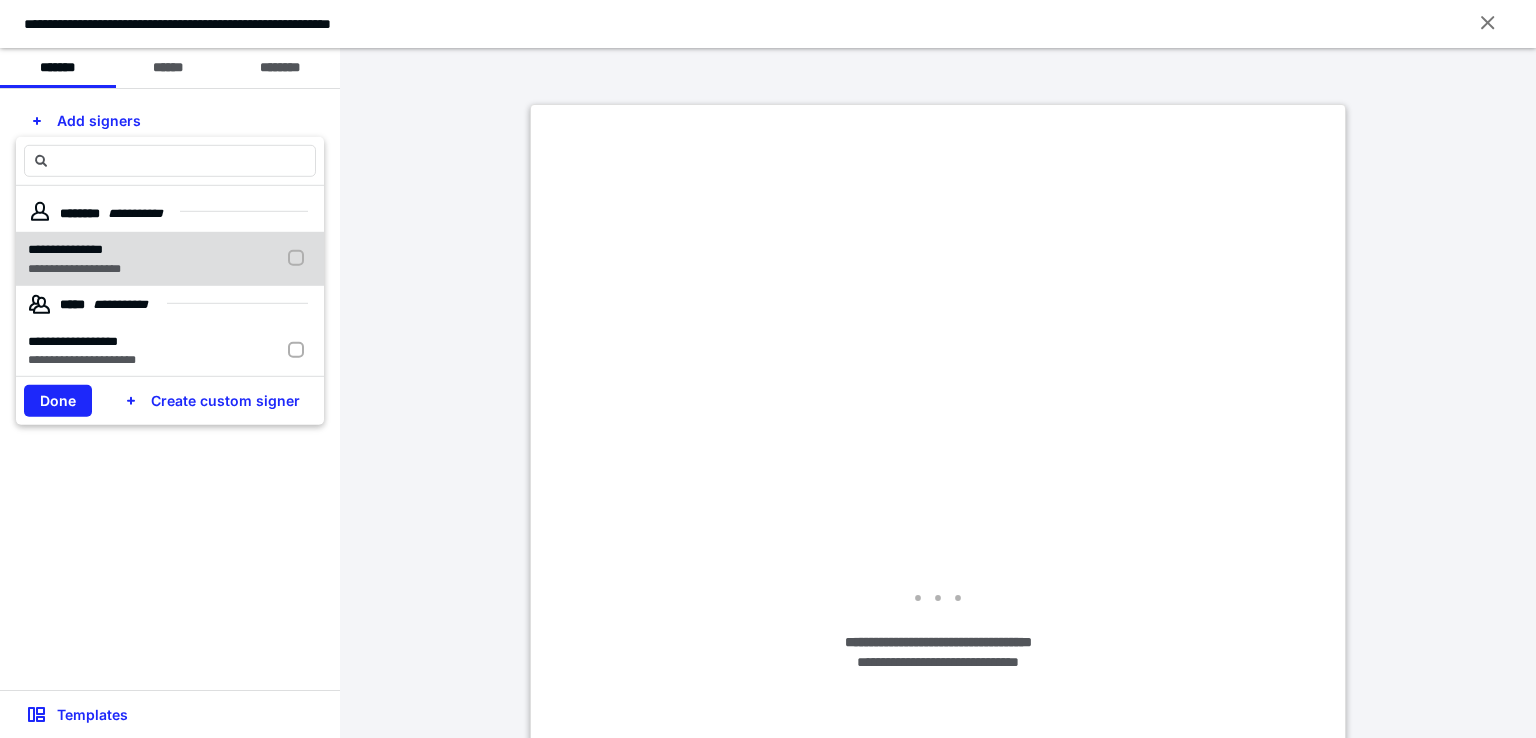 click on "**********" at bounding box center [65, 249] 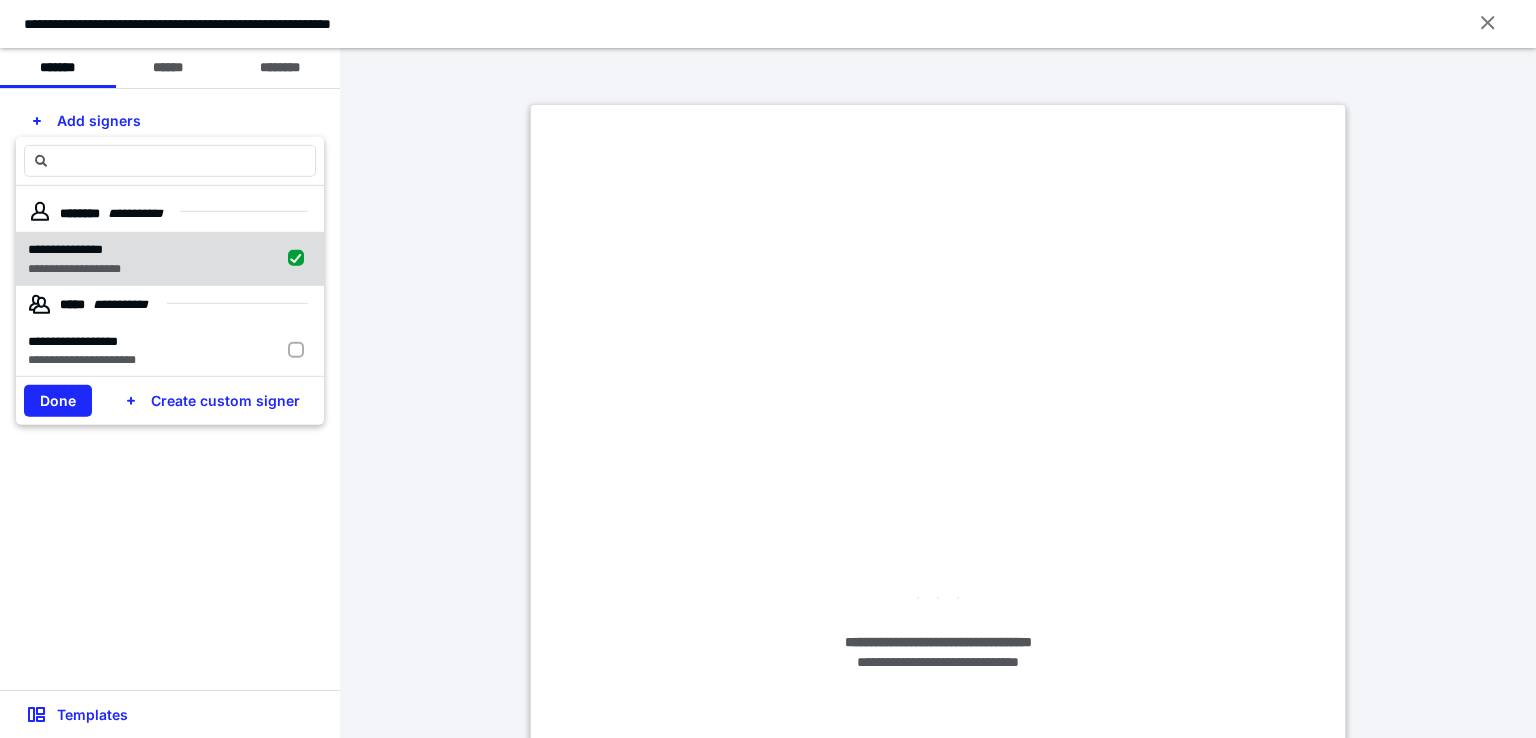 checkbox on "true" 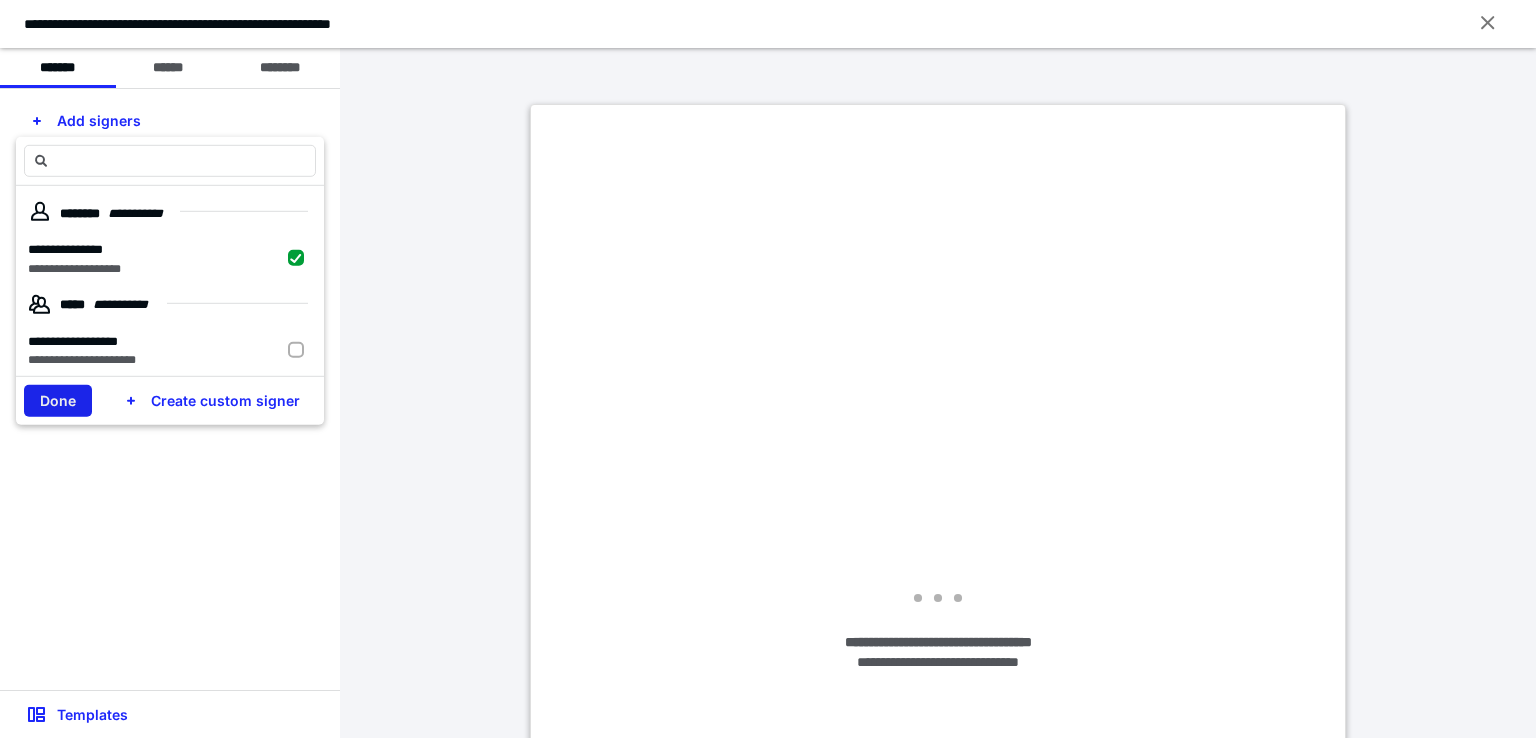 click on "Done" at bounding box center (58, 401) 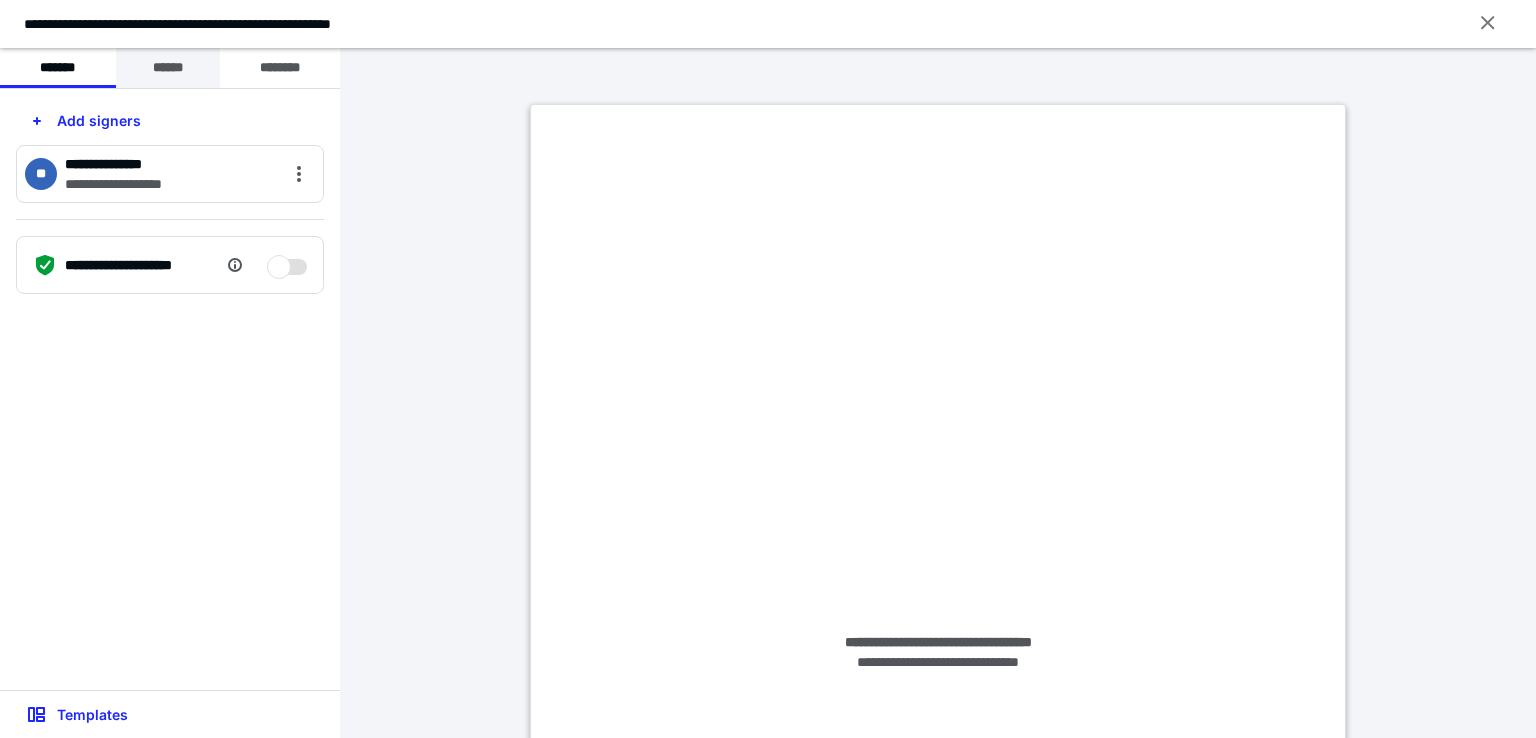 click on "******" at bounding box center [168, 68] 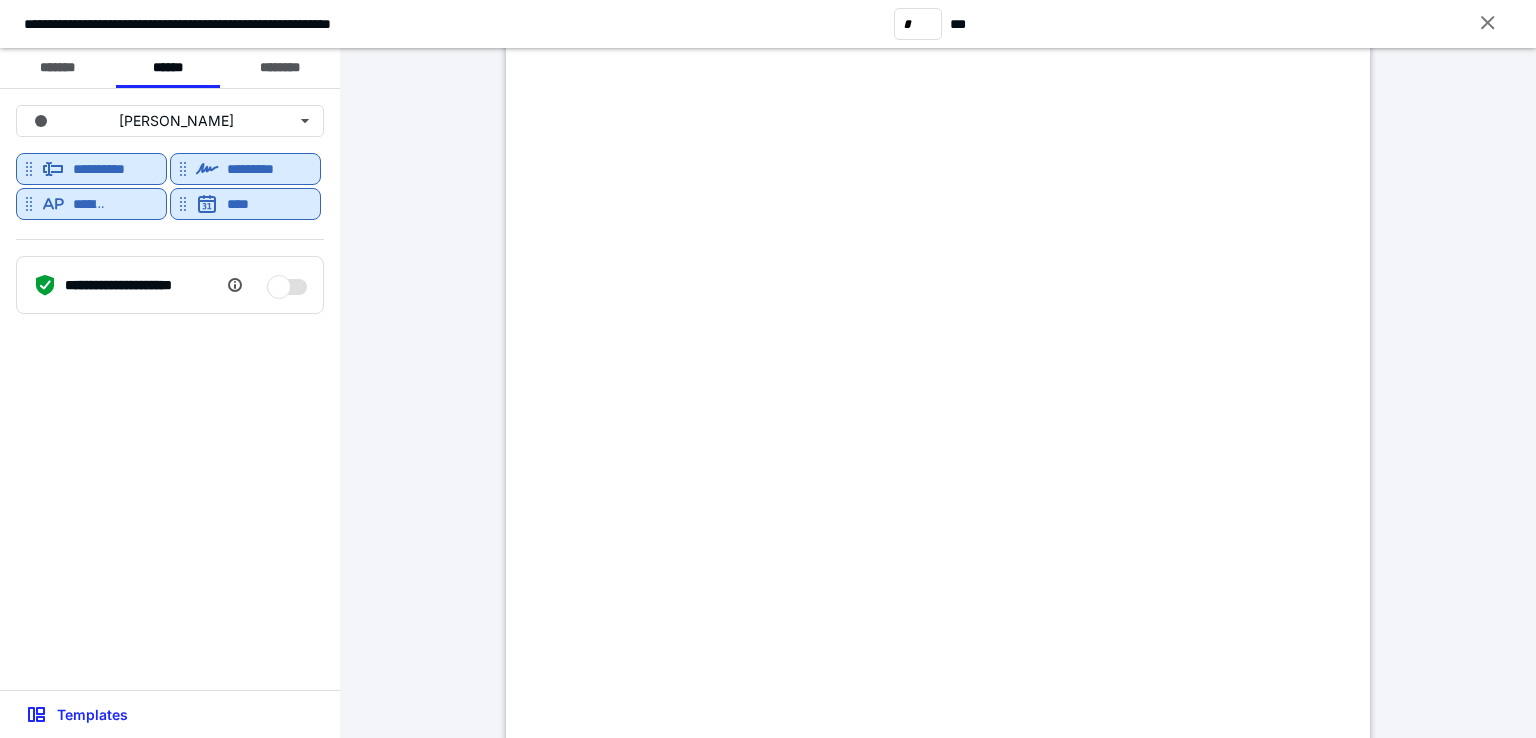 scroll, scrollTop: 2600, scrollLeft: 0, axis: vertical 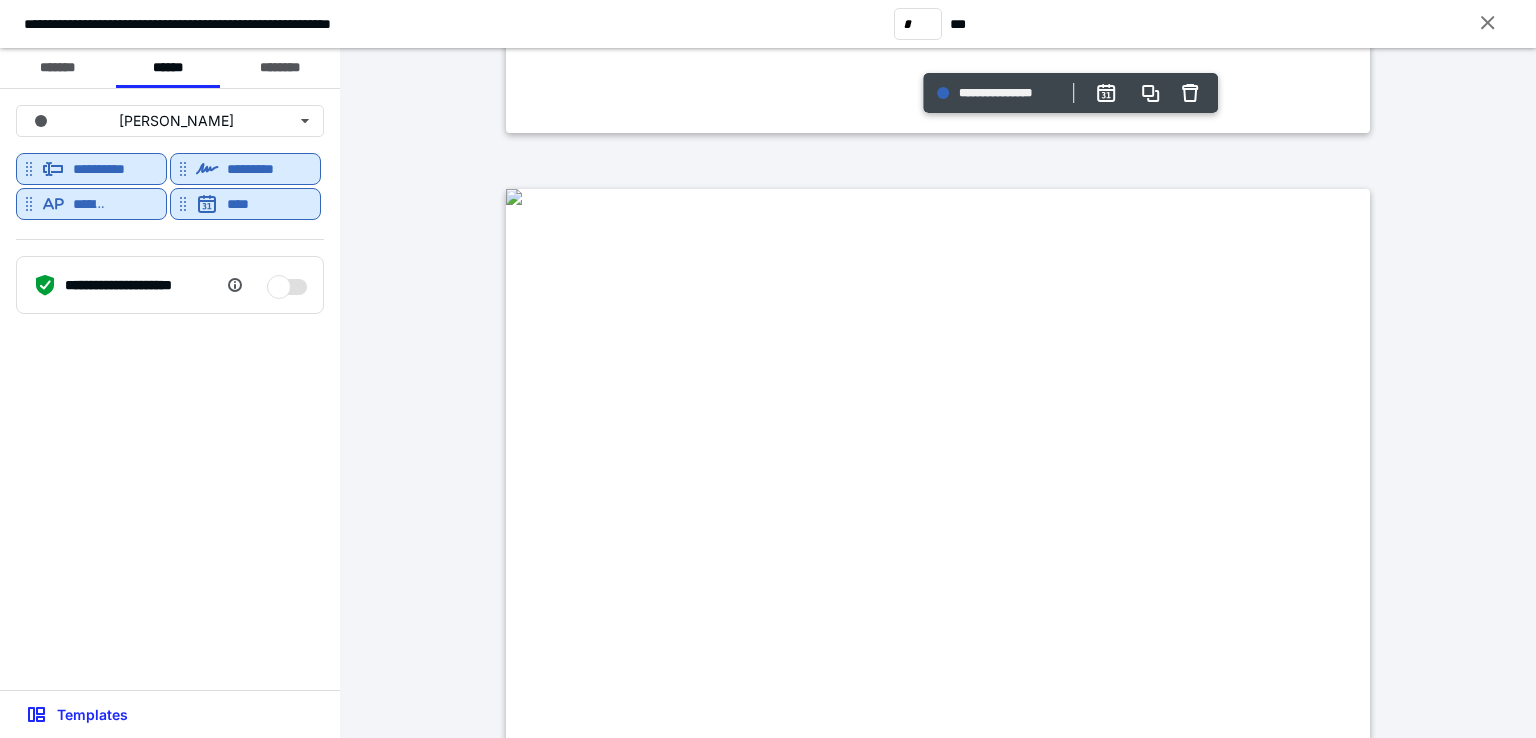 type on "*" 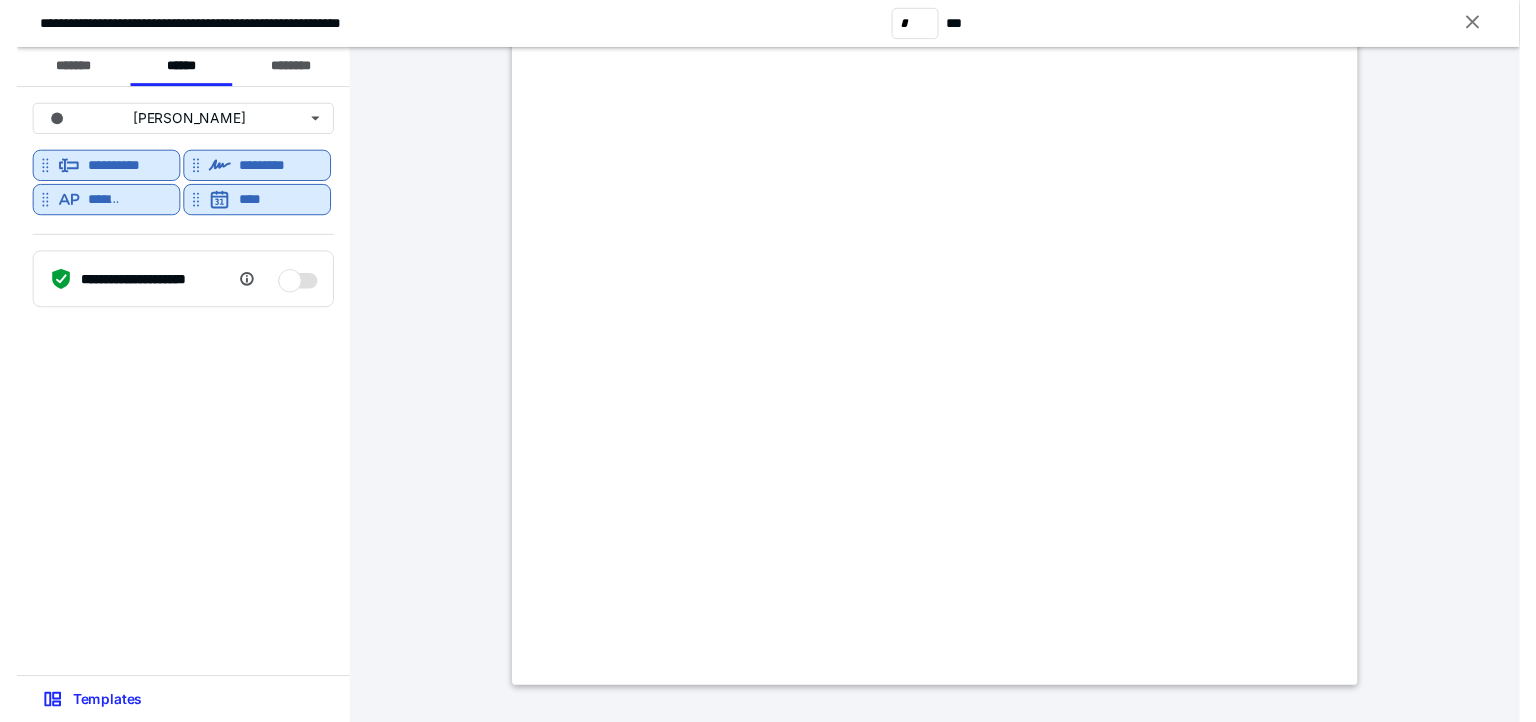 scroll, scrollTop: 6300, scrollLeft: 0, axis: vertical 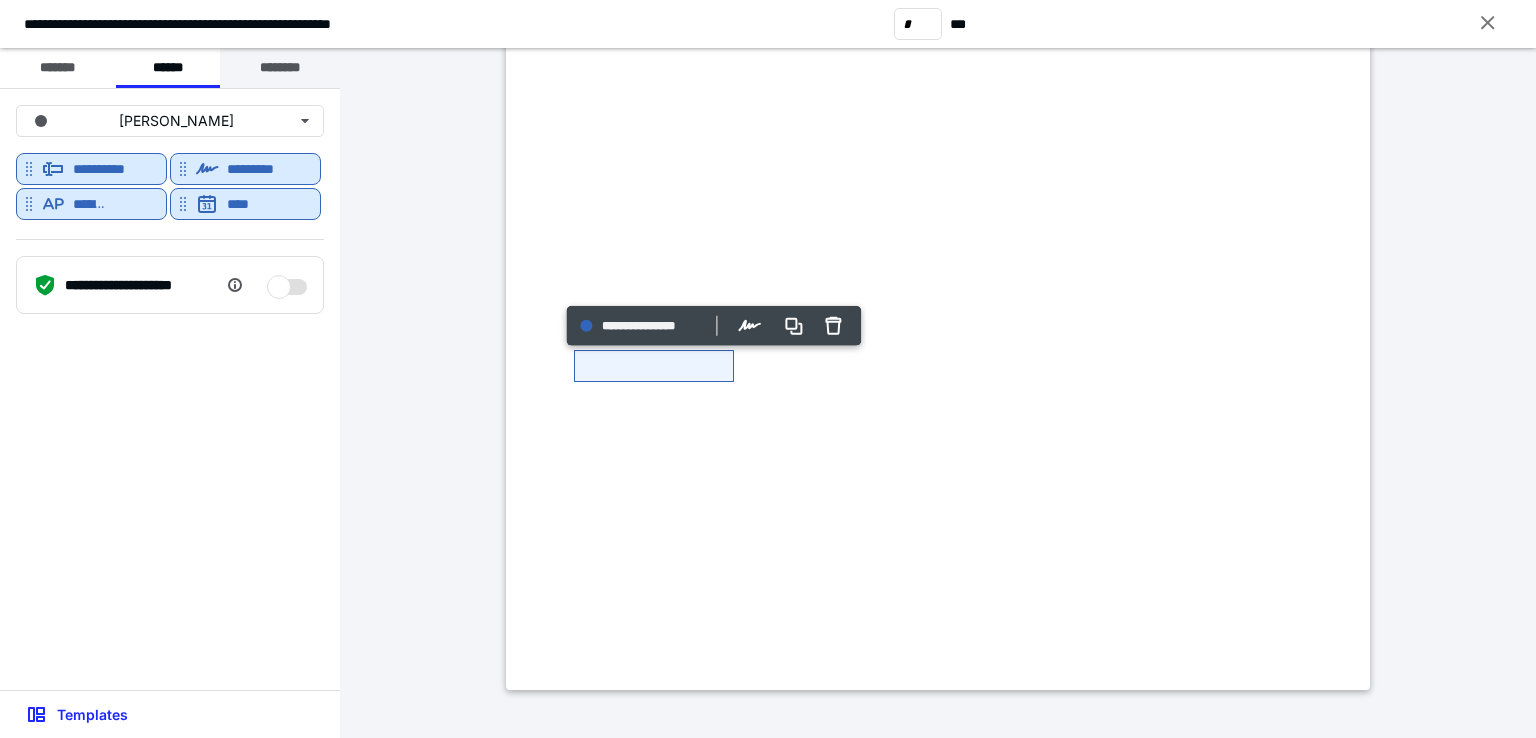 click on "********" at bounding box center [280, 68] 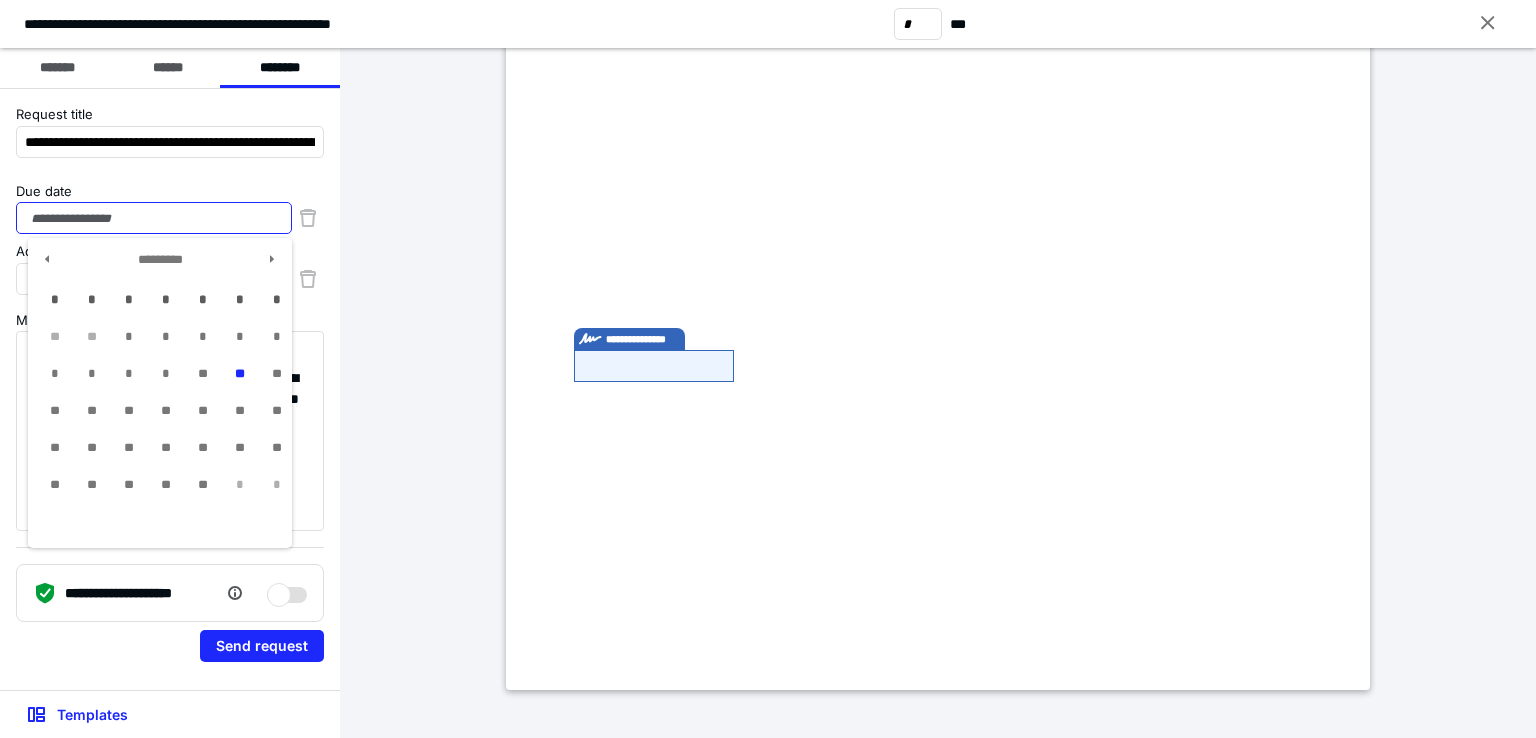 click on "Due date" at bounding box center (154, 218) 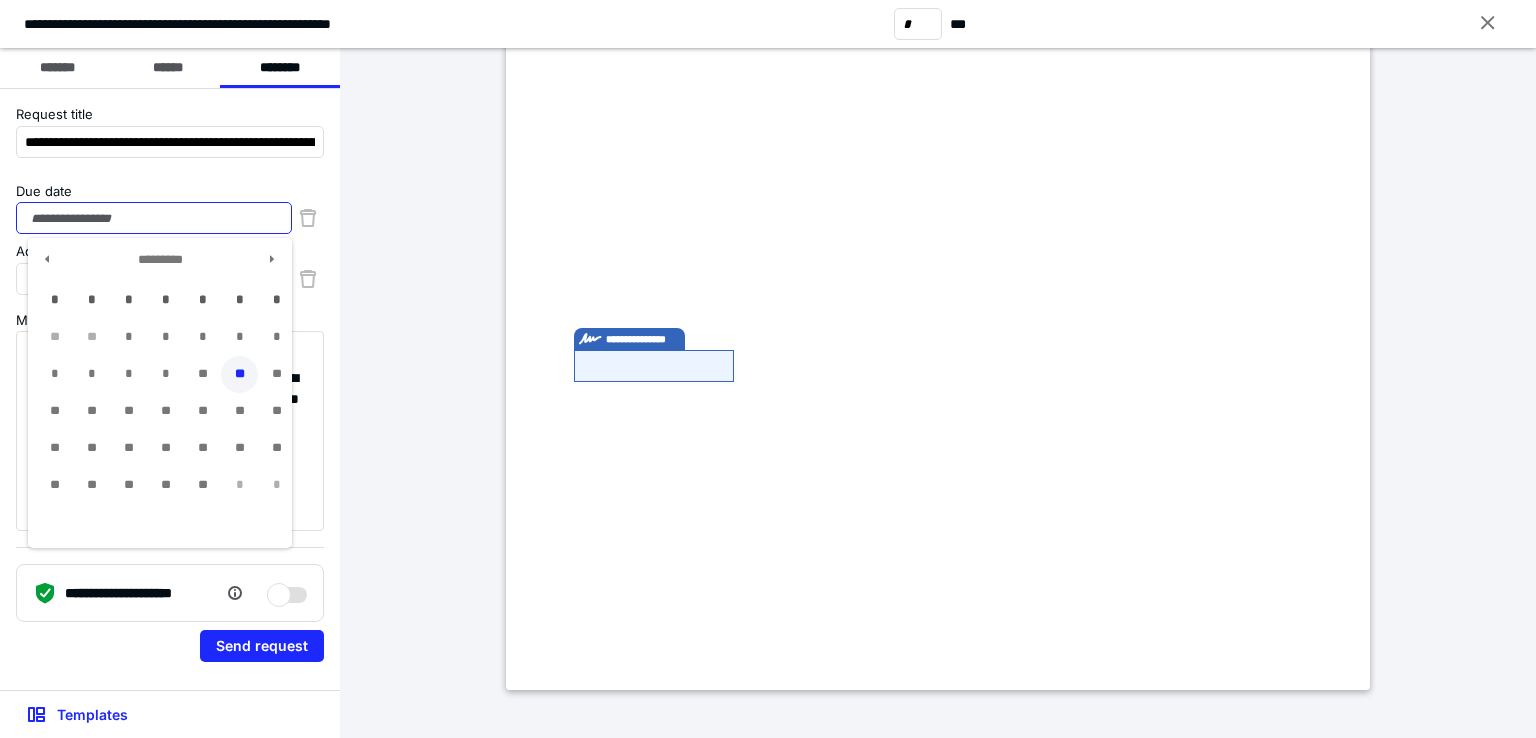 click on "**" at bounding box center (239, 374) 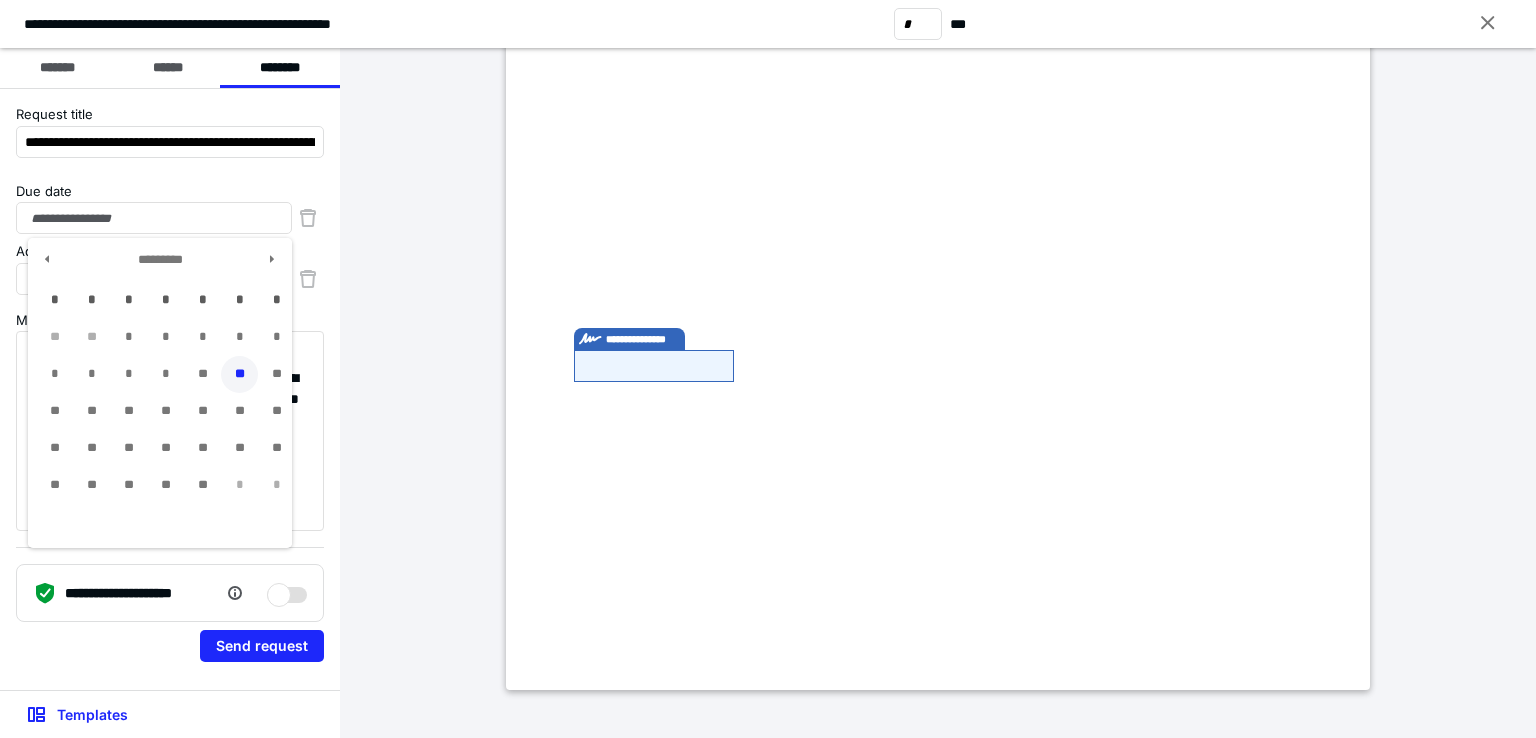 type on "**********" 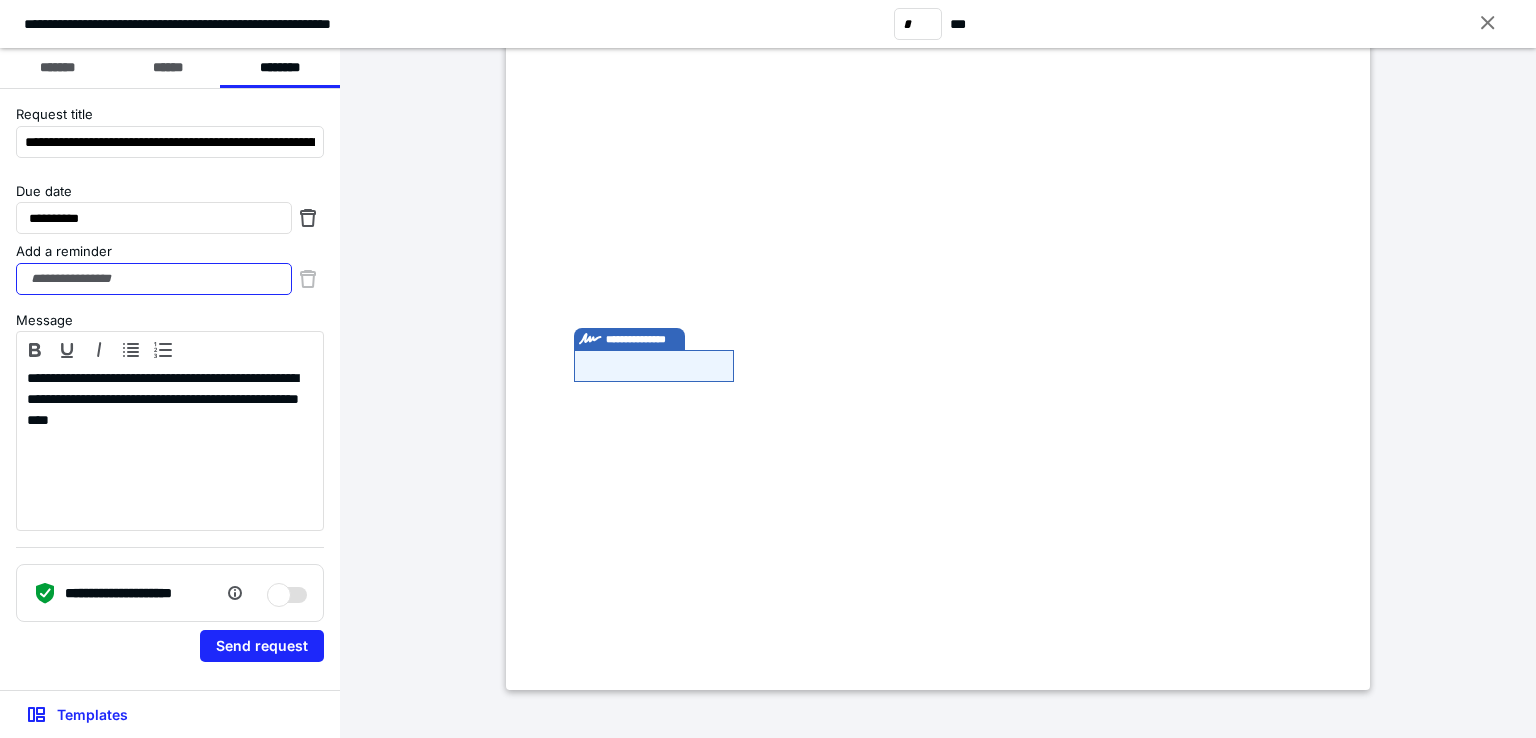 click on "Add a reminder" at bounding box center [154, 279] 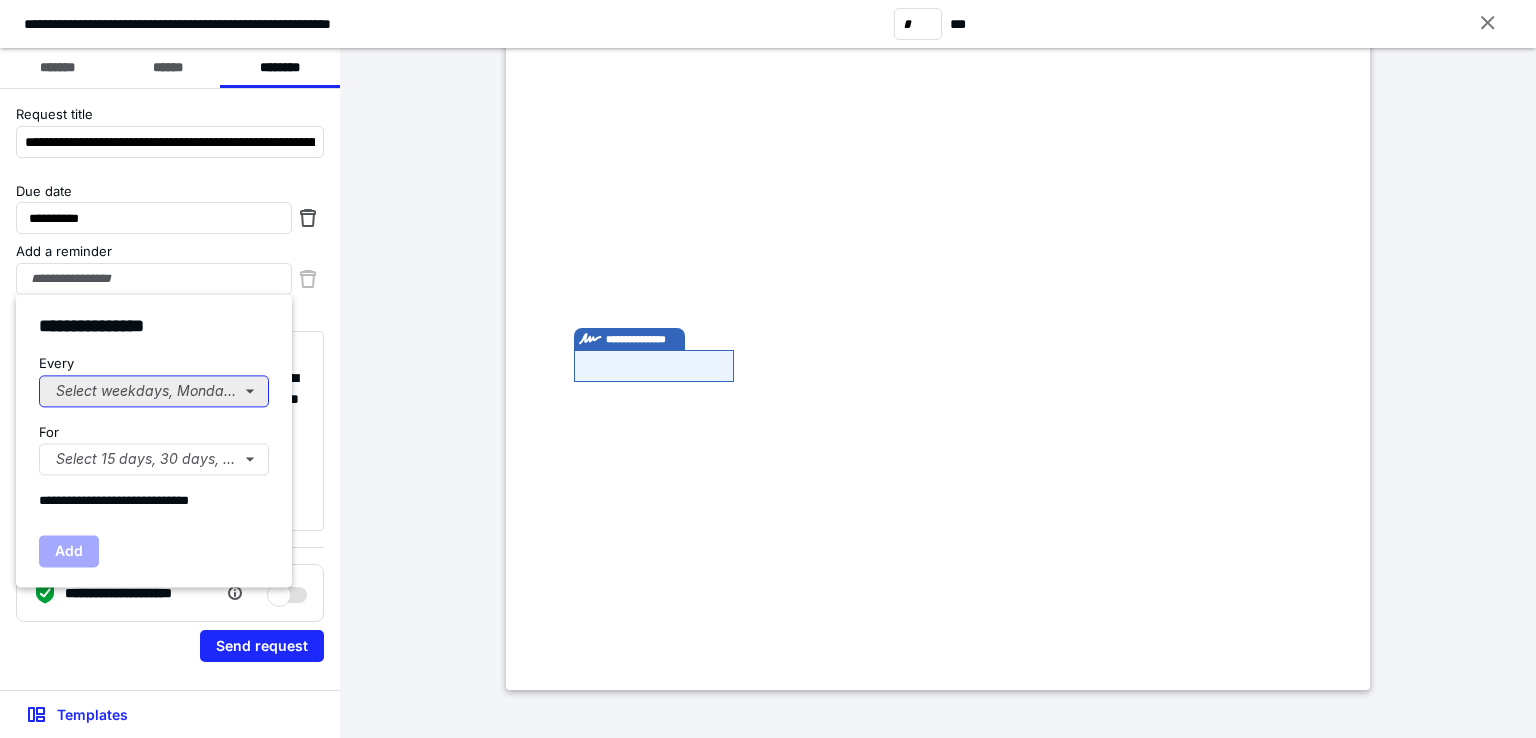 click on "Select weekdays, Mondays, or Tues..." at bounding box center (154, 391) 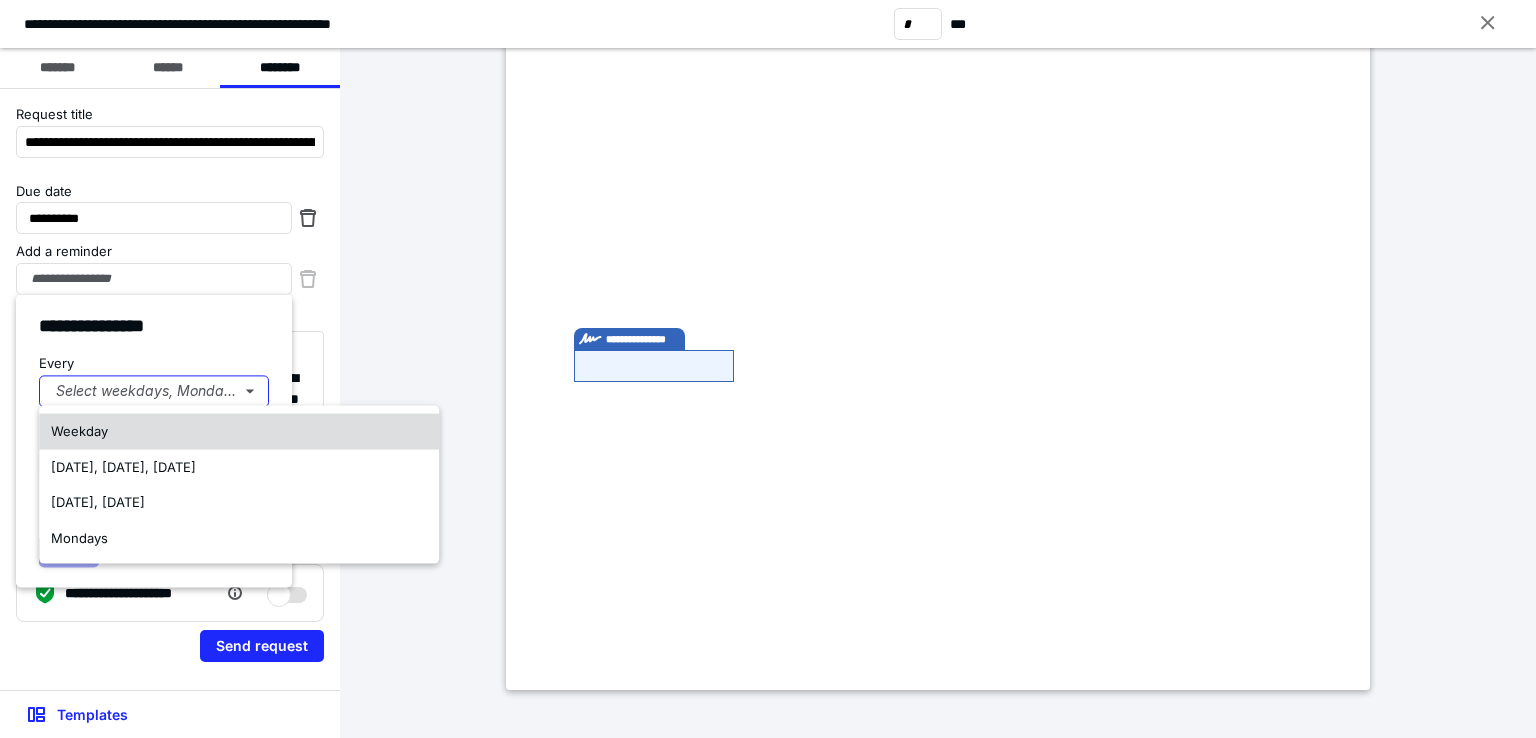 click on "Weekday" at bounding box center (239, 432) 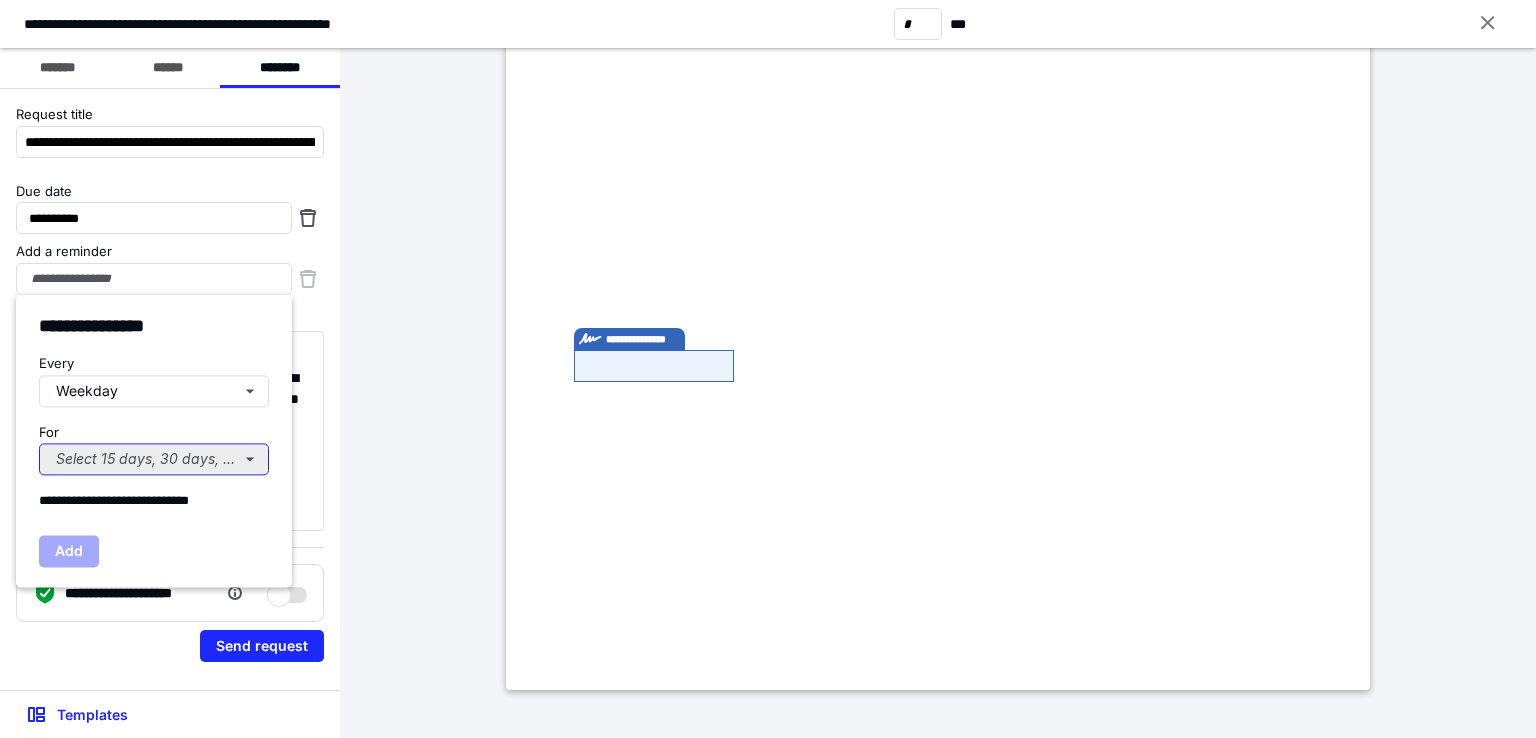 click on "Select 15 days, 30 days, or 45 days..." at bounding box center [154, 459] 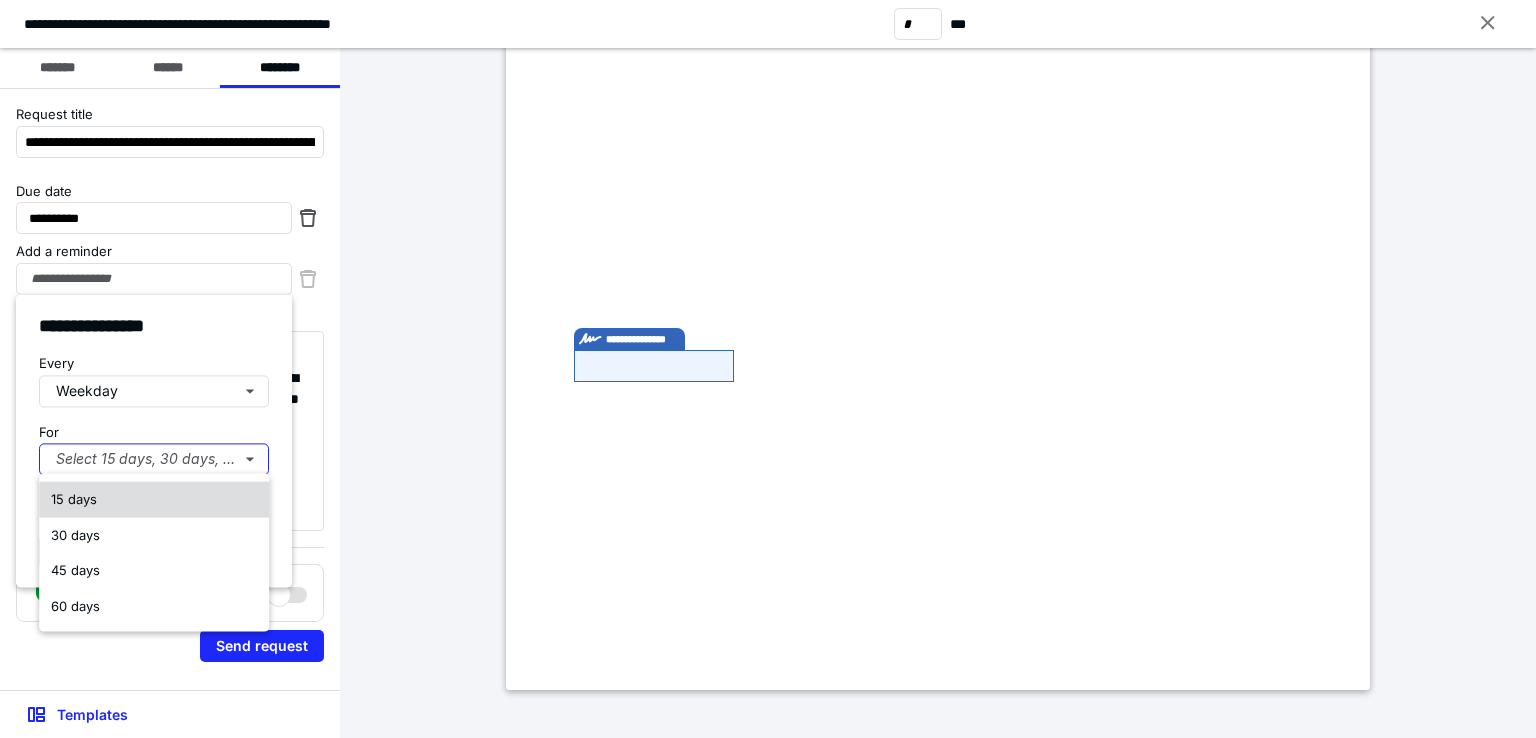click on "15 days" at bounding box center [154, 500] 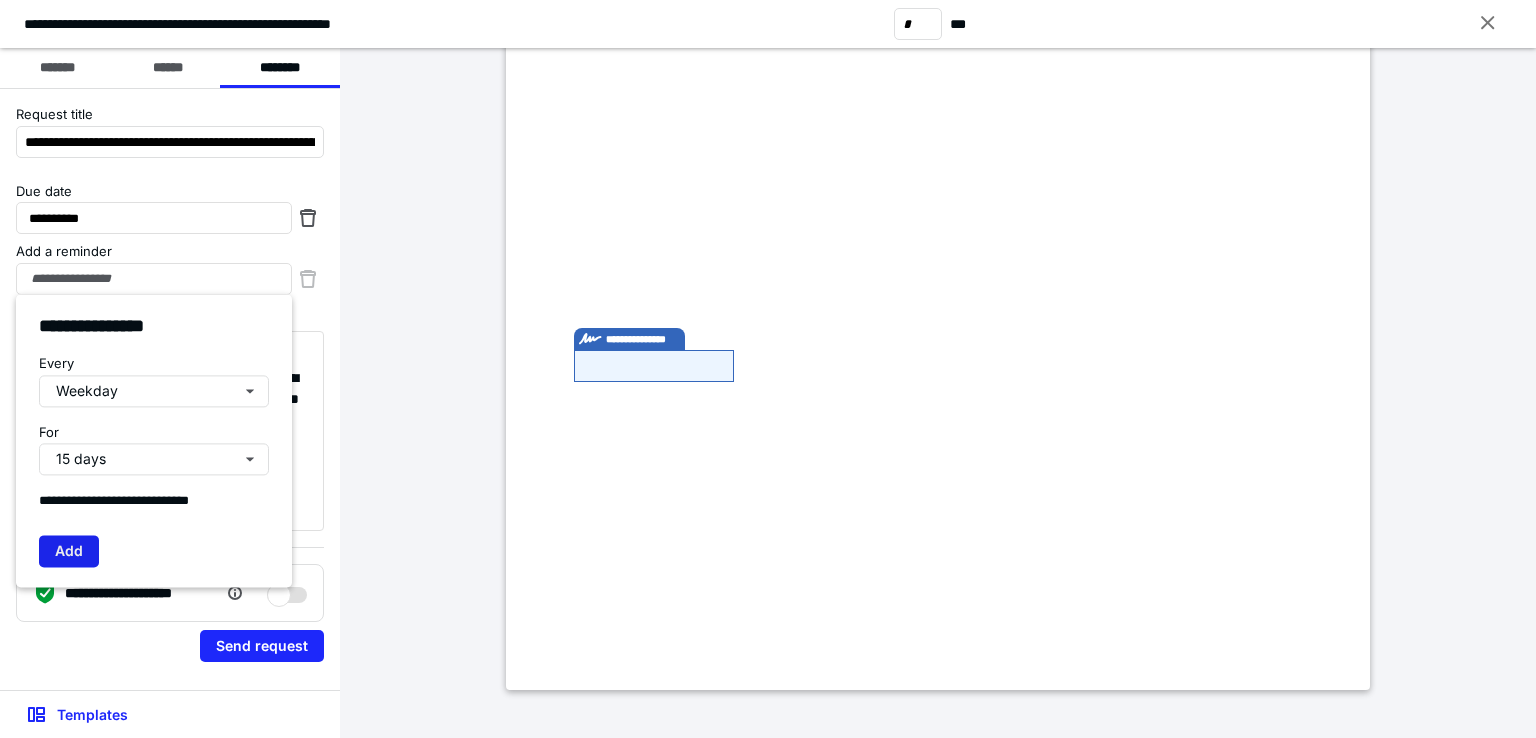 click on "Add" at bounding box center (69, 551) 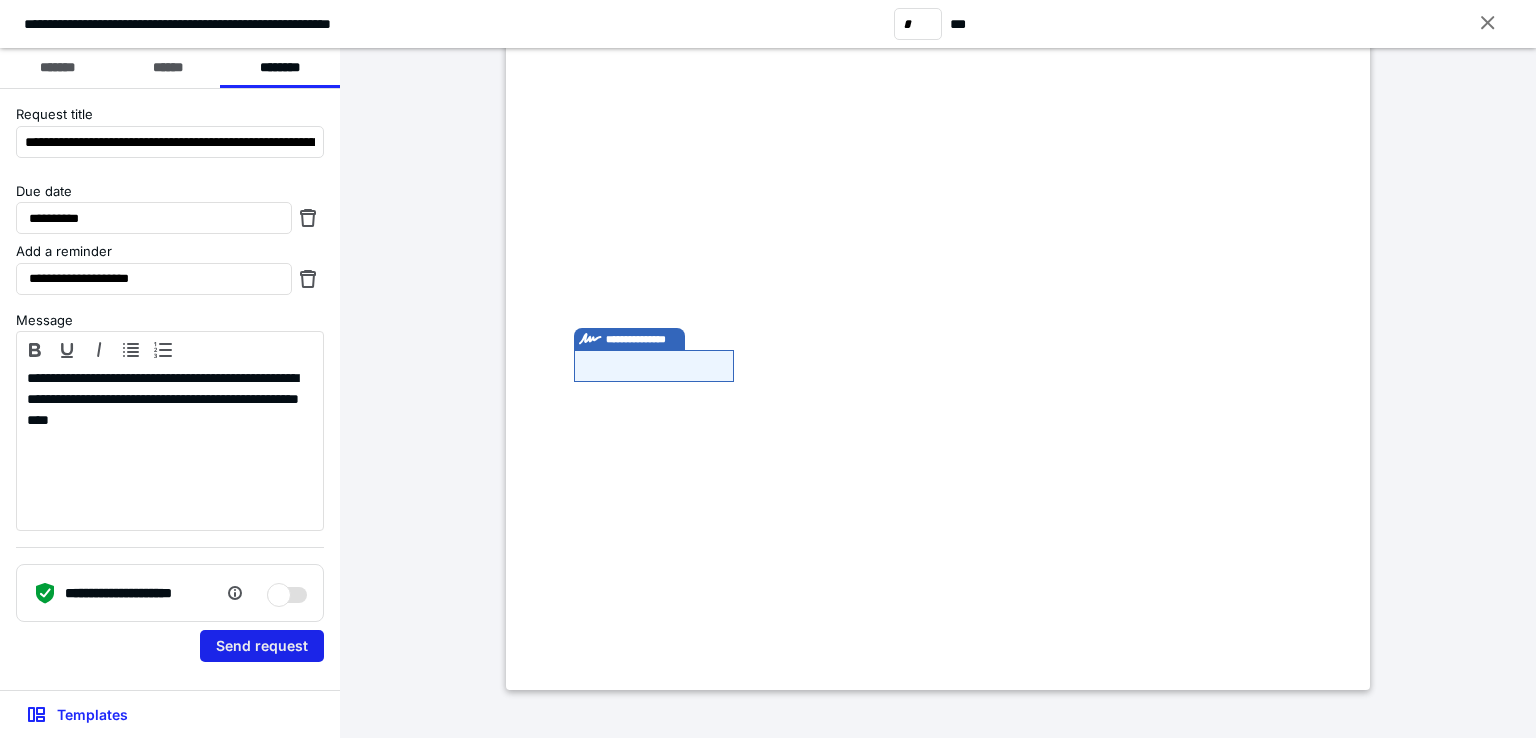 click on "Send request" at bounding box center (262, 646) 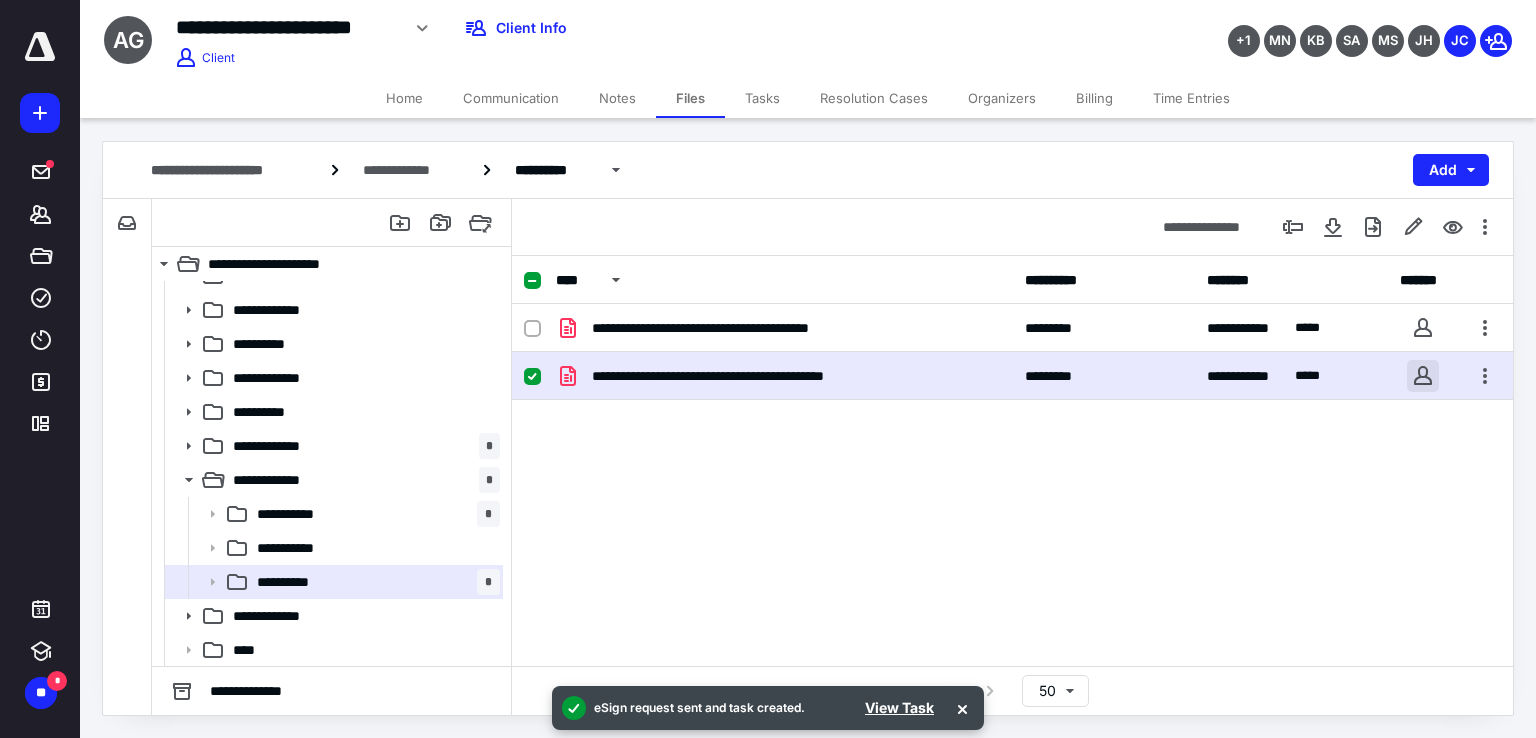 click at bounding box center (1423, 376) 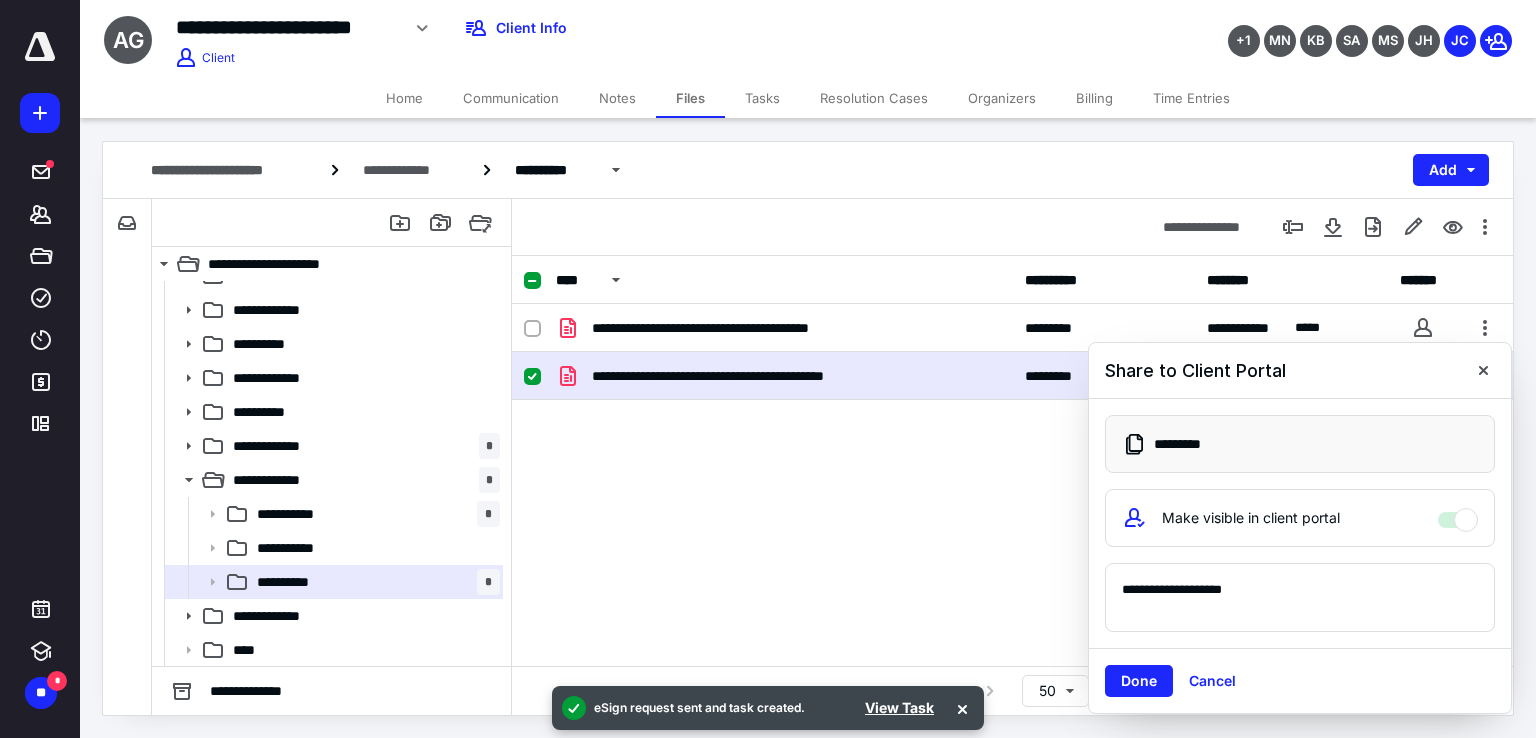 click on "**********" at bounding box center [1300, 598] 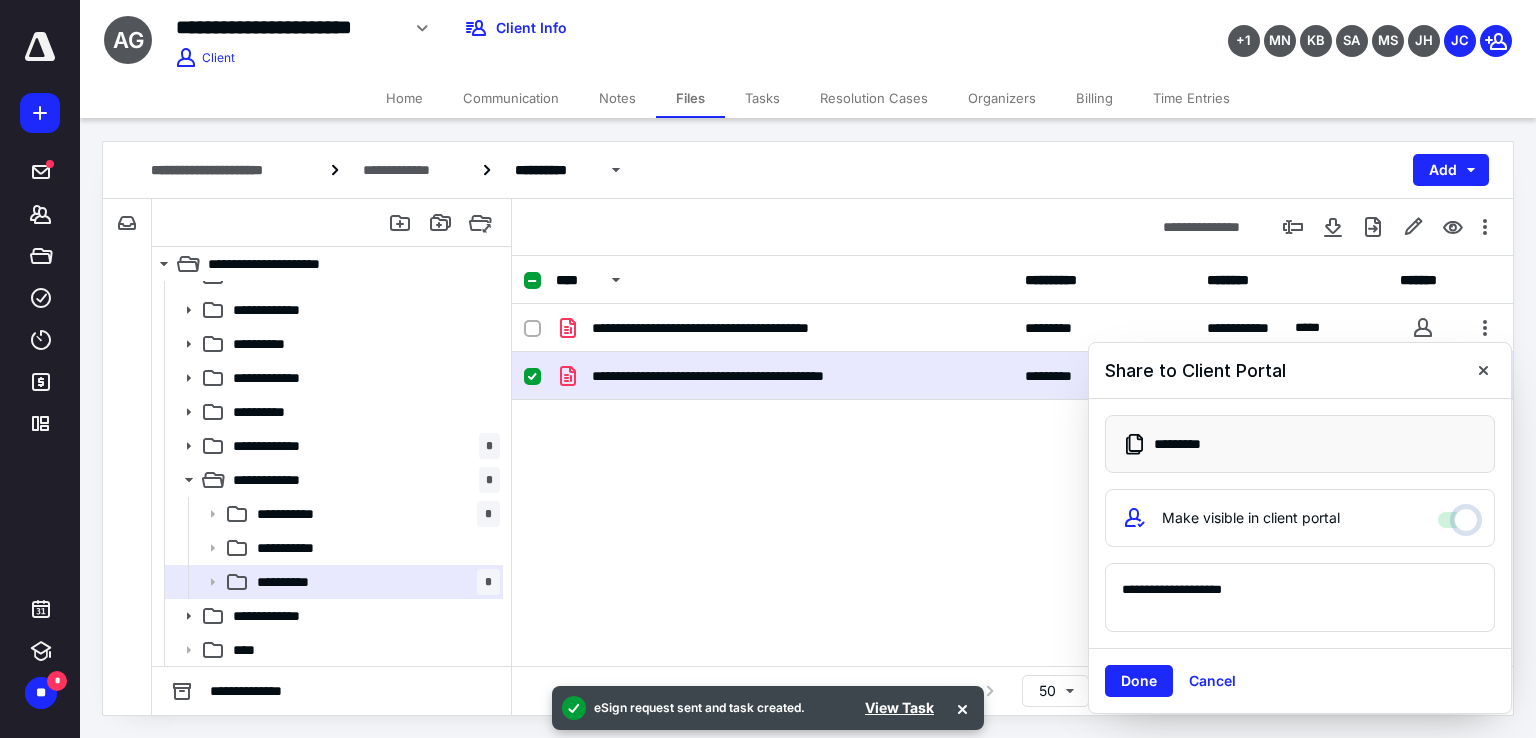 click on "Make visible in client portal" at bounding box center (1458, 515) 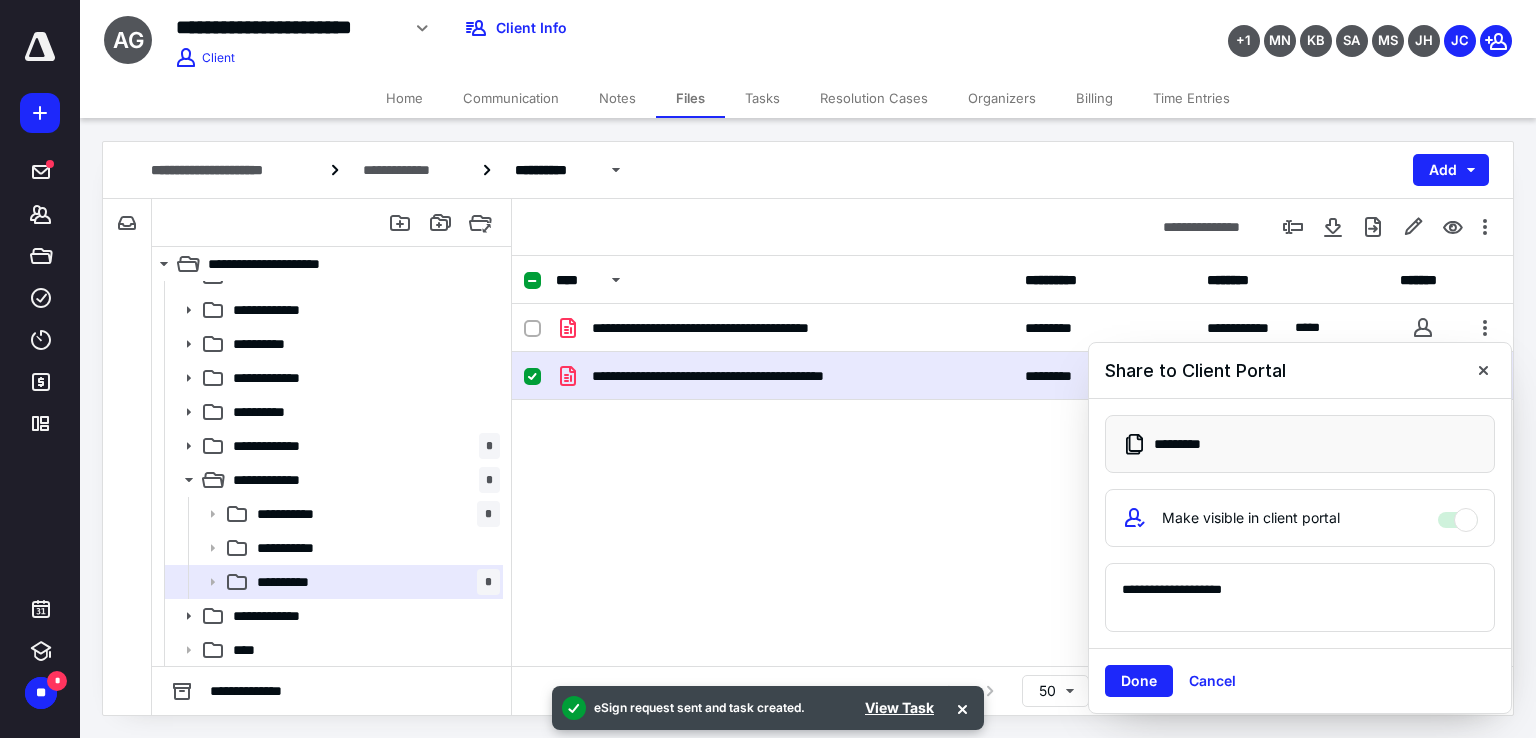 click on "**********" at bounding box center (1300, 598) 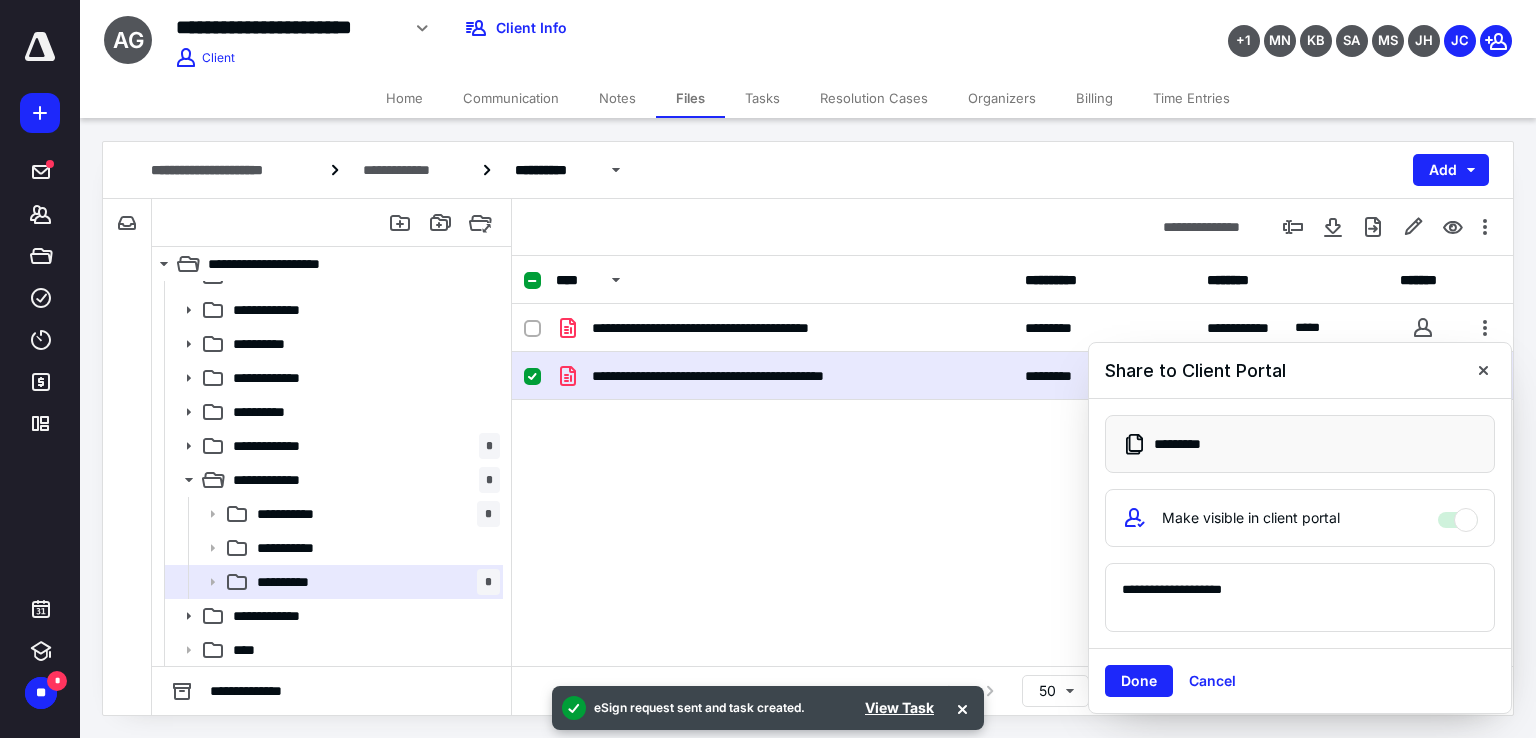 click on "**********" at bounding box center (1300, 598) 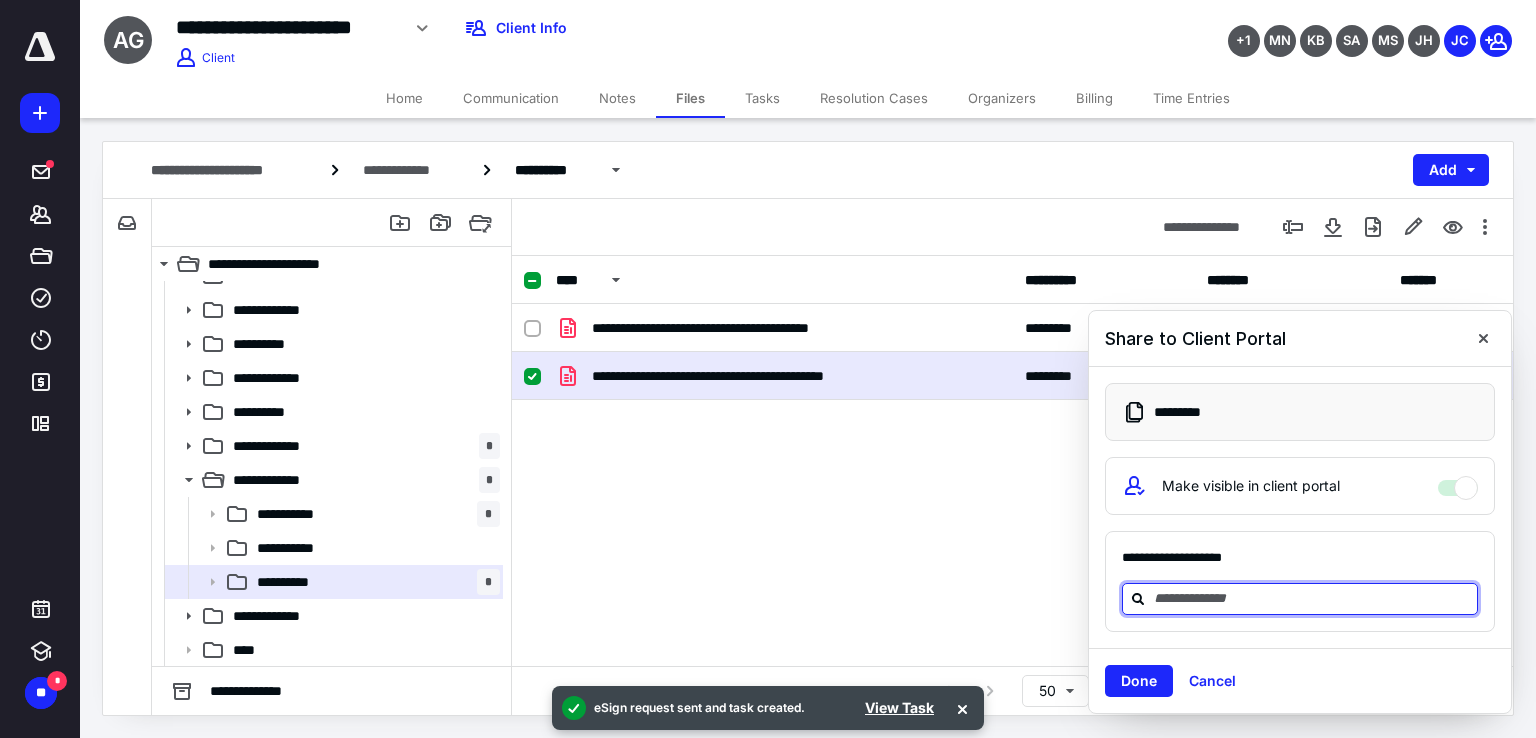 click at bounding box center (1312, 598) 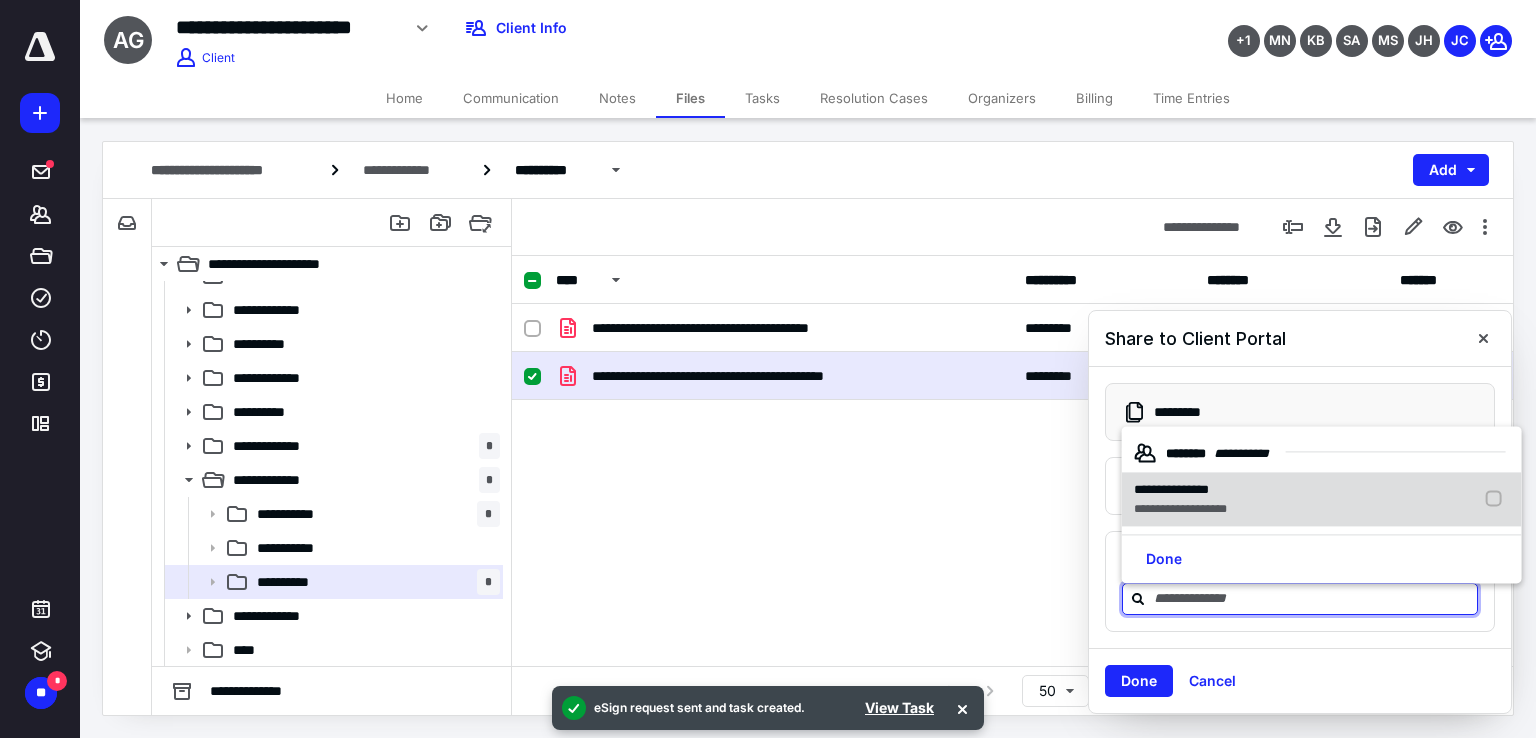 click on "**********" at bounding box center [1180, 509] 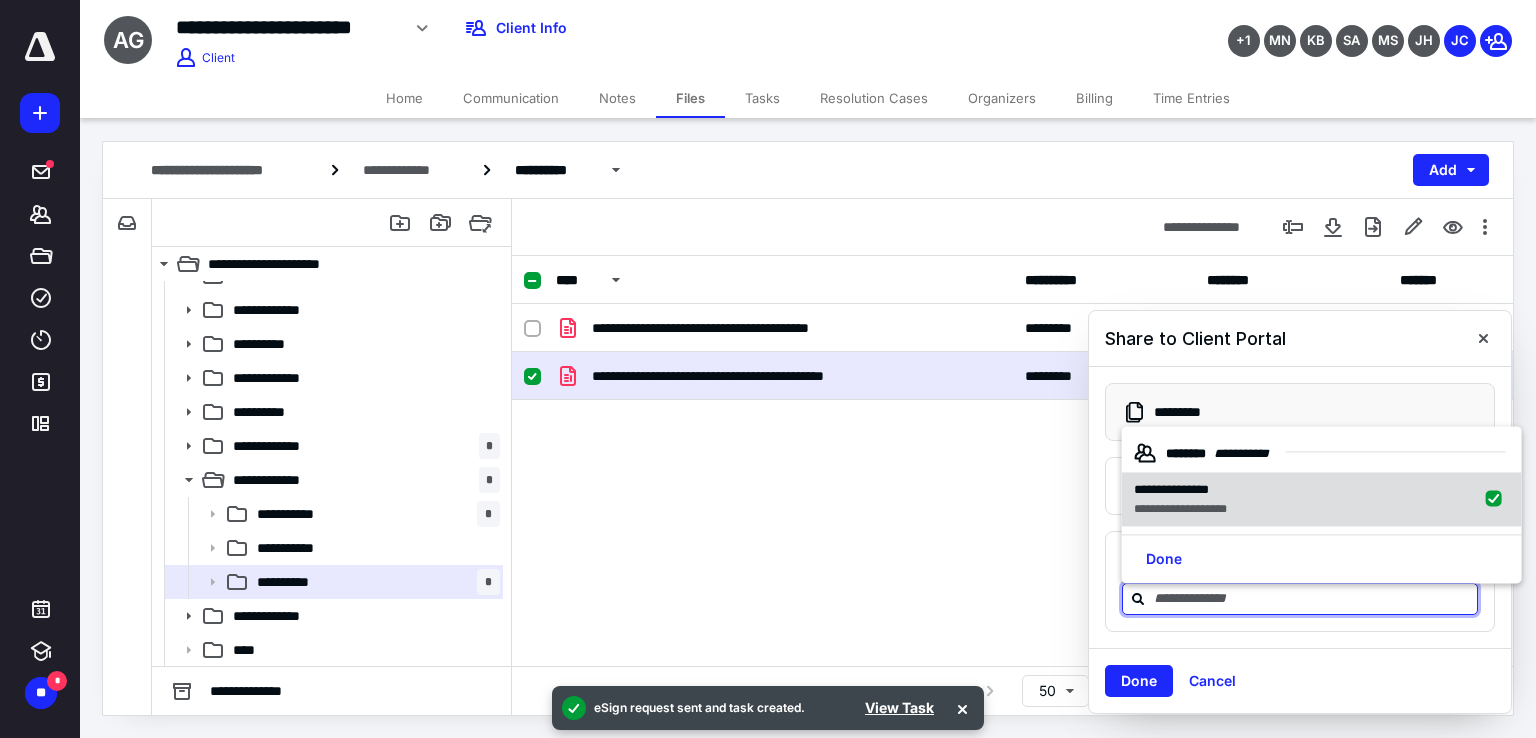 checkbox on "true" 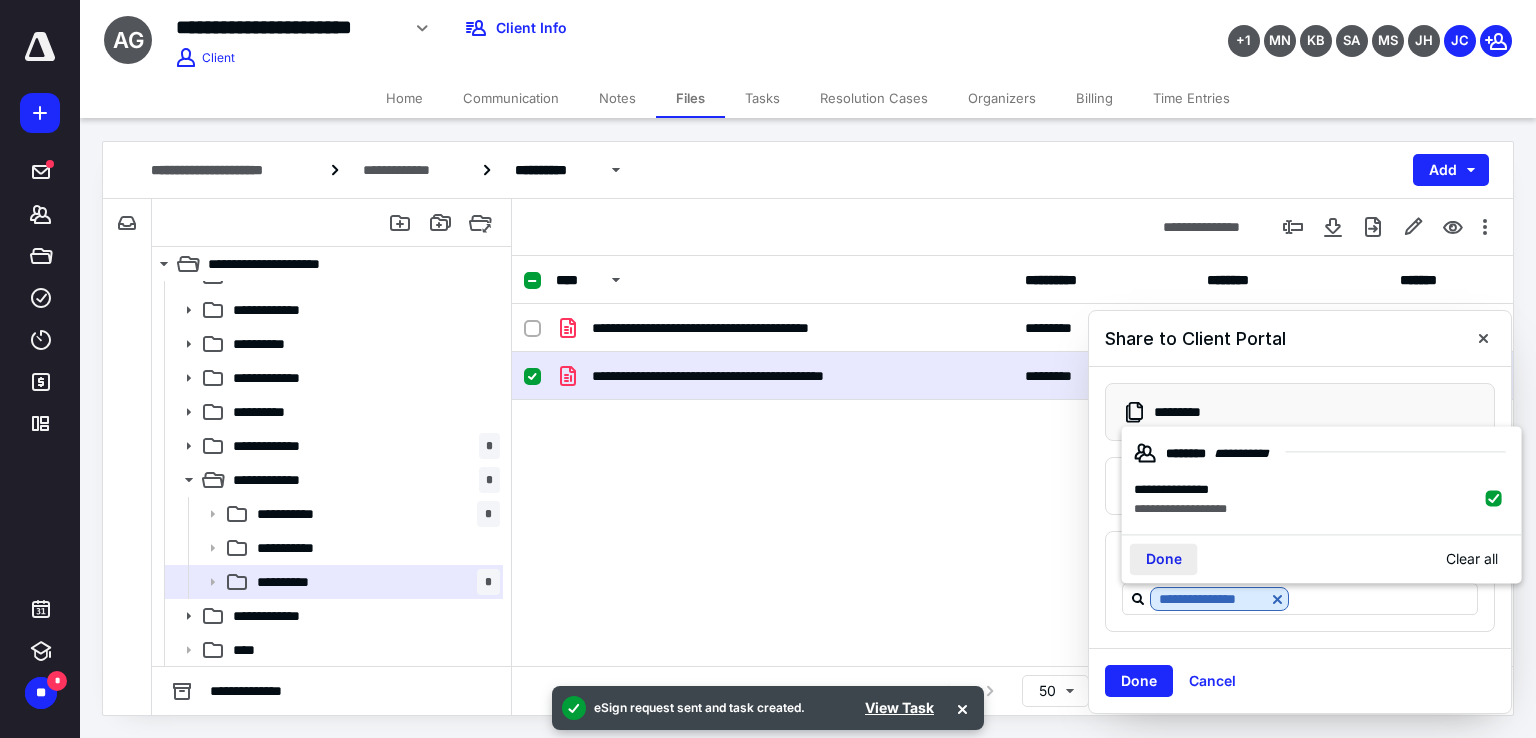 click on "Done" at bounding box center (1164, 559) 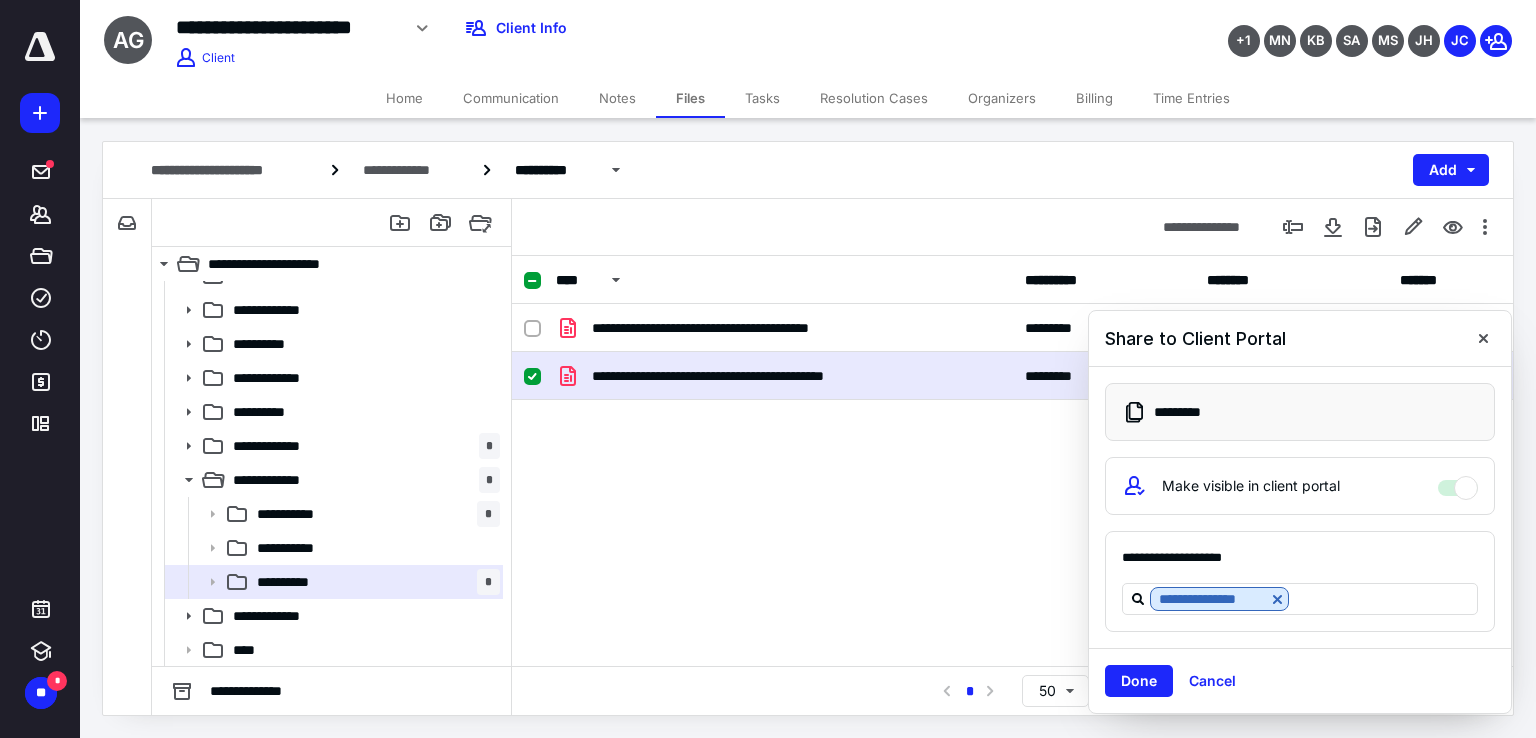 click on "Done Cancel" at bounding box center (1300, 680) 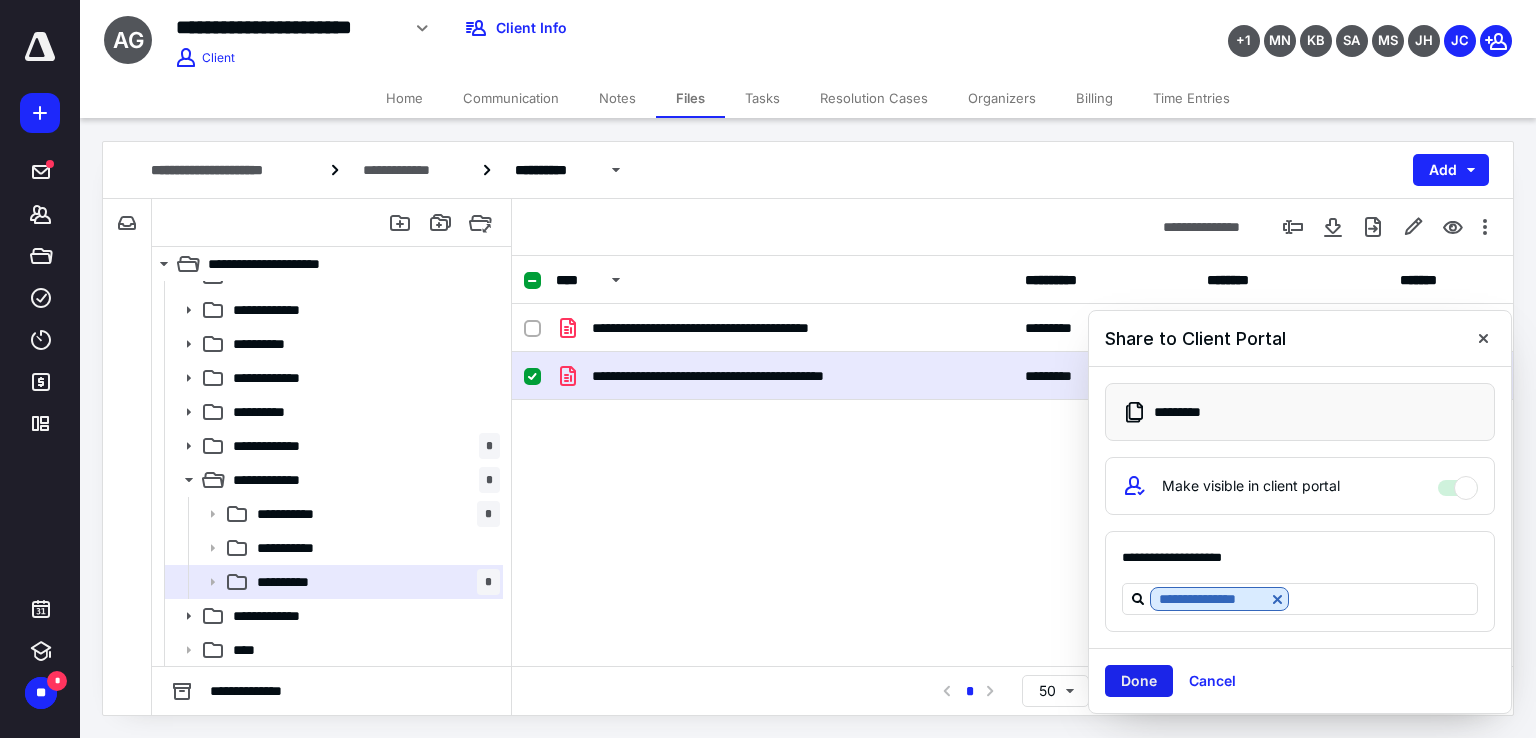click on "Done" at bounding box center (1139, 681) 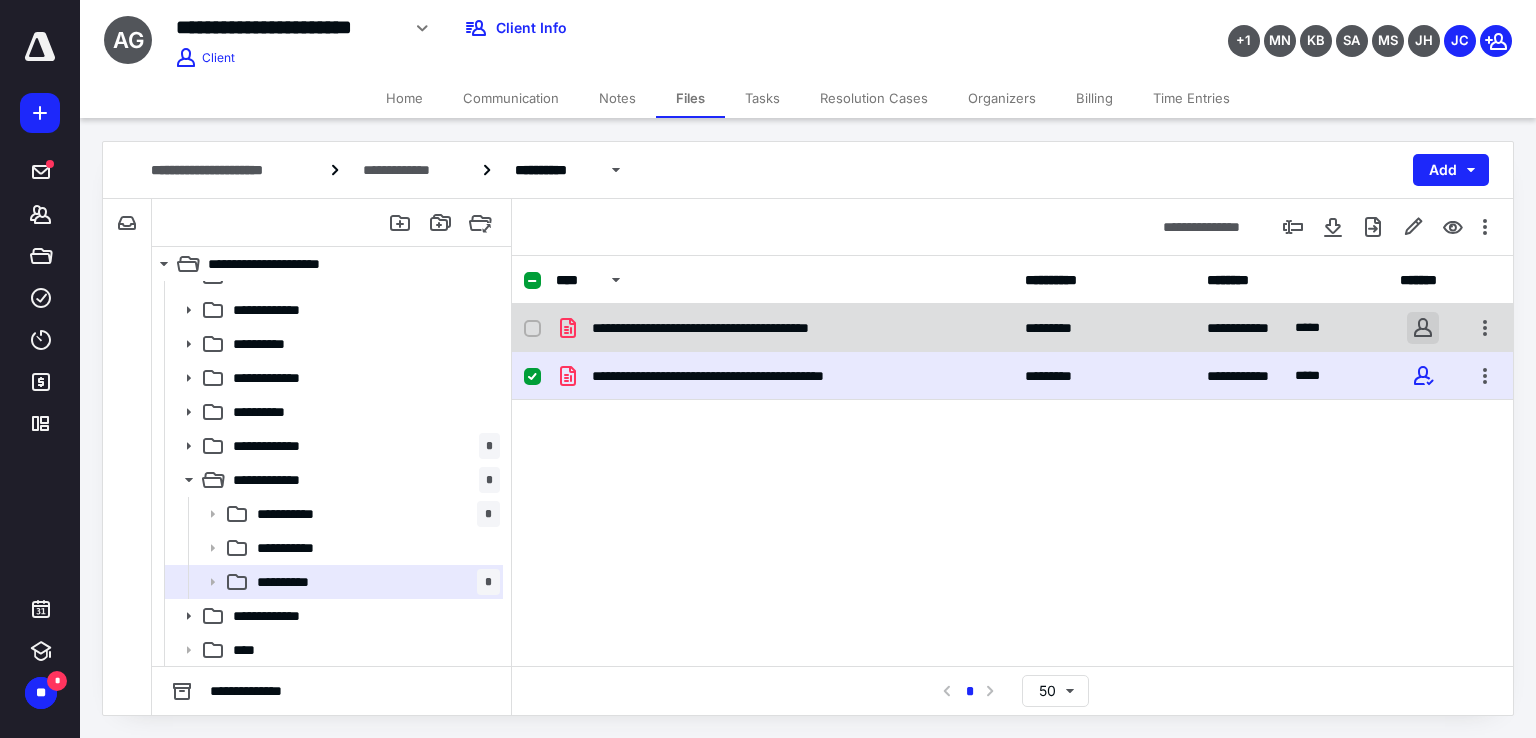 click at bounding box center (1423, 328) 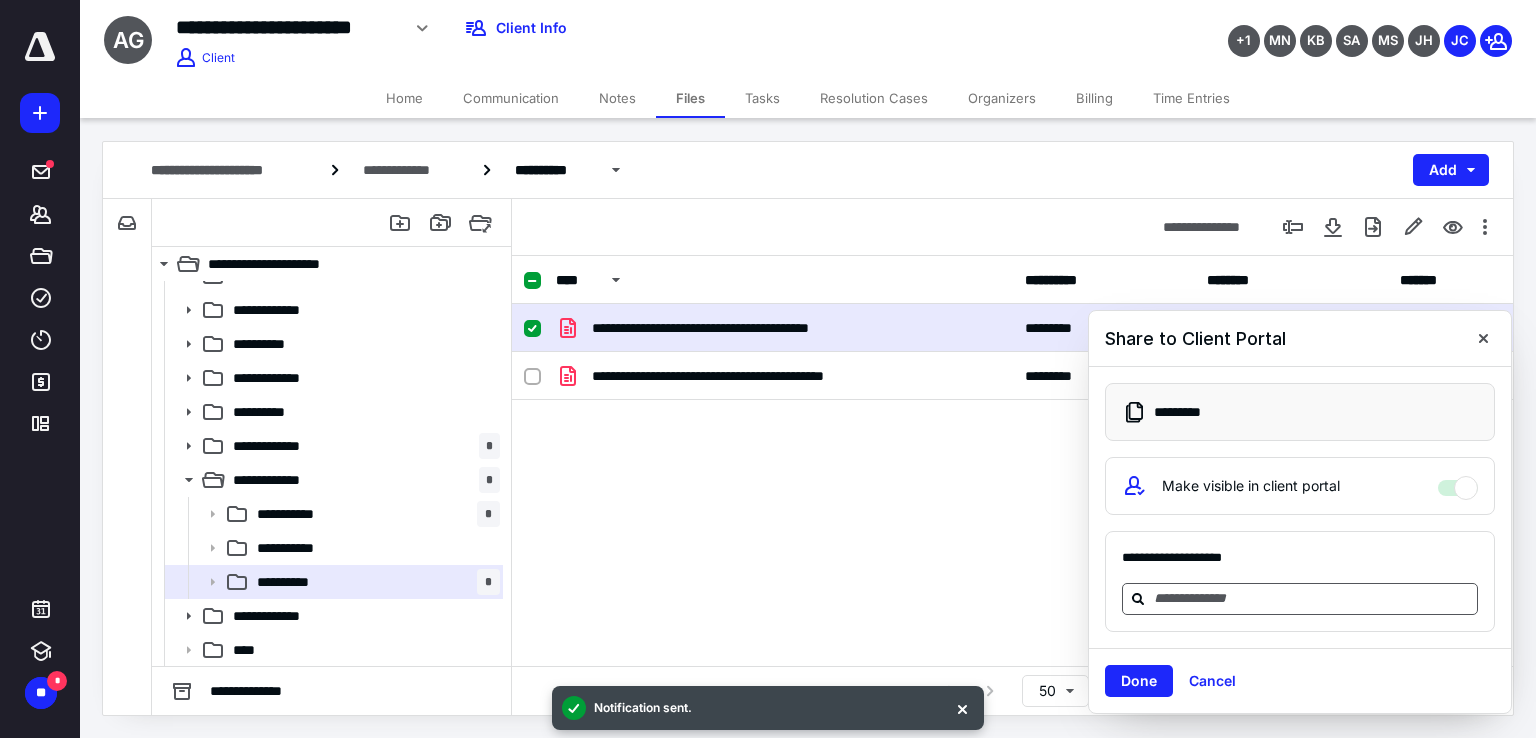 click at bounding box center (1312, 598) 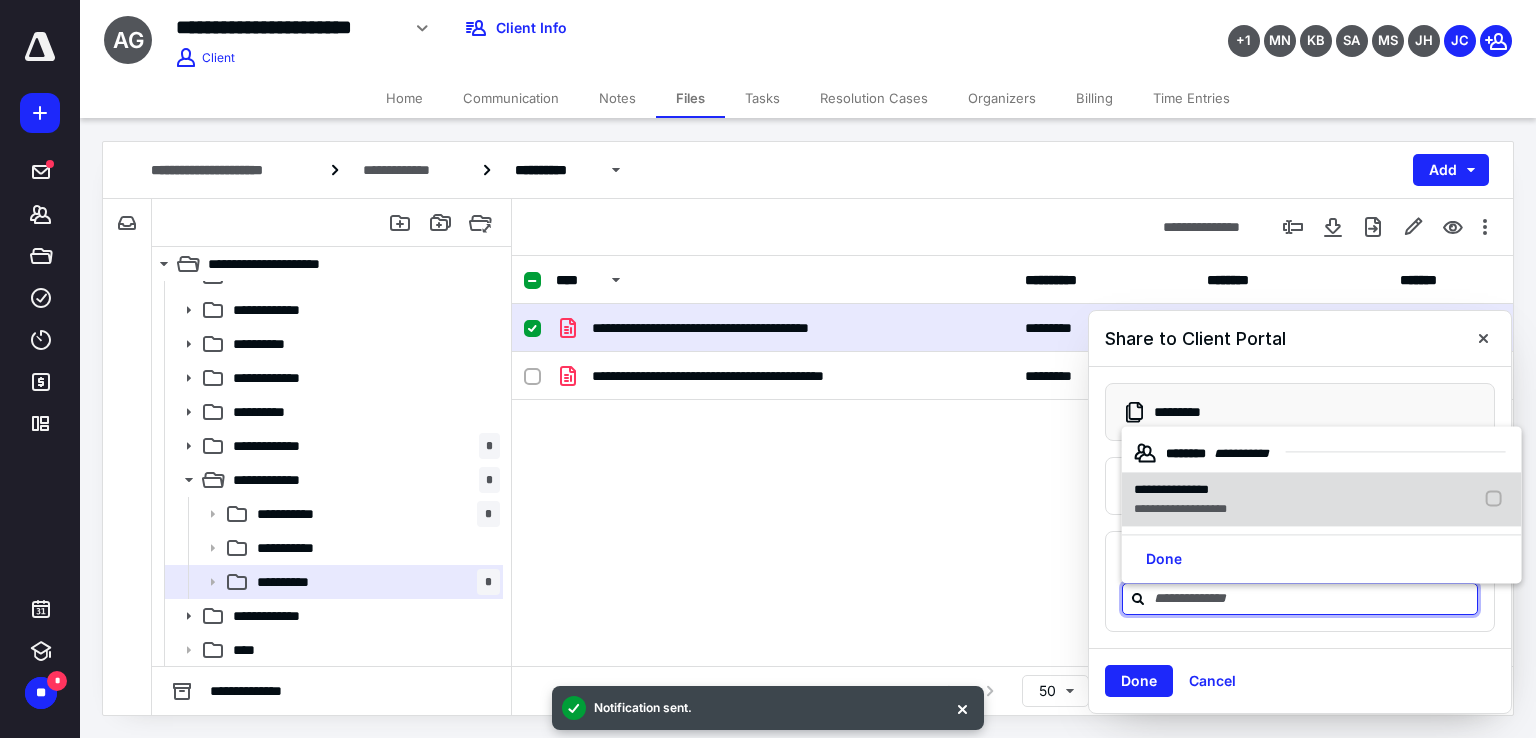 click on "**********" at bounding box center [1171, 489] 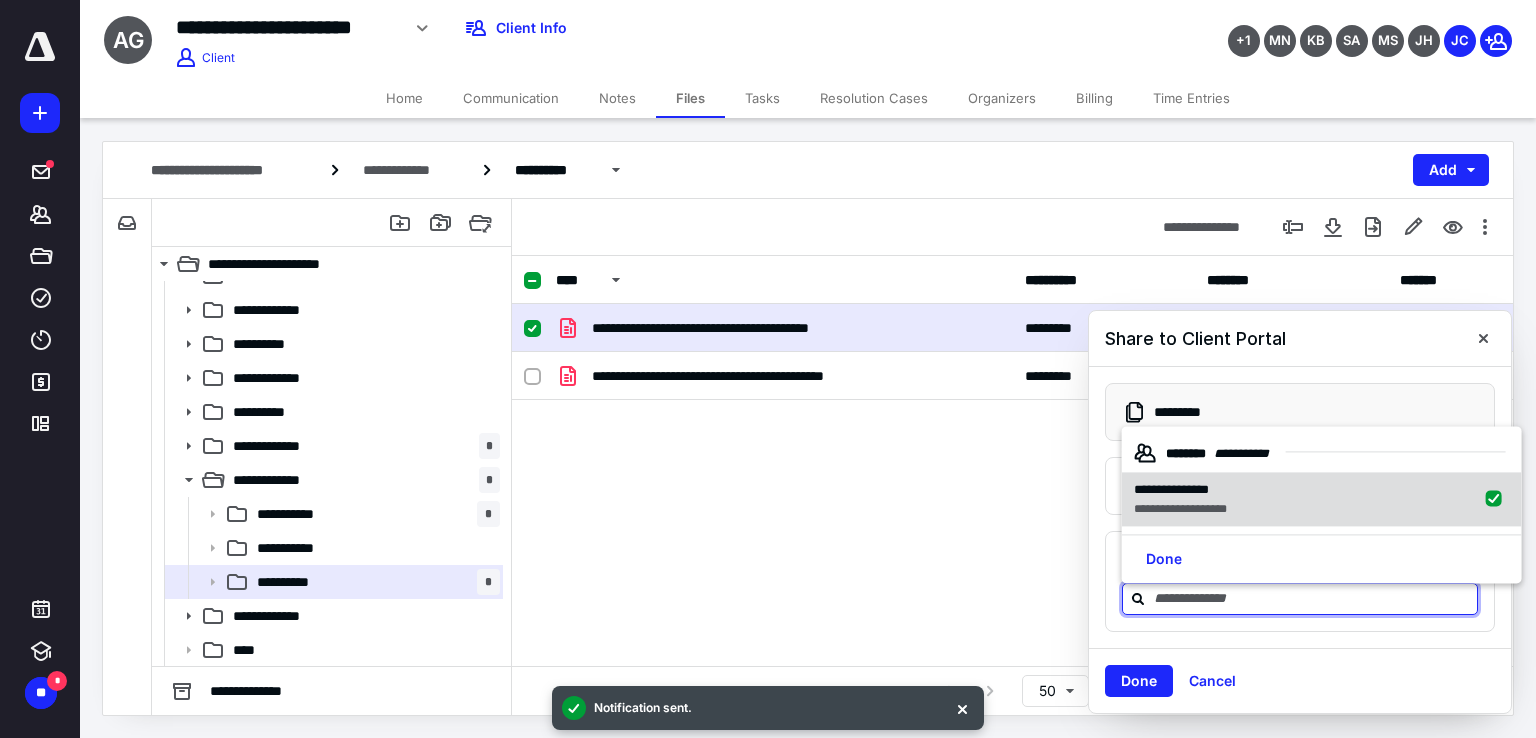checkbox on "true" 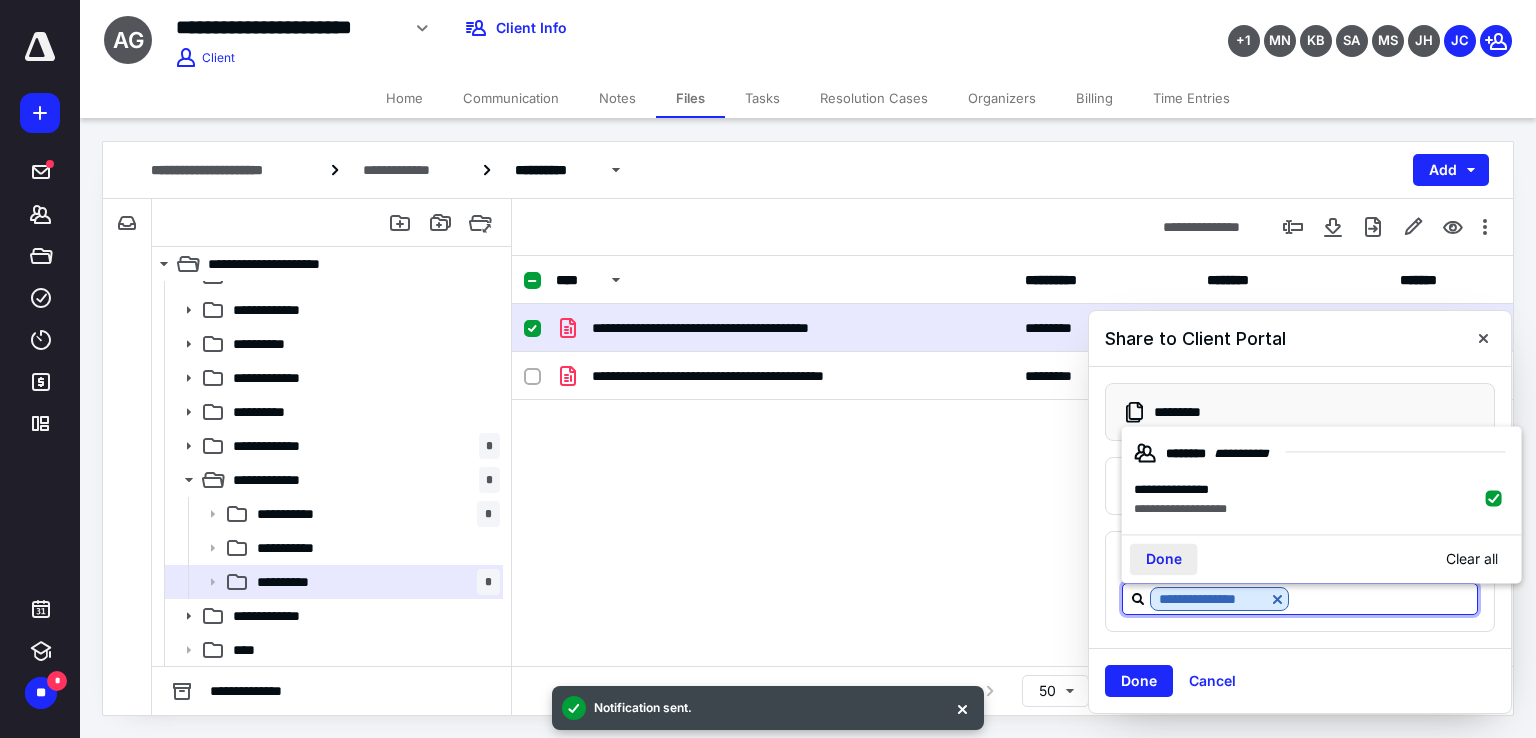 click on "Done" at bounding box center (1164, 559) 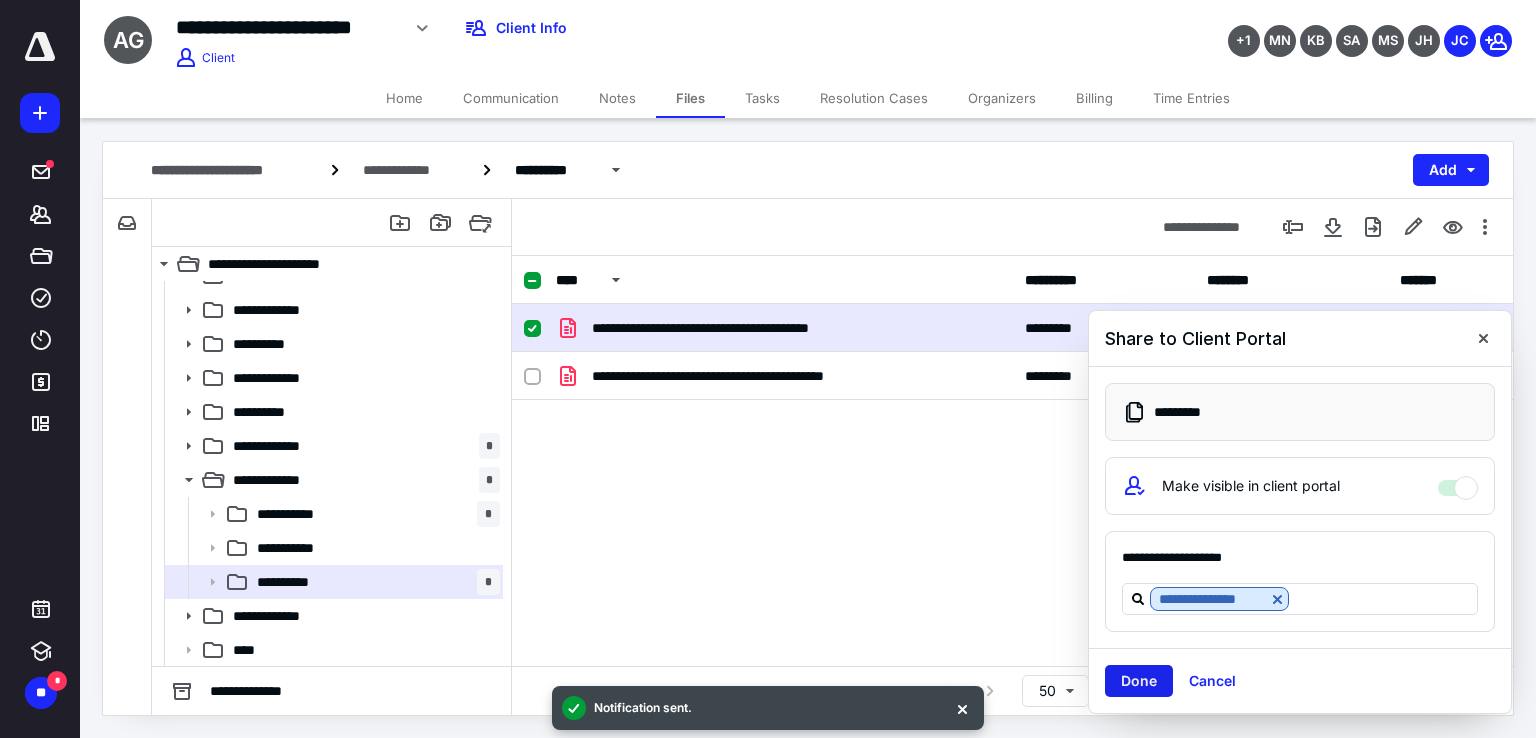click on "Done" at bounding box center (1139, 681) 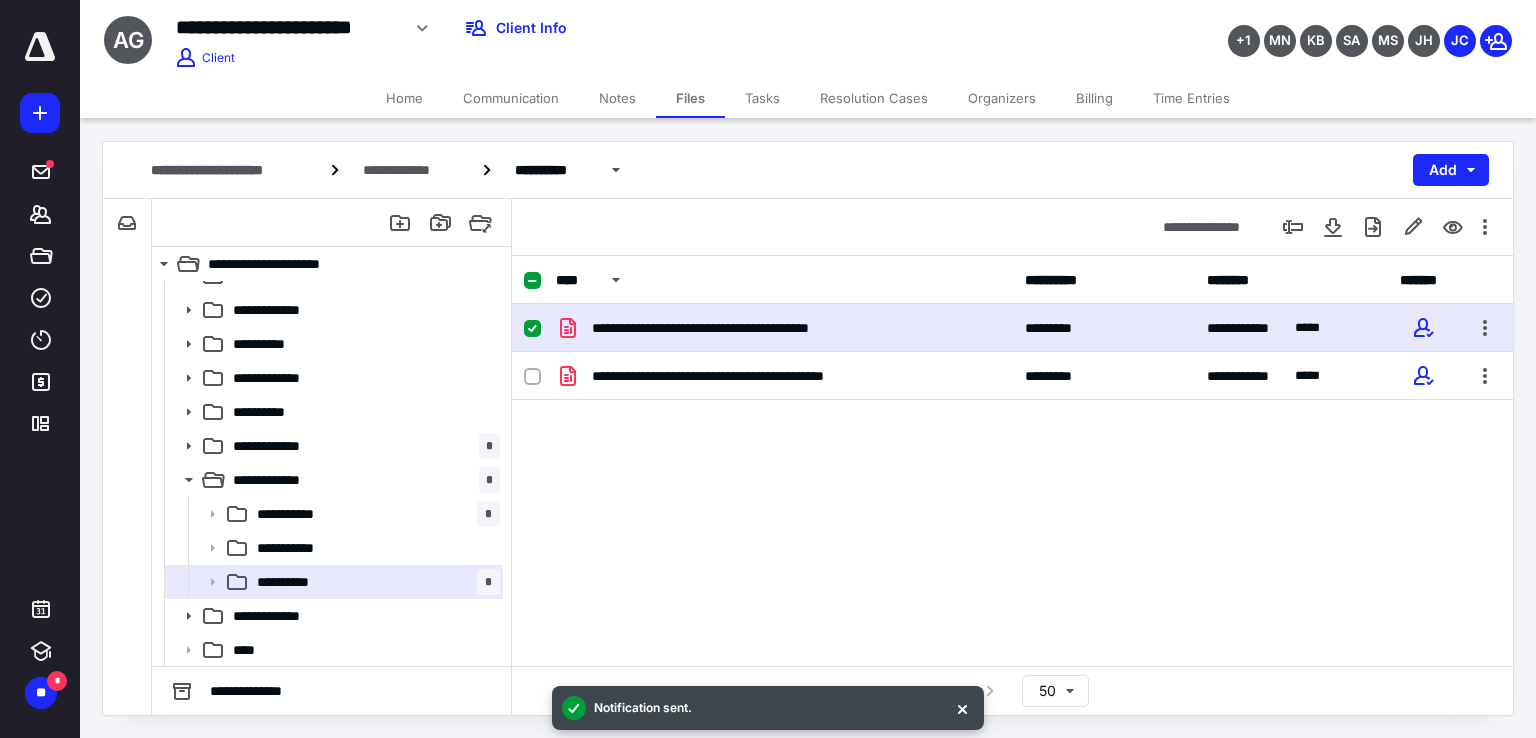 click on "Tasks" at bounding box center (762, 98) 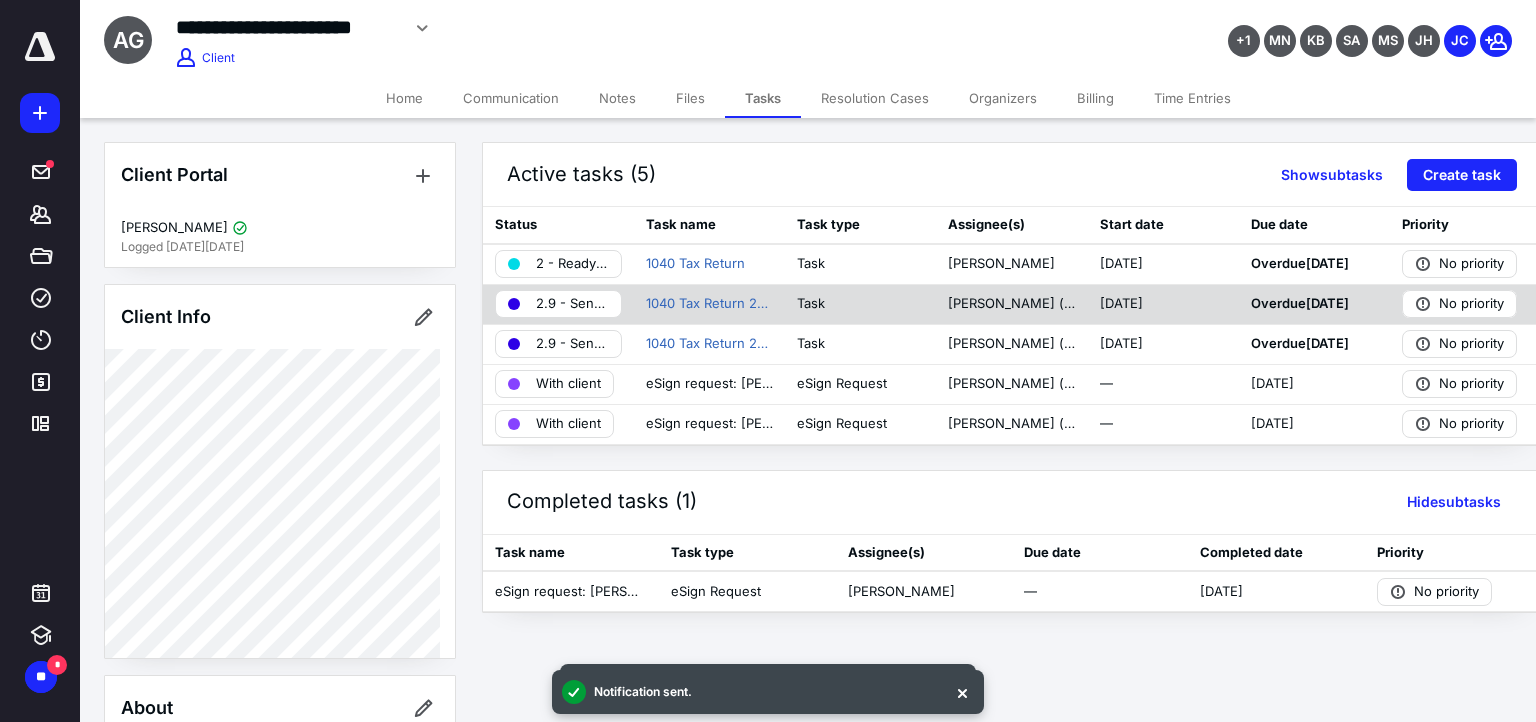 click on "2.9 - Send Draft to Client" at bounding box center (572, 304) 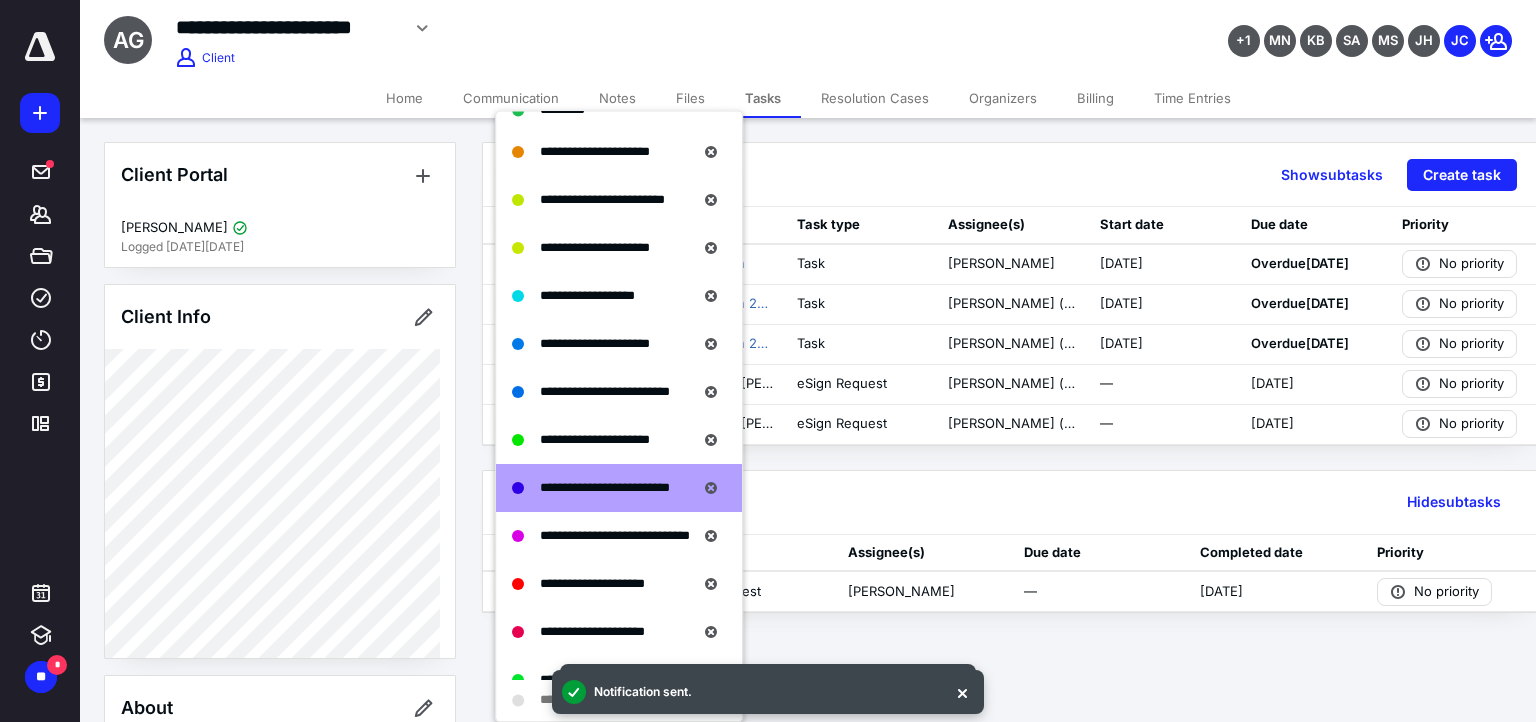 scroll, scrollTop: 400, scrollLeft: 0, axis: vertical 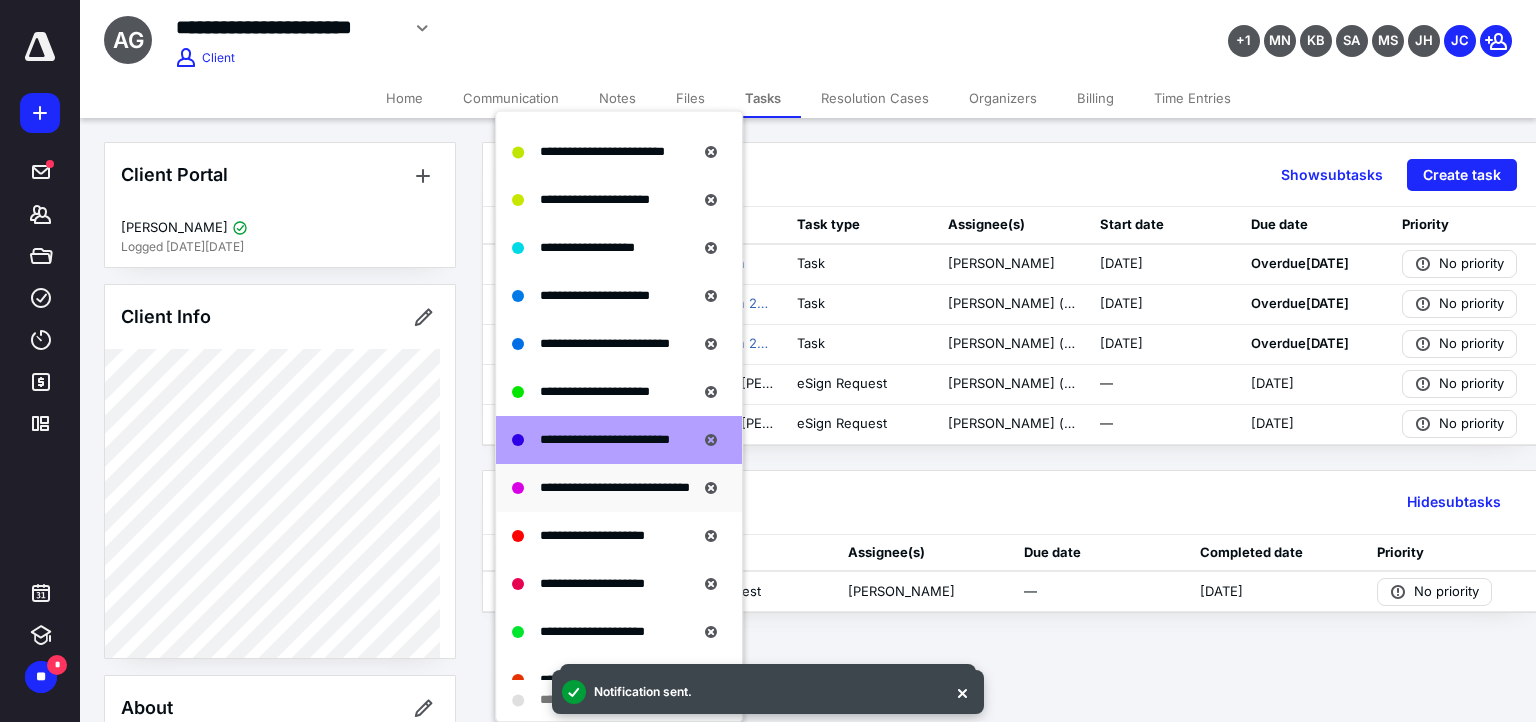 click on "**********" at bounding box center (619, 488) 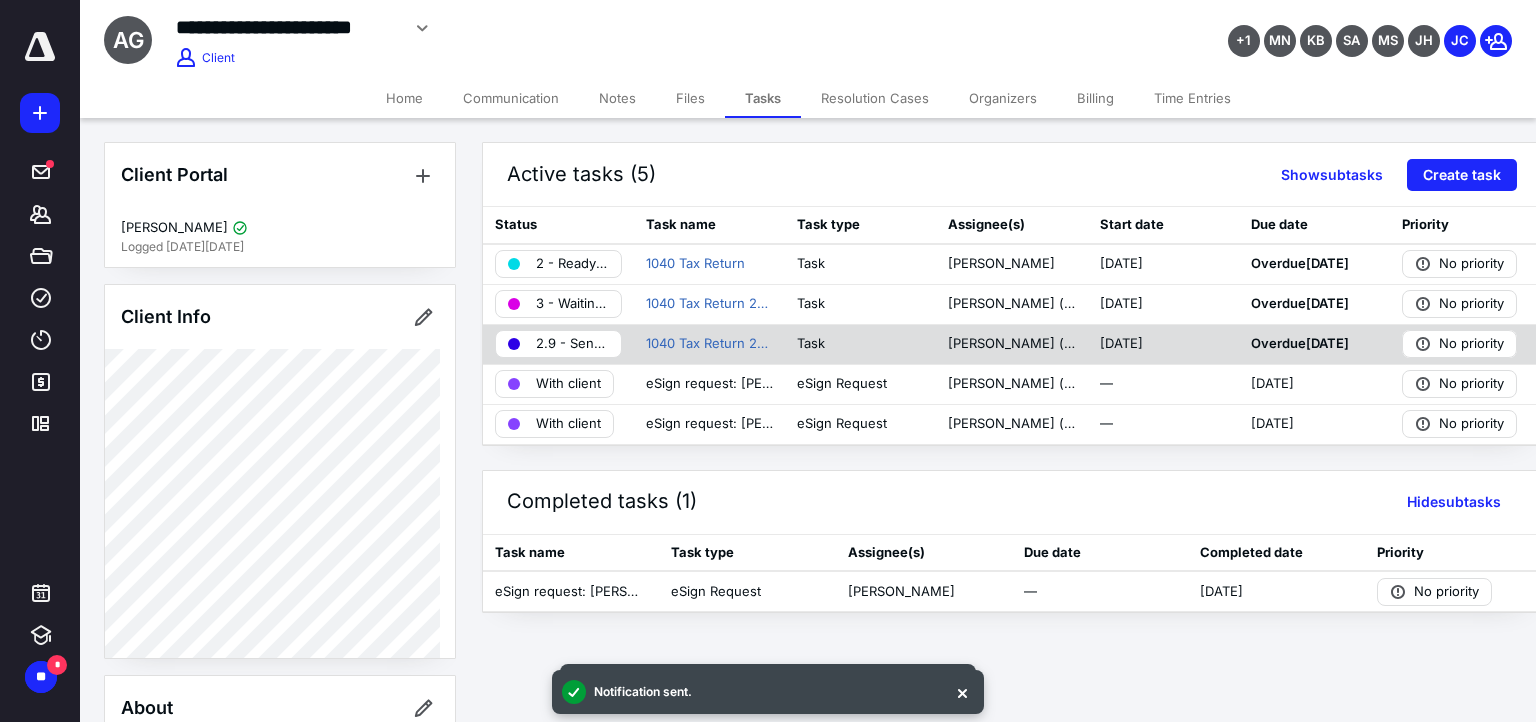 click on "2.9 - Send Draft to Client" at bounding box center (572, 344) 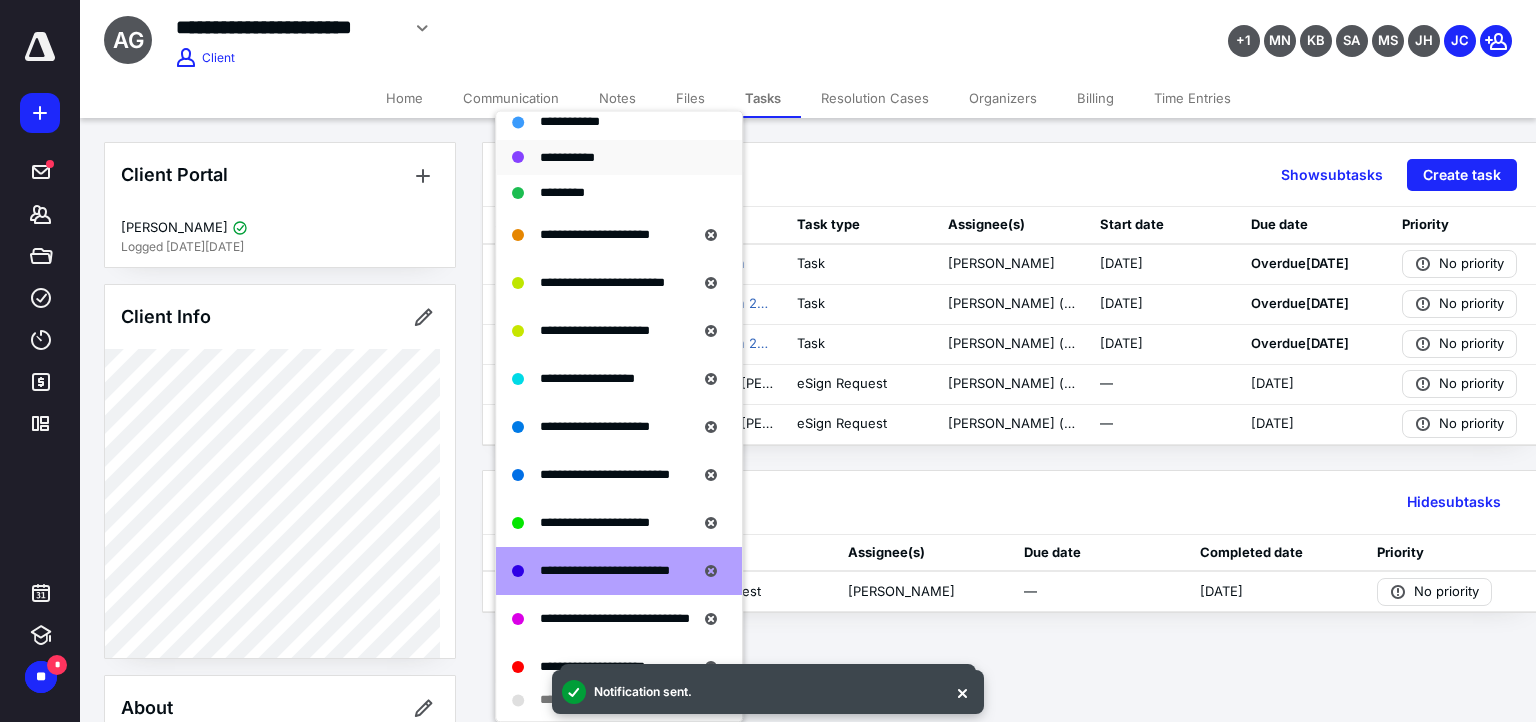 scroll, scrollTop: 400, scrollLeft: 0, axis: vertical 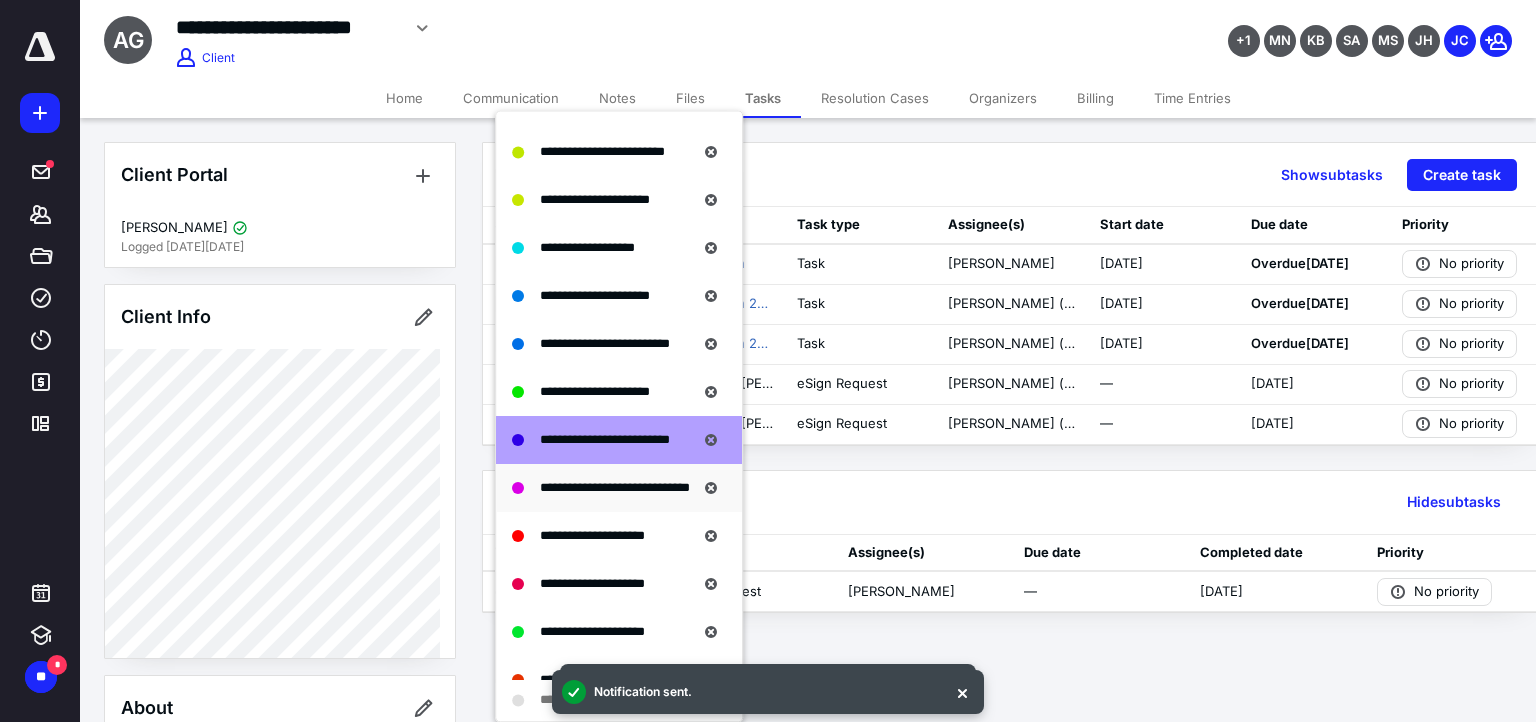 click on "**********" at bounding box center (615, 487) 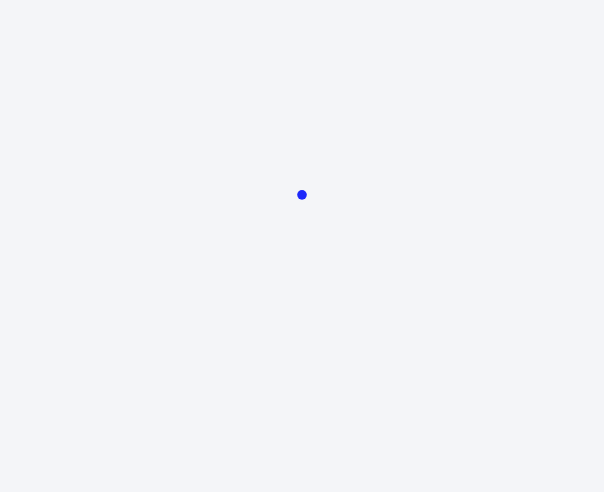 scroll, scrollTop: 0, scrollLeft: 0, axis: both 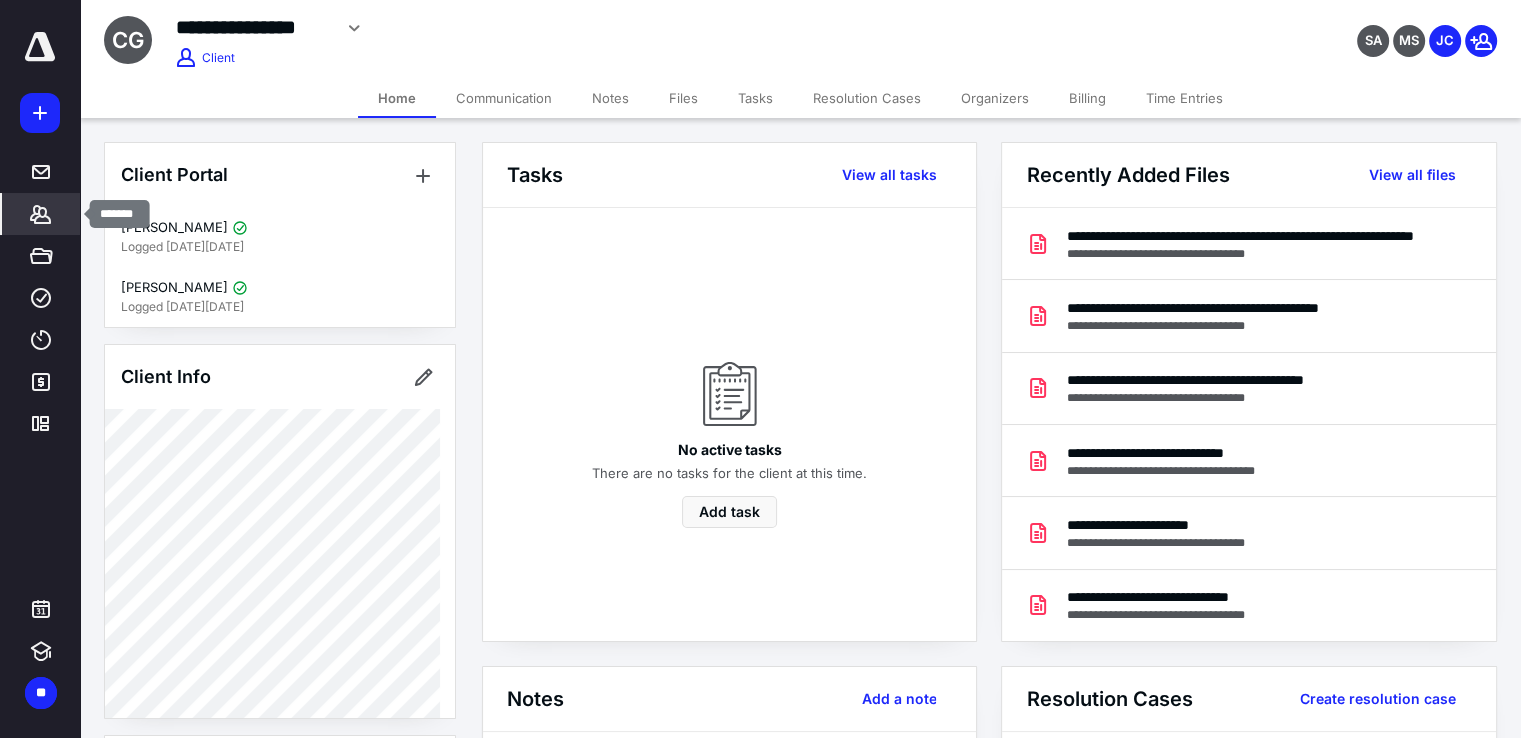 click 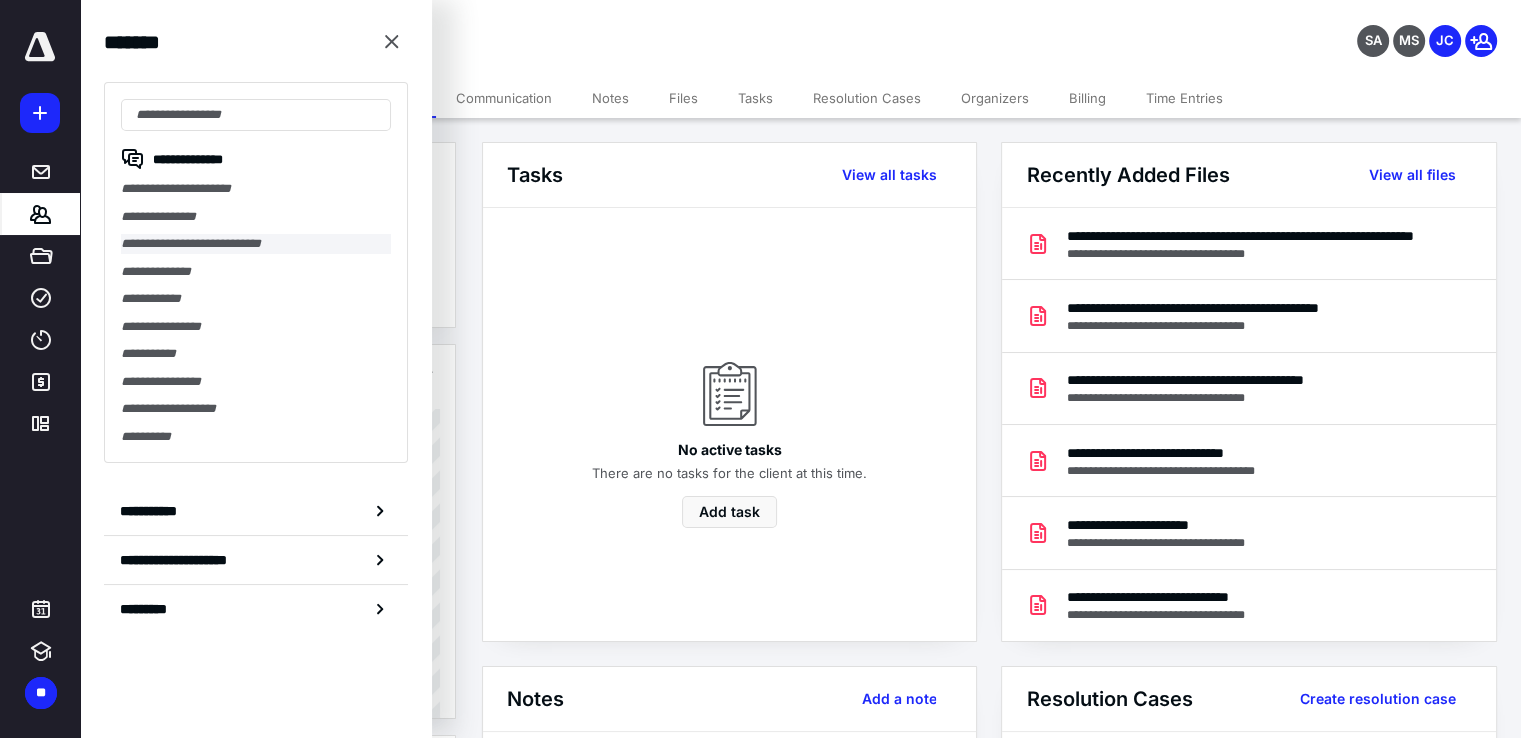 click on "**********" at bounding box center (256, 244) 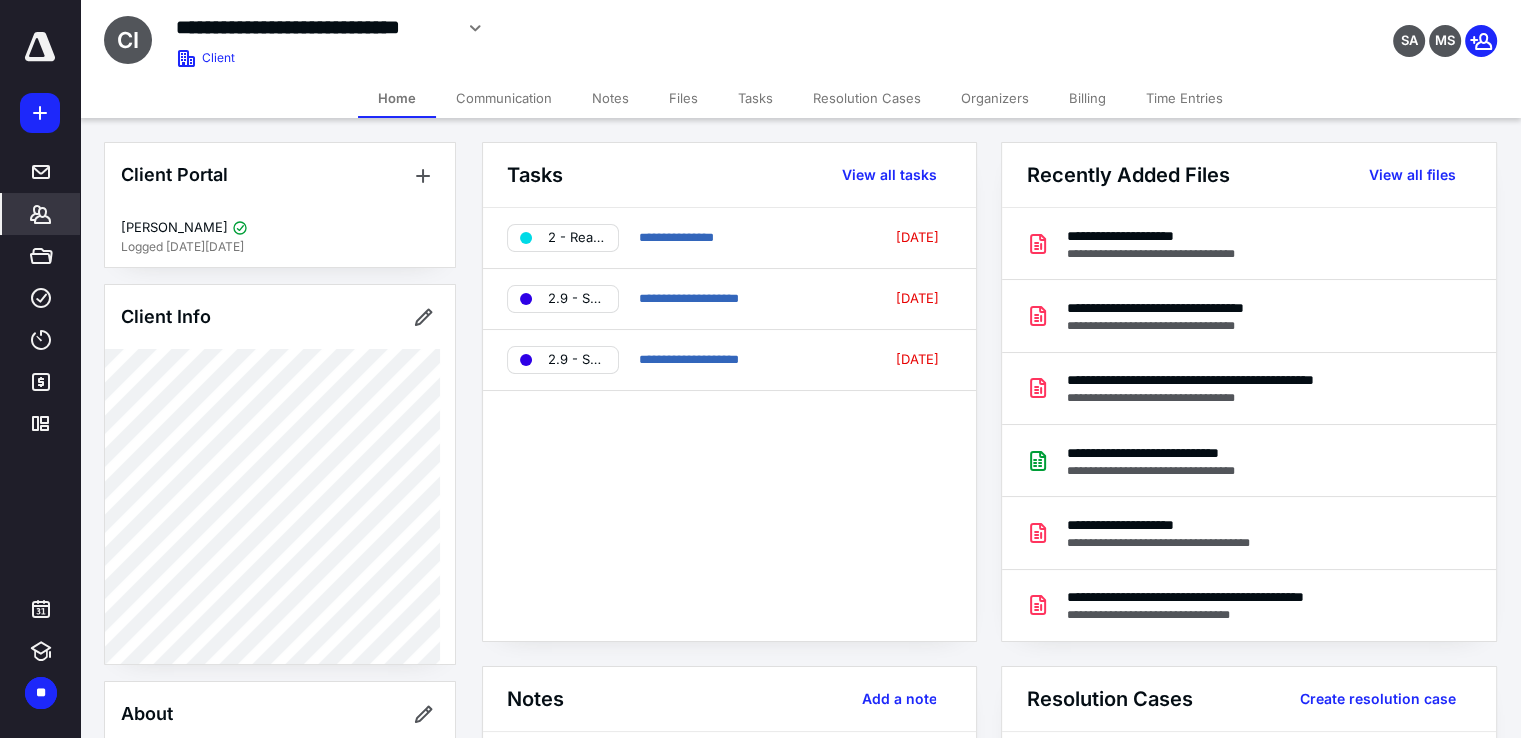click on "Files" at bounding box center [683, 98] 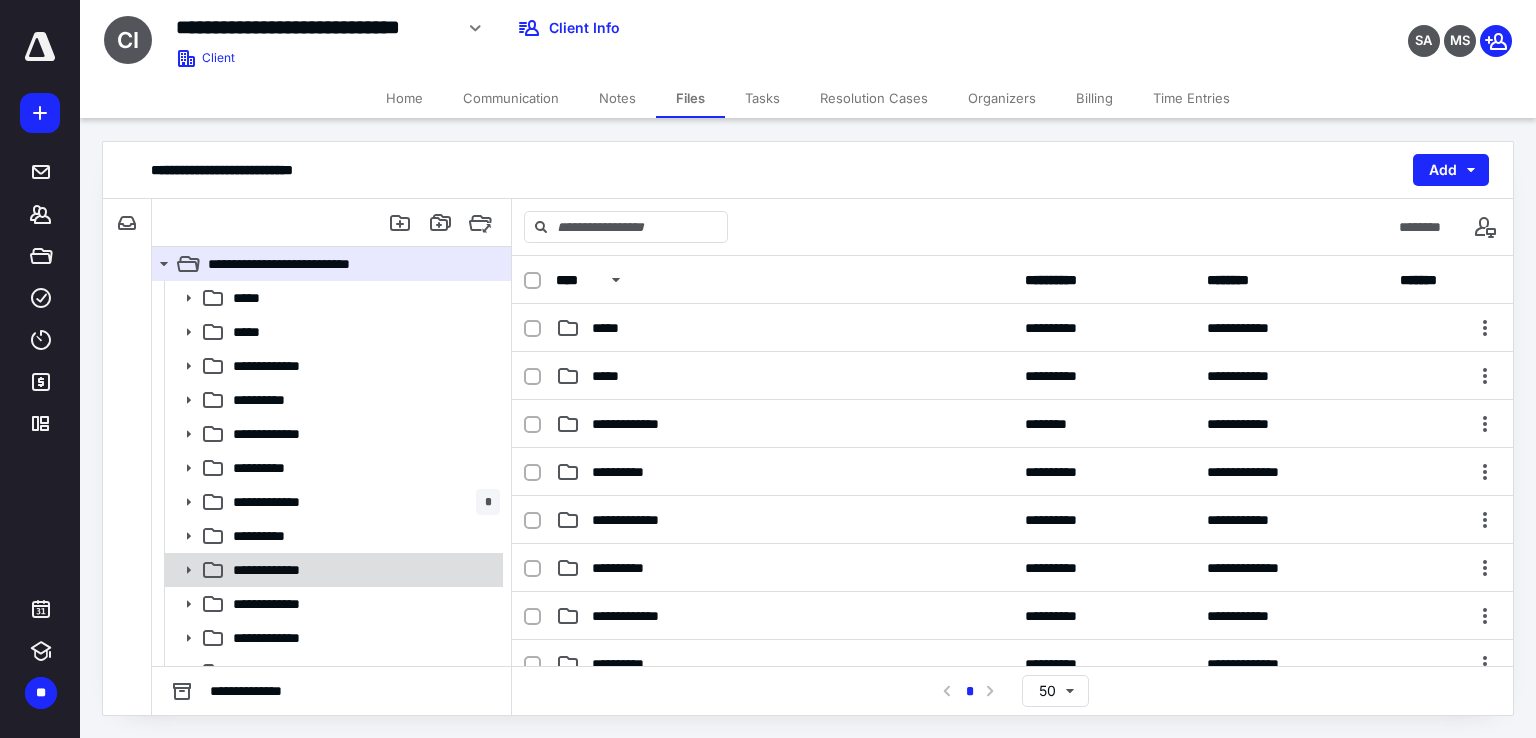 click 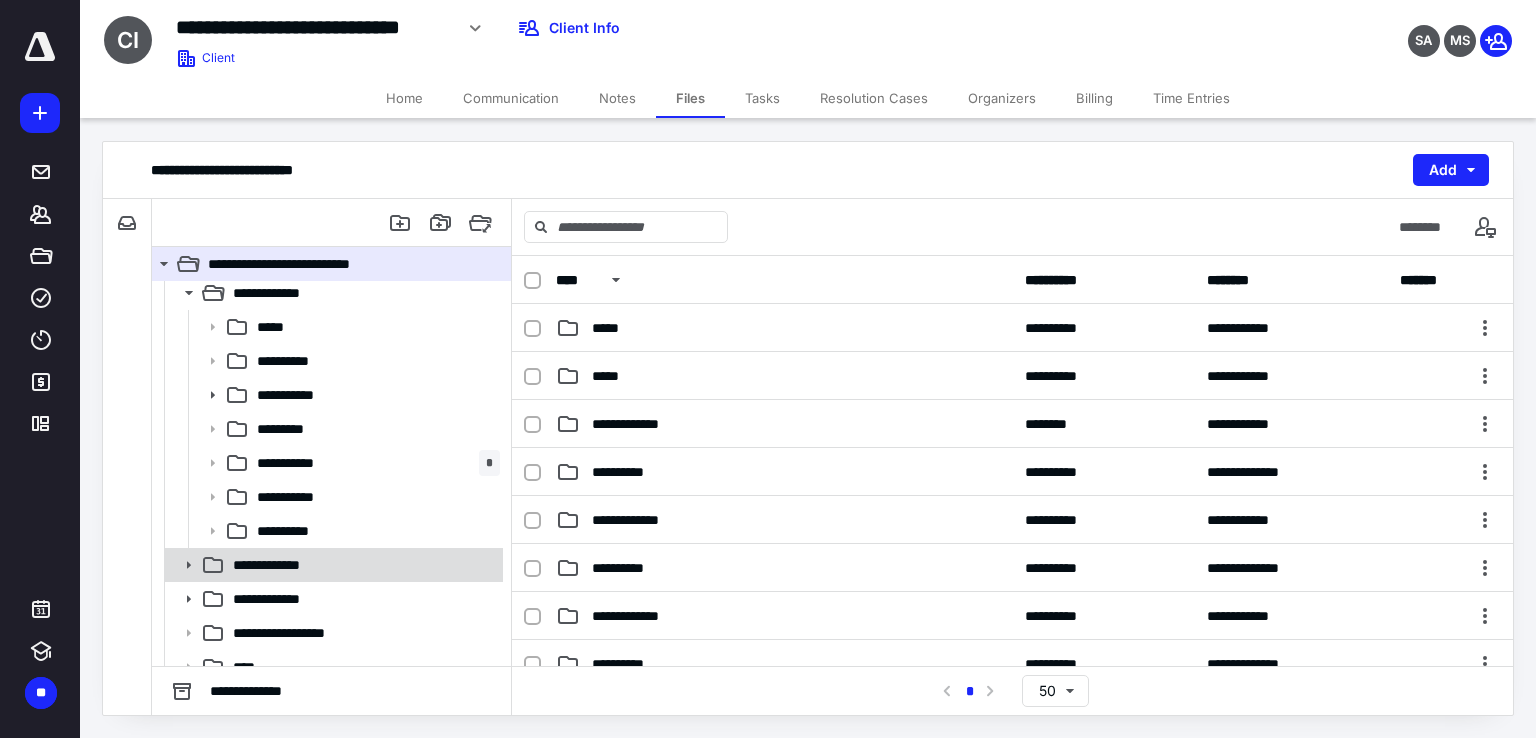 scroll, scrollTop: 294, scrollLeft: 0, axis: vertical 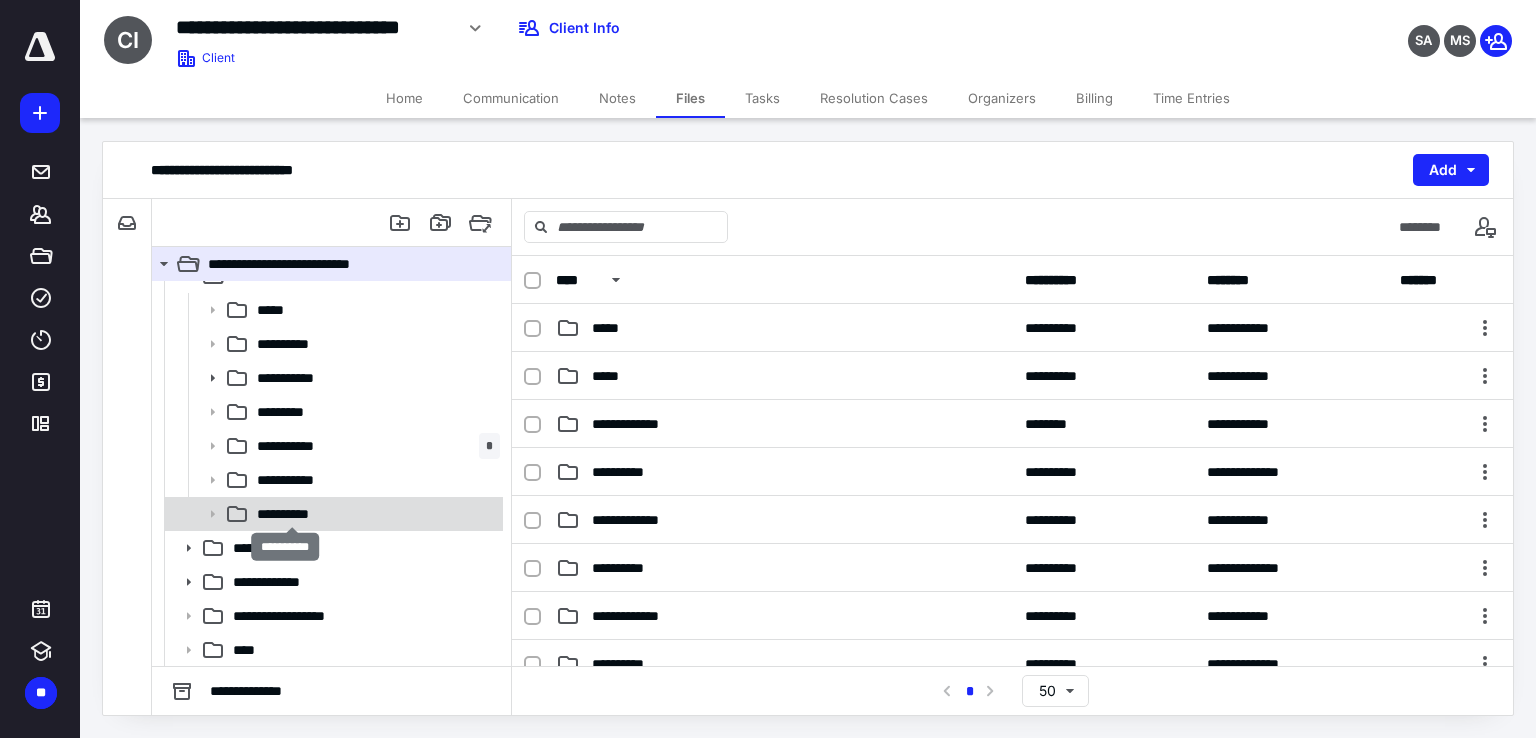 click on "**********" at bounding box center (292, 514) 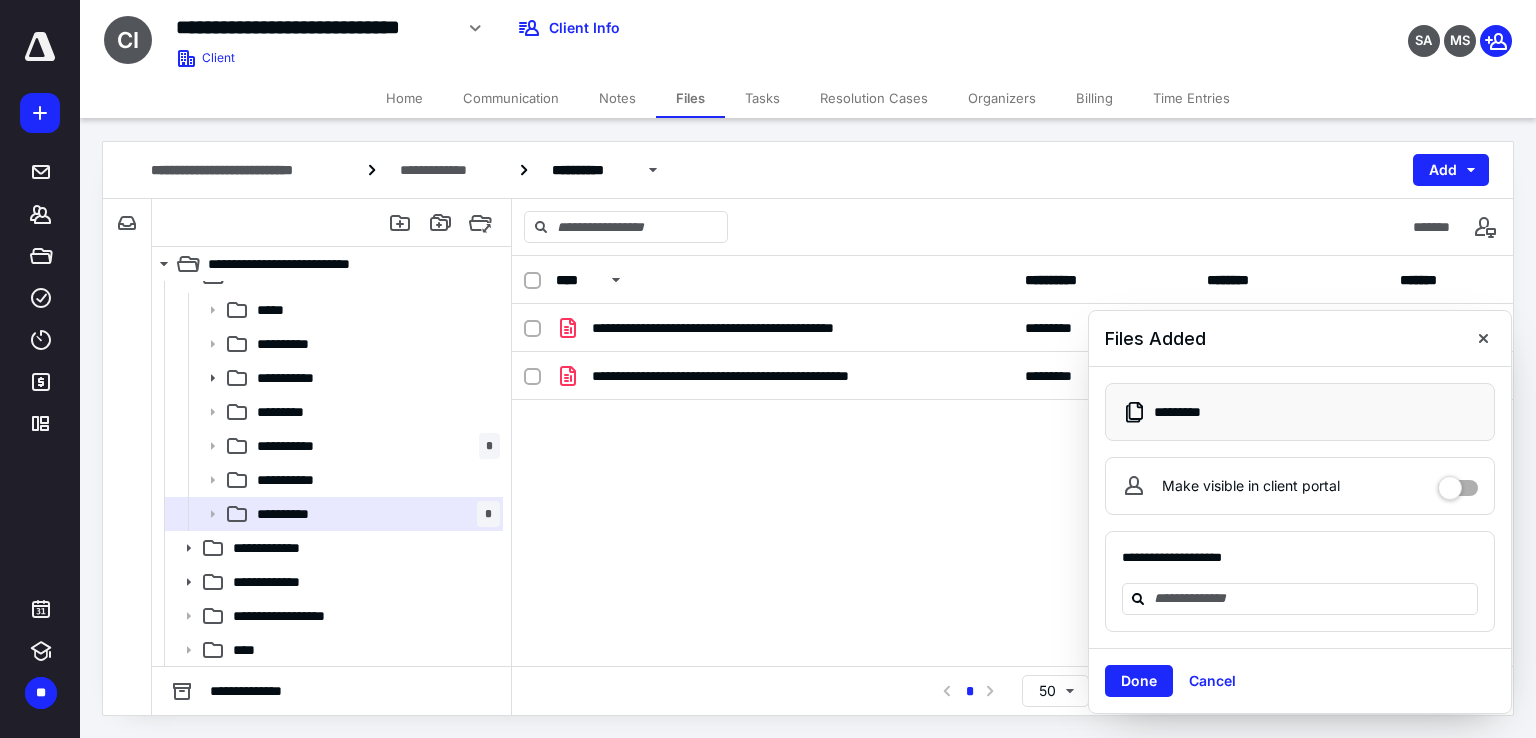 click on "Cancel" at bounding box center [1212, 681] 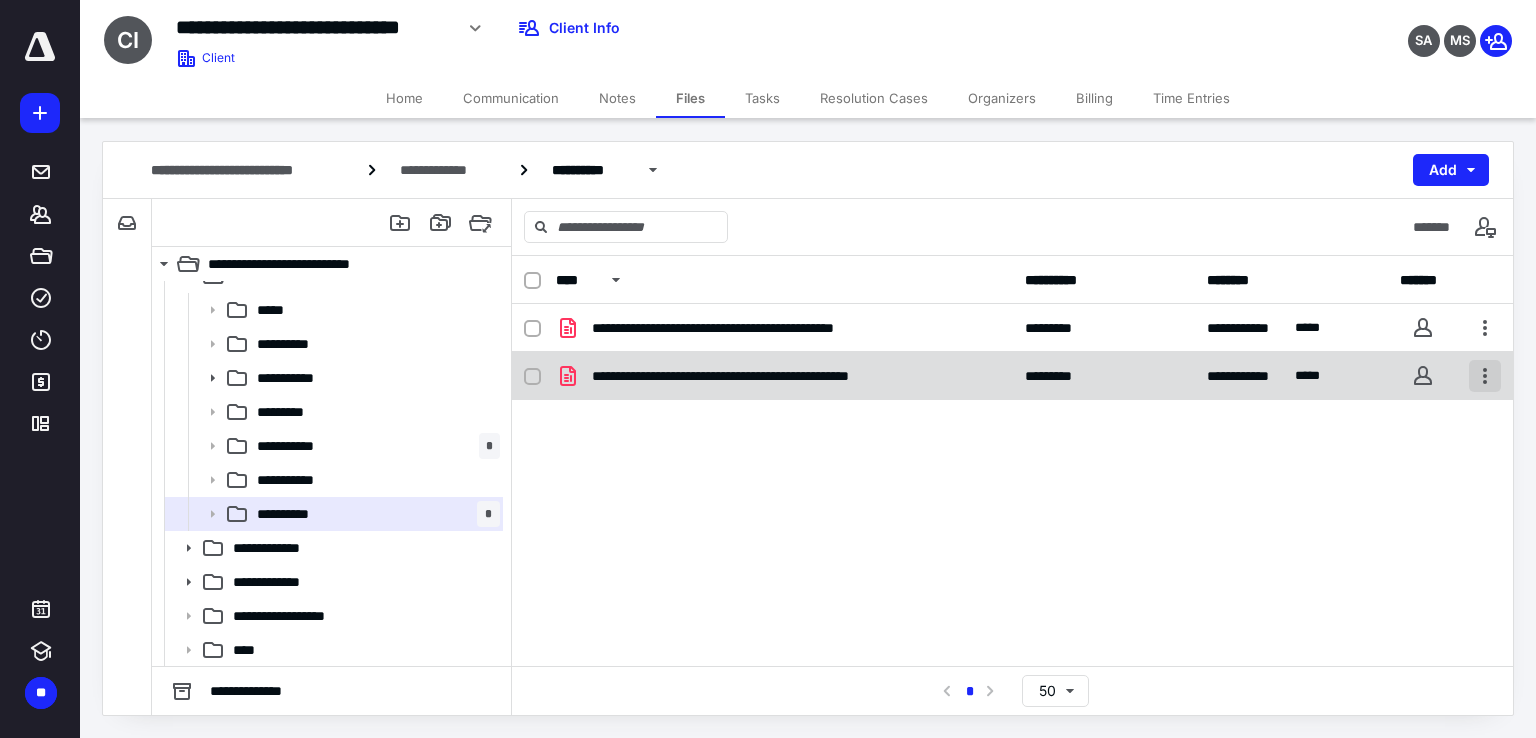 click at bounding box center (1485, 376) 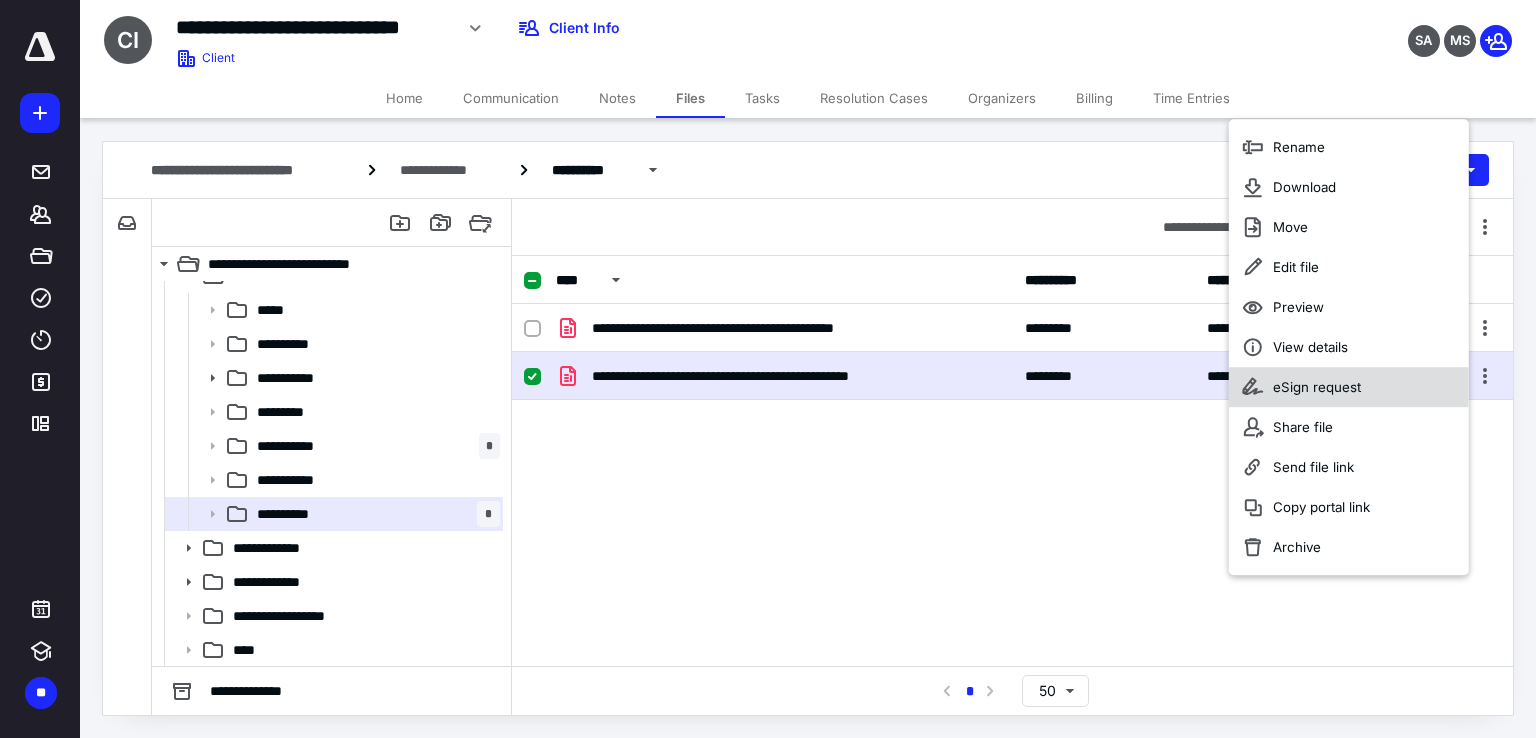 click on "eSign request" at bounding box center [1317, 387] 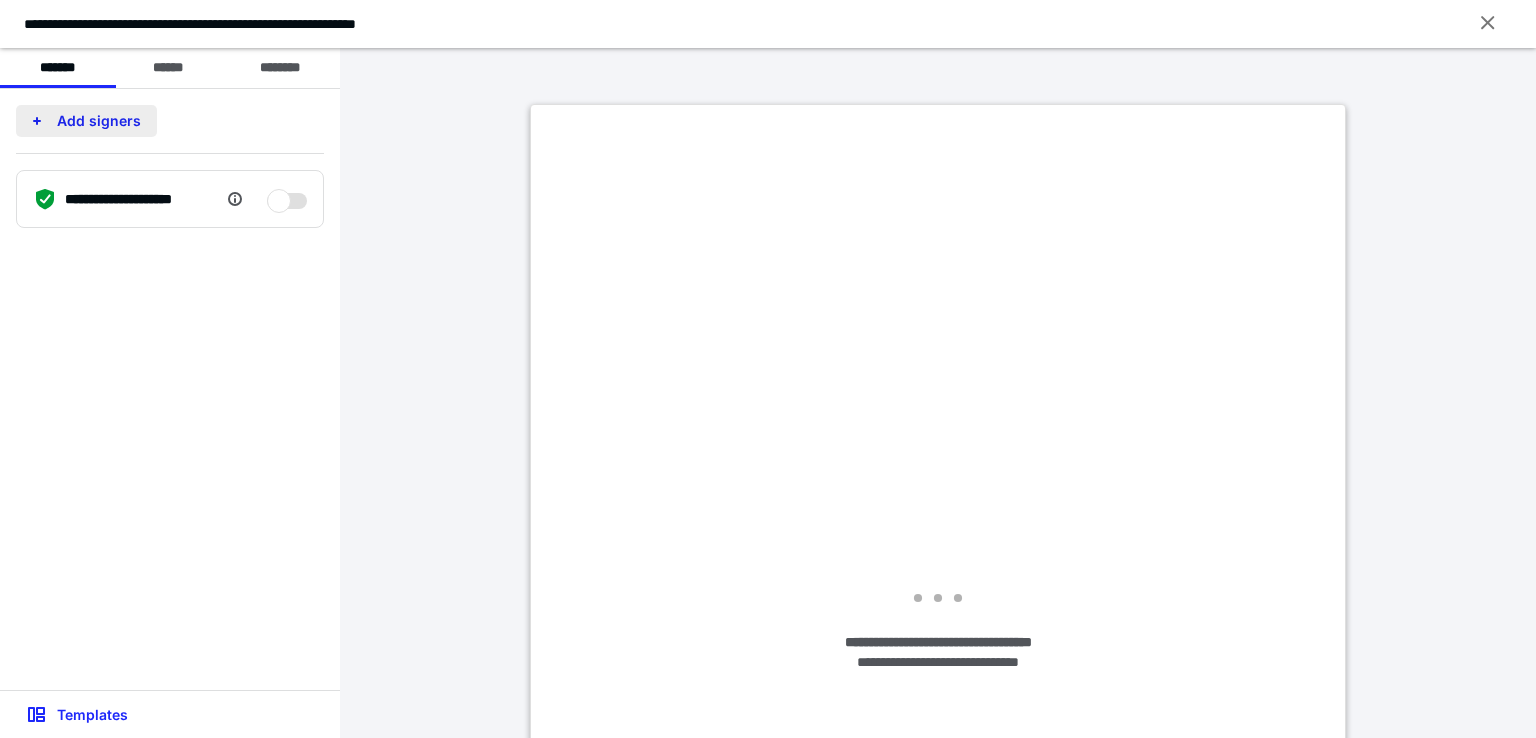 click on "Add signers" at bounding box center (86, 121) 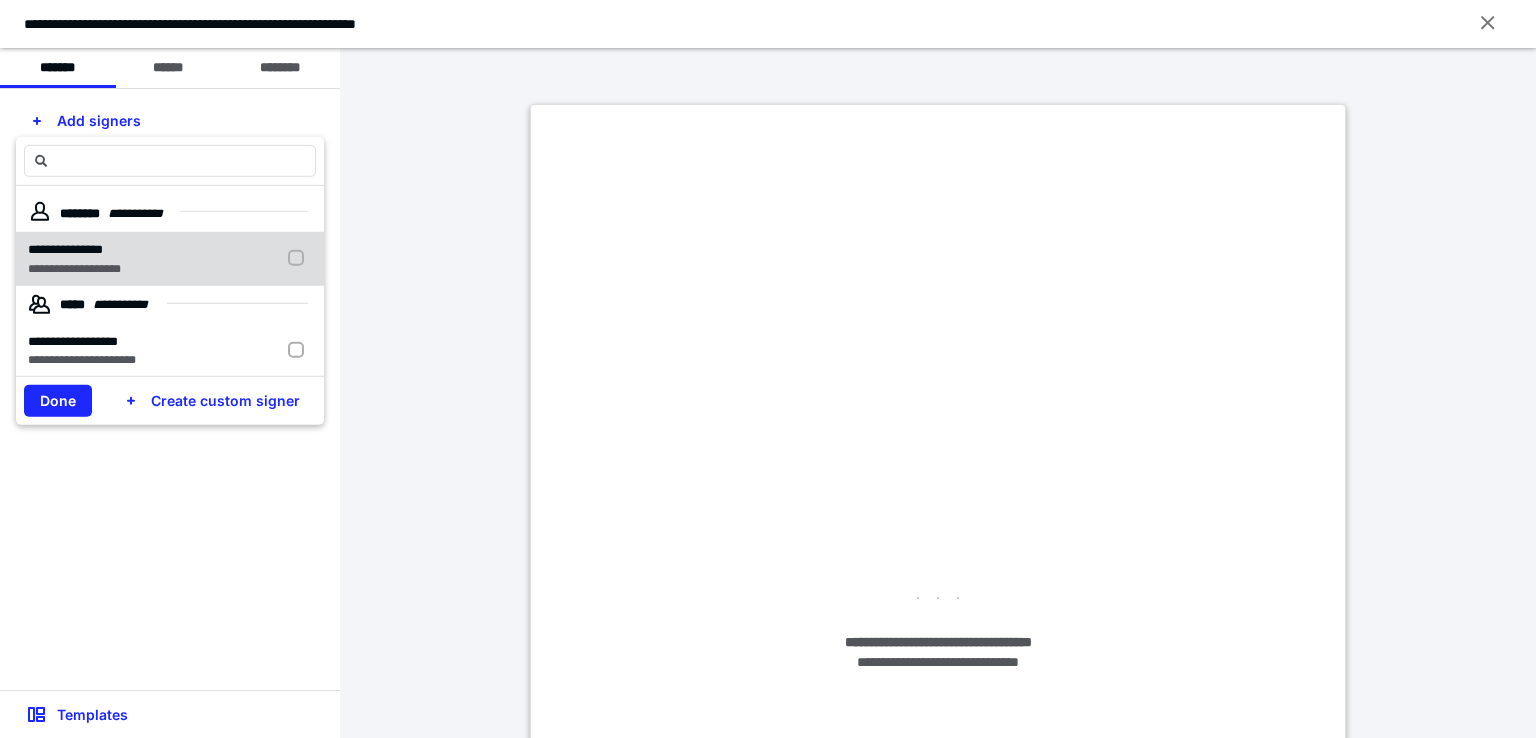 click on "**********" at bounding box center [74, 268] 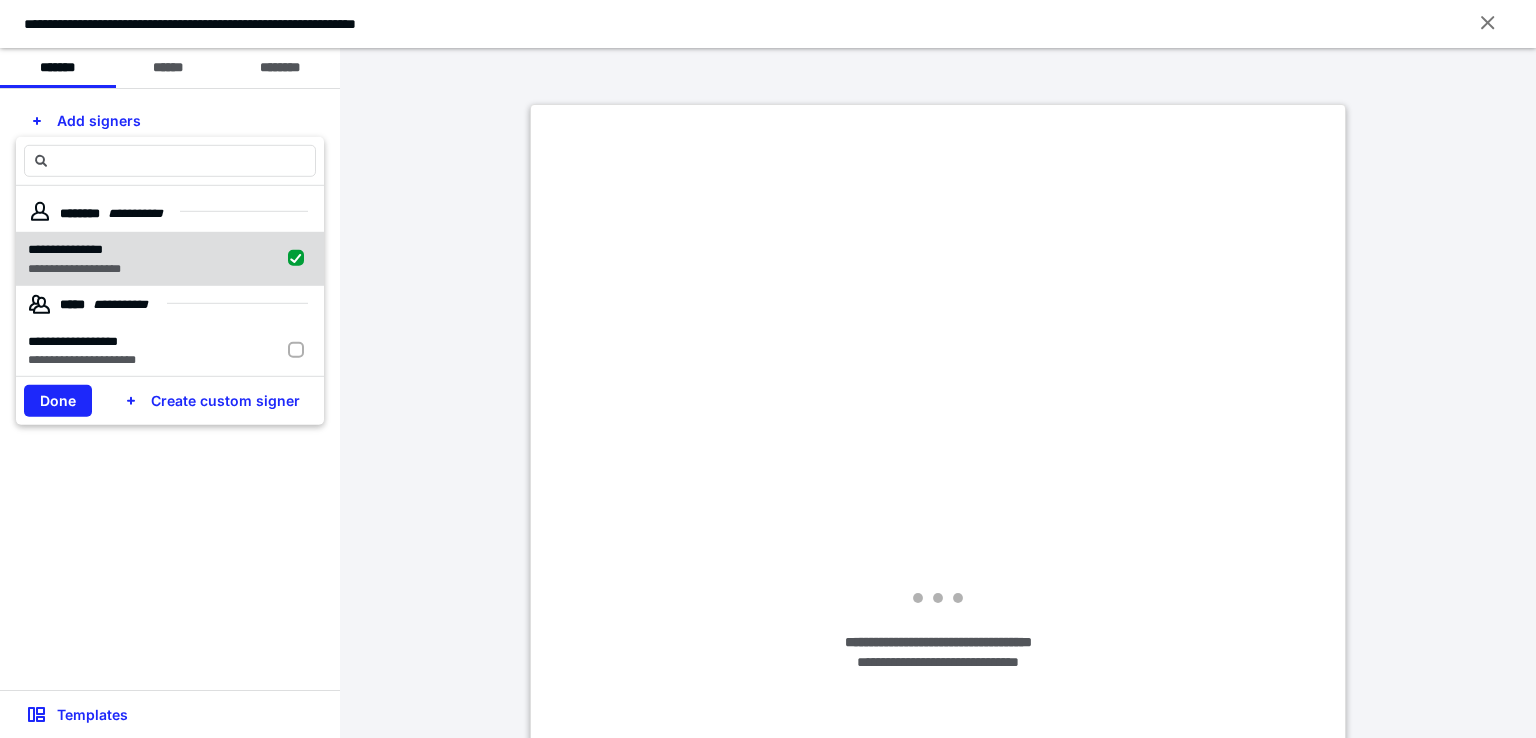 checkbox on "true" 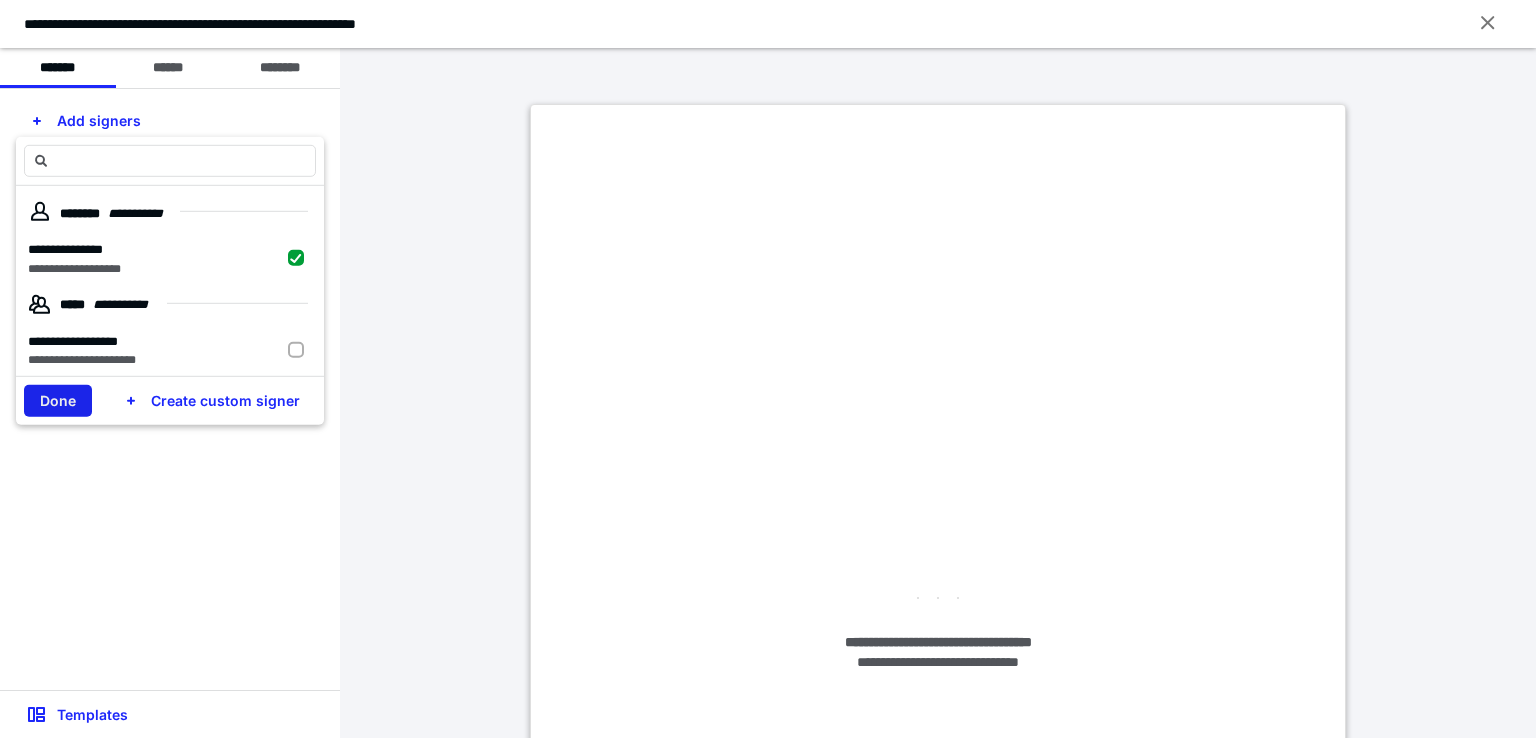 click on "Done" at bounding box center (58, 401) 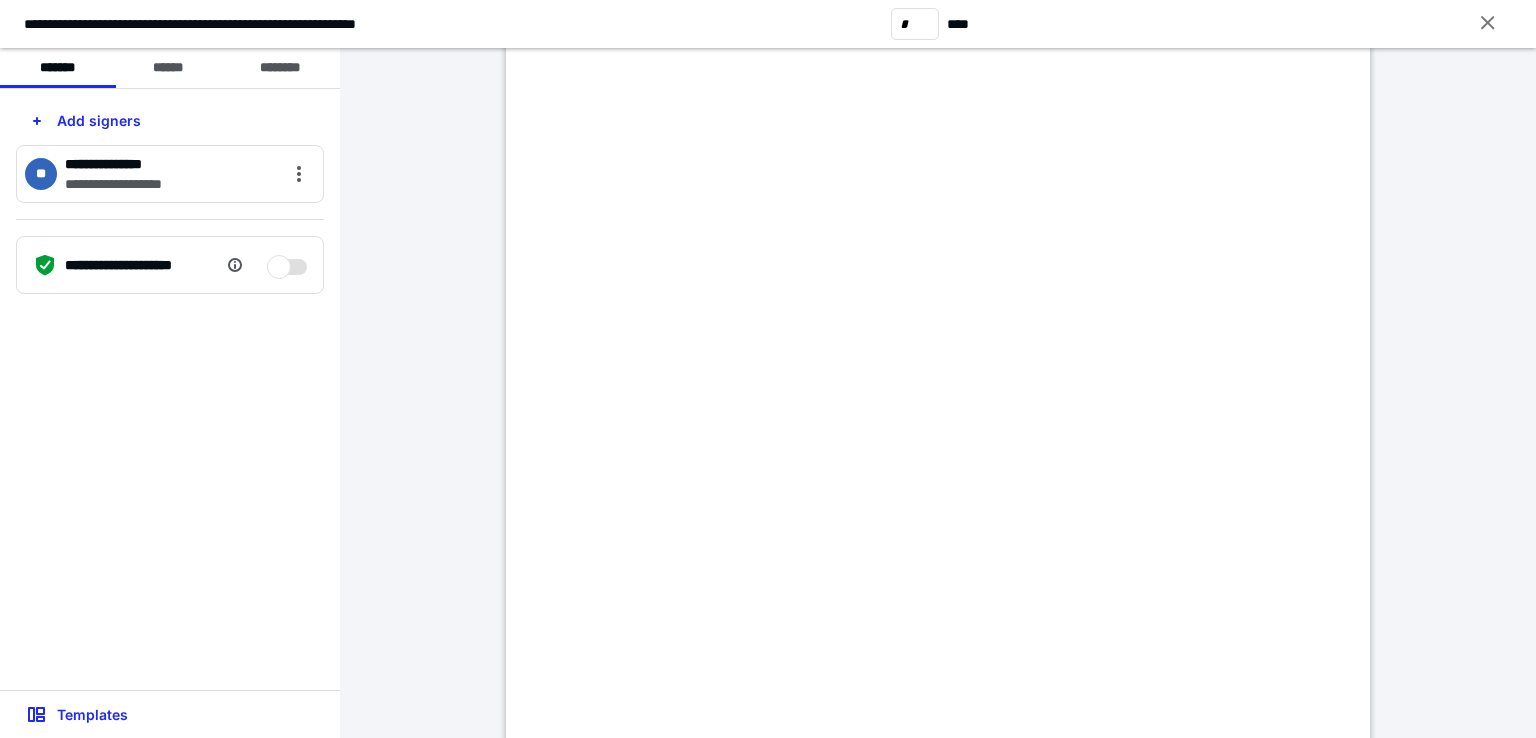 scroll, scrollTop: 1600, scrollLeft: 0, axis: vertical 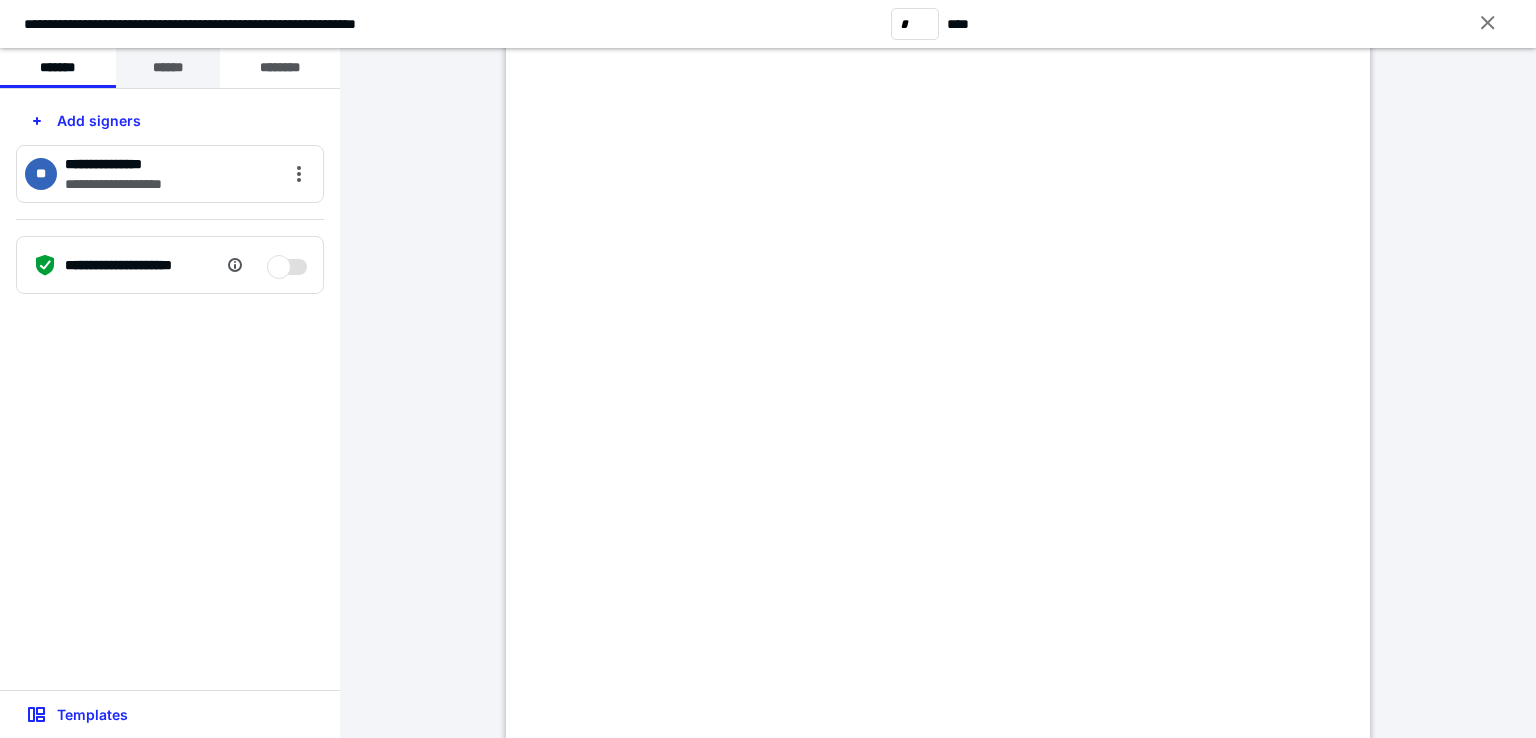 click on "******" at bounding box center [168, 68] 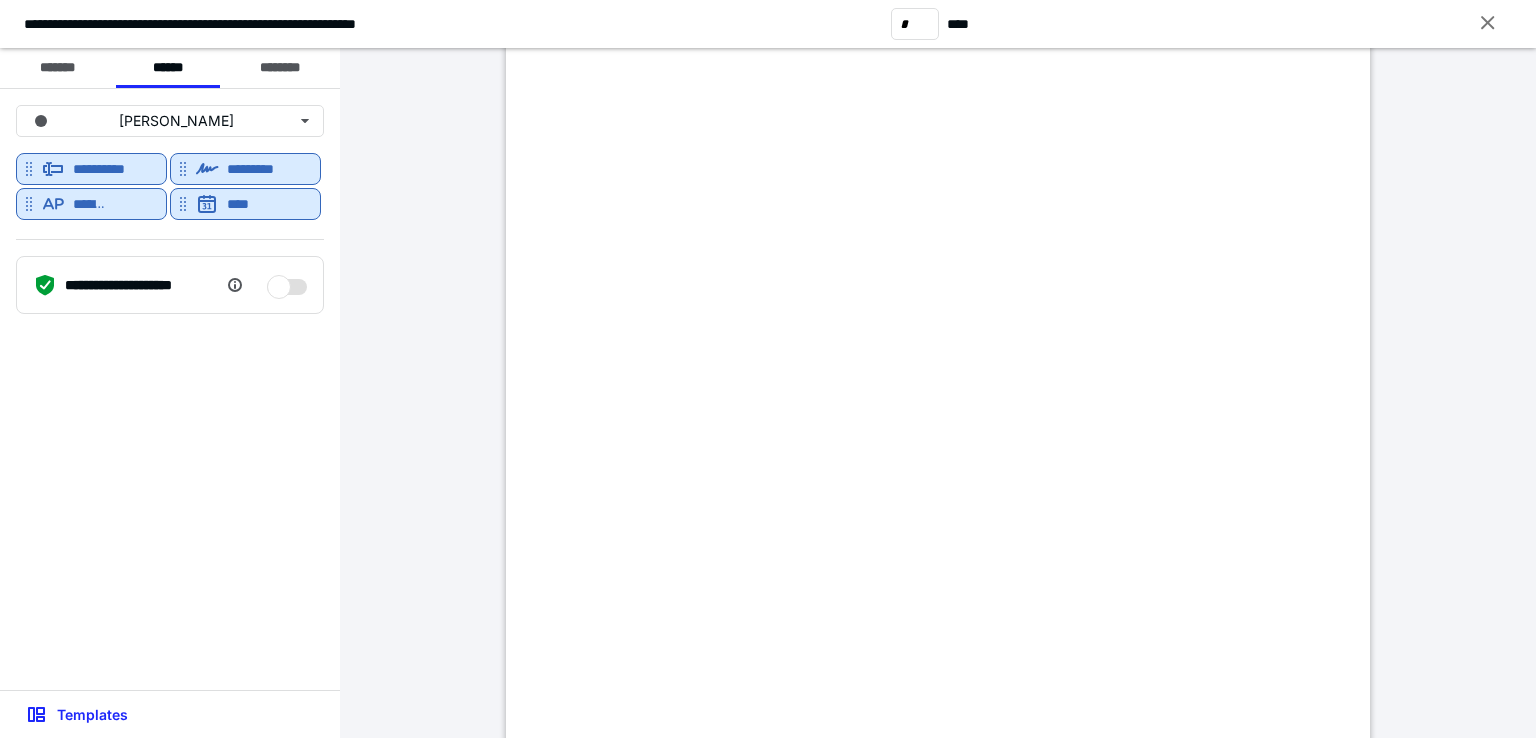scroll, scrollTop: 7300, scrollLeft: 0, axis: vertical 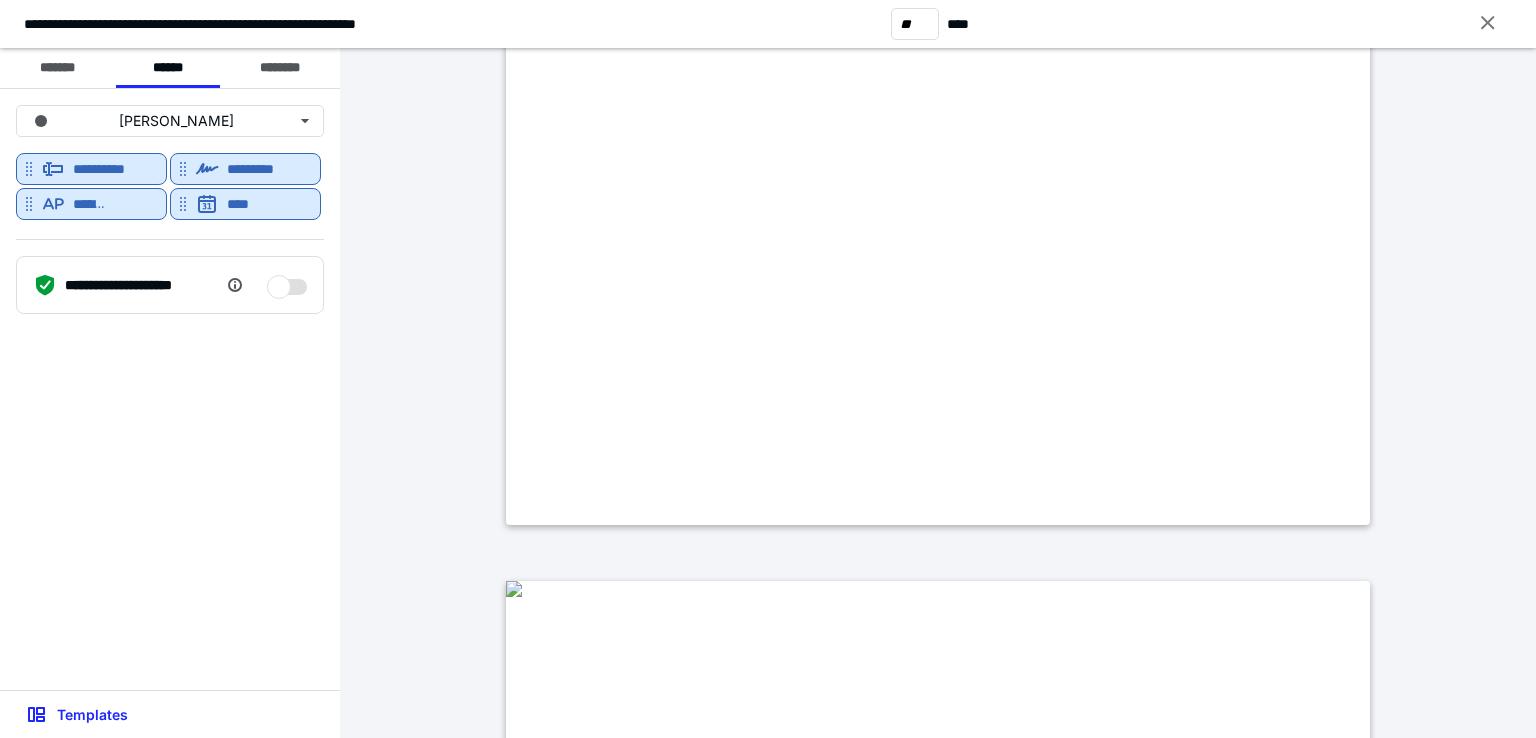 type on "**" 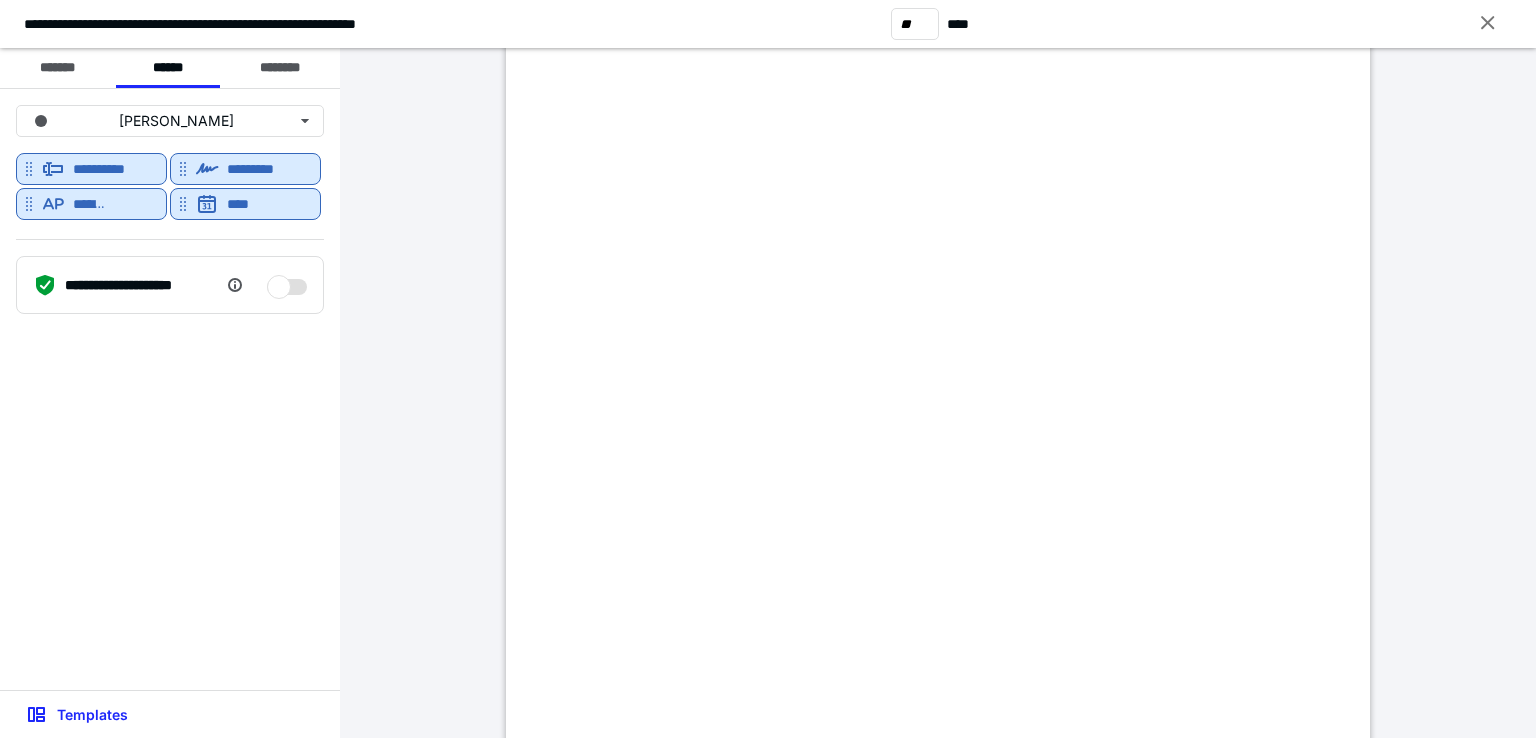 scroll, scrollTop: 14100, scrollLeft: 0, axis: vertical 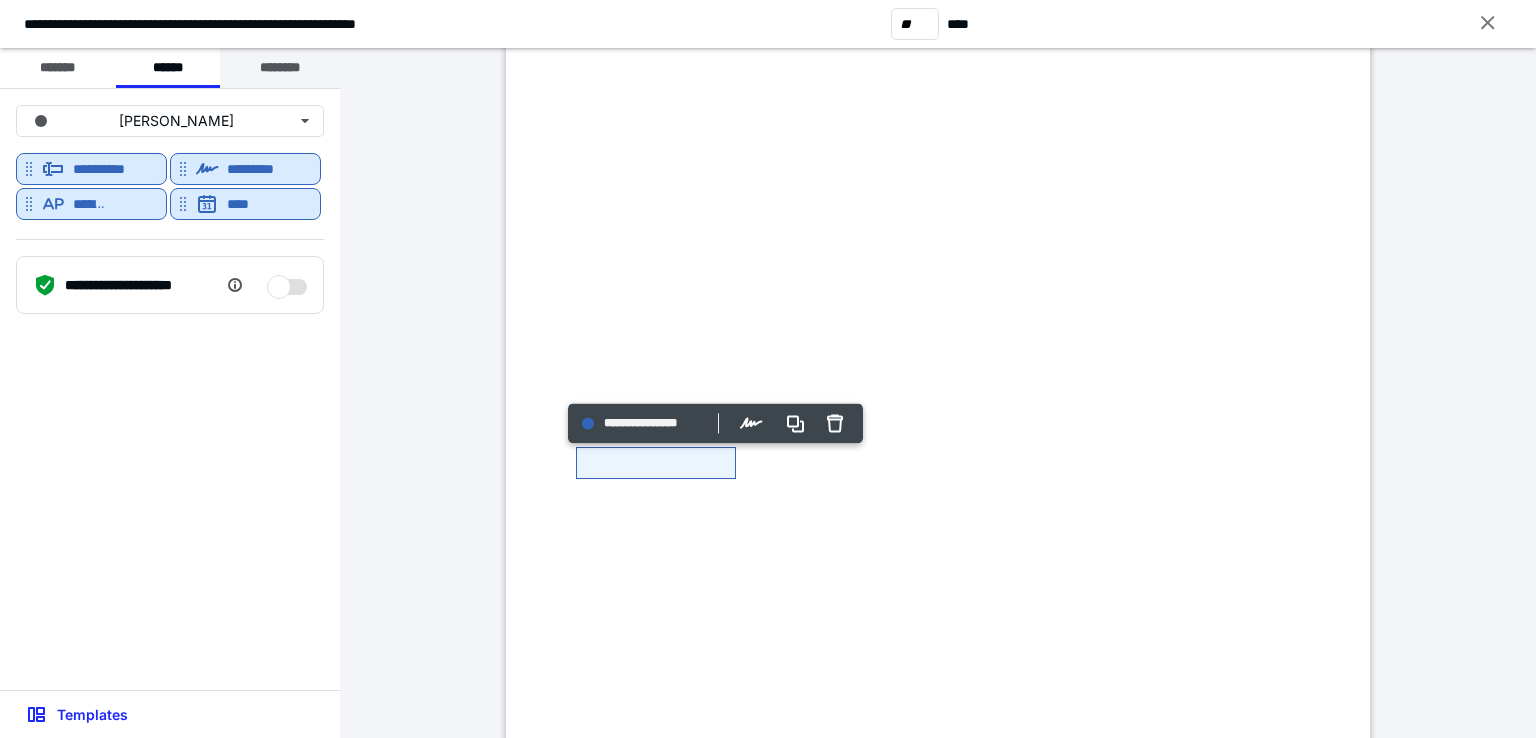 click on "********" at bounding box center [280, 68] 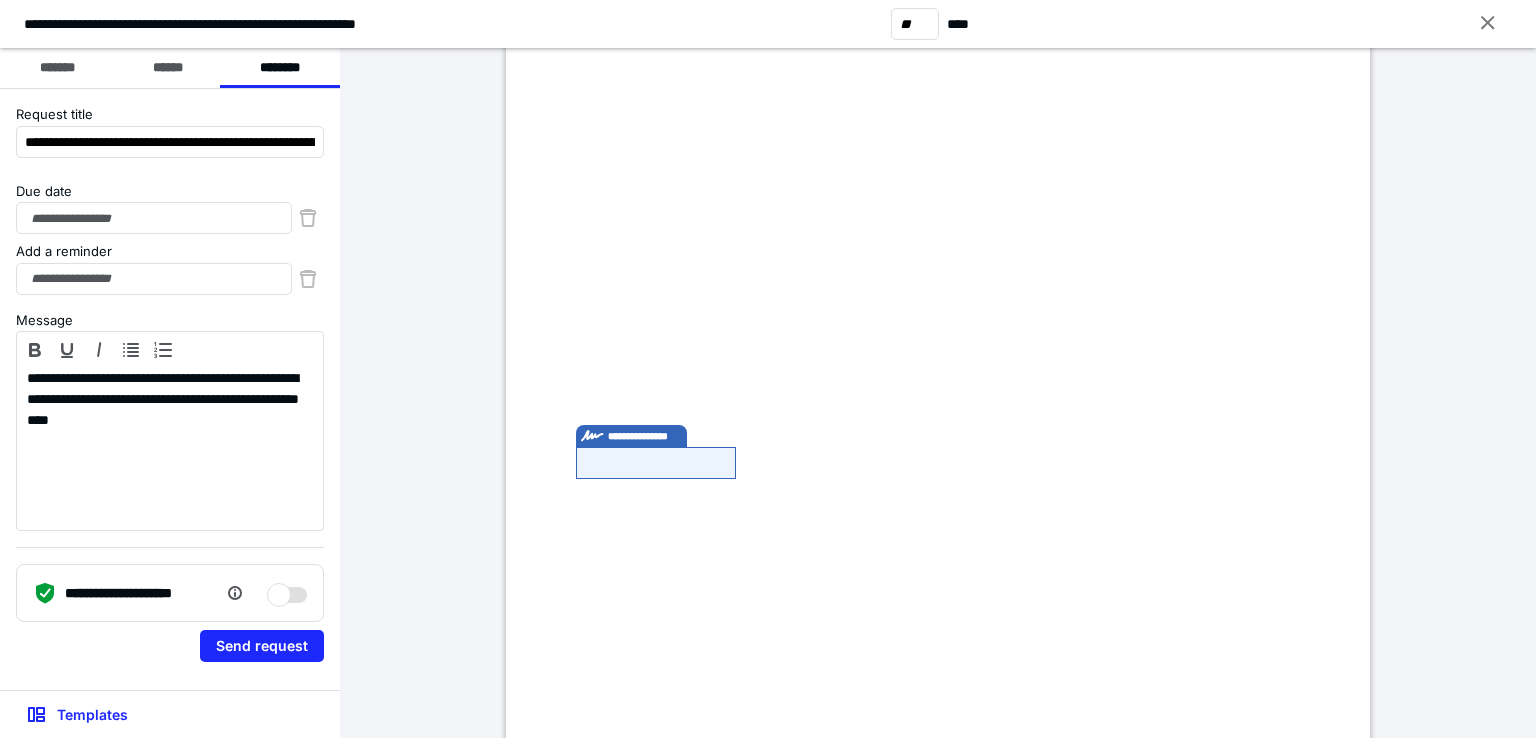 click on "**********" at bounding box center [170, 389] 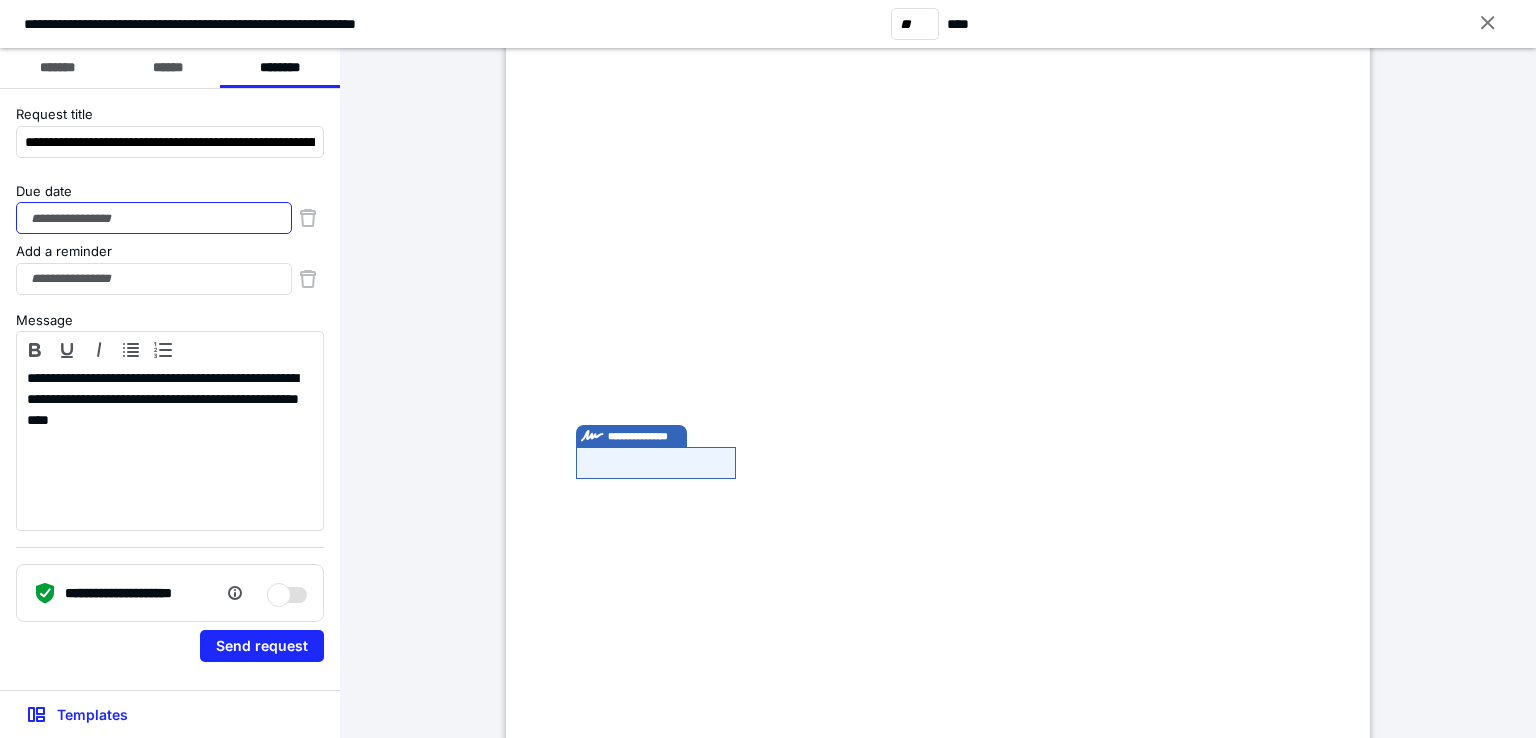 click on "Due date" at bounding box center [154, 218] 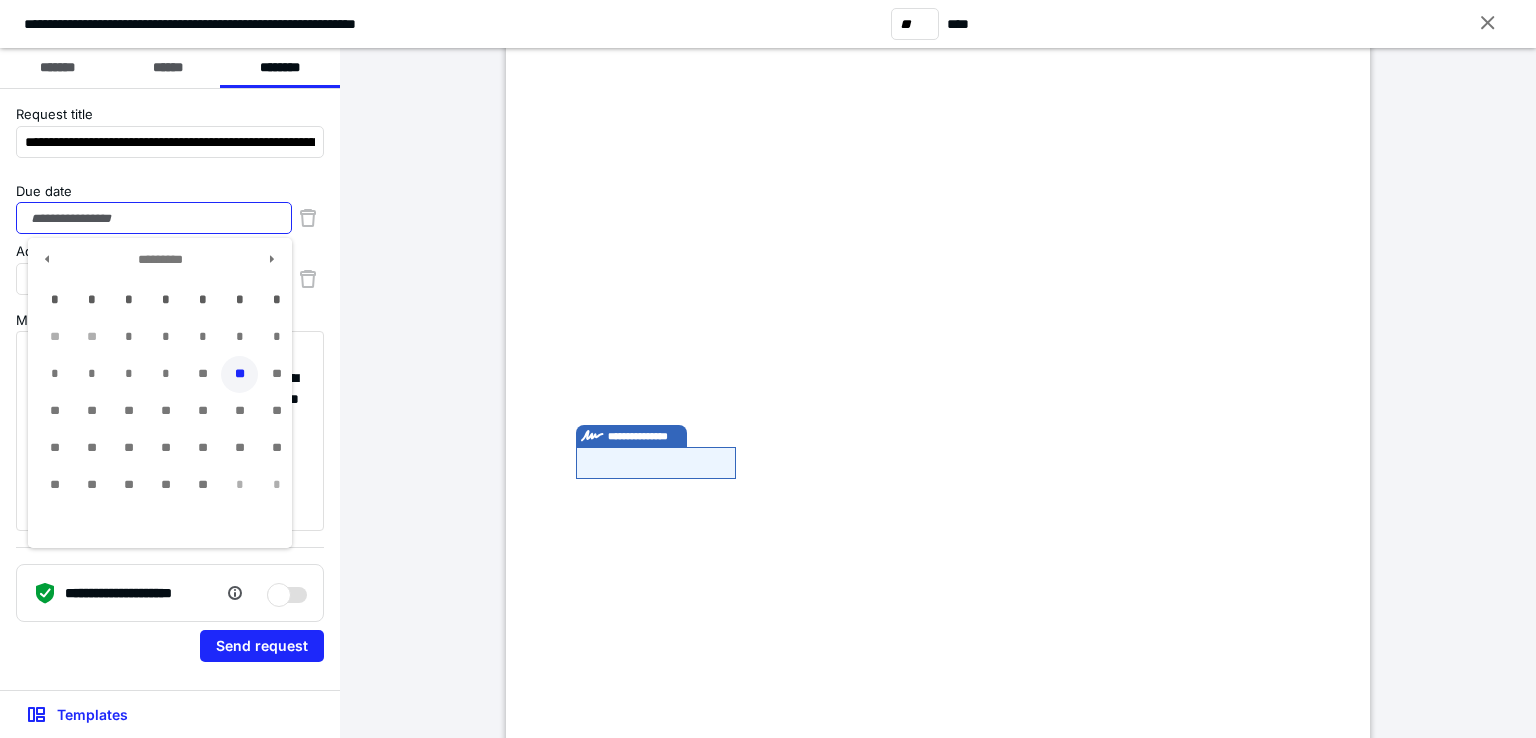 click on "**" at bounding box center (239, 374) 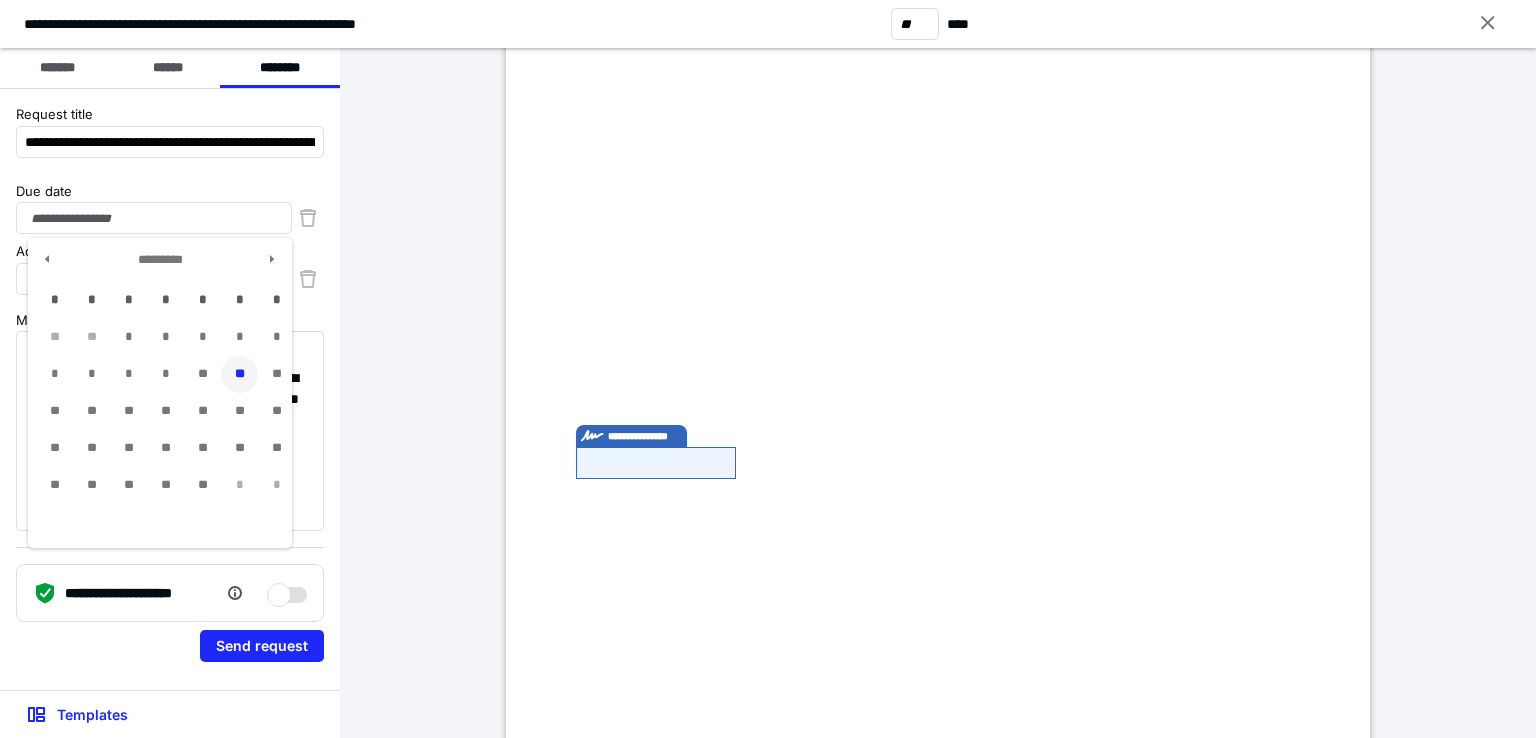 type on "**********" 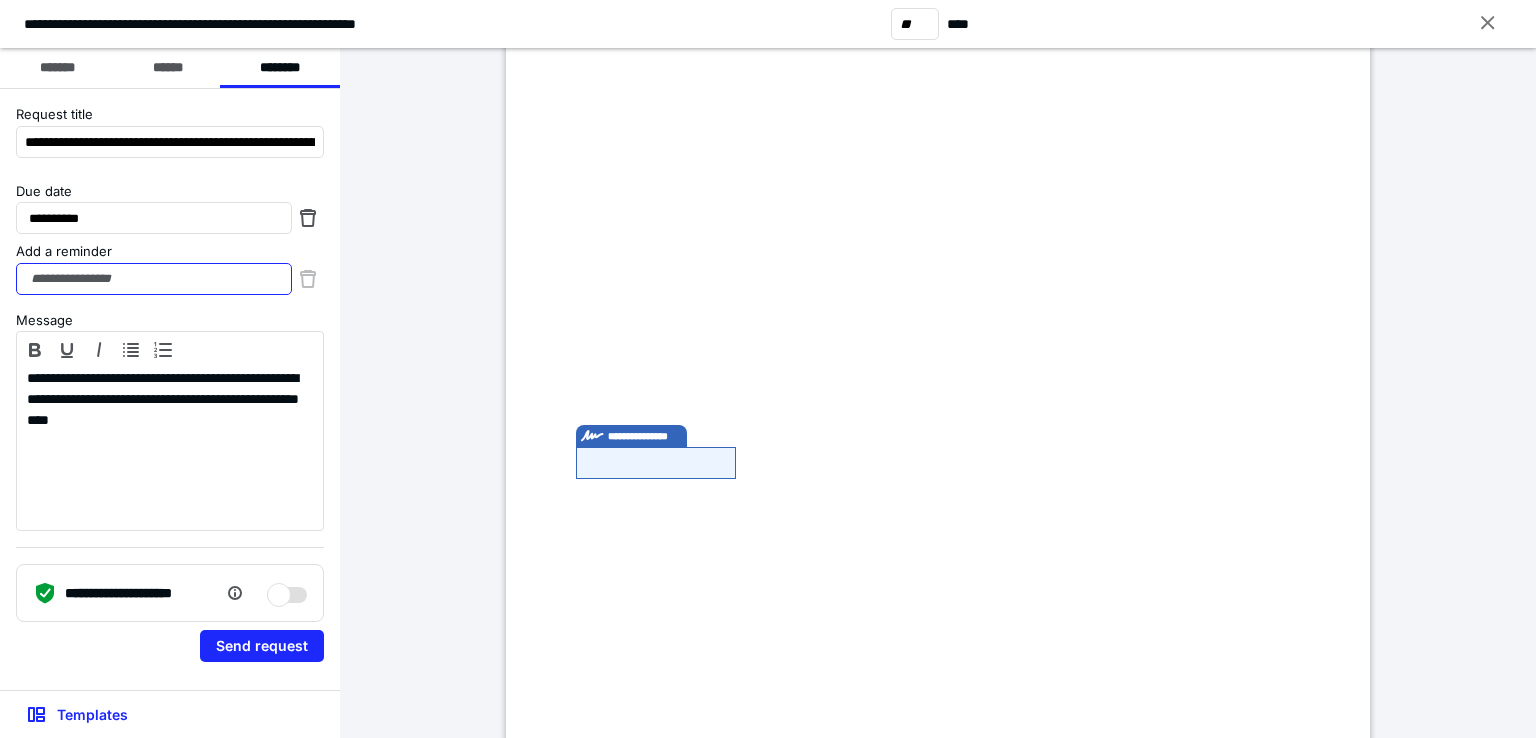 click on "Add a reminder" at bounding box center [154, 279] 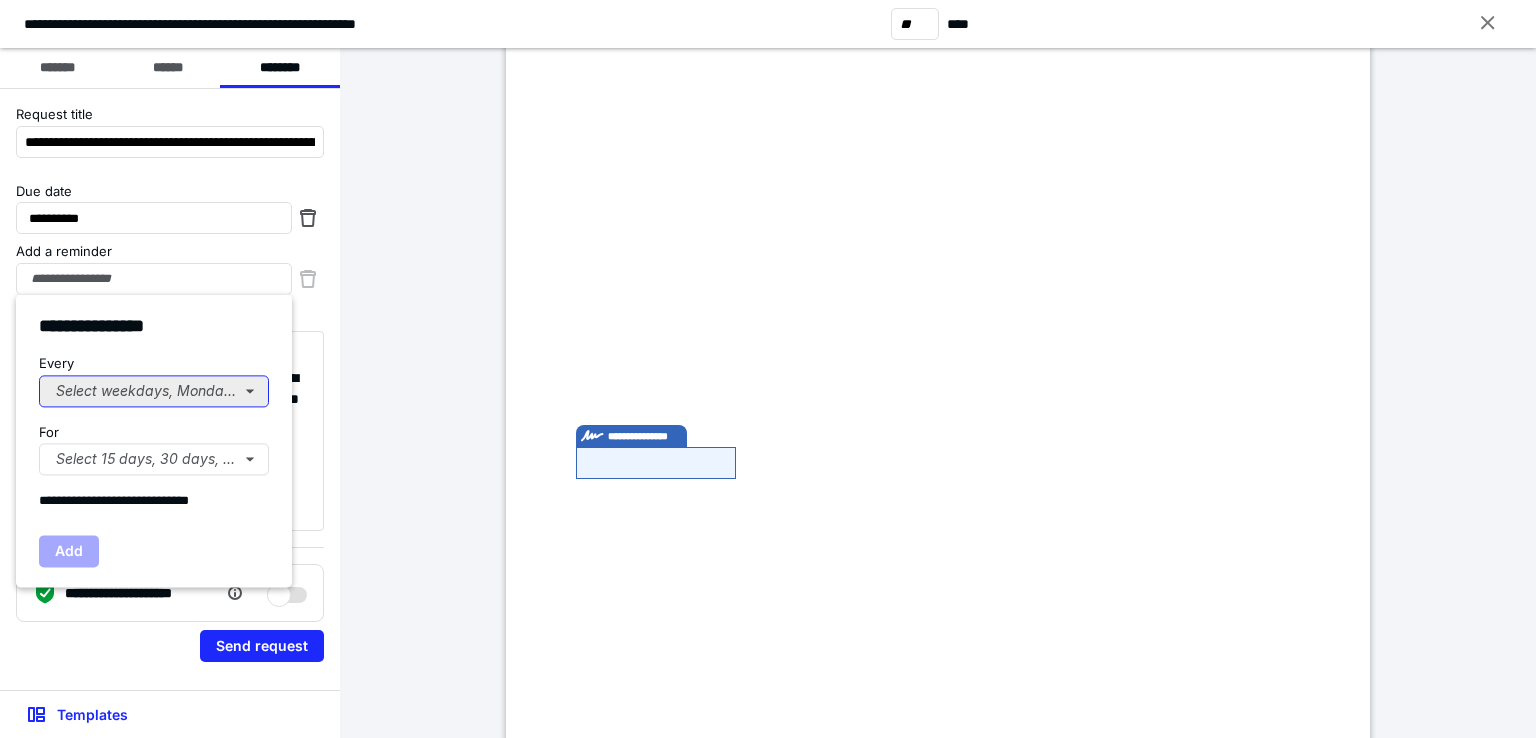 drag, startPoint x: 178, startPoint y: 384, endPoint x: 172, endPoint y: 400, distance: 17.088007 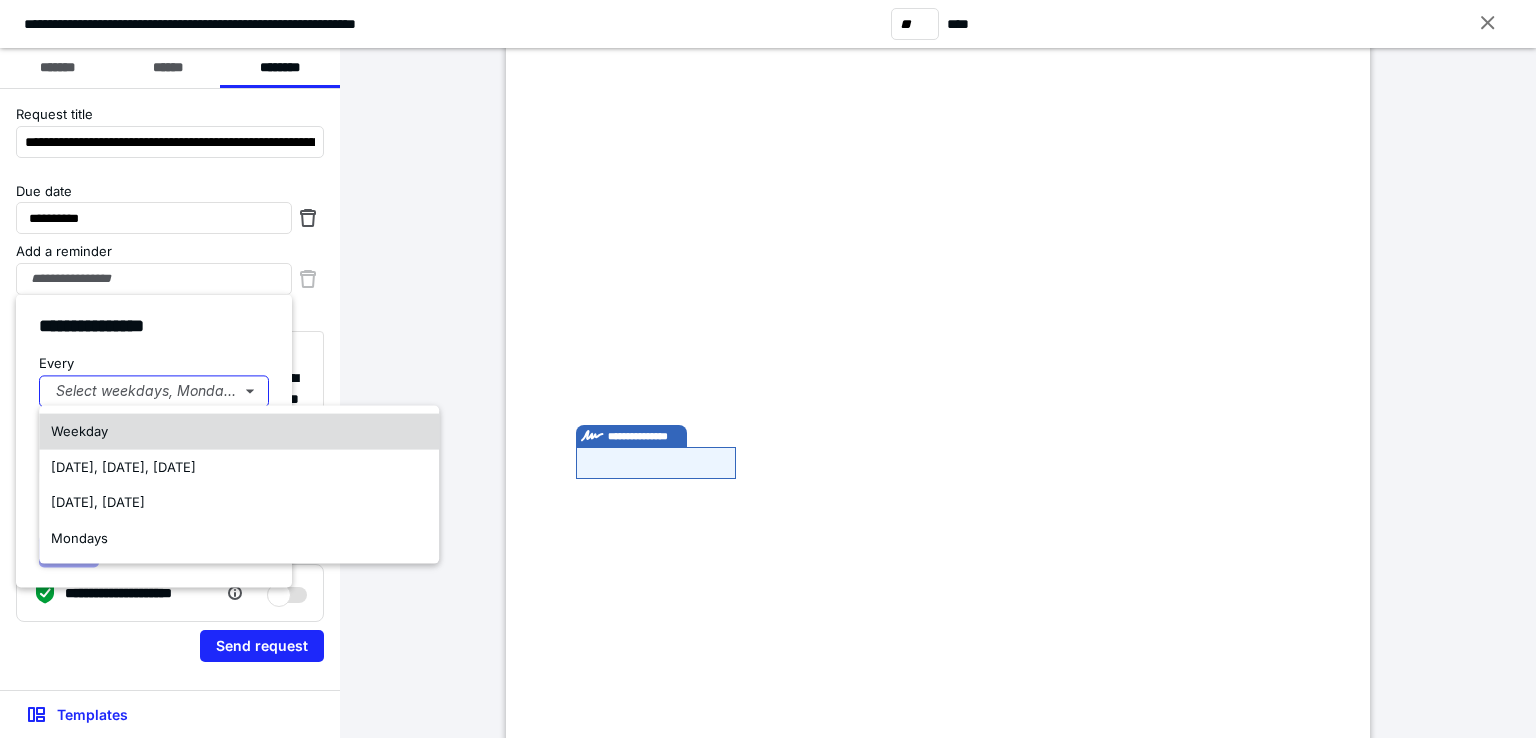 click on "Weekday" at bounding box center (239, 432) 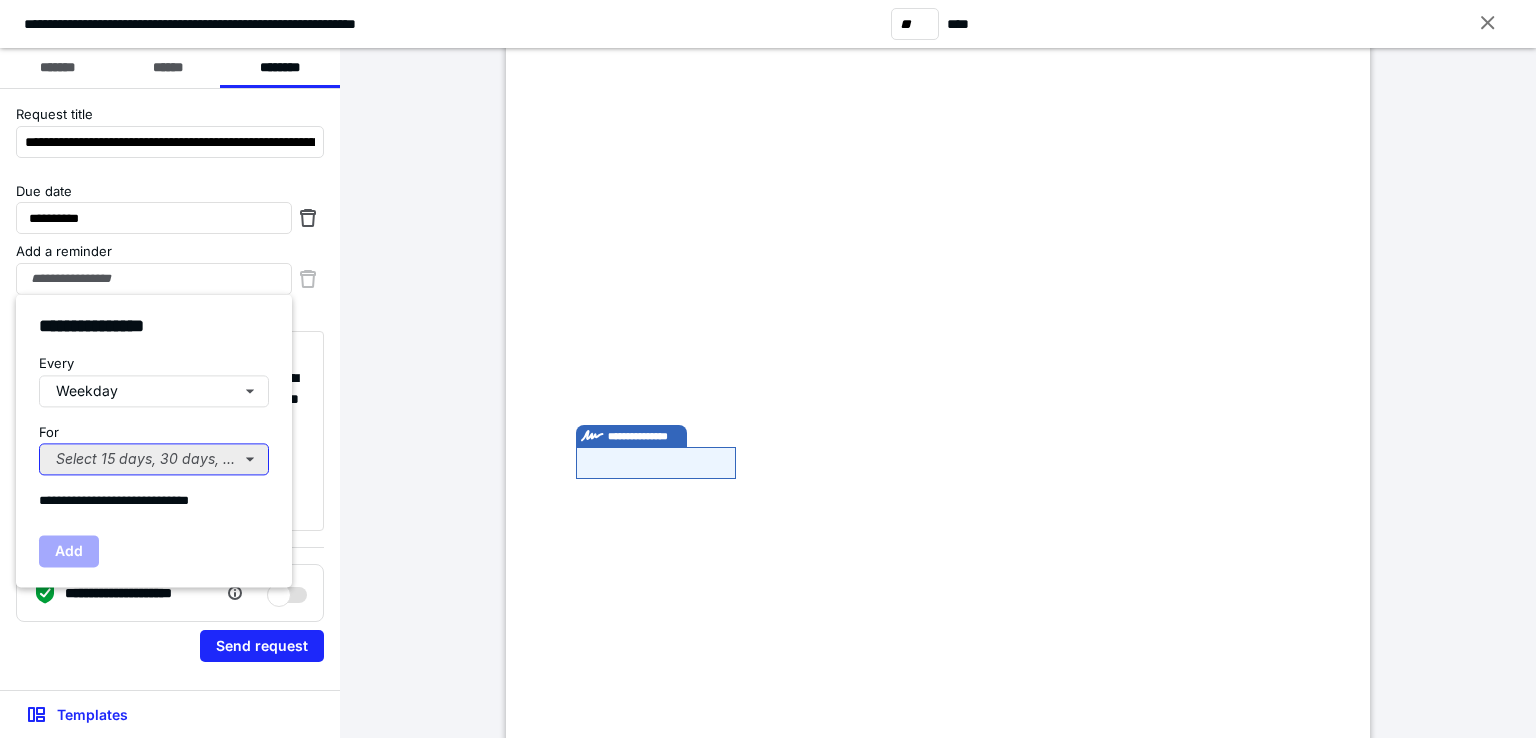 click on "Select 15 days, 30 days, or 45 days..." at bounding box center [154, 459] 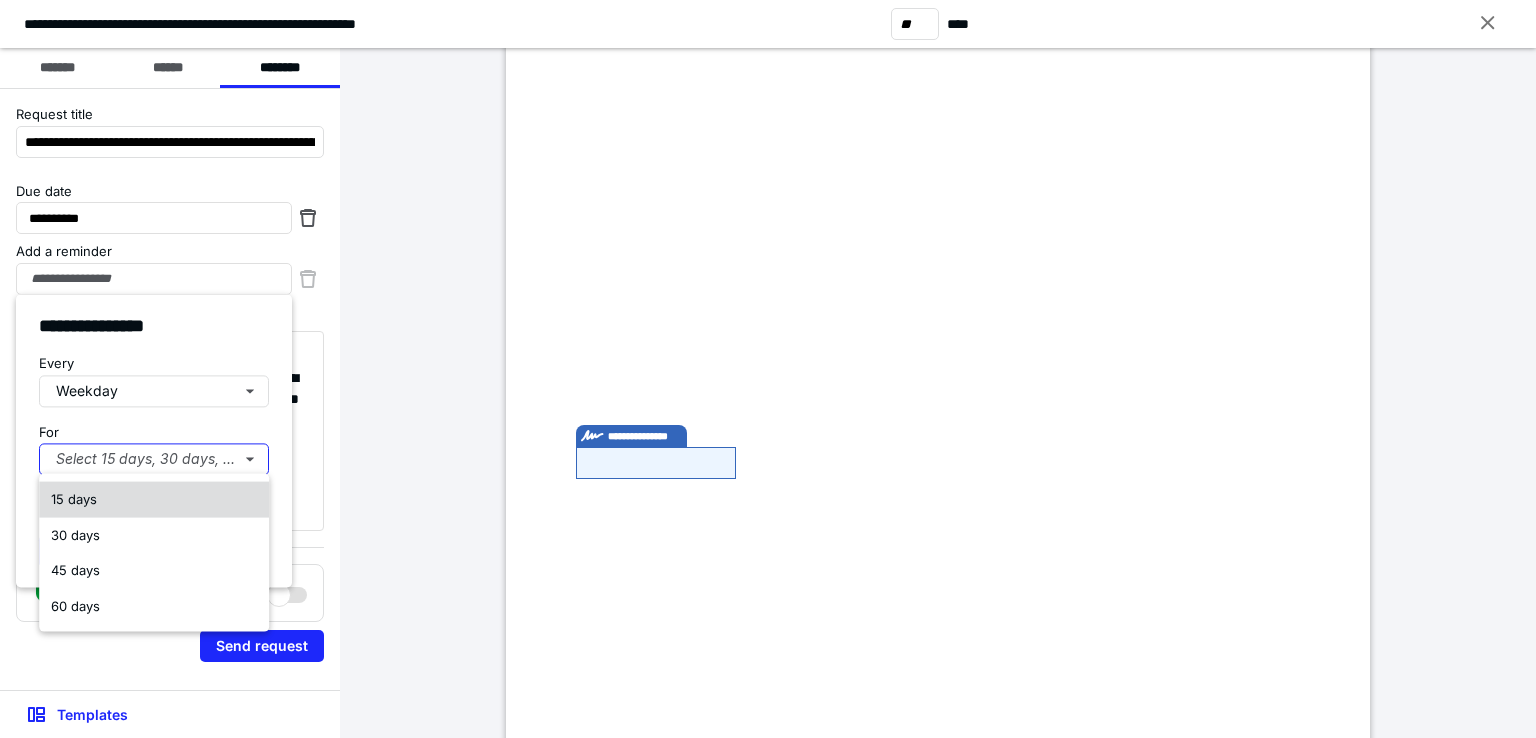 click on "15 days" at bounding box center (154, 500) 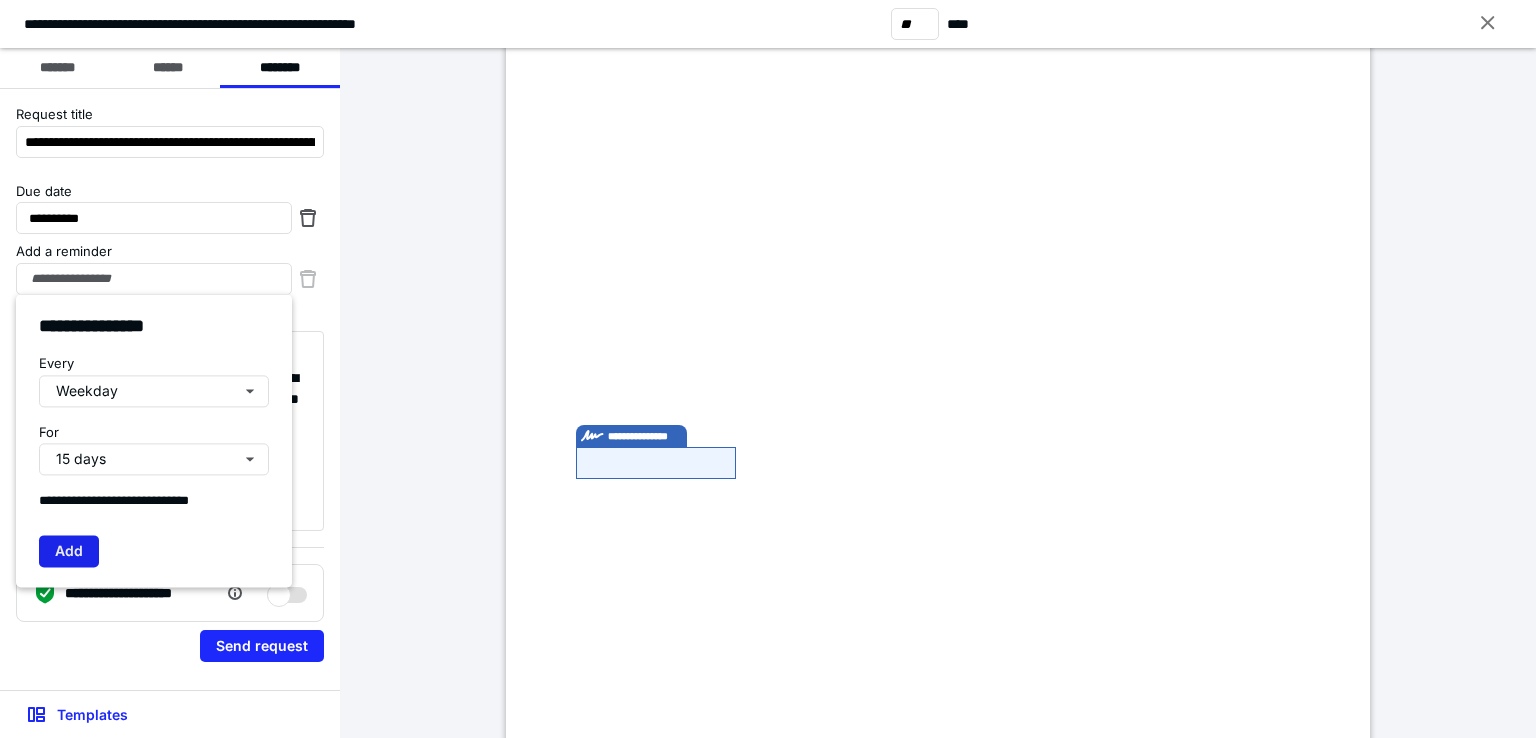 click on "Add" at bounding box center (69, 551) 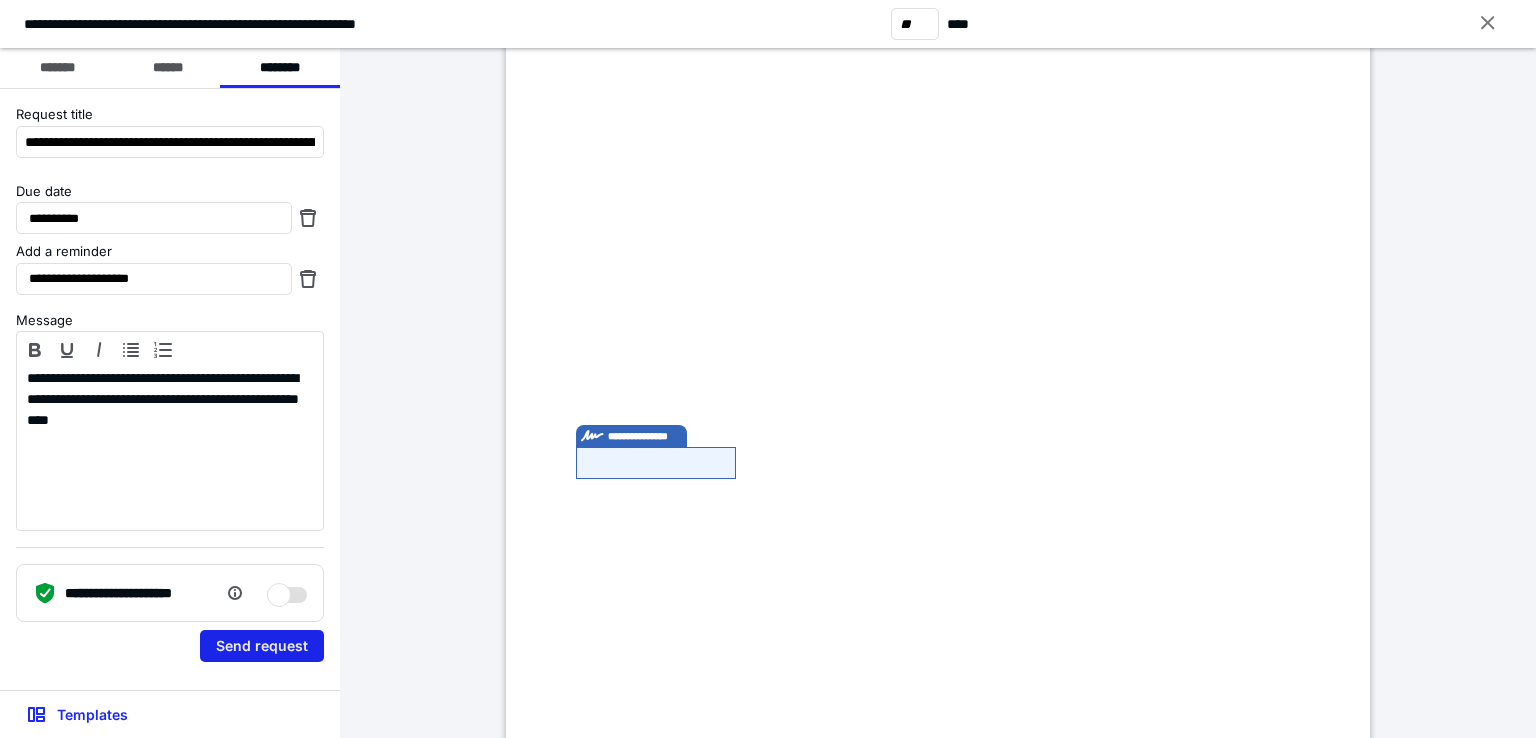 click on "Send request" at bounding box center [262, 646] 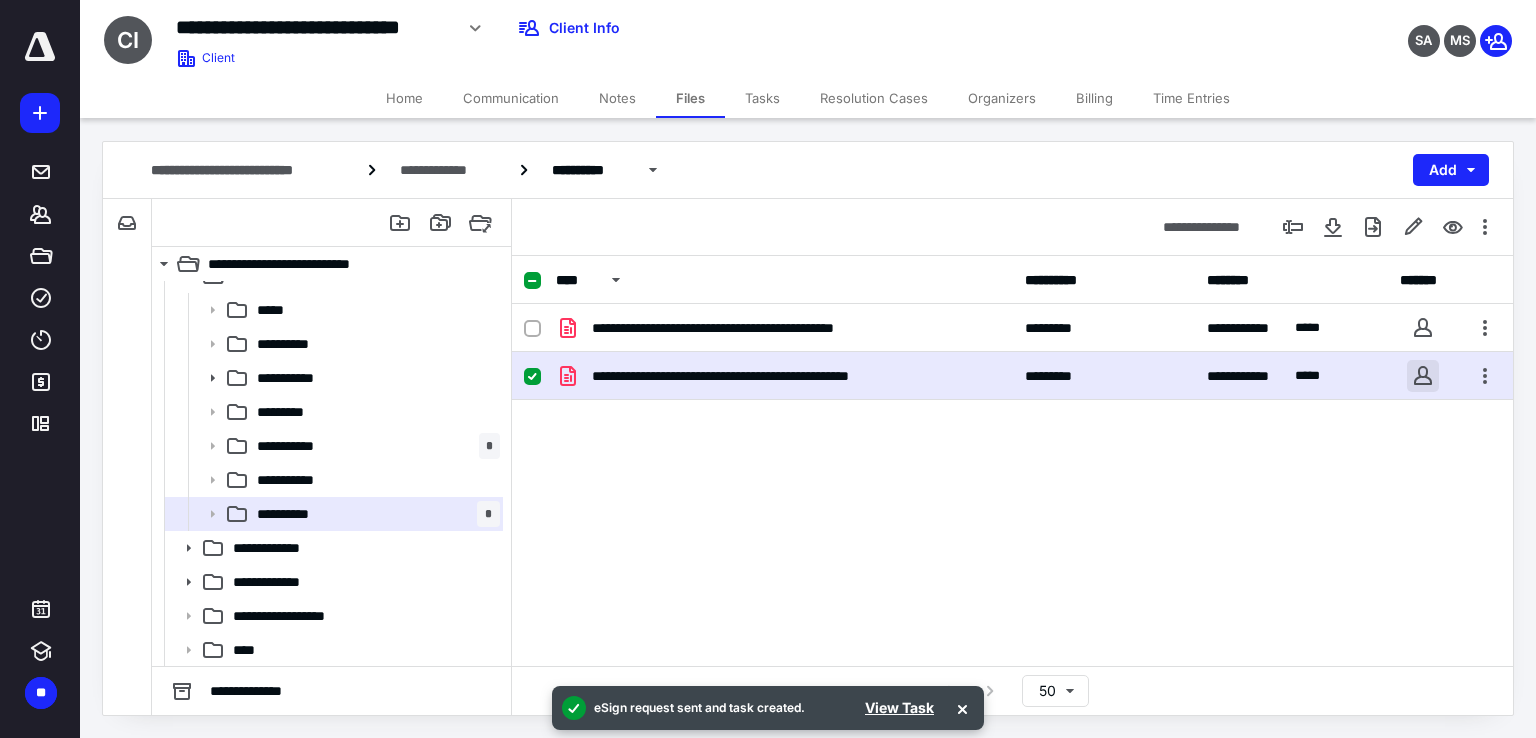 click at bounding box center (1423, 376) 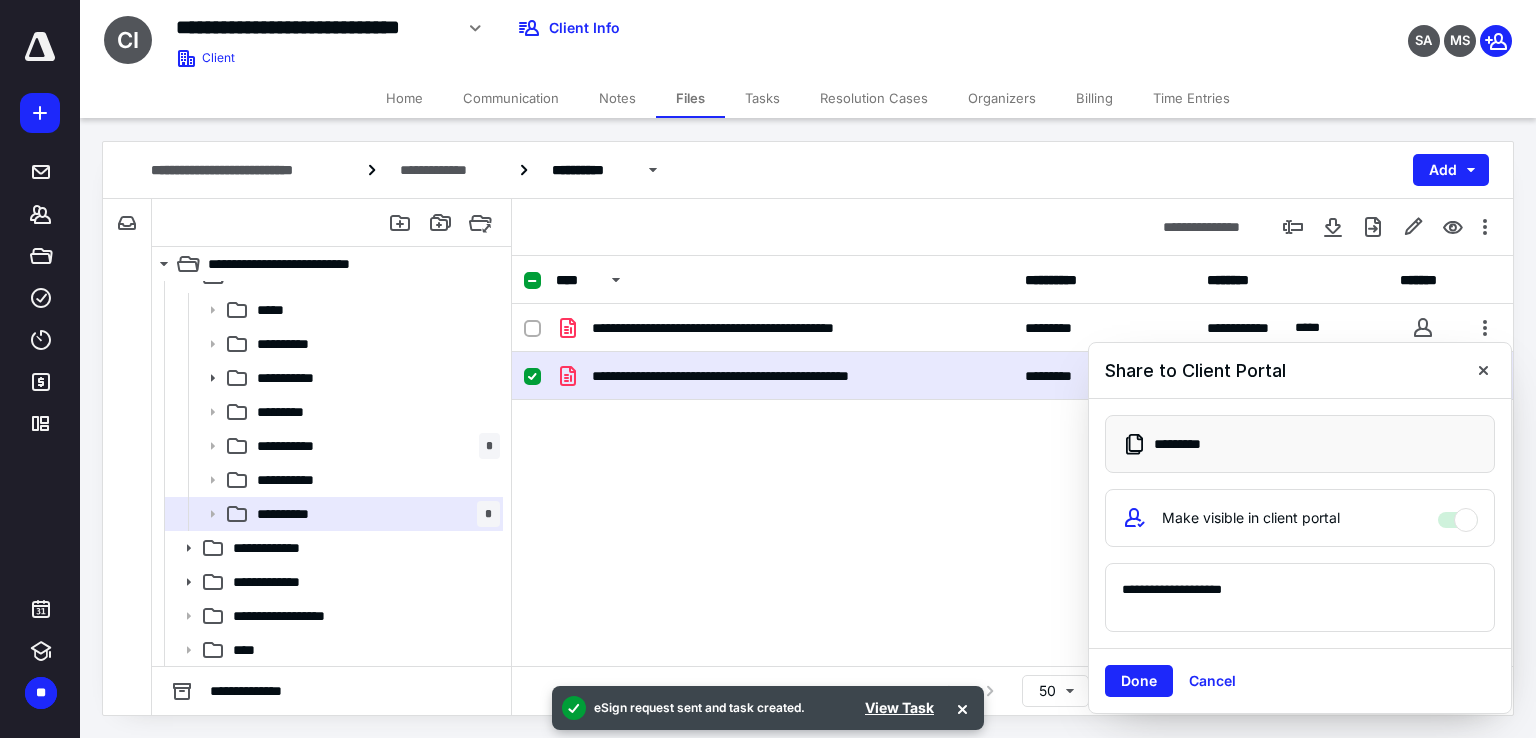 click on "**********" at bounding box center [1300, 598] 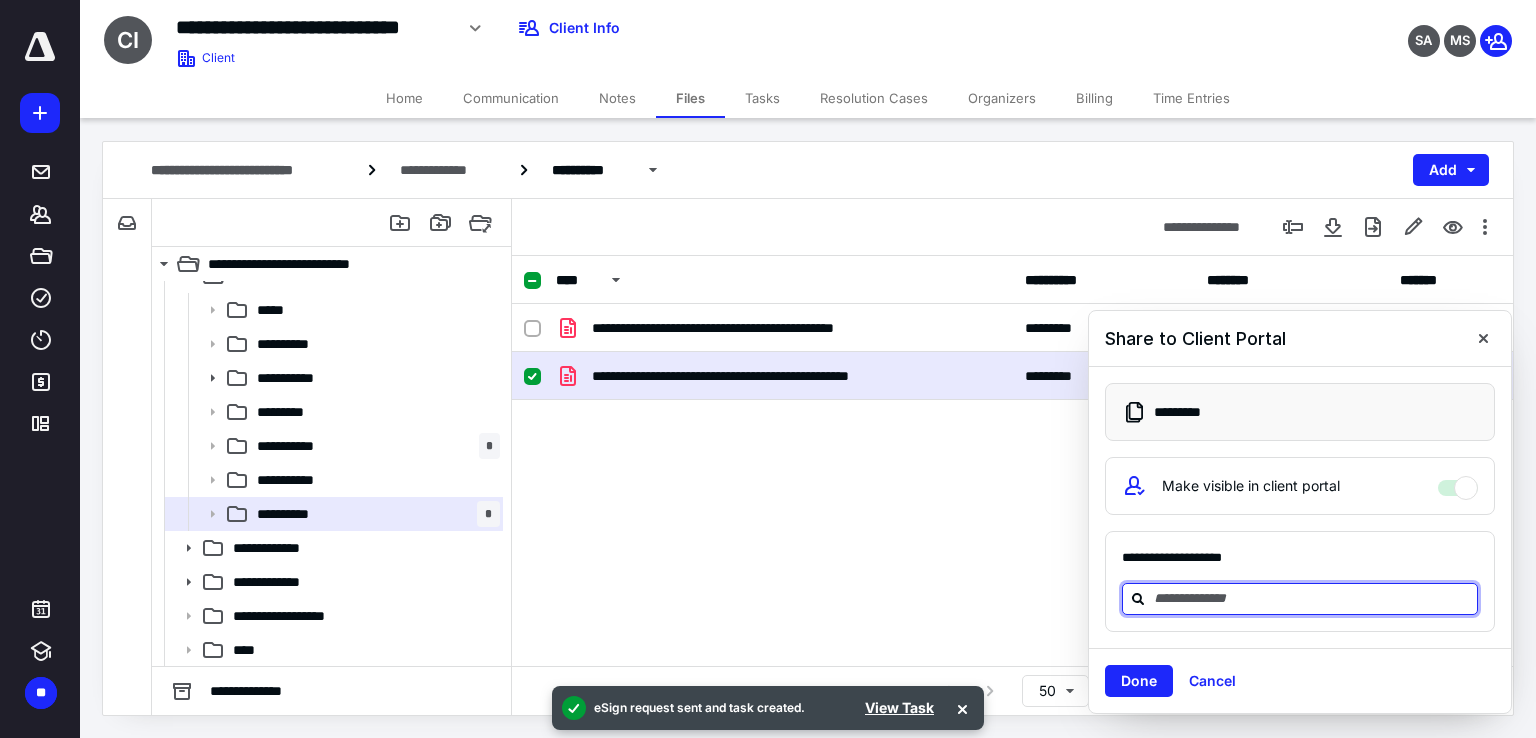 click at bounding box center [1312, 598] 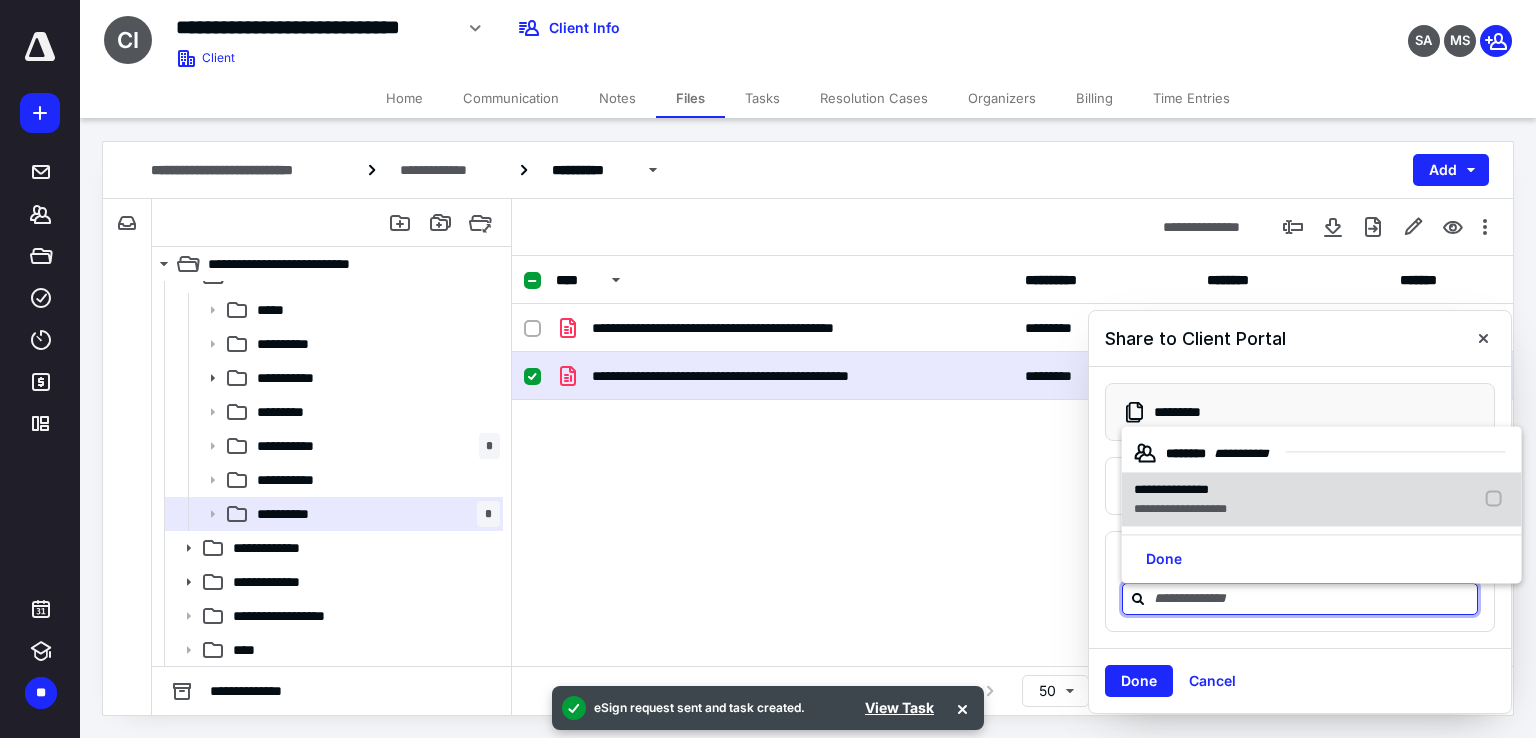click on "**********" at bounding box center [1171, 489] 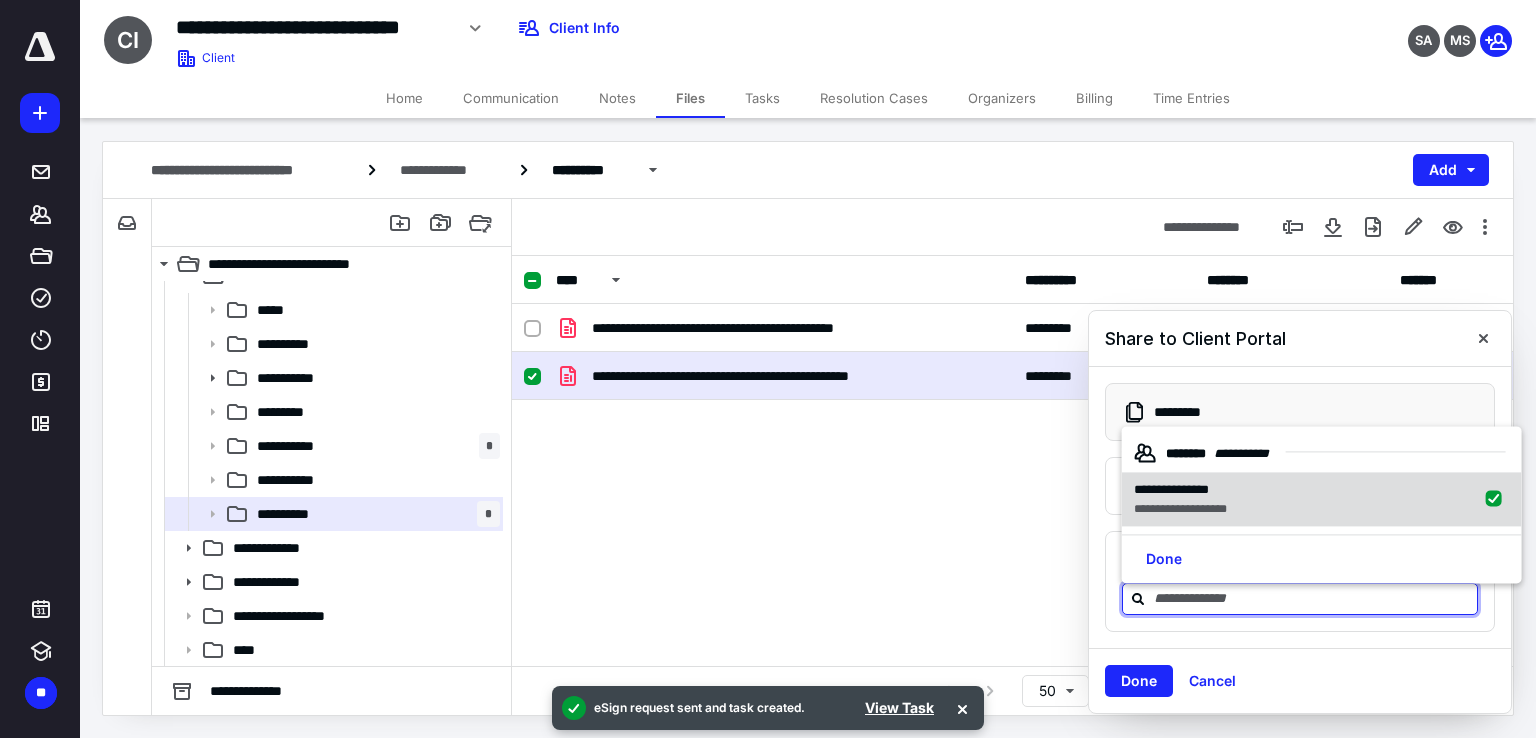 checkbox on "true" 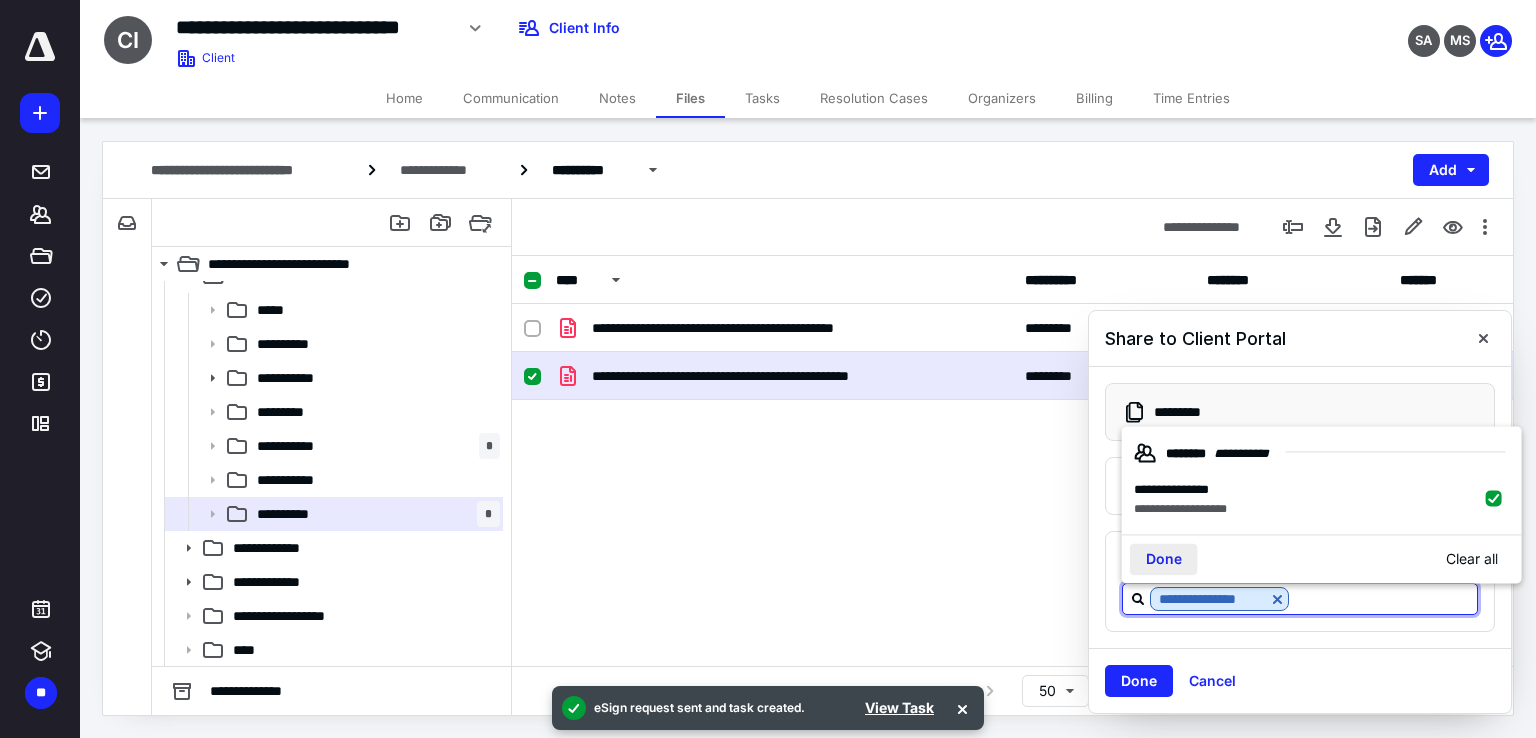 click on "Done" at bounding box center (1164, 559) 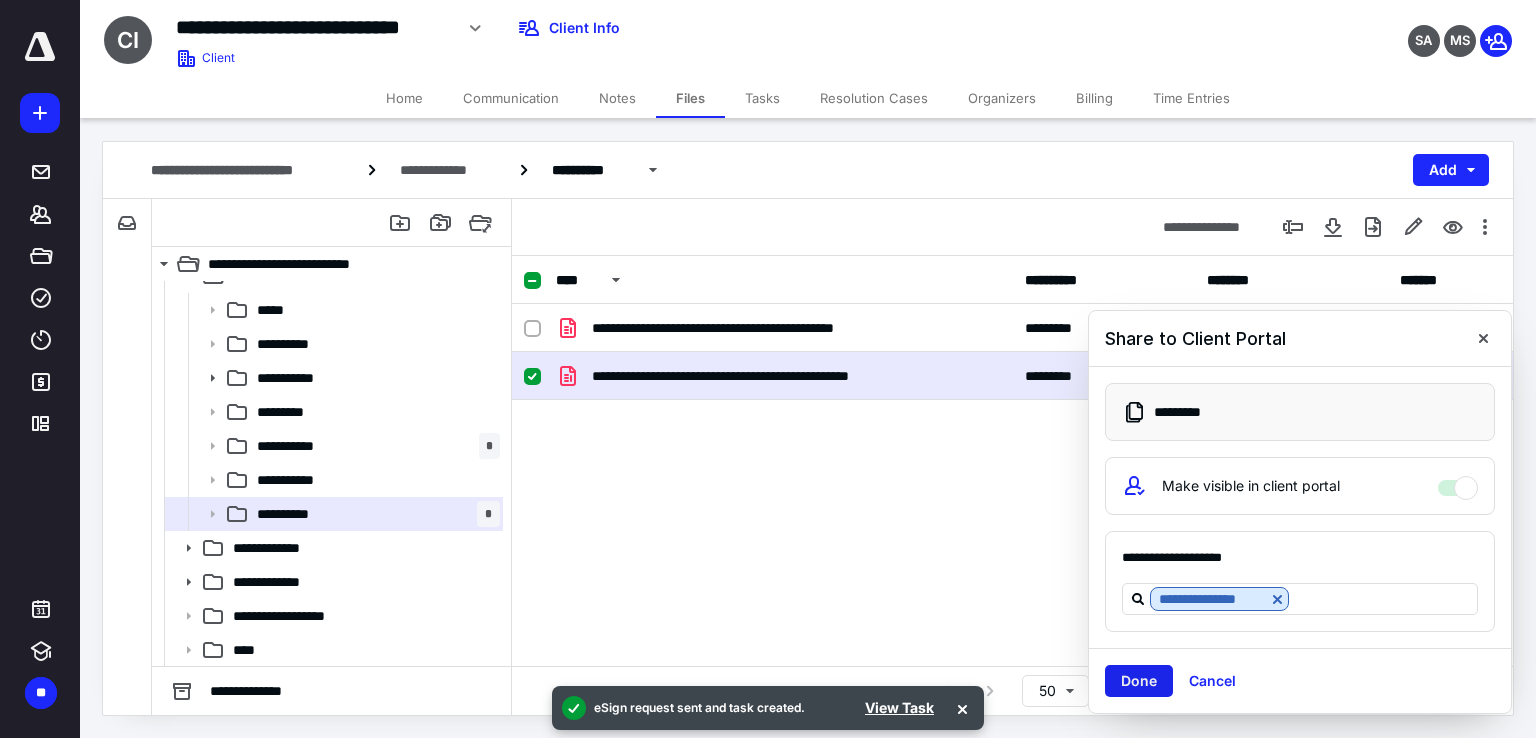 click on "Done" at bounding box center (1139, 681) 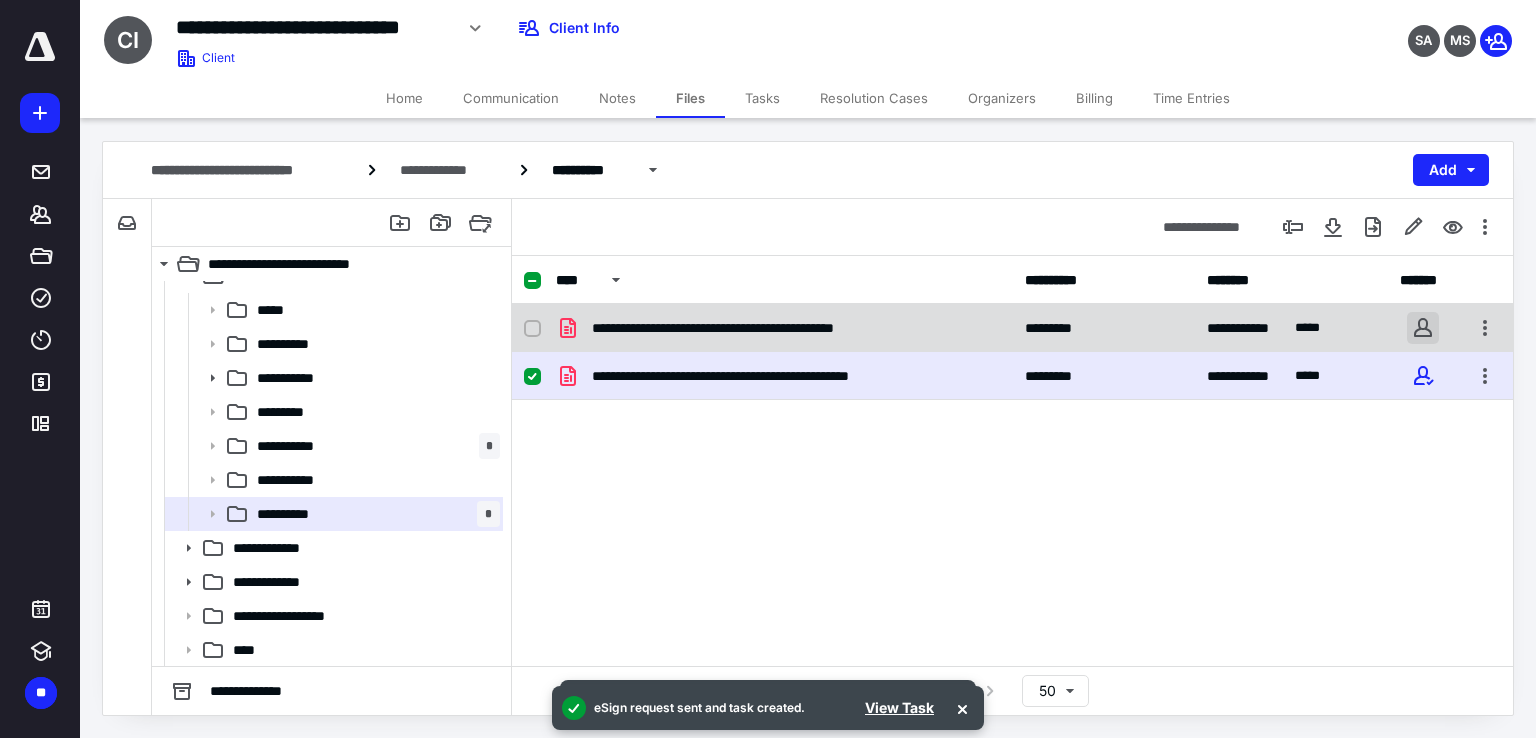 click at bounding box center [1423, 328] 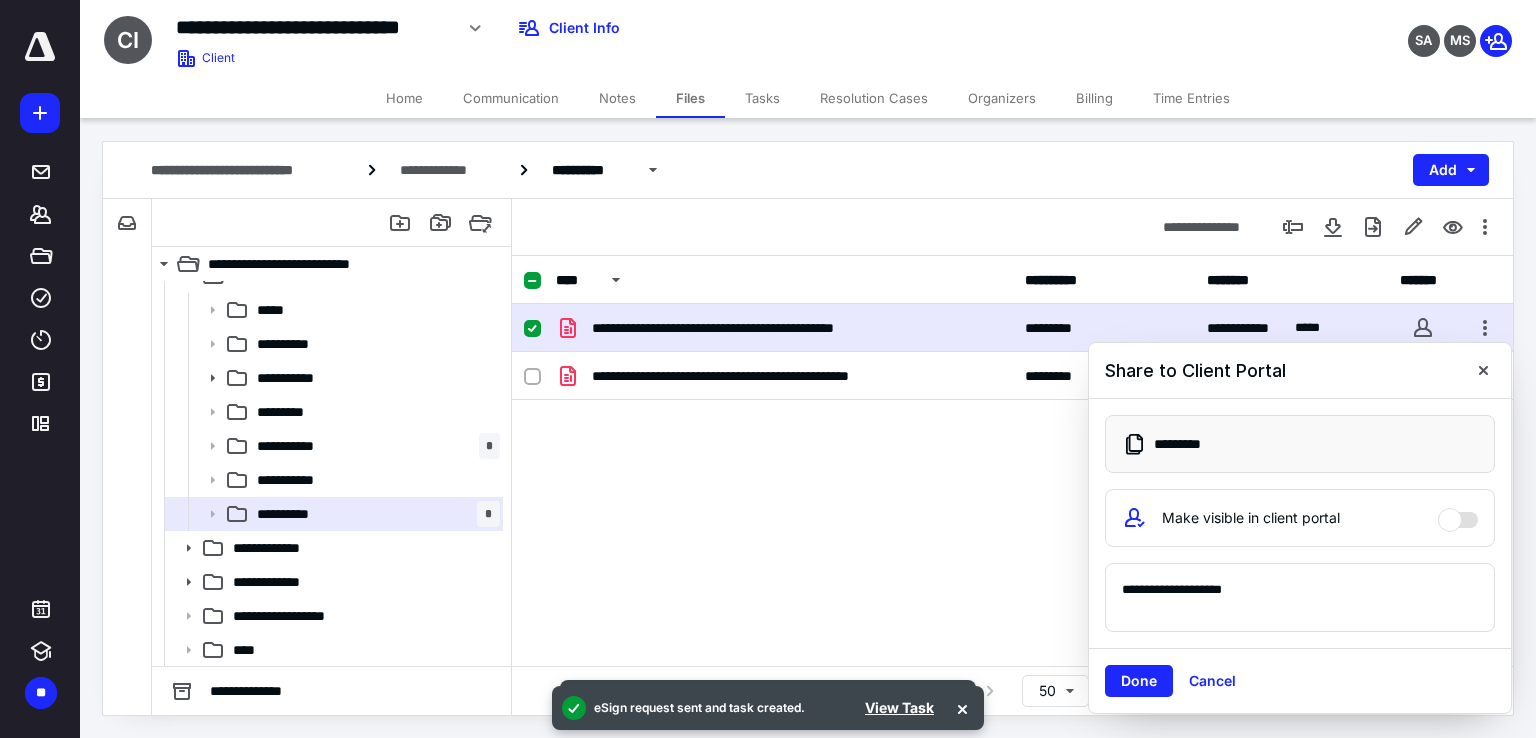 click on "**********" at bounding box center (1300, 598) 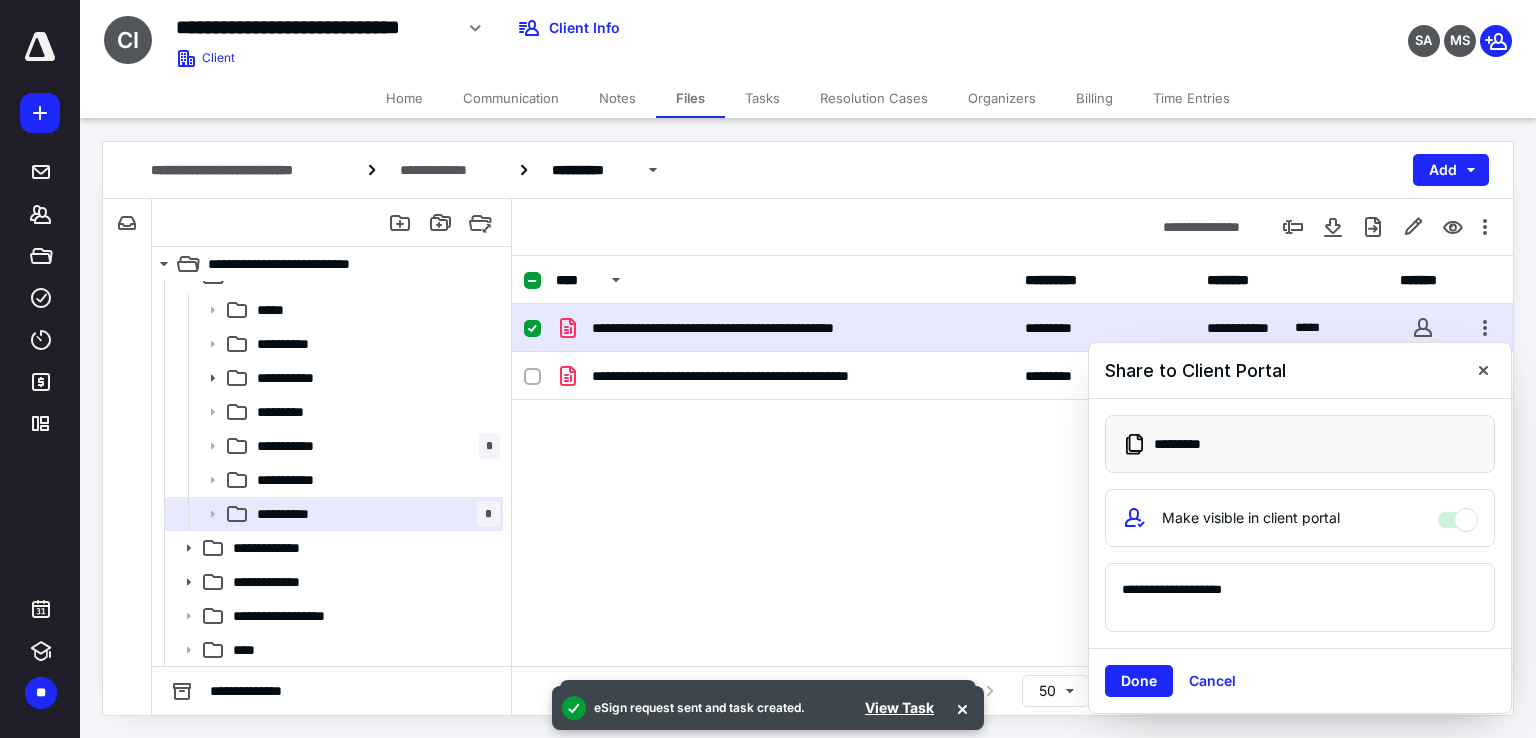 click on "**********" at bounding box center [1300, 598] 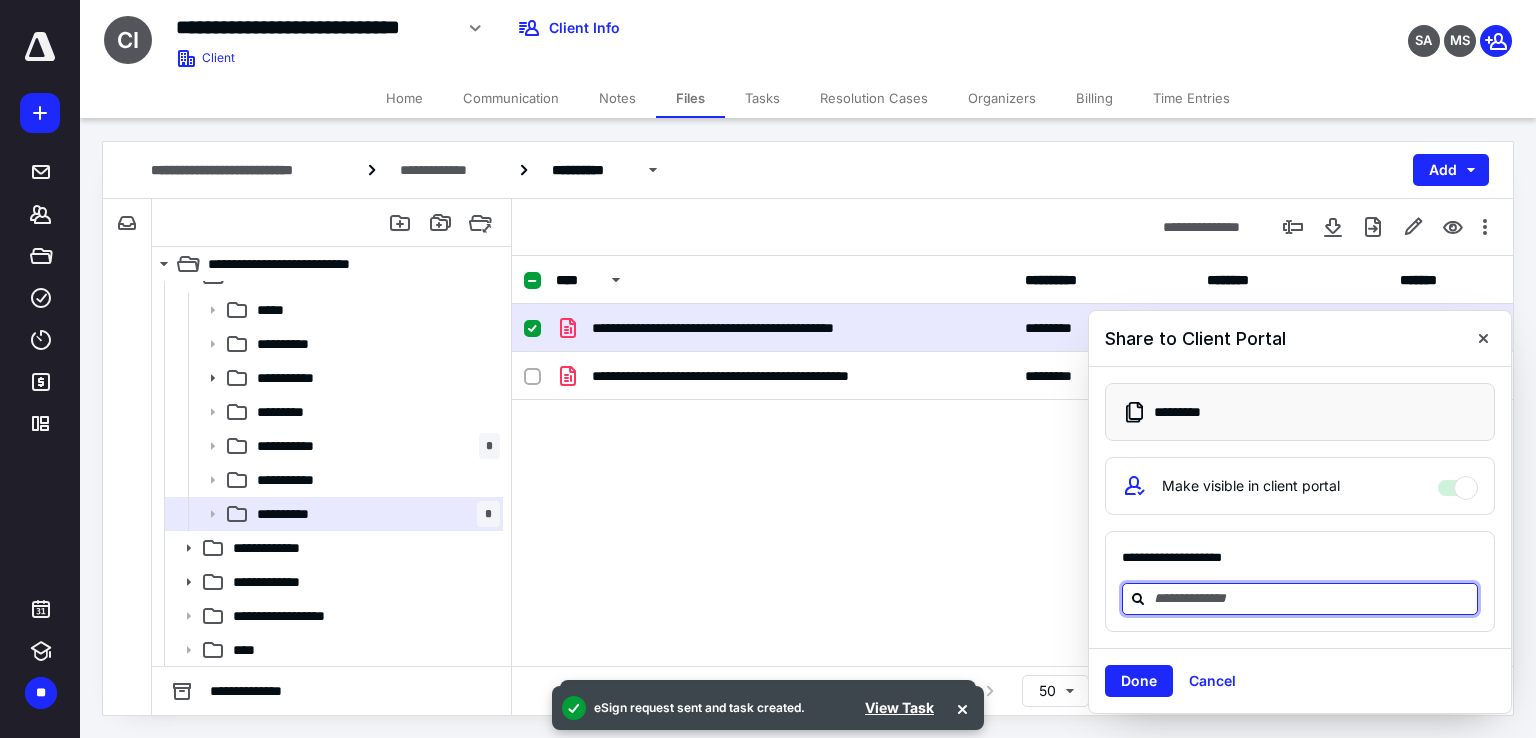 click at bounding box center (1312, 598) 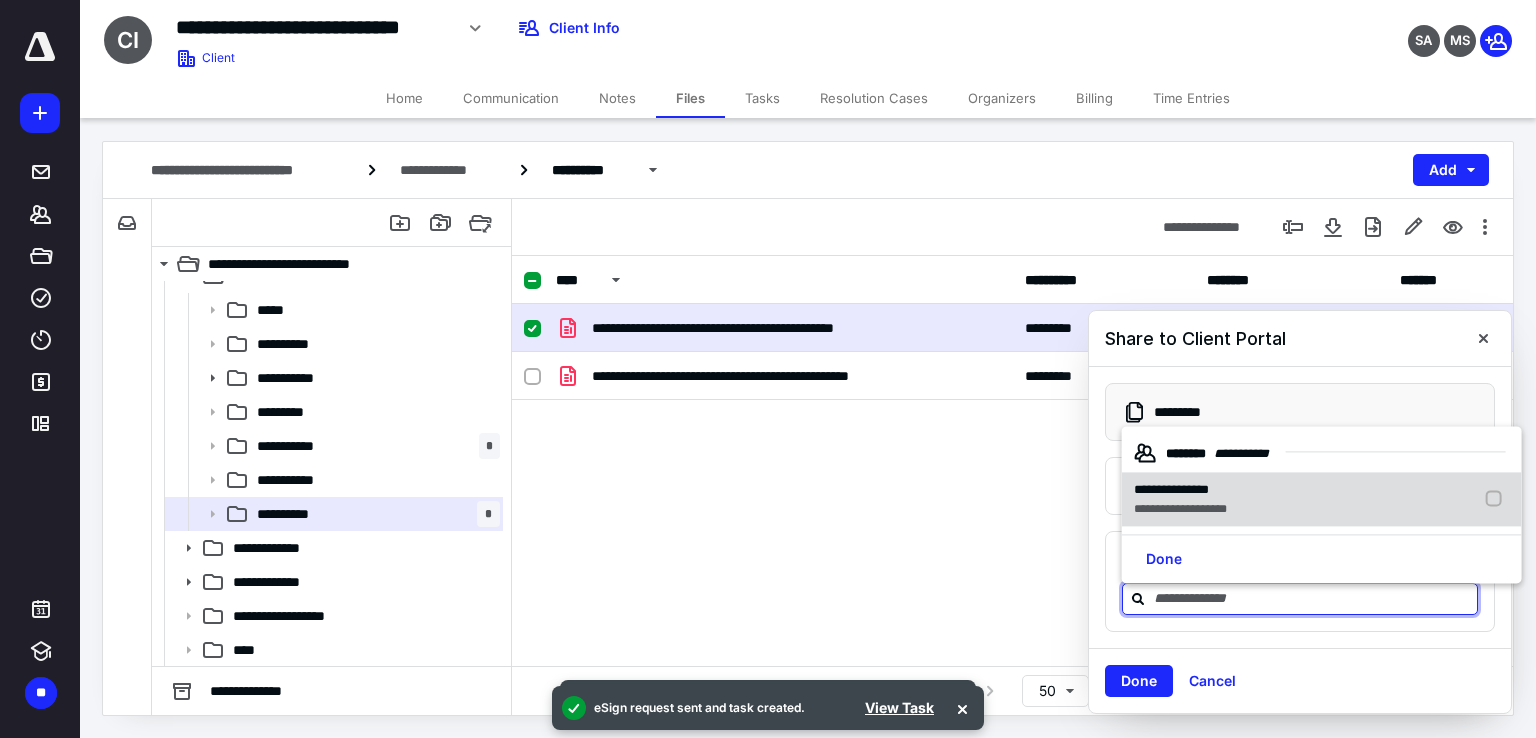 click on "**********" at bounding box center [1180, 509] 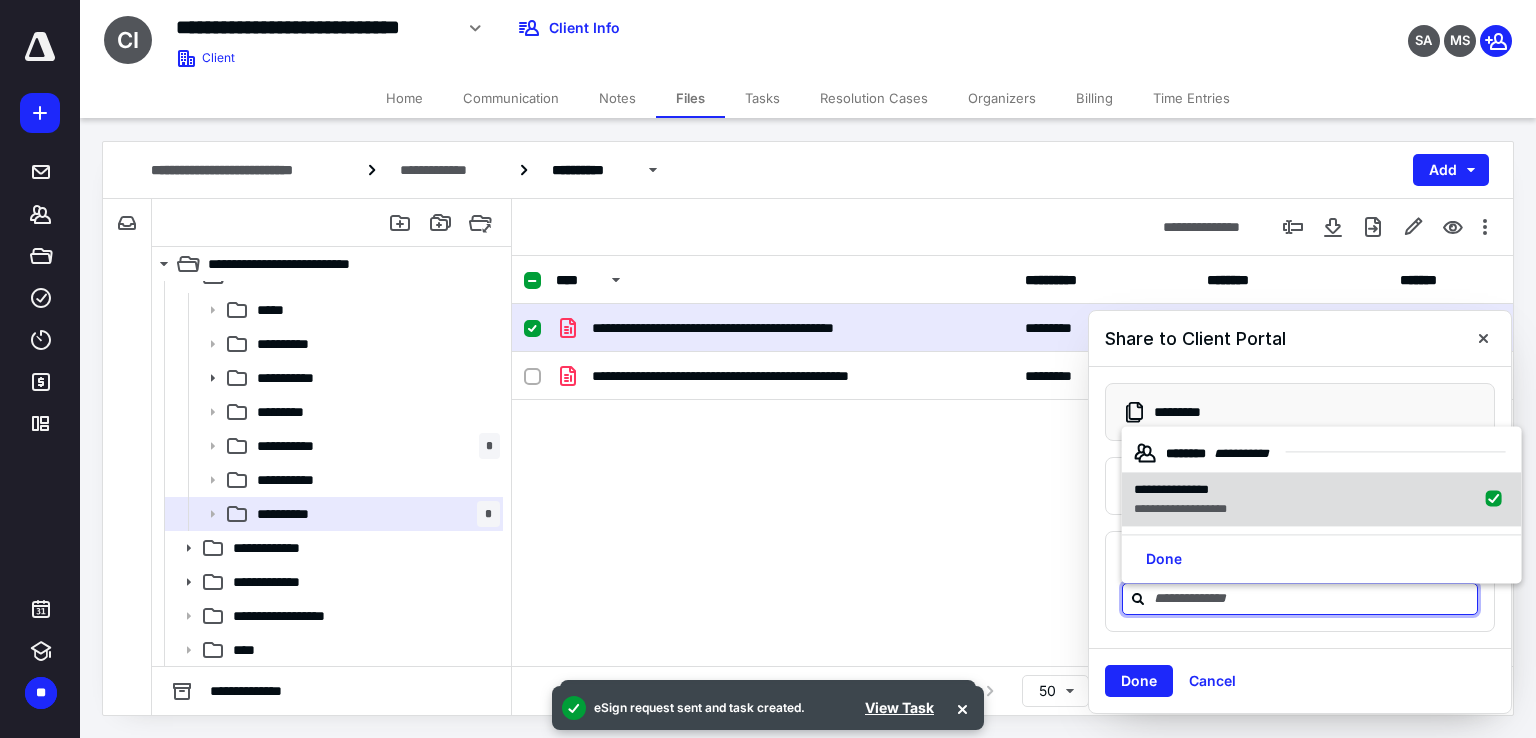 checkbox on "true" 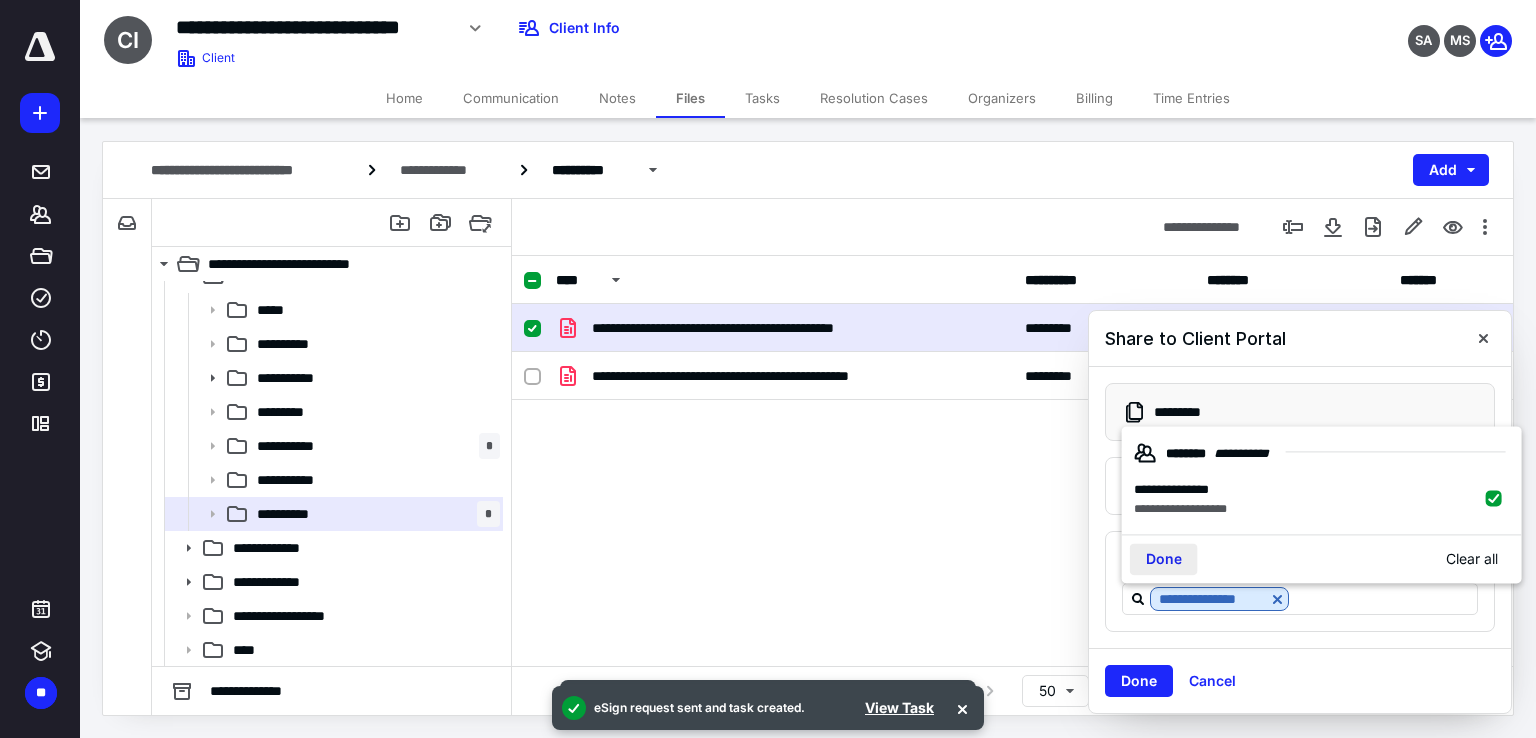 click on "Done" at bounding box center (1164, 559) 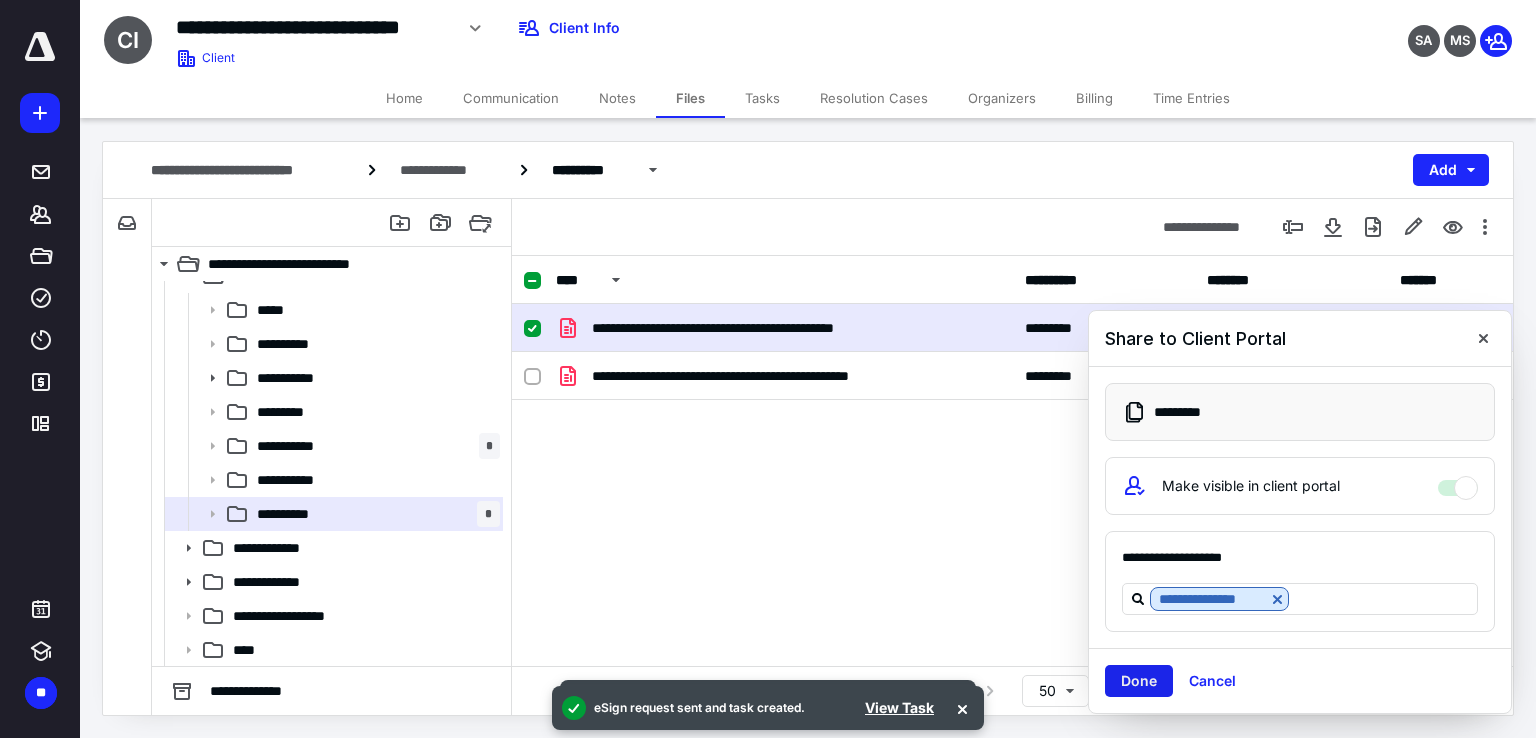 click on "Done" at bounding box center [1139, 681] 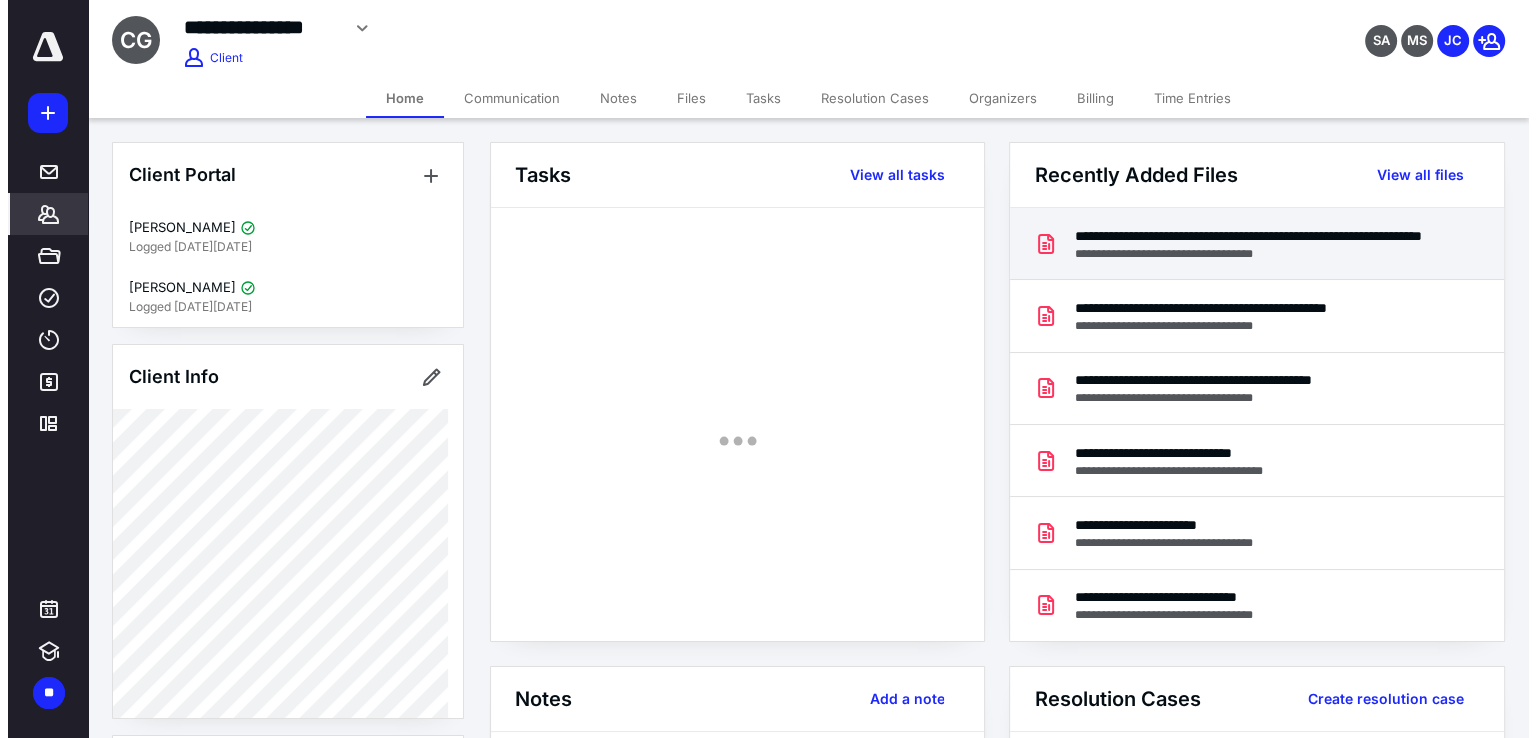 scroll, scrollTop: 0, scrollLeft: 0, axis: both 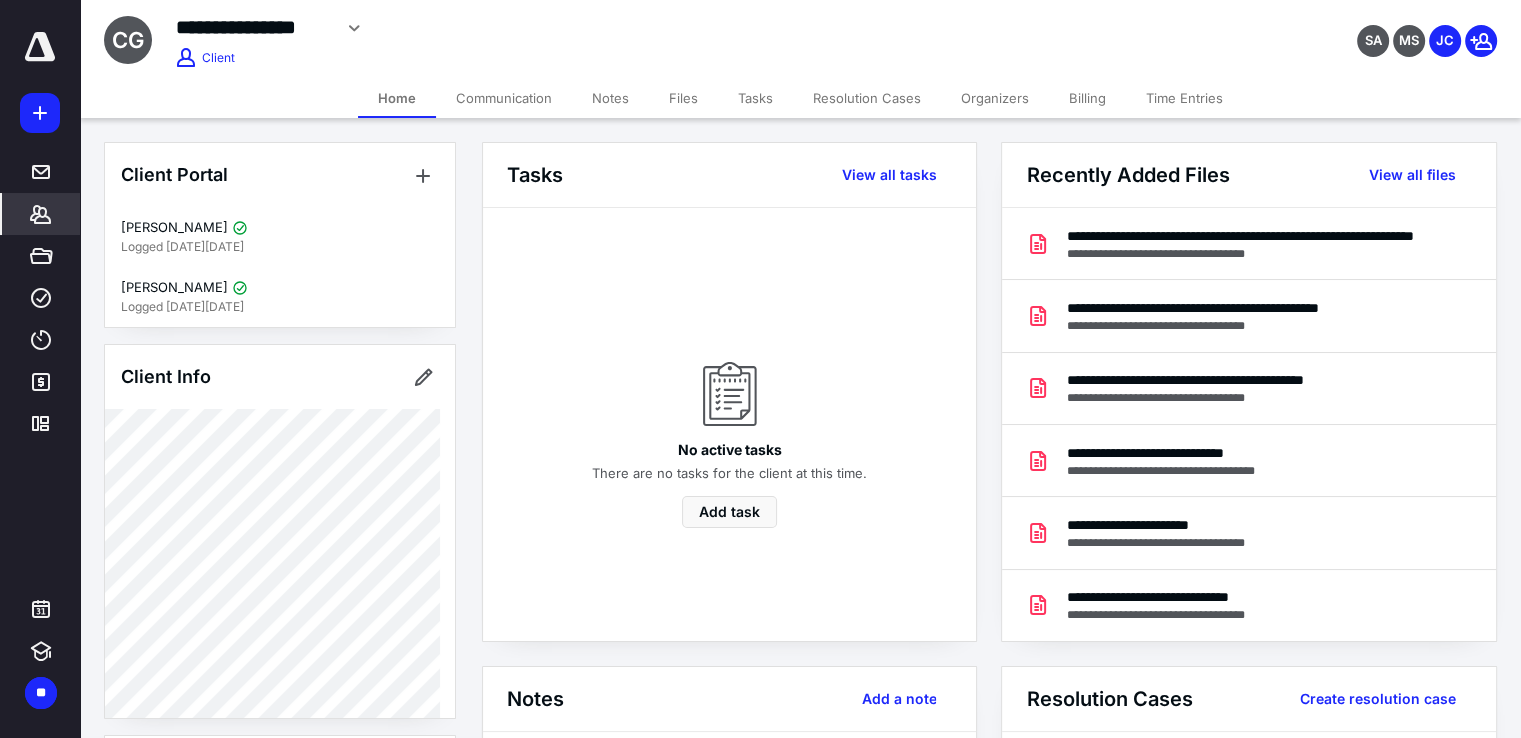 click on "*******" at bounding box center (41, 214) 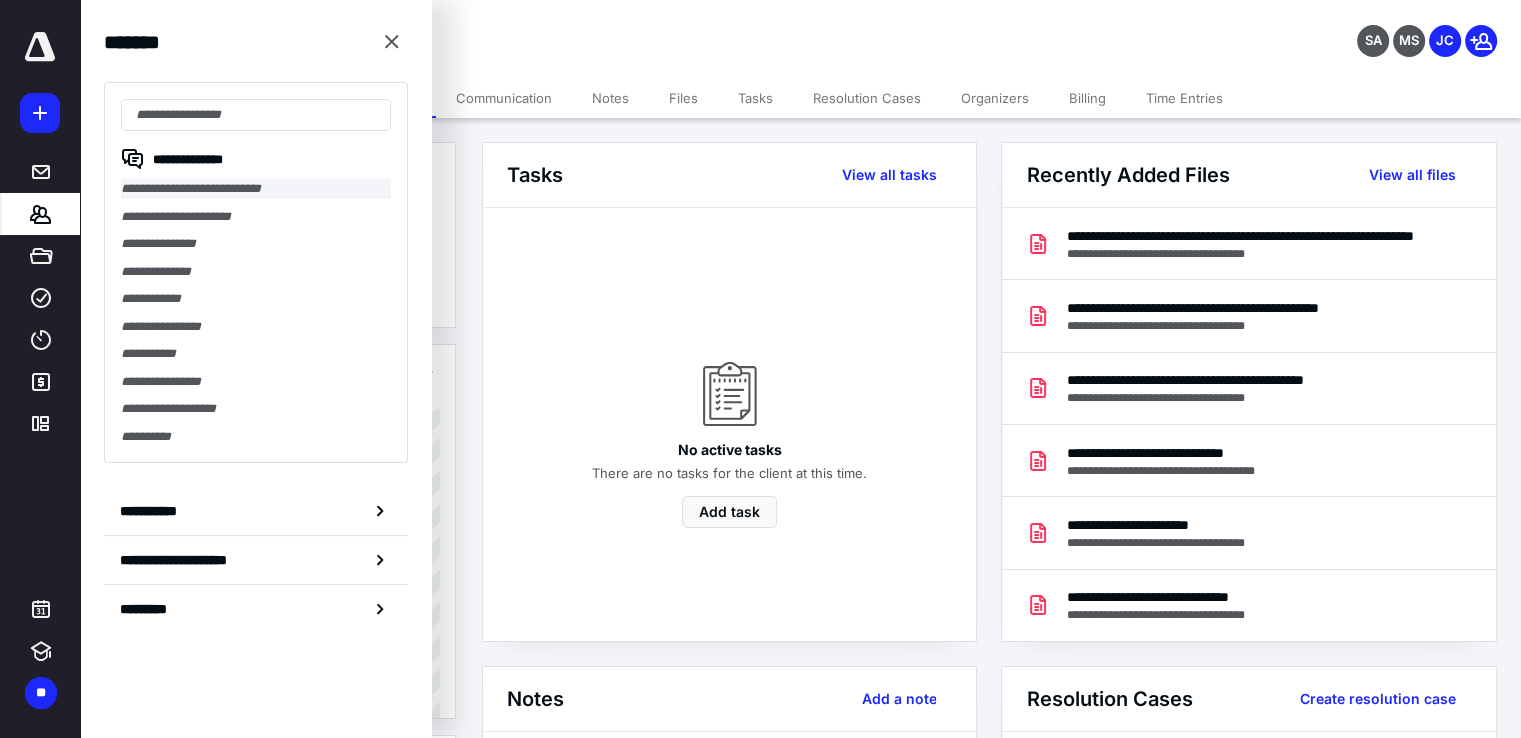 click on "**********" at bounding box center (256, 189) 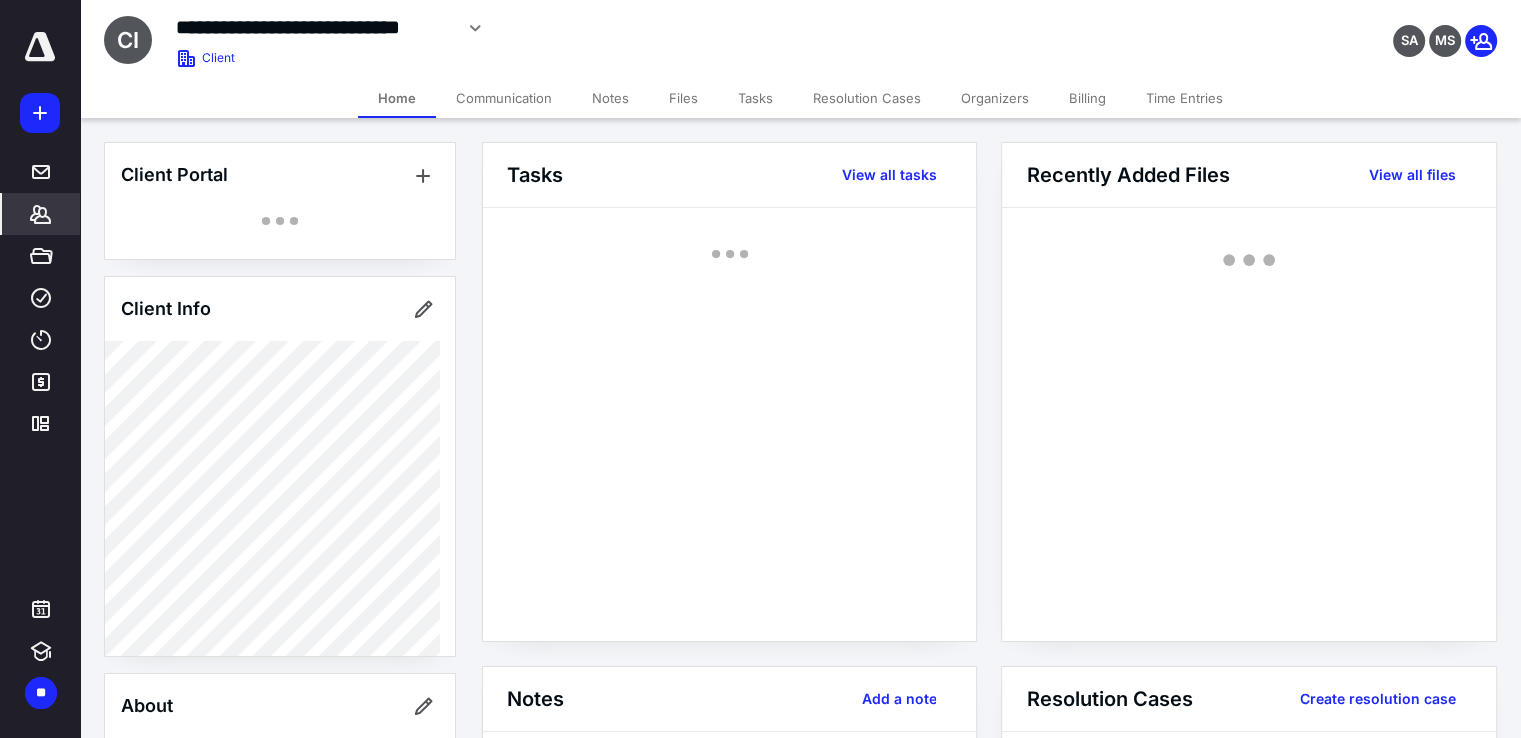 click on "Files" at bounding box center [683, 98] 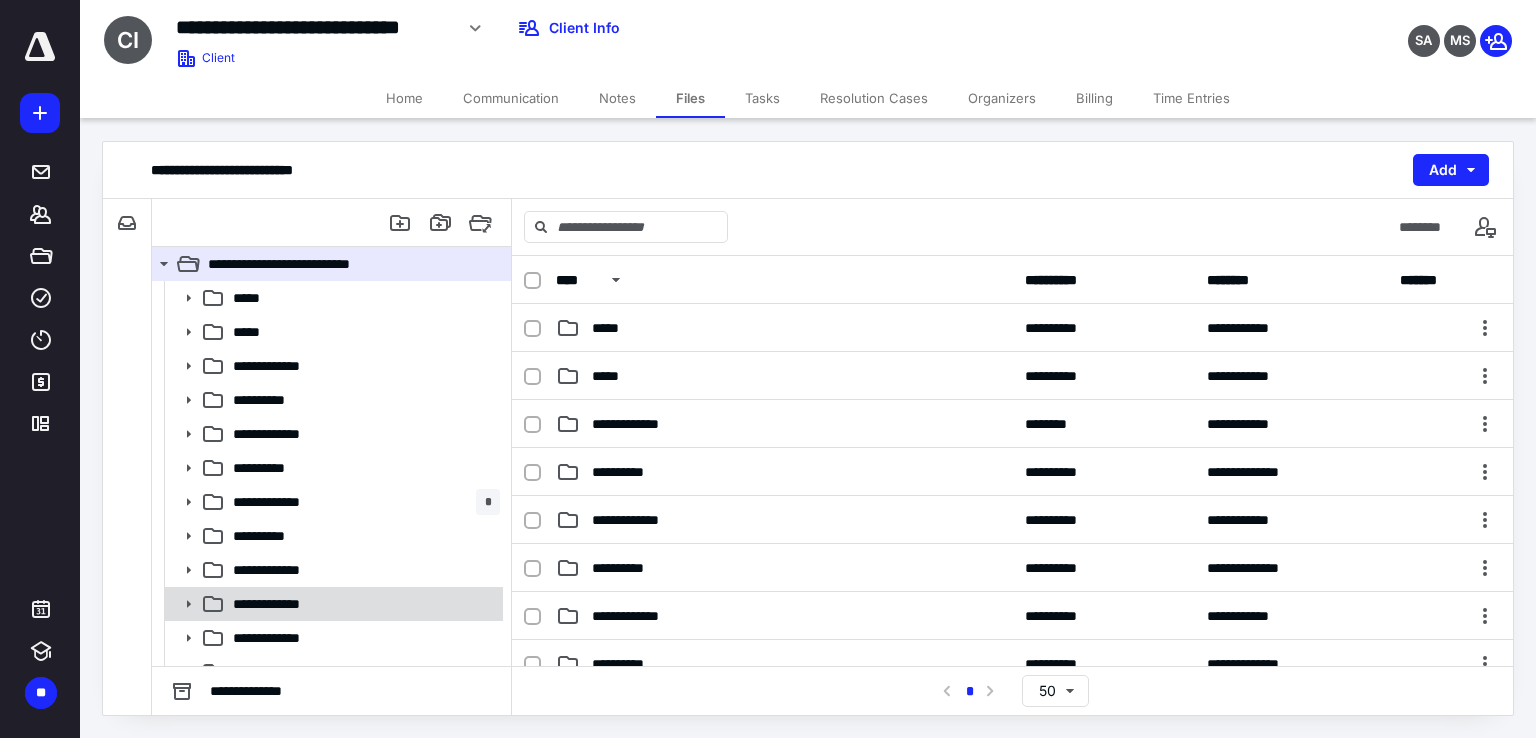 click 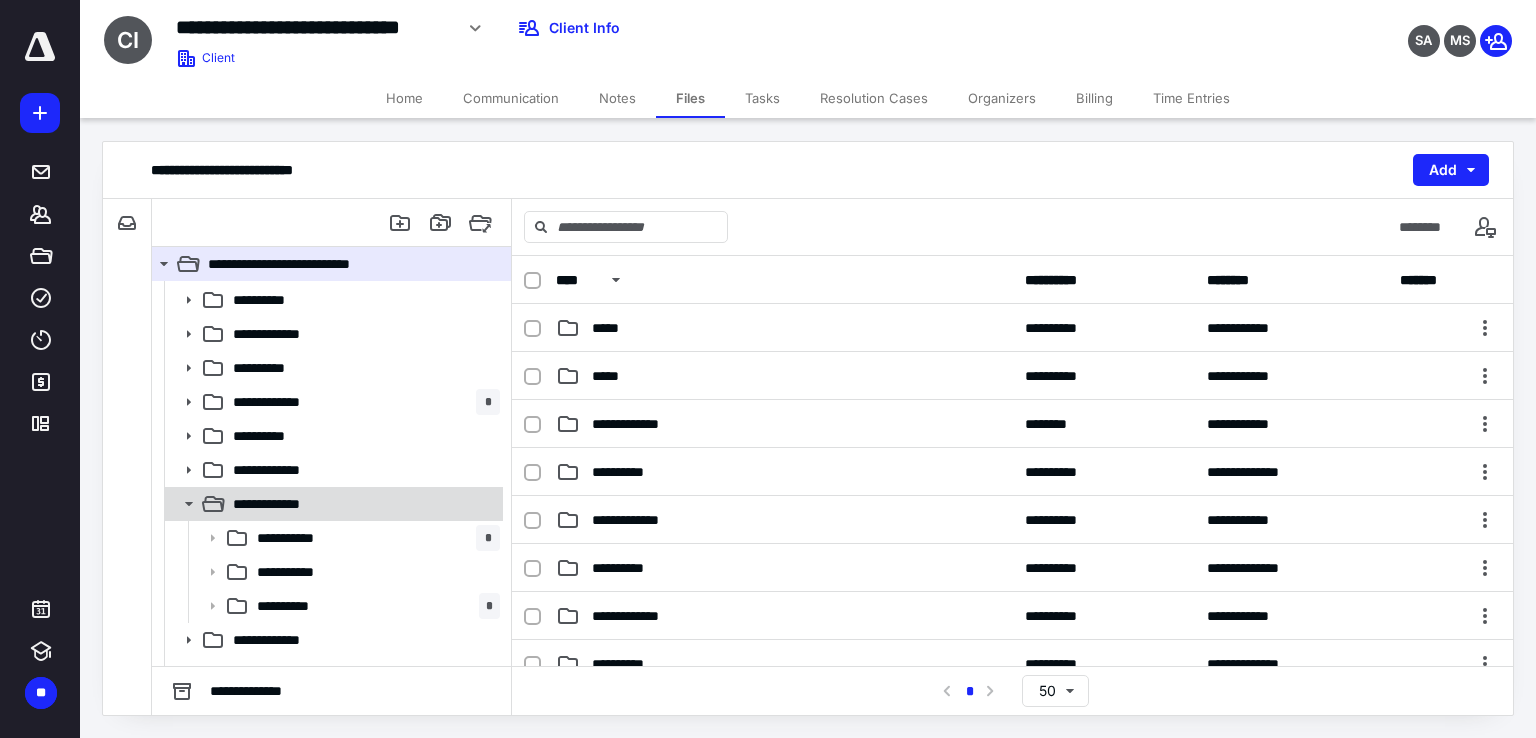 scroll, scrollTop: 158, scrollLeft: 0, axis: vertical 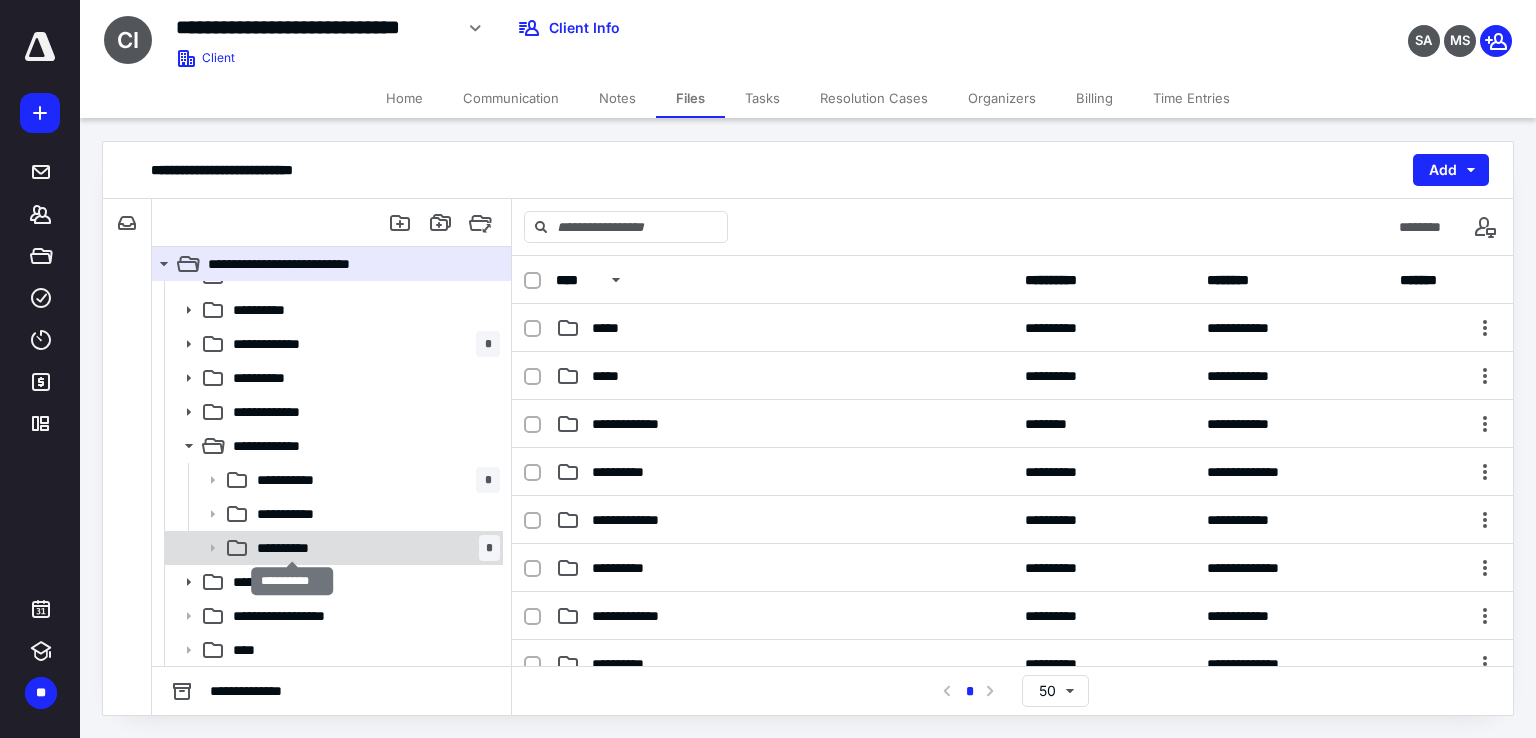 click on "**********" at bounding box center [292, 548] 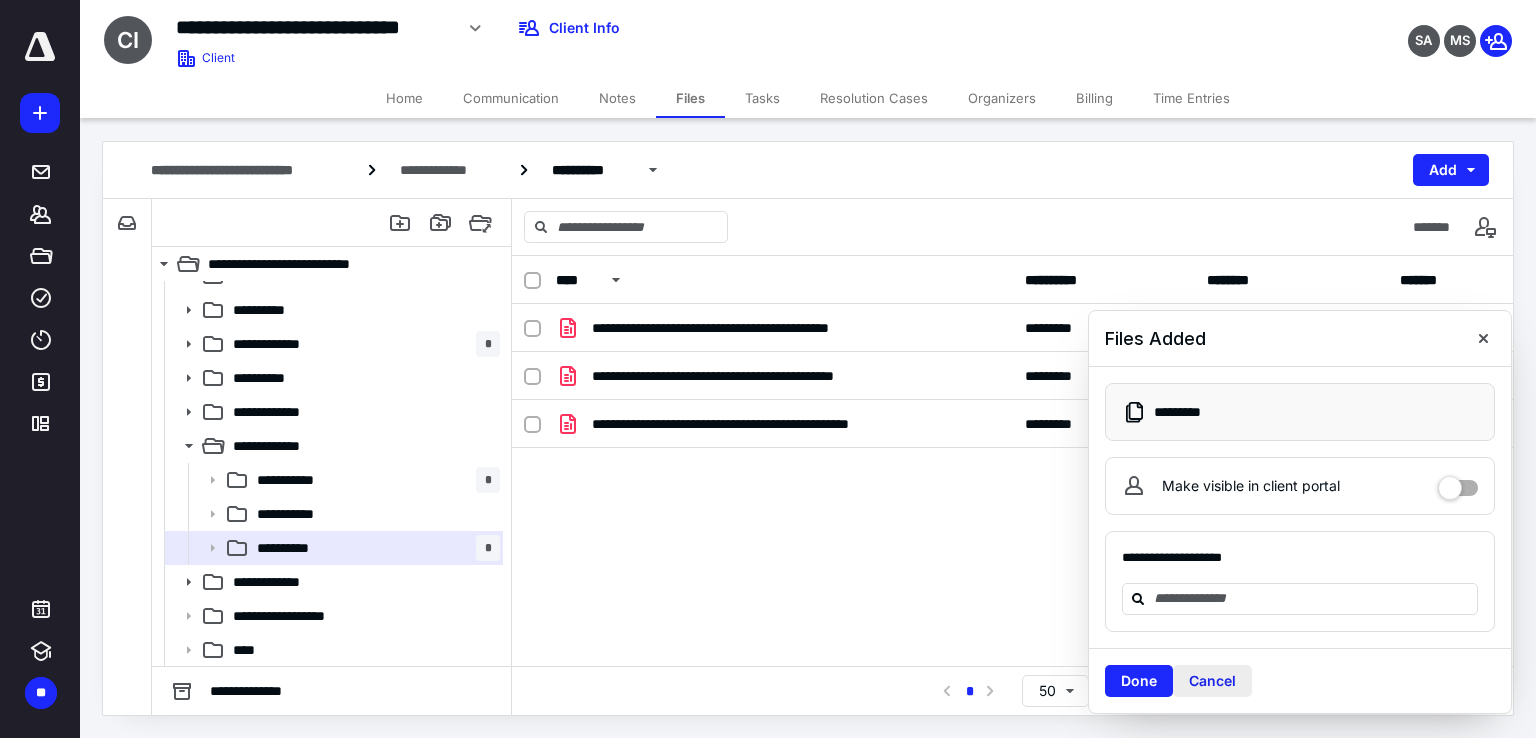 click on "Cancel" at bounding box center [1212, 681] 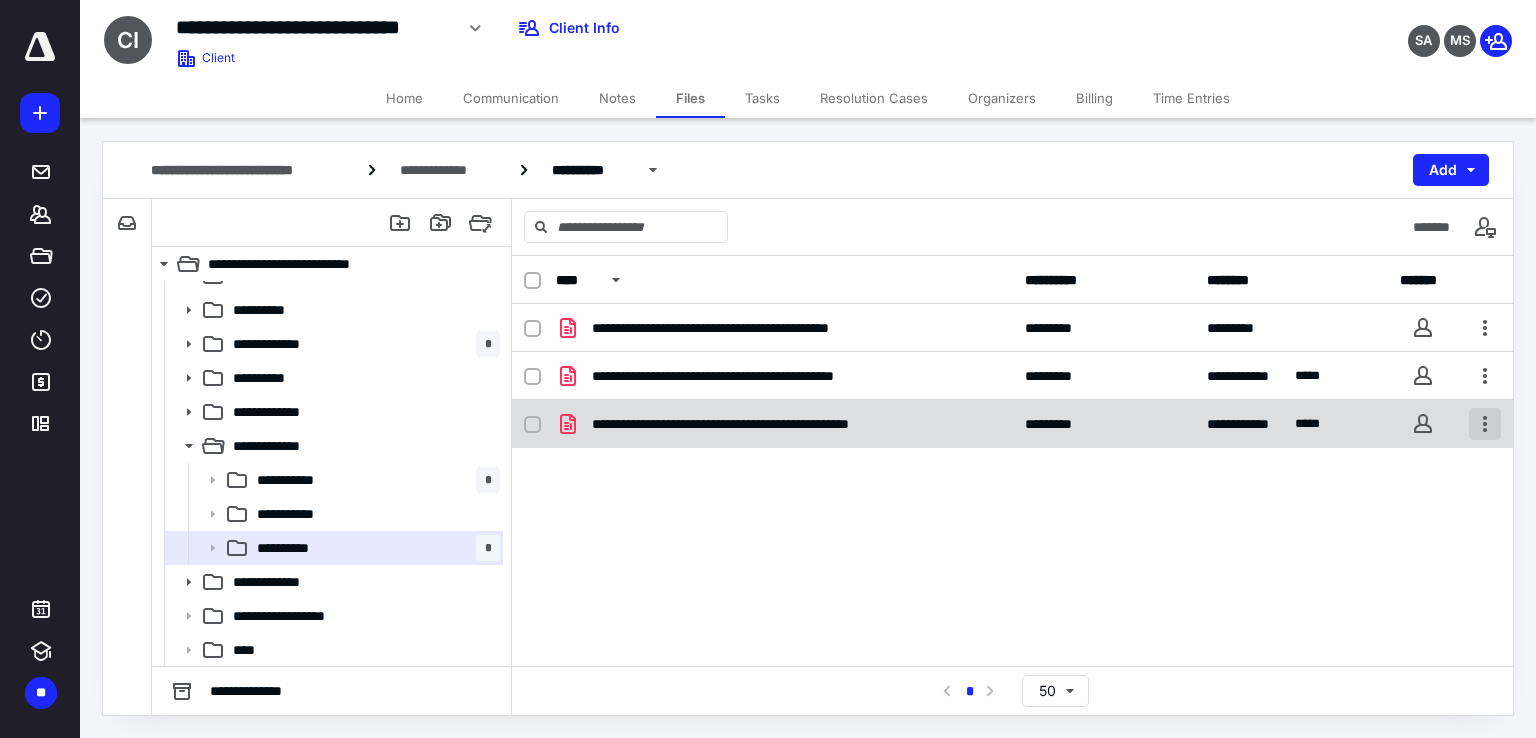 click at bounding box center (1485, 424) 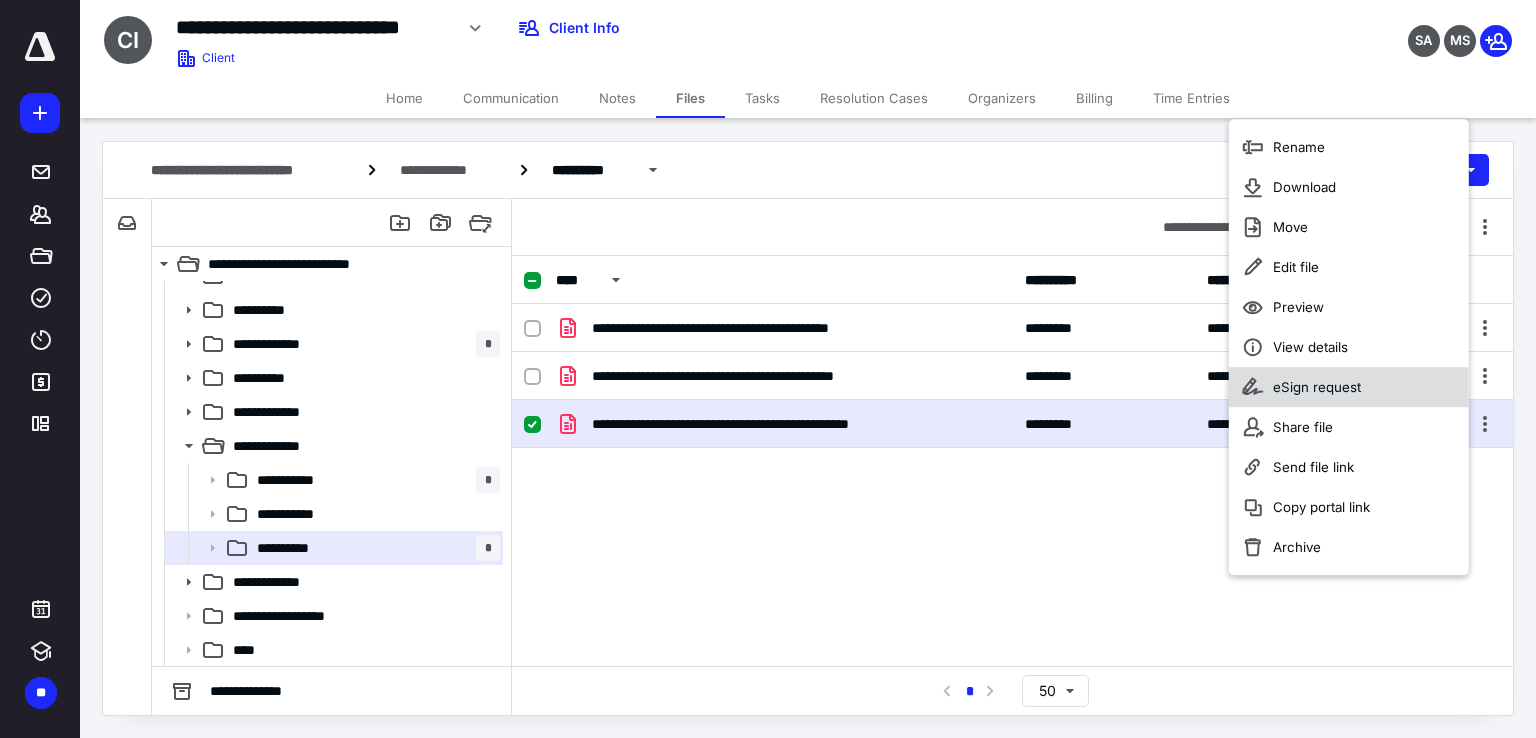 click on "eSign request" at bounding box center [1349, 387] 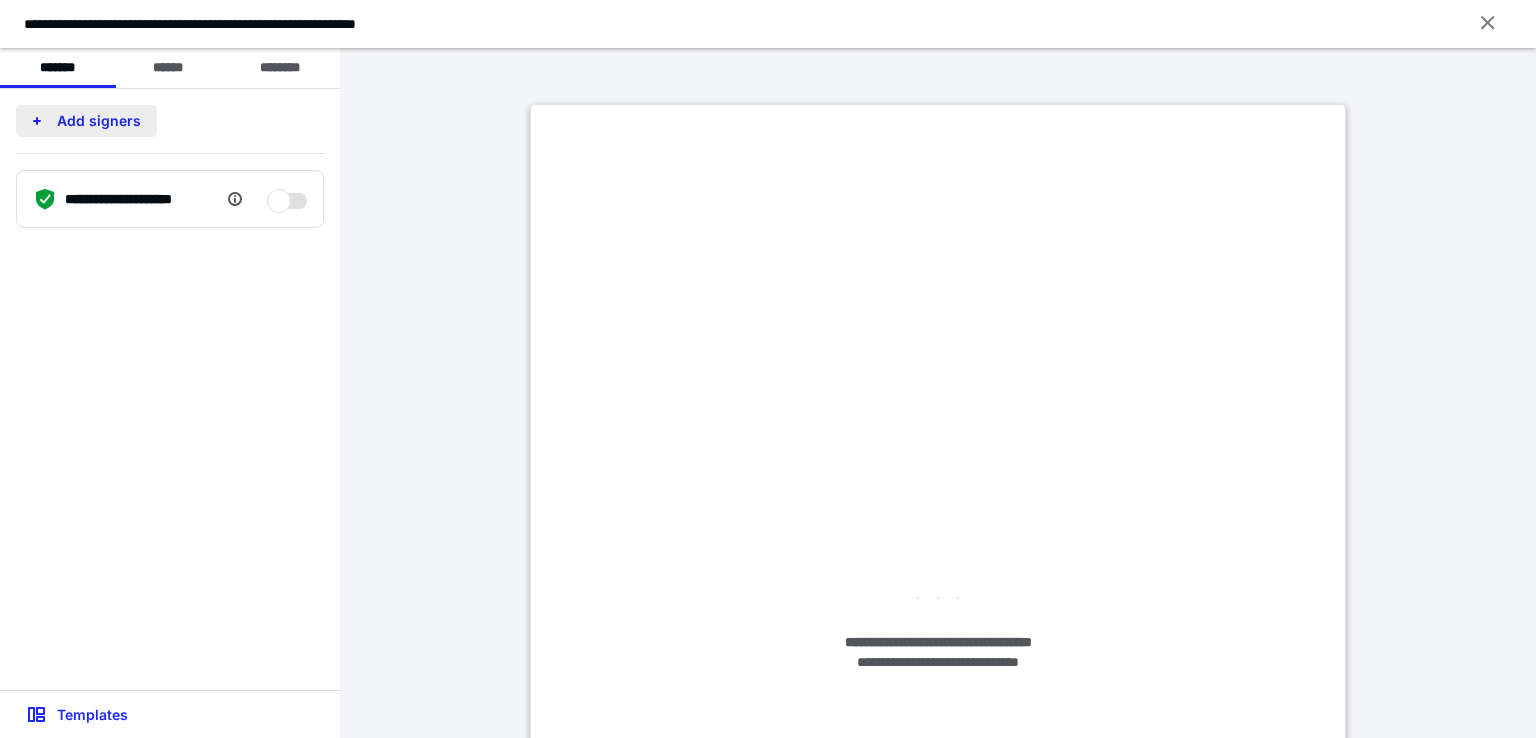 click on "Add signers" at bounding box center (86, 121) 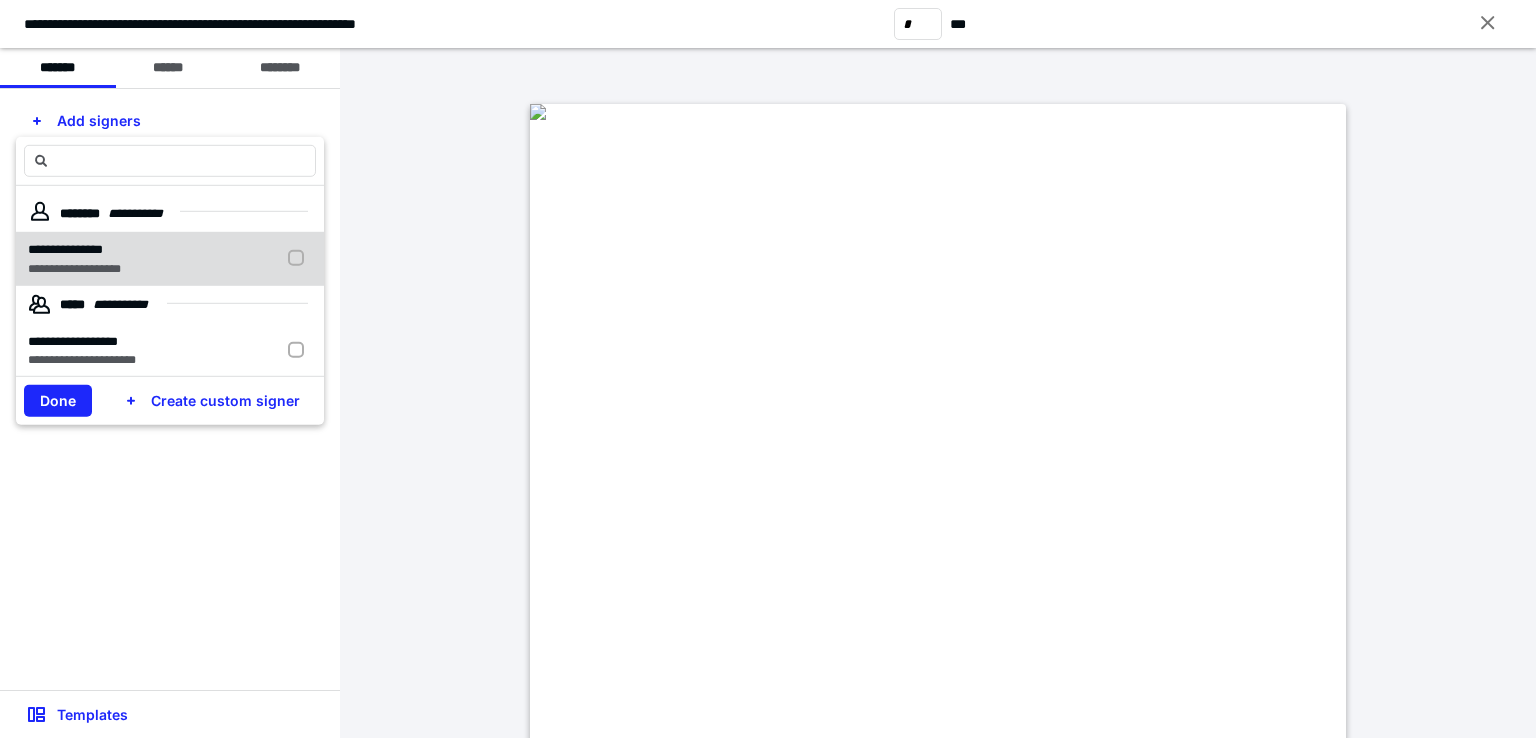 click on "**********" at bounding box center (74, 249) 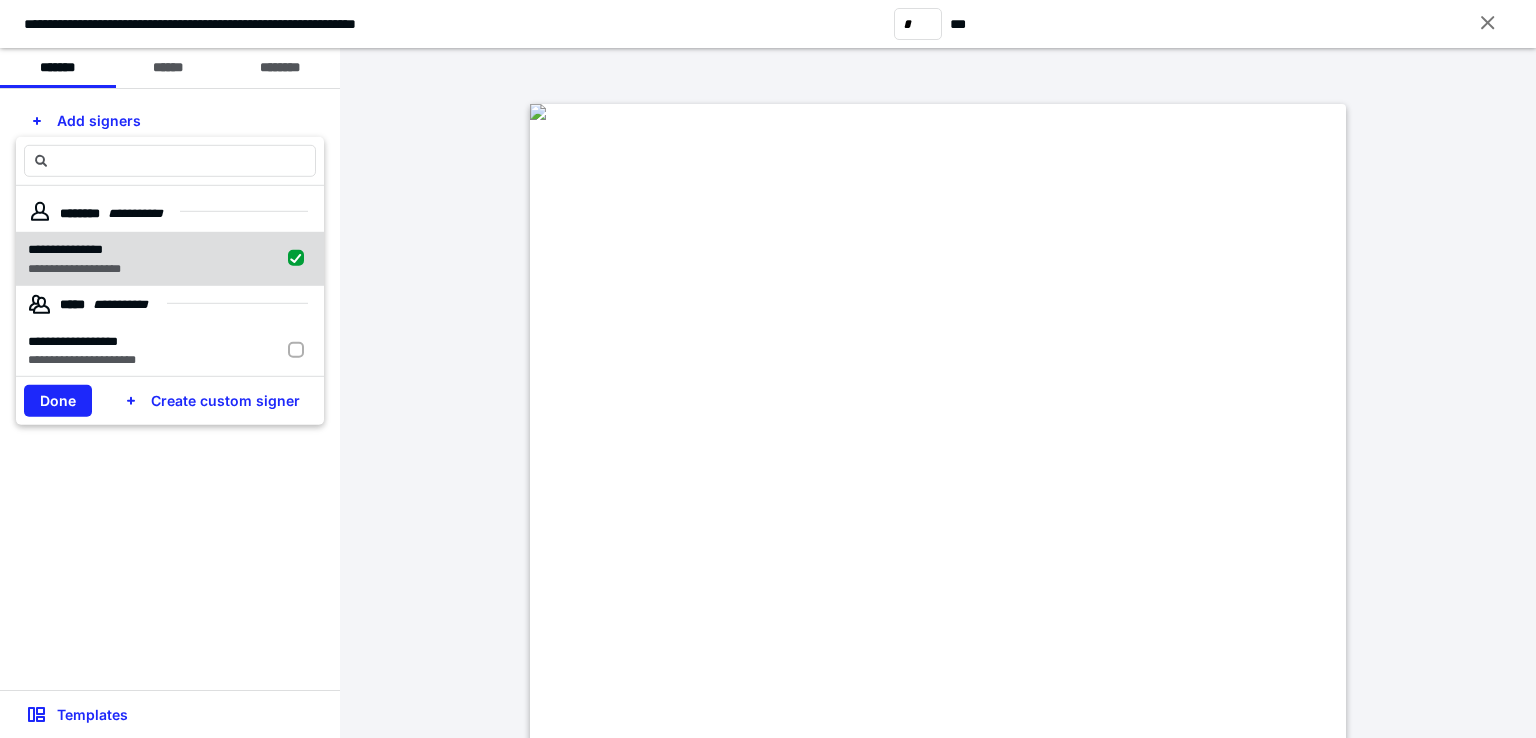 checkbox on "true" 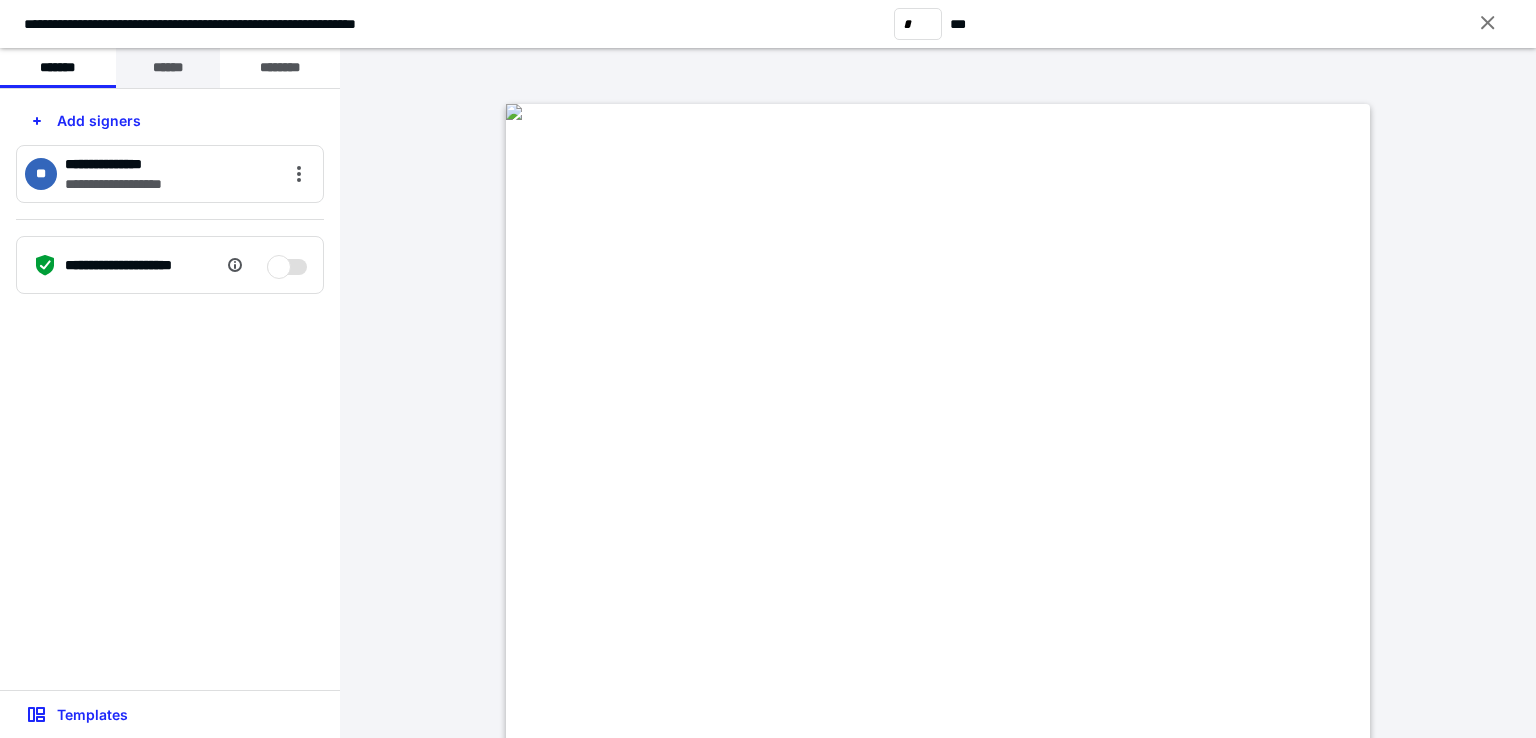 click on "******" at bounding box center [168, 68] 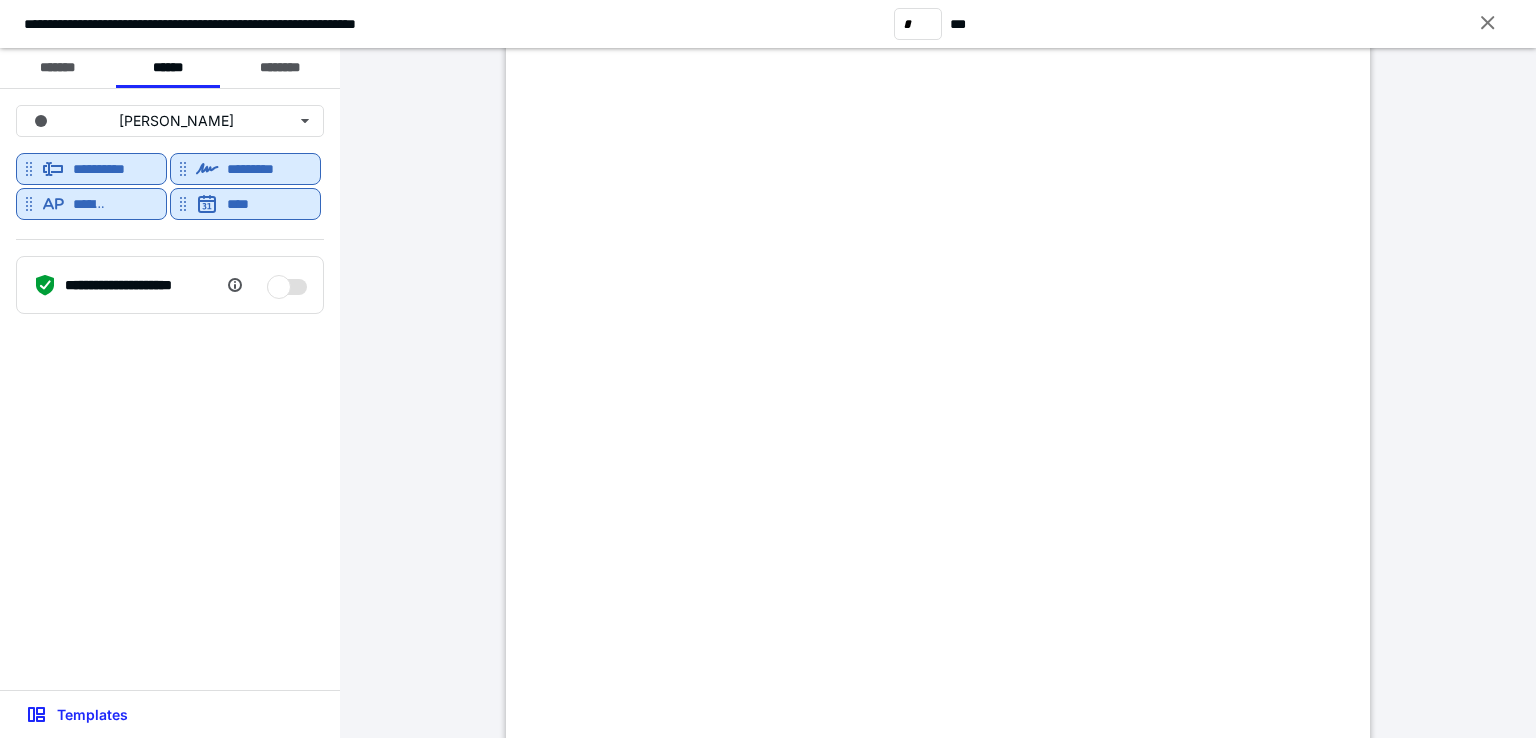 scroll, scrollTop: 1600, scrollLeft: 0, axis: vertical 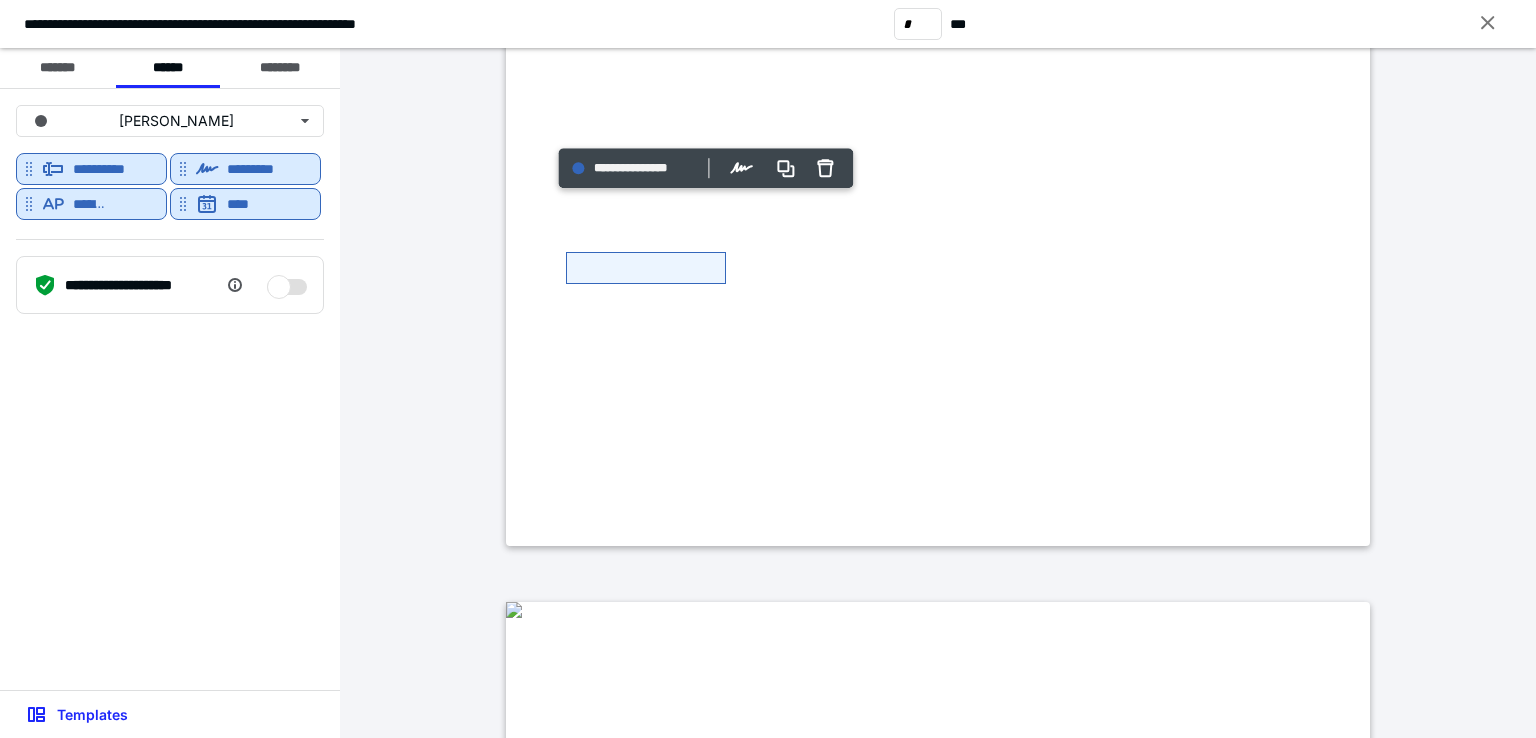 type on "*" 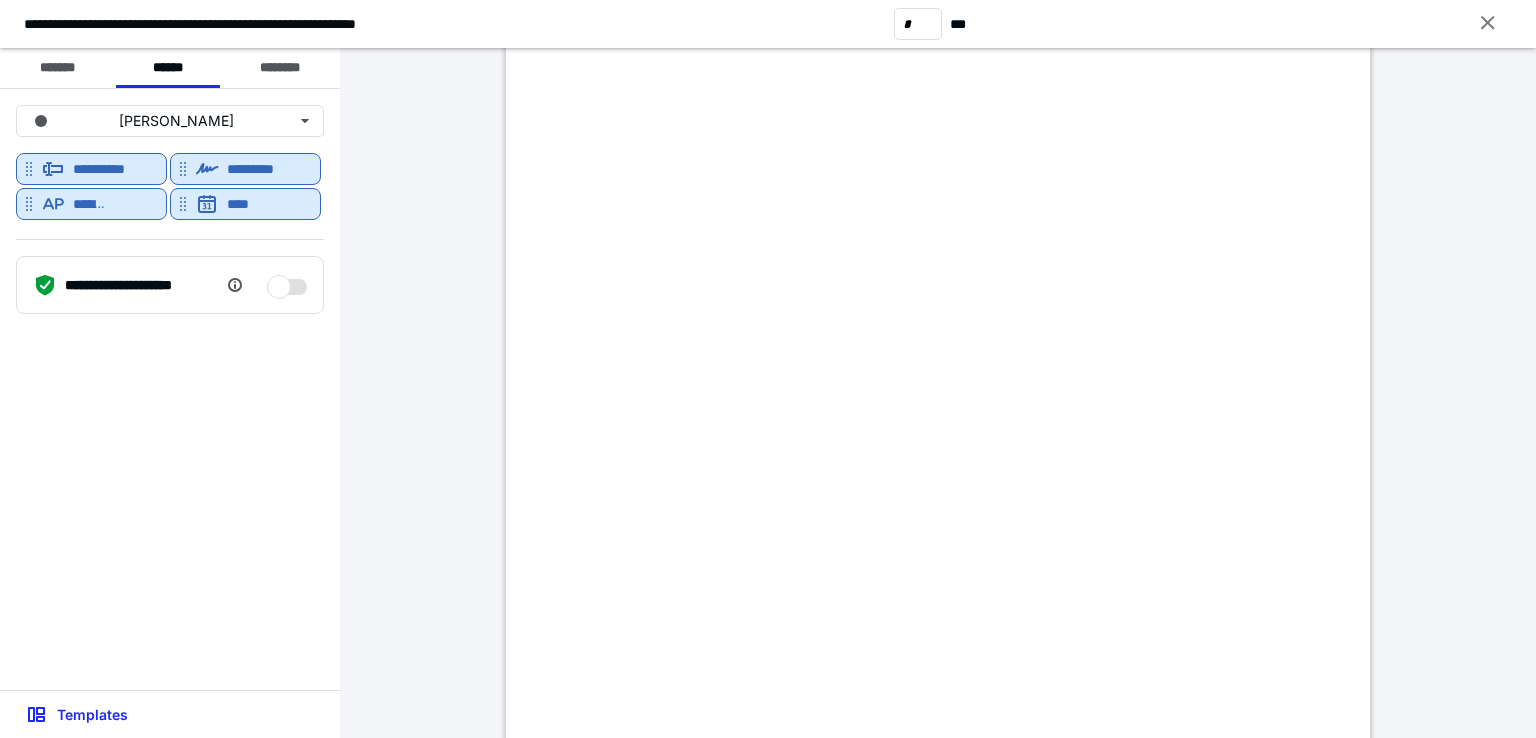 scroll, scrollTop: 8400, scrollLeft: 0, axis: vertical 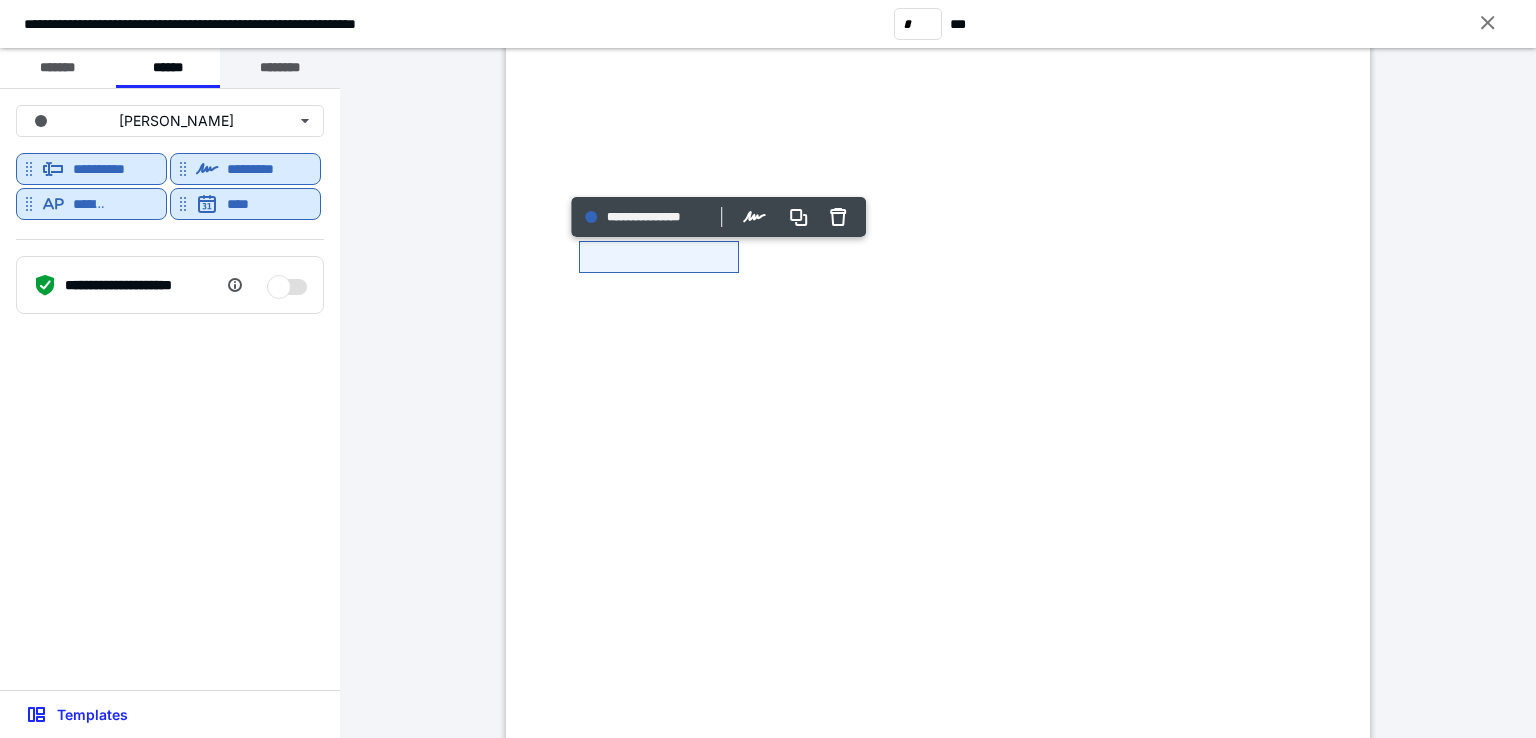 drag, startPoint x: 272, startPoint y: 65, endPoint x: 288, endPoint y: 81, distance: 22.627417 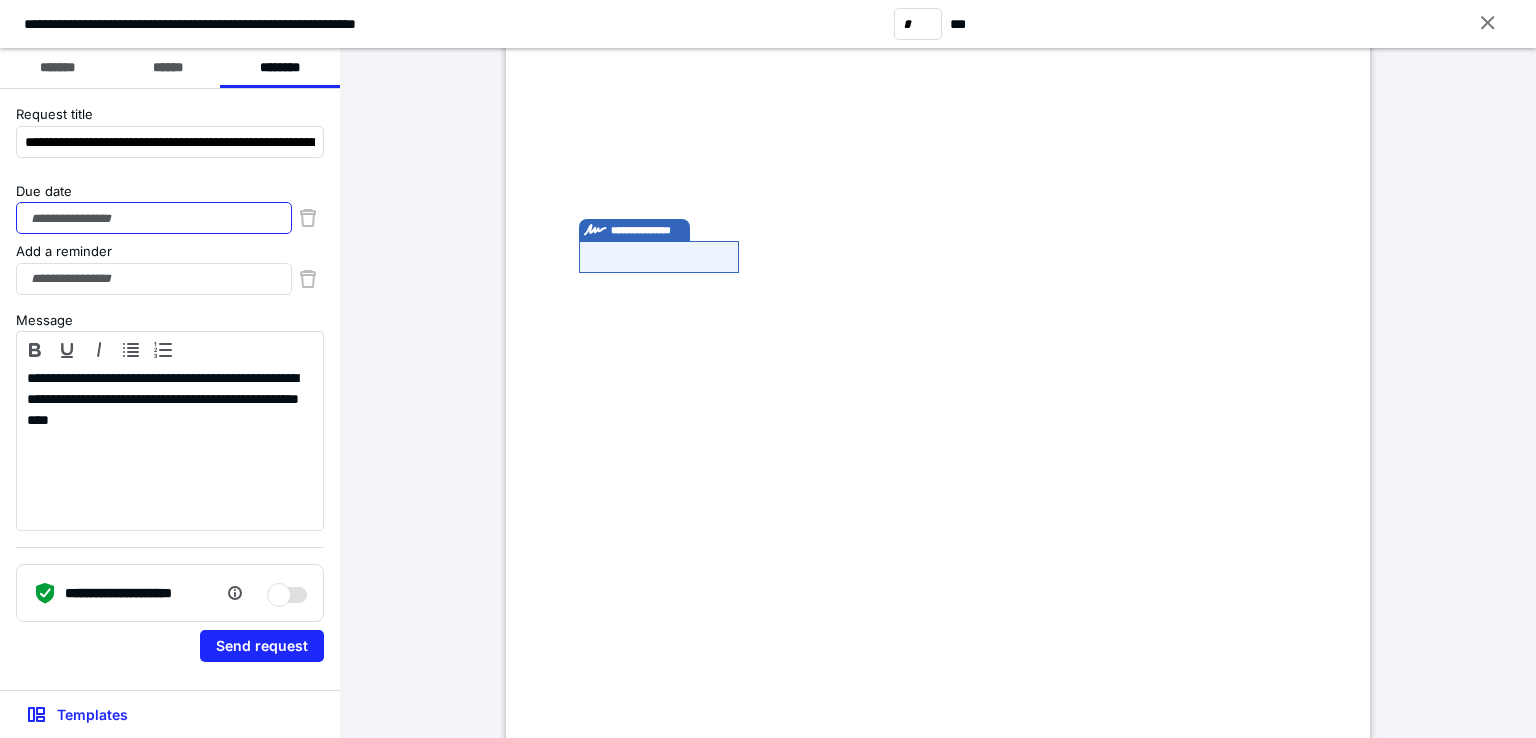 click on "Due date" at bounding box center [154, 218] 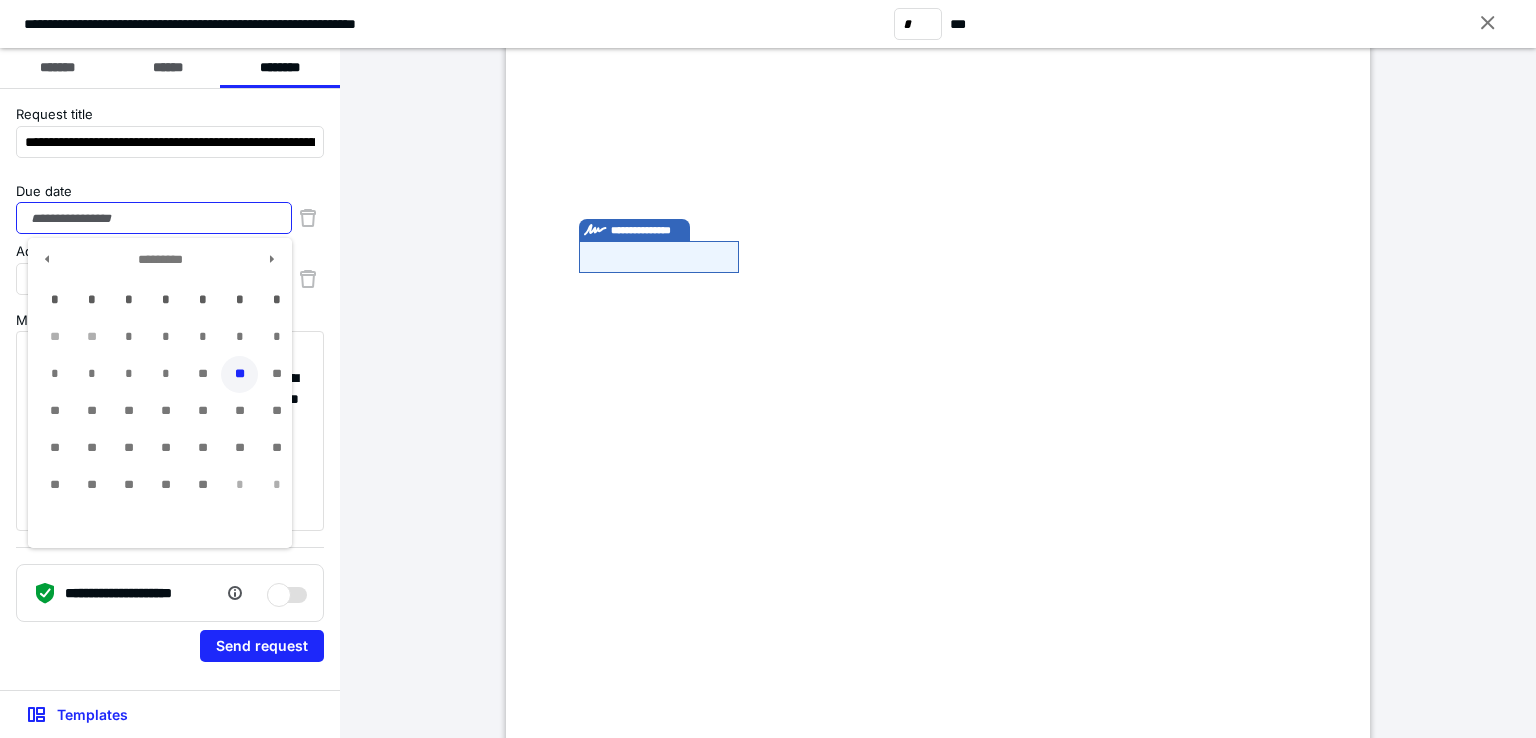click on "**" at bounding box center [239, 374] 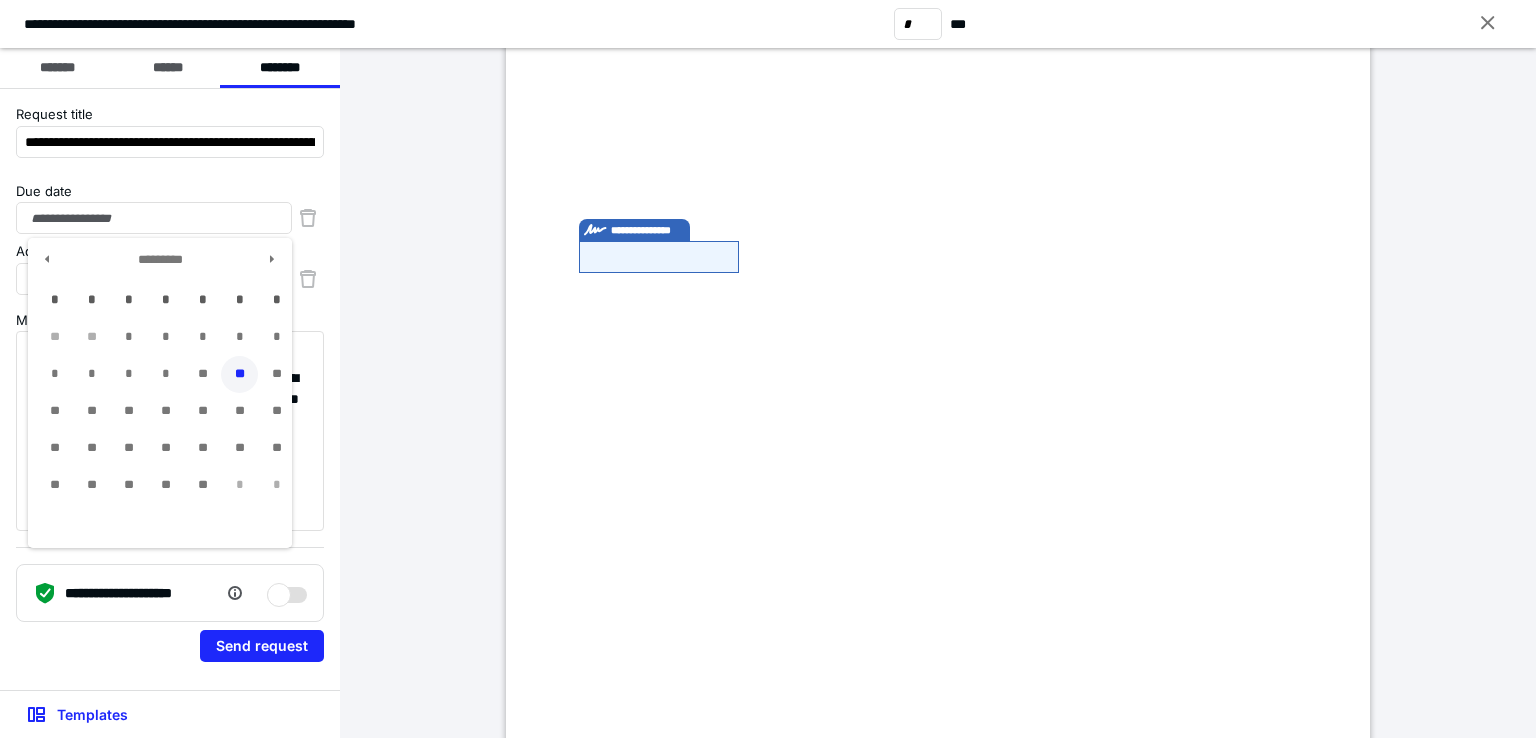 type on "**********" 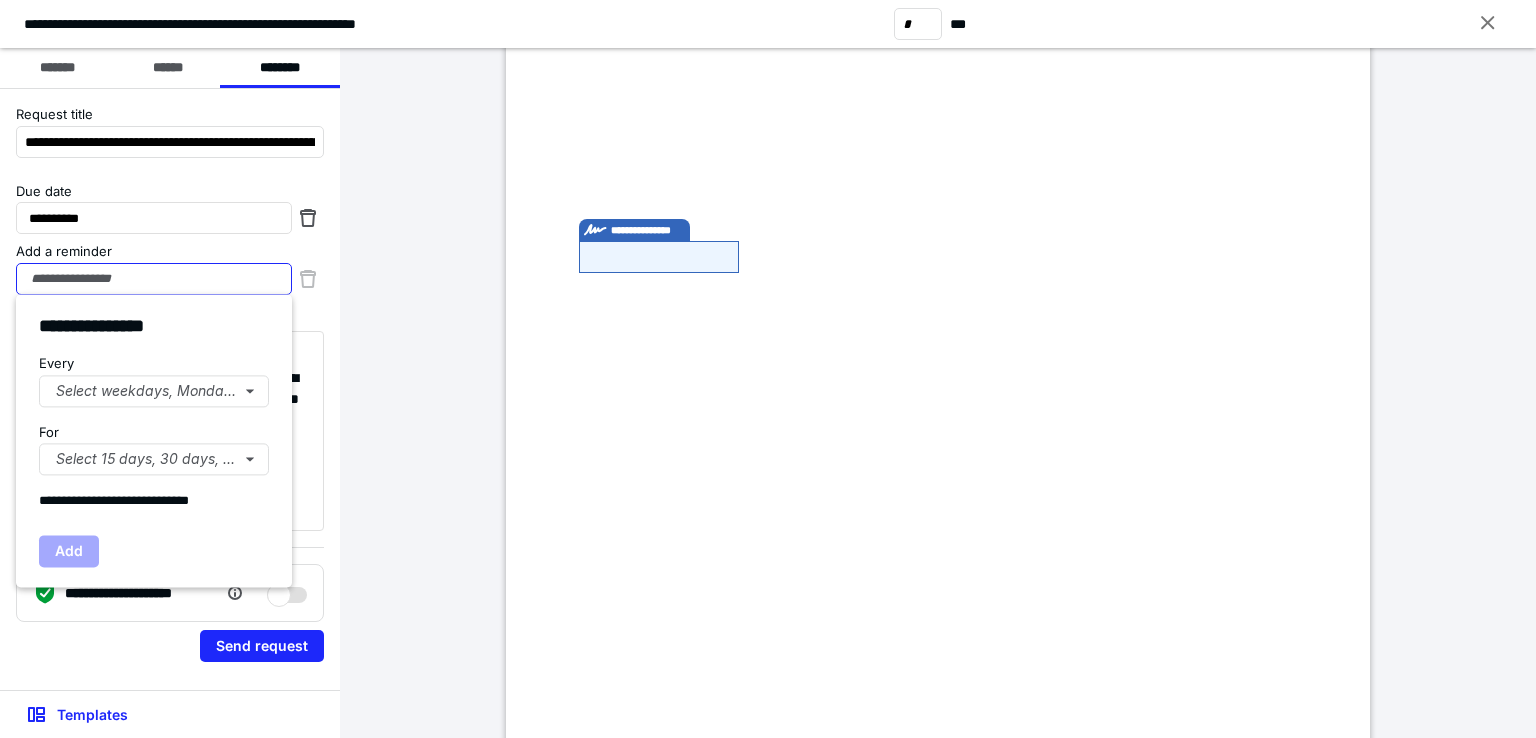 click on "Add a reminder" at bounding box center [154, 279] 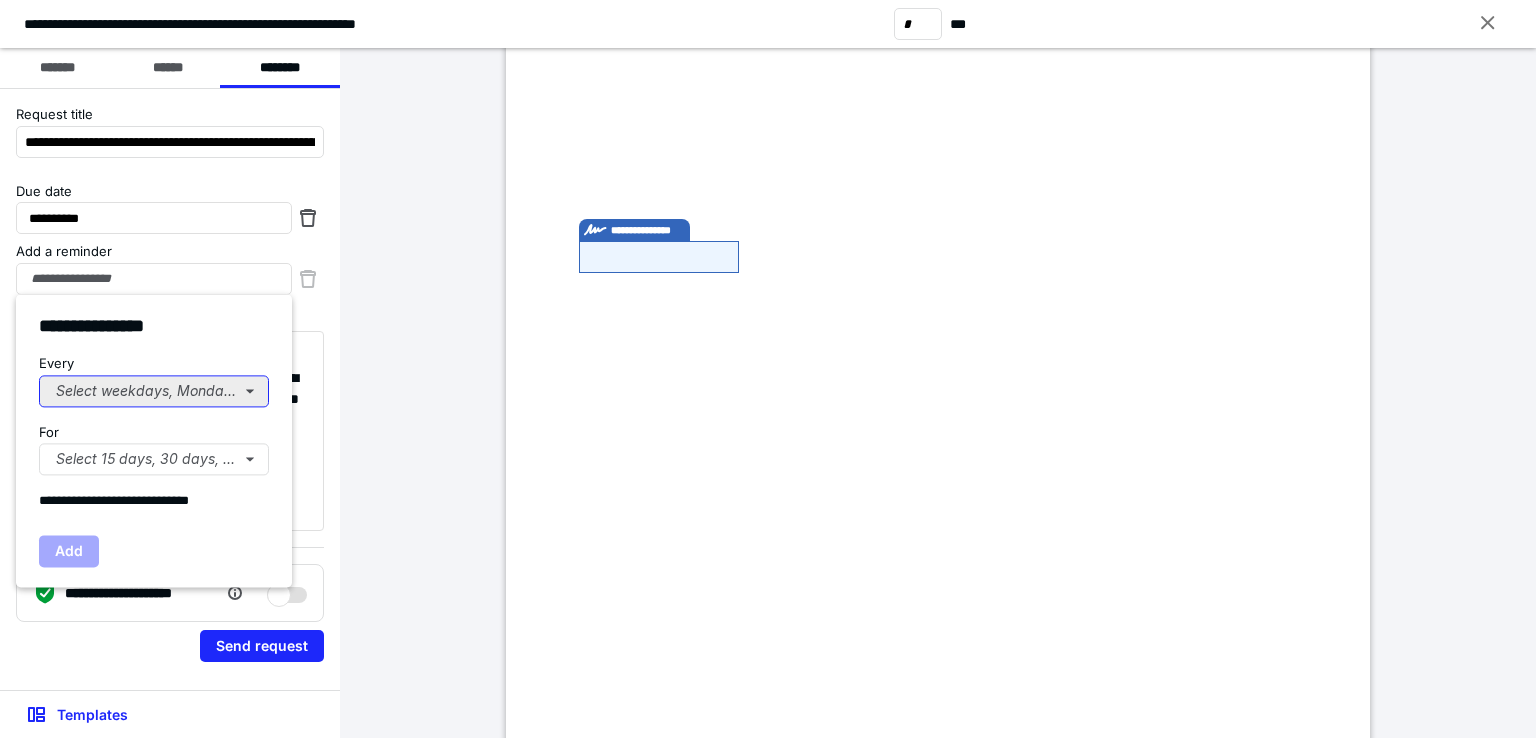click on "Select weekdays, Mondays, or Tues..." at bounding box center [154, 391] 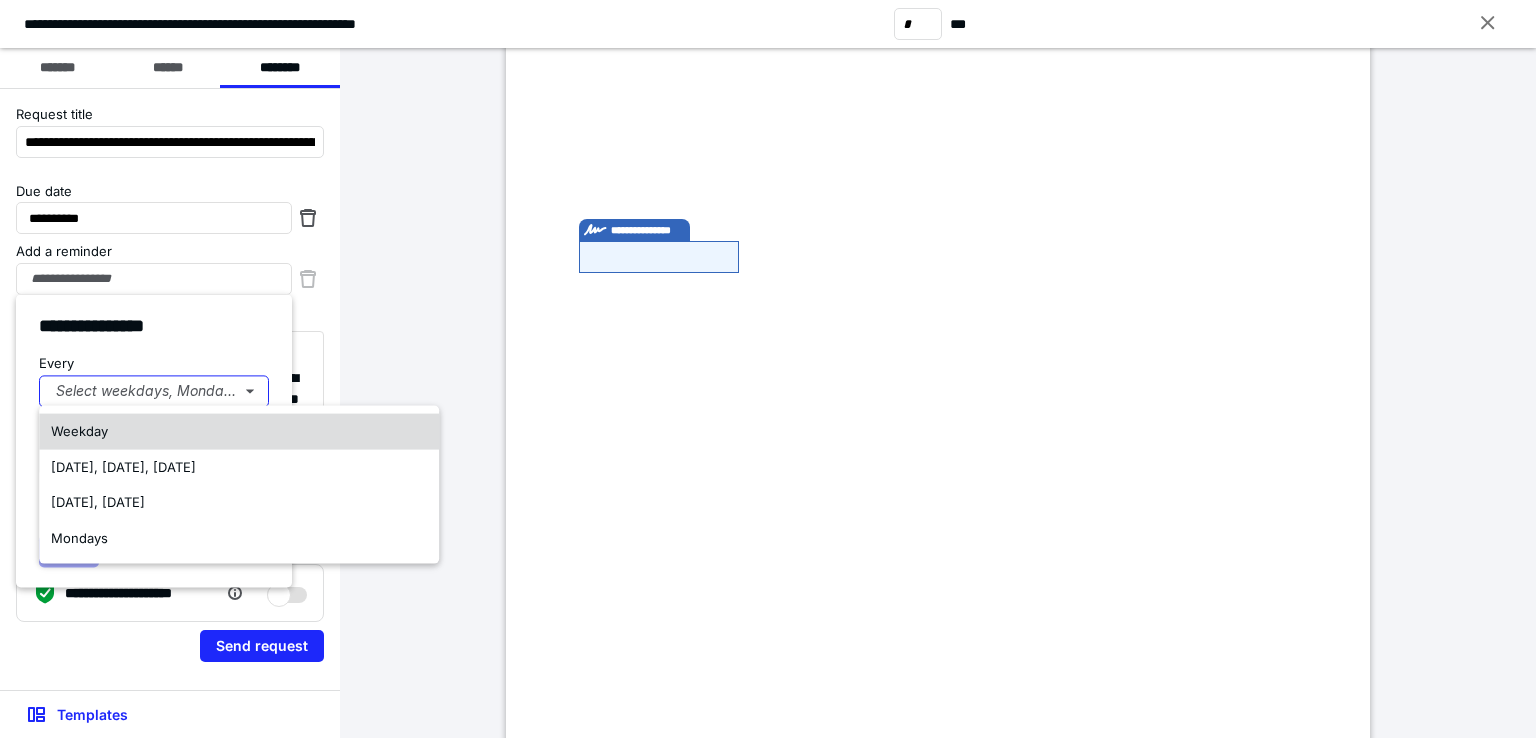 drag, startPoint x: 140, startPoint y: 425, endPoint x: 136, endPoint y: 442, distance: 17.464249 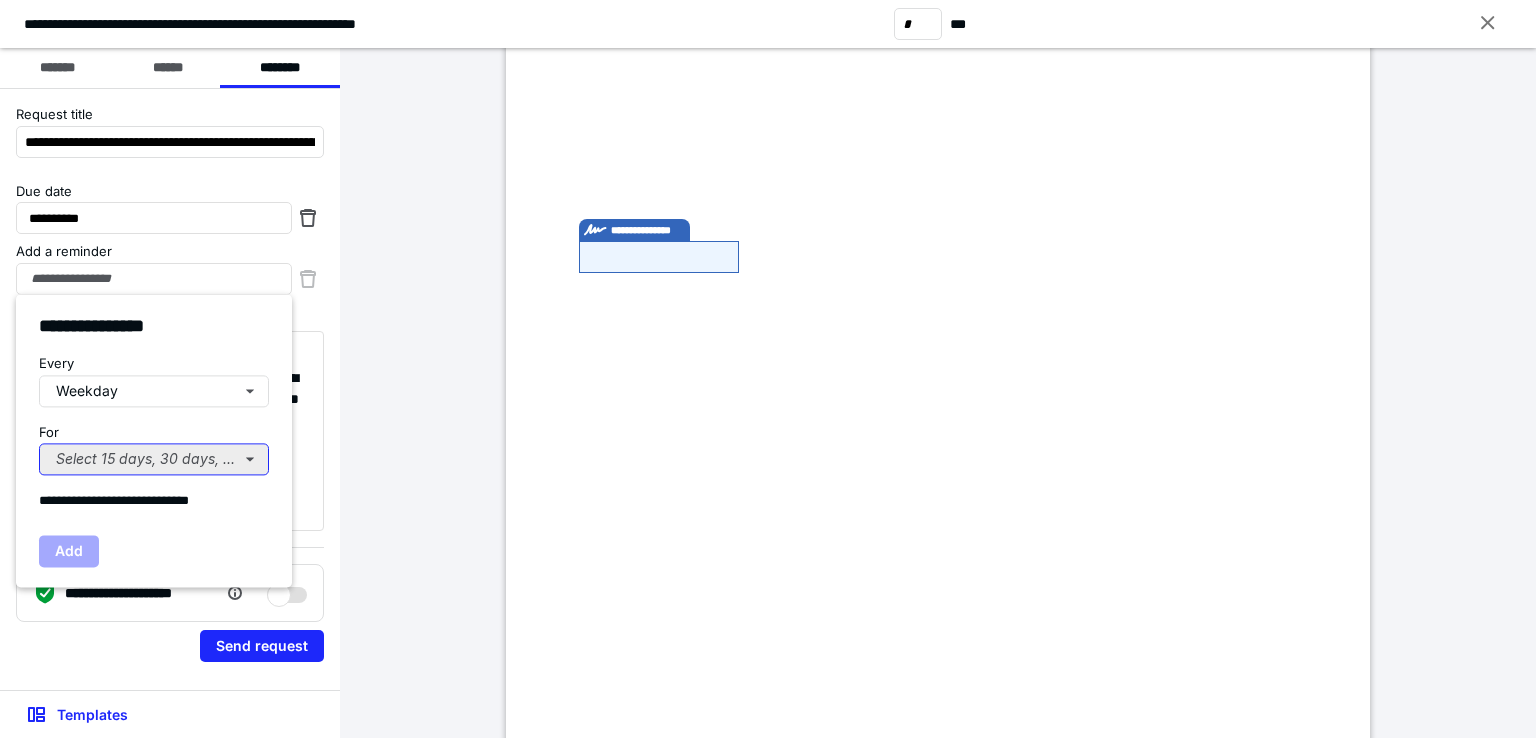 click on "Select 15 days, 30 days, or 45 days..." at bounding box center [154, 459] 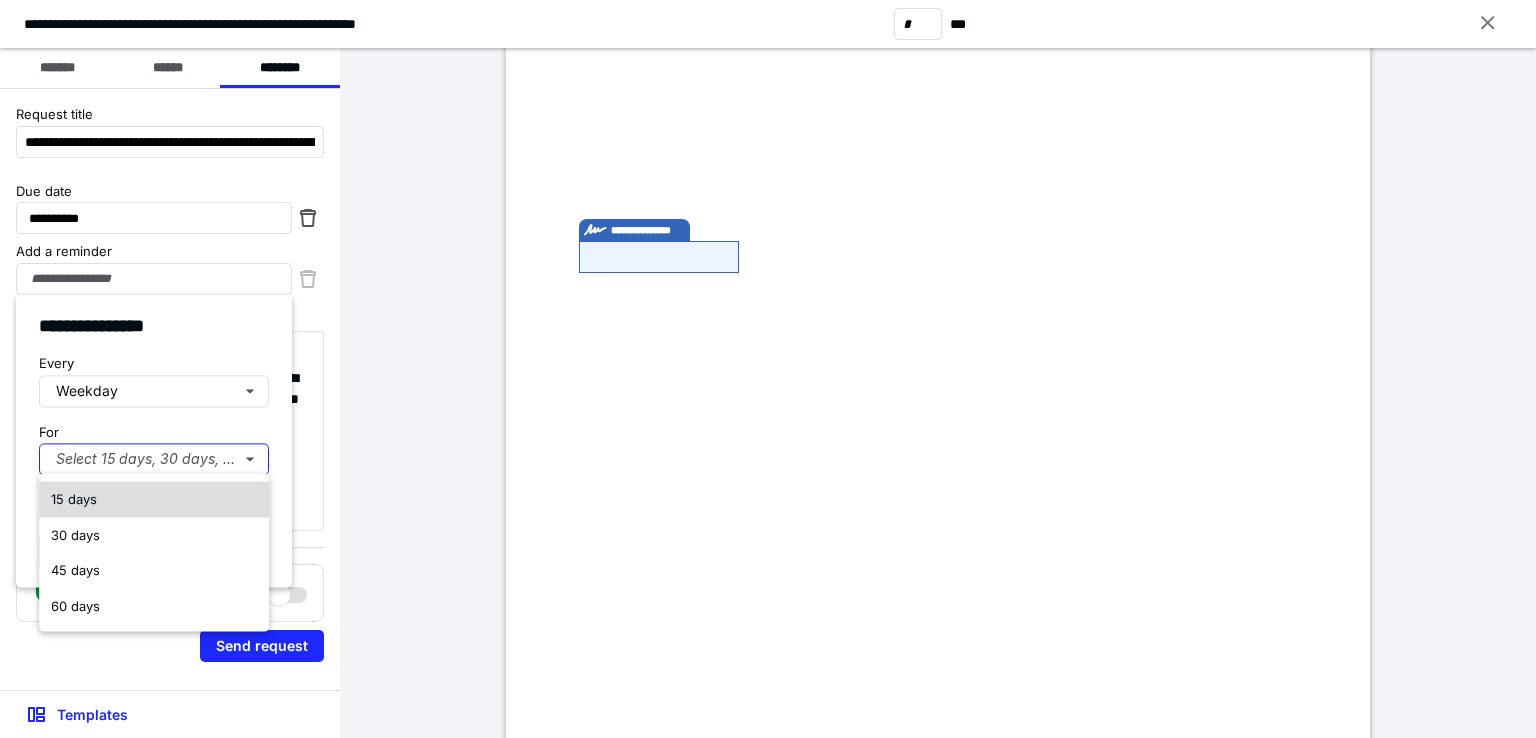 click on "15 days" at bounding box center [154, 500] 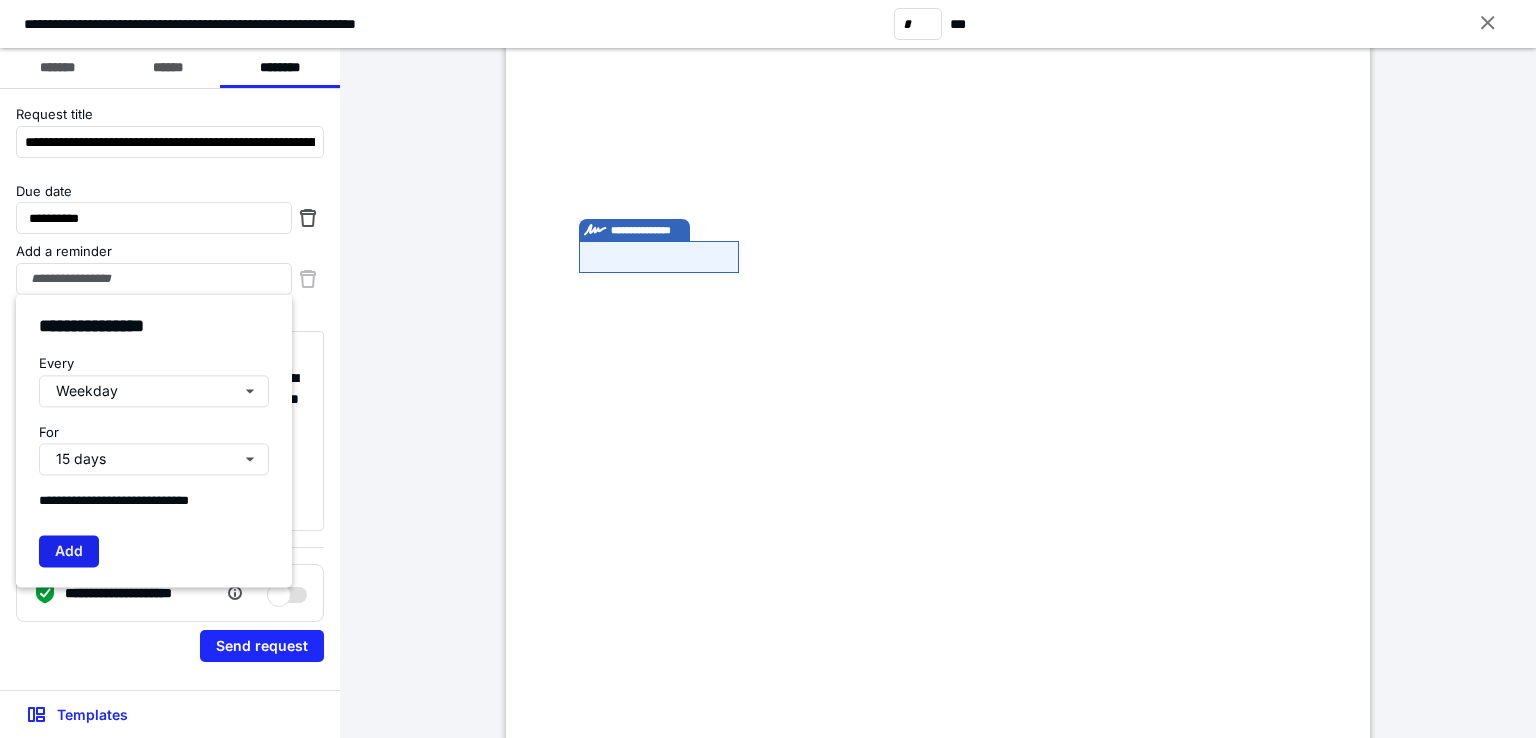 click on "Add" at bounding box center [69, 551] 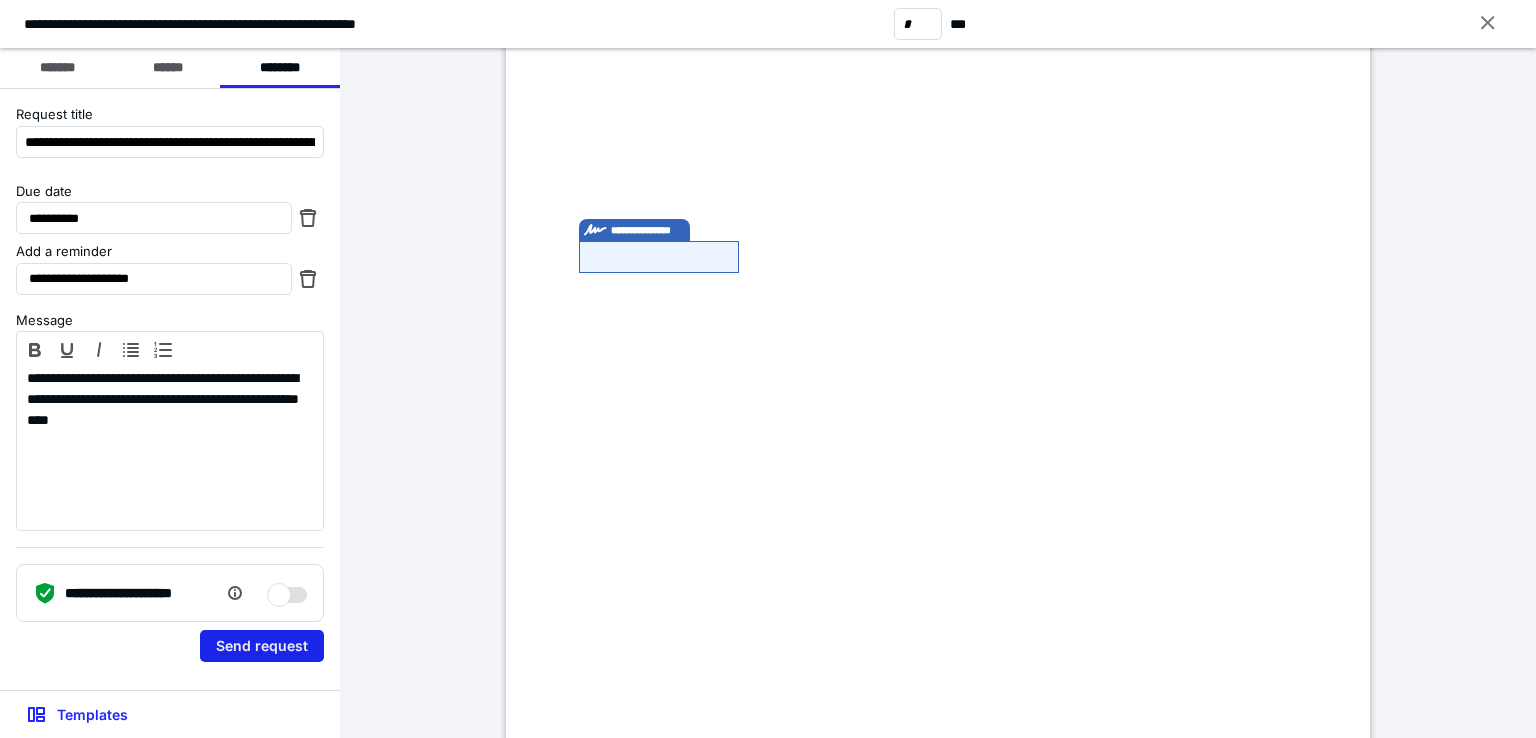 click on "Send request" at bounding box center (262, 646) 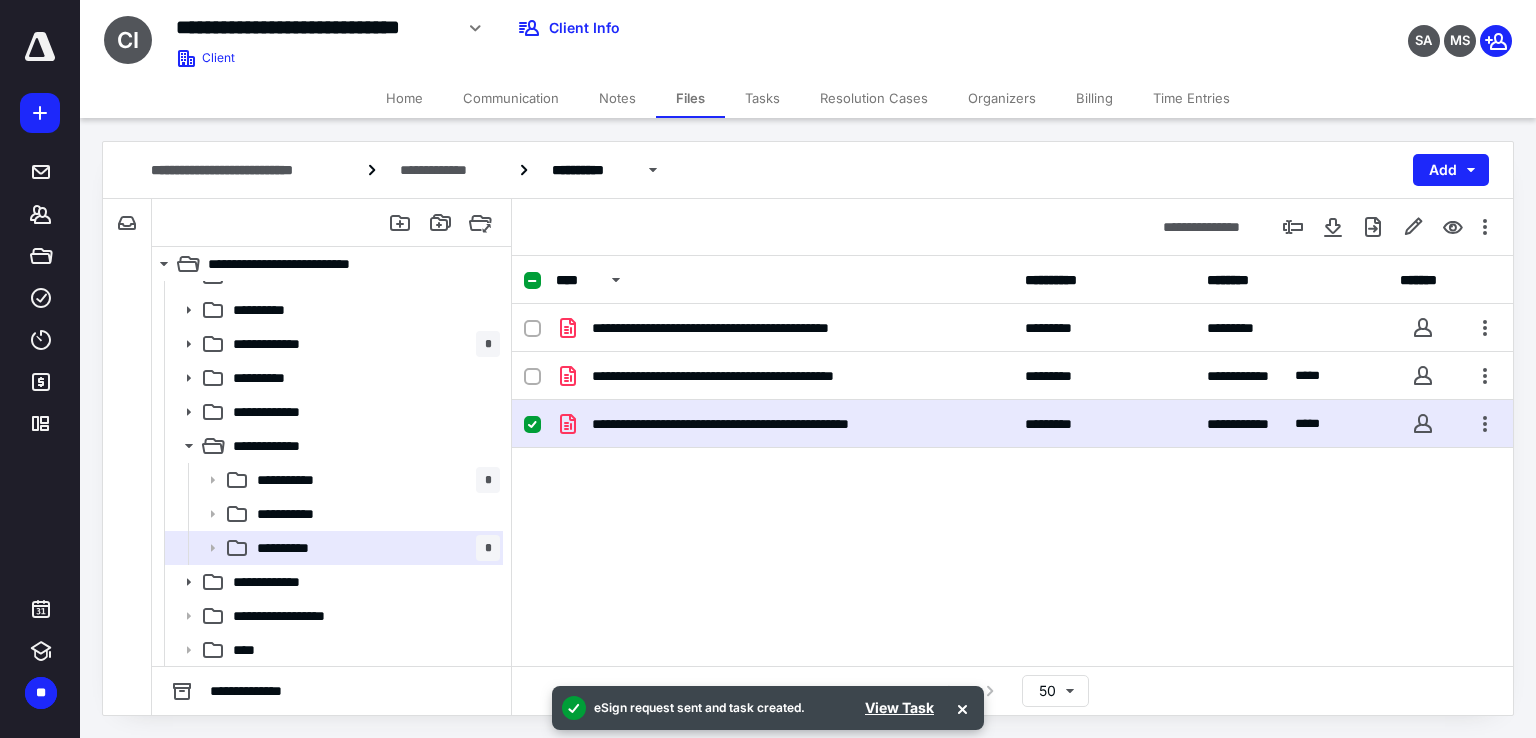 click at bounding box center (1423, 424) 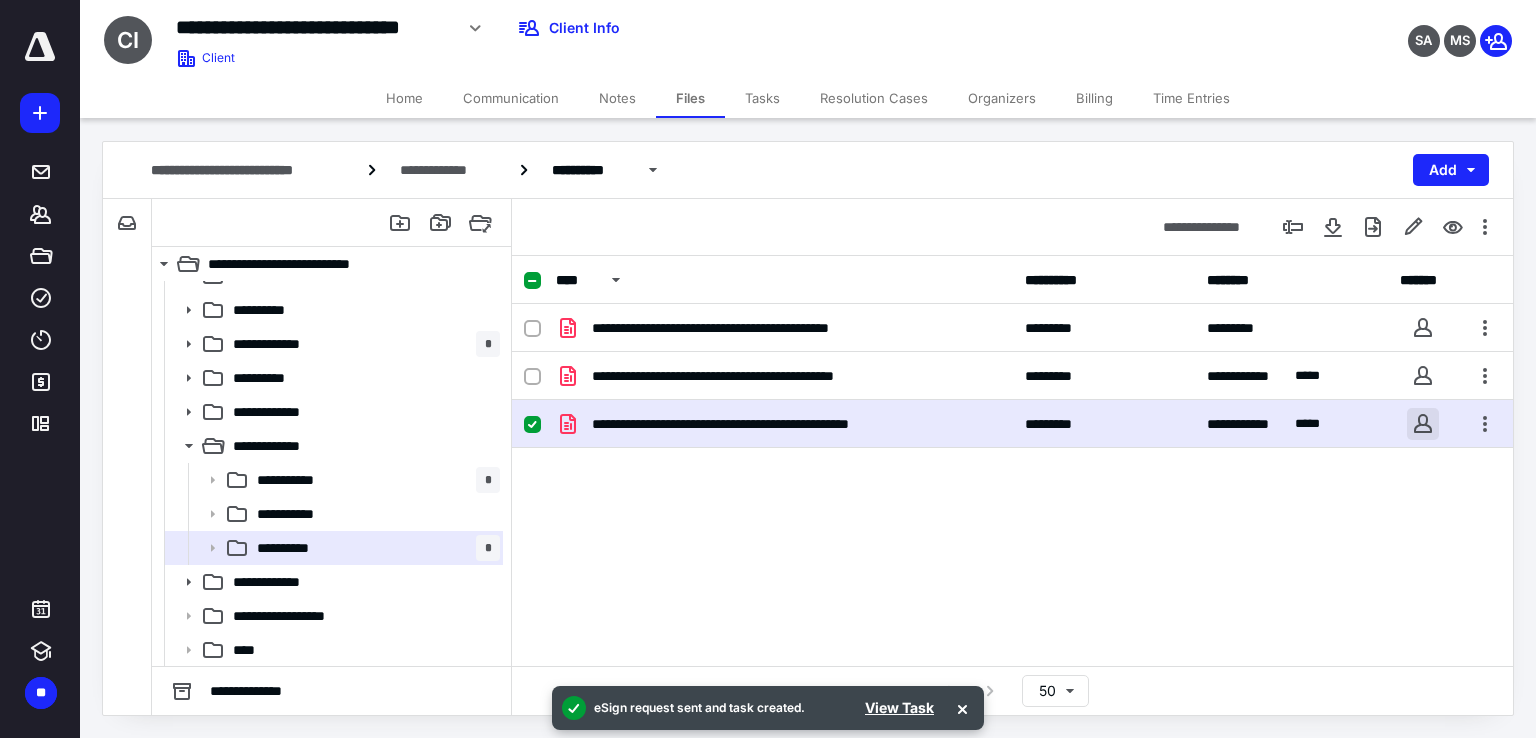 click at bounding box center [1423, 424] 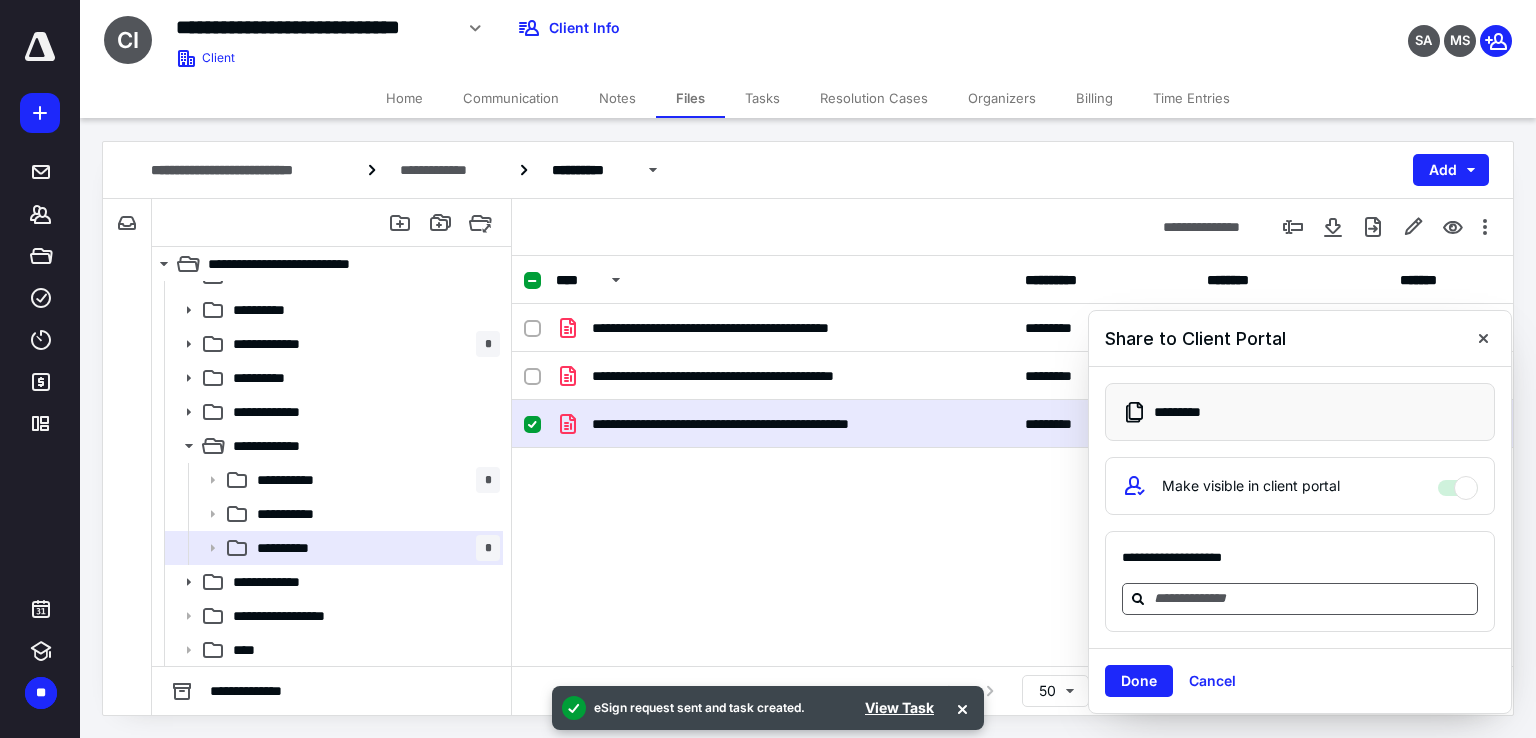 click at bounding box center (1312, 598) 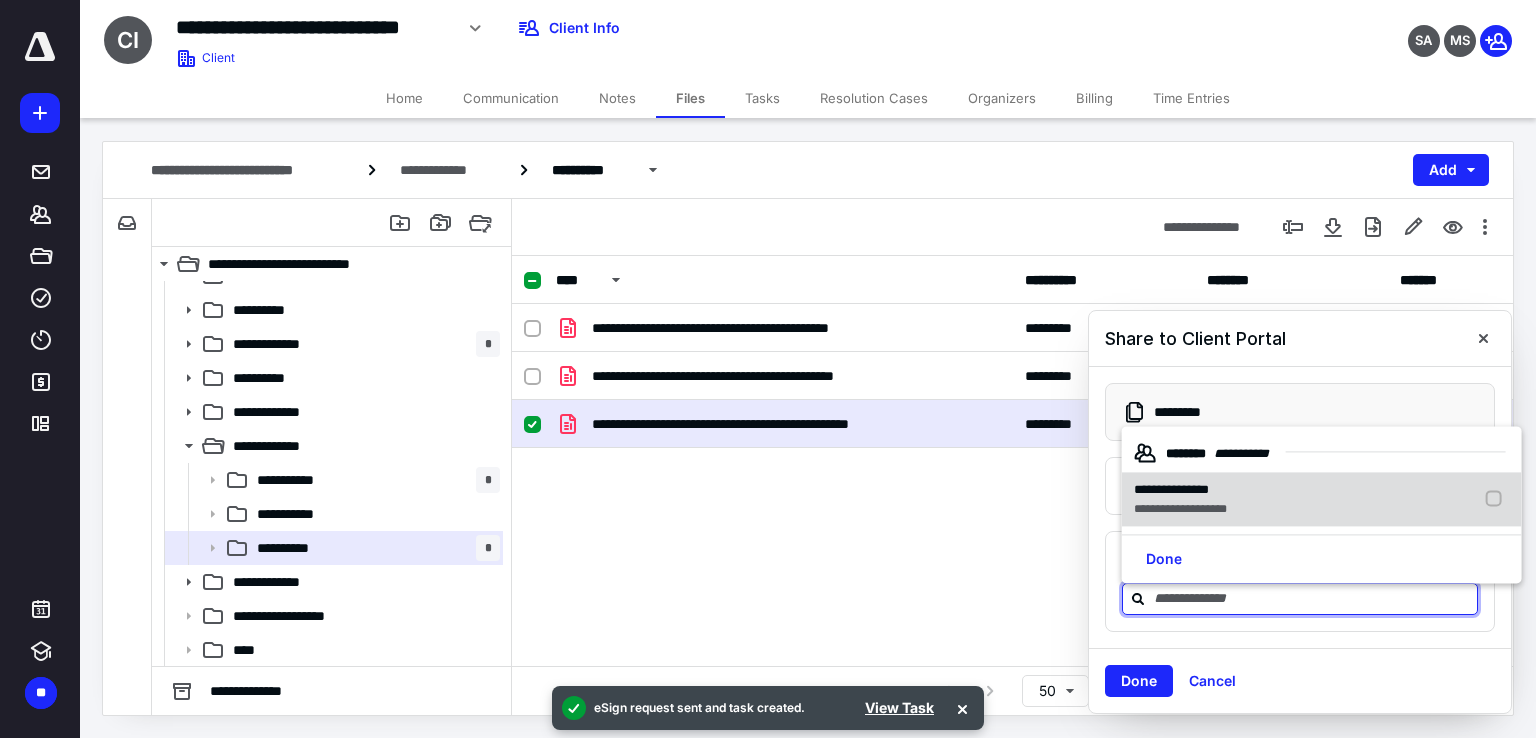 click on "**********" at bounding box center (1180, 509) 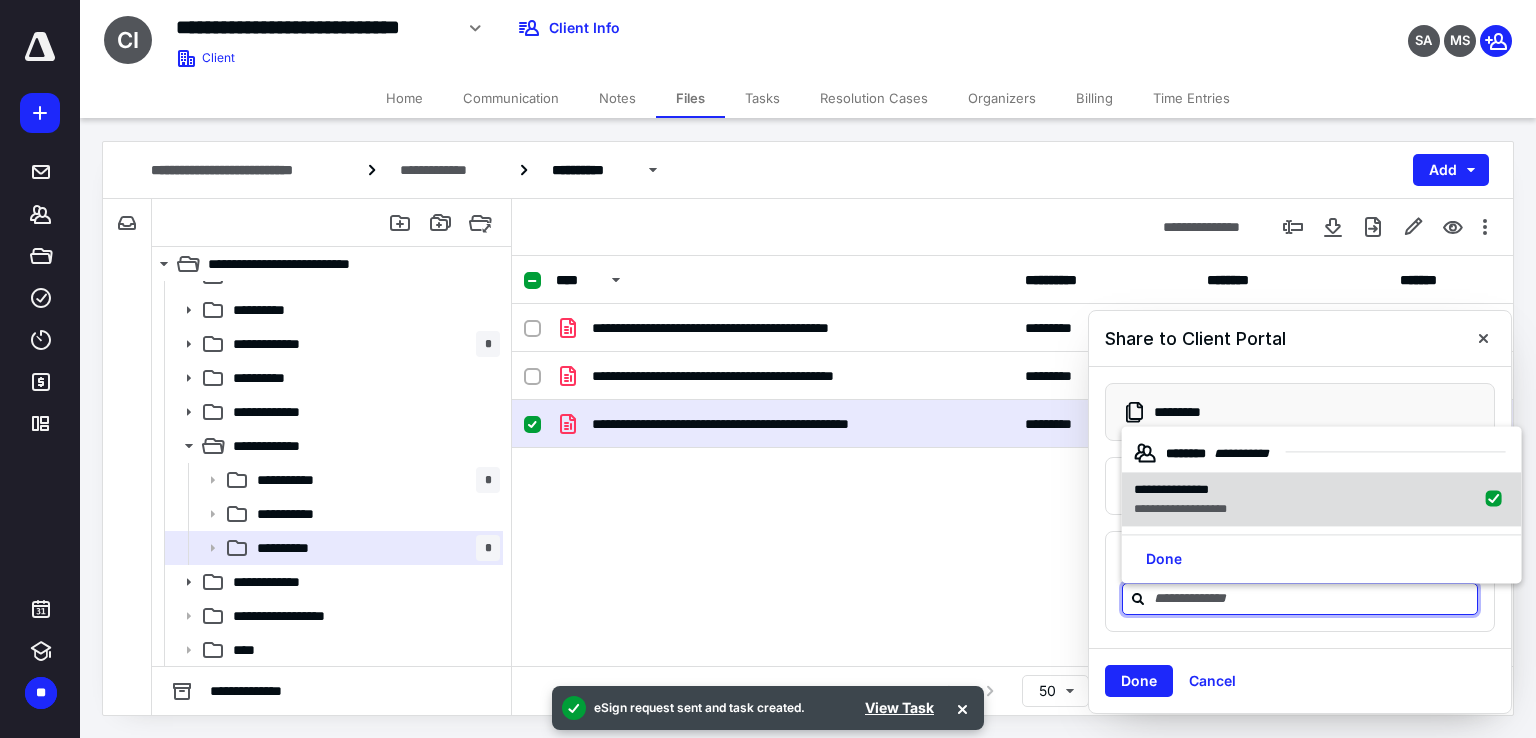 checkbox on "true" 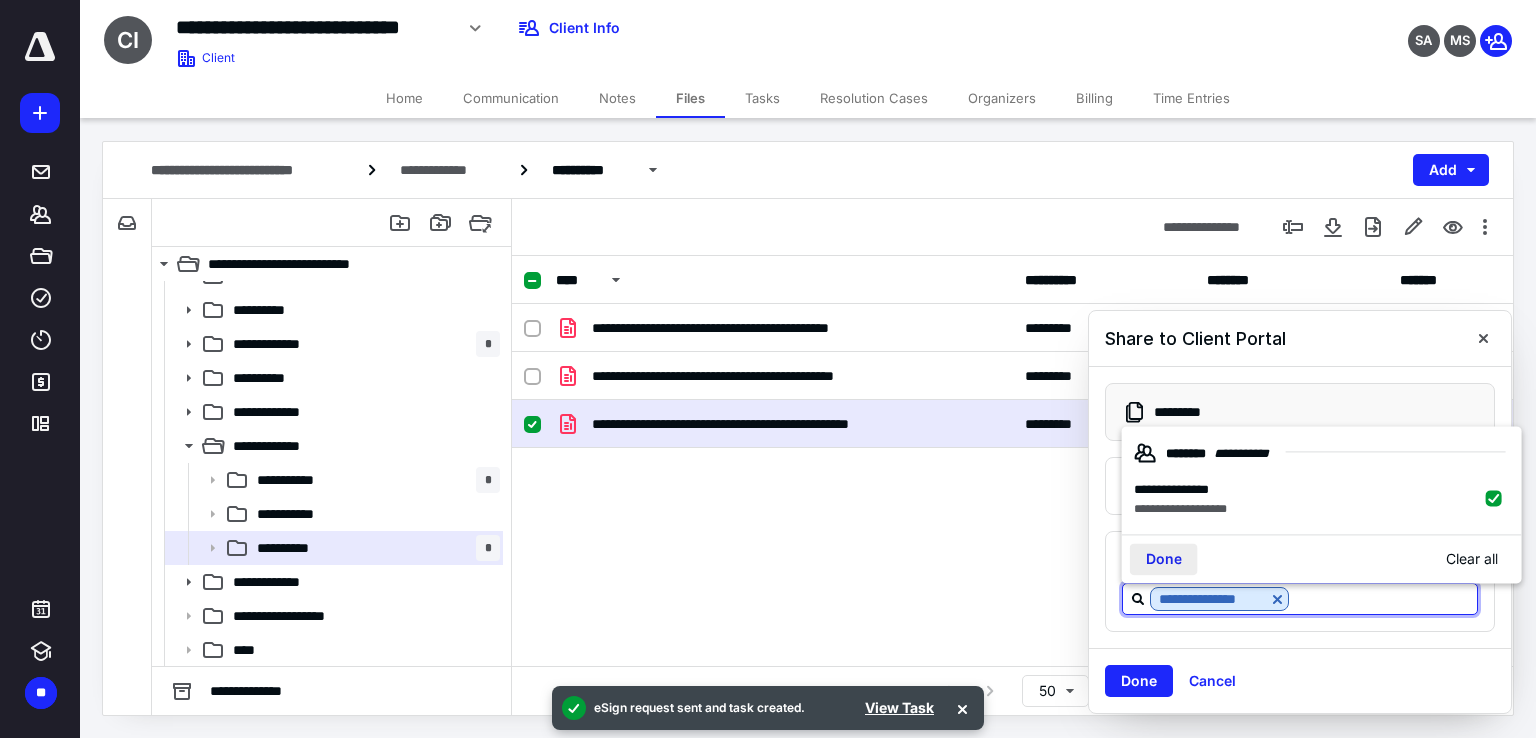 click on "Done" at bounding box center (1164, 559) 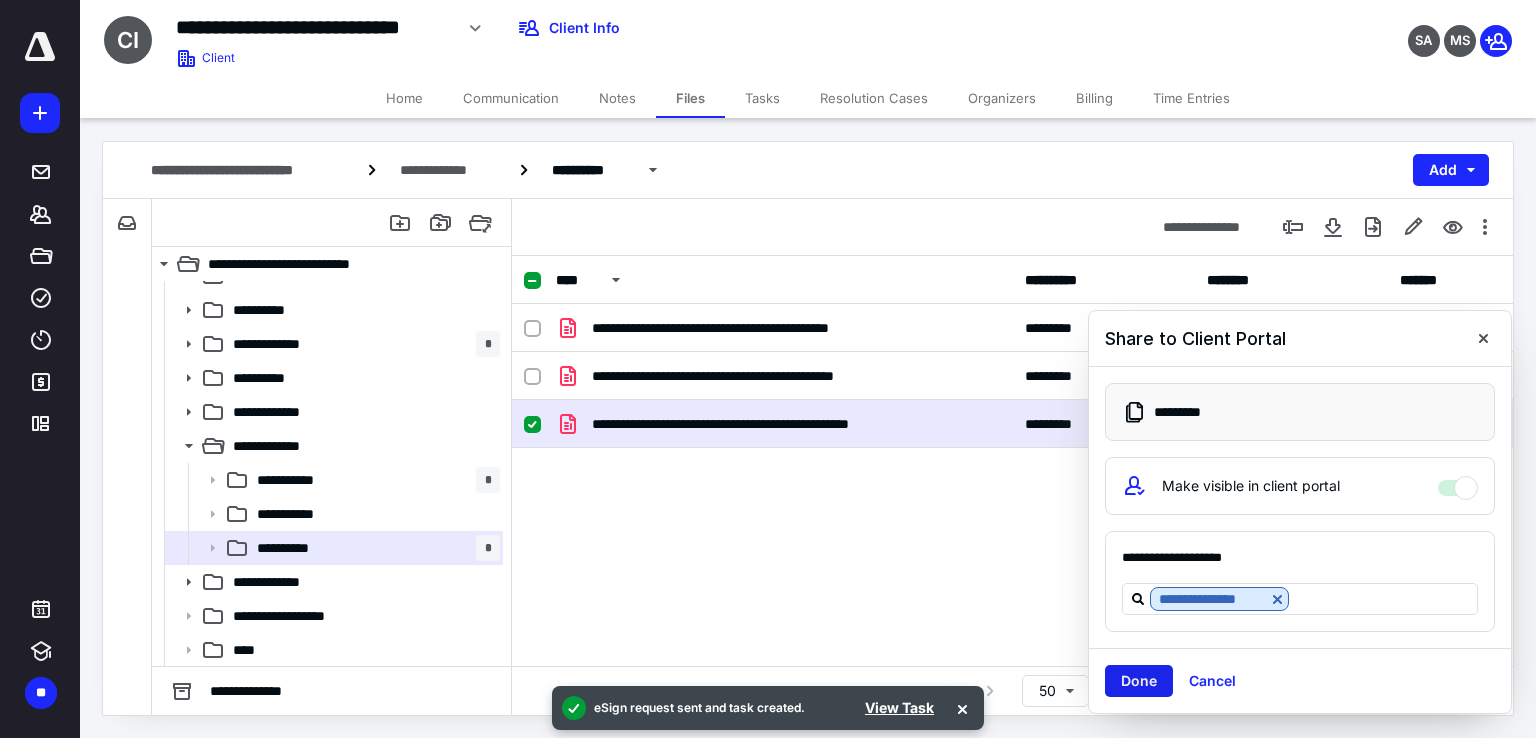 drag, startPoint x: 1148, startPoint y: 676, endPoint x: 1174, endPoint y: 644, distance: 41.231056 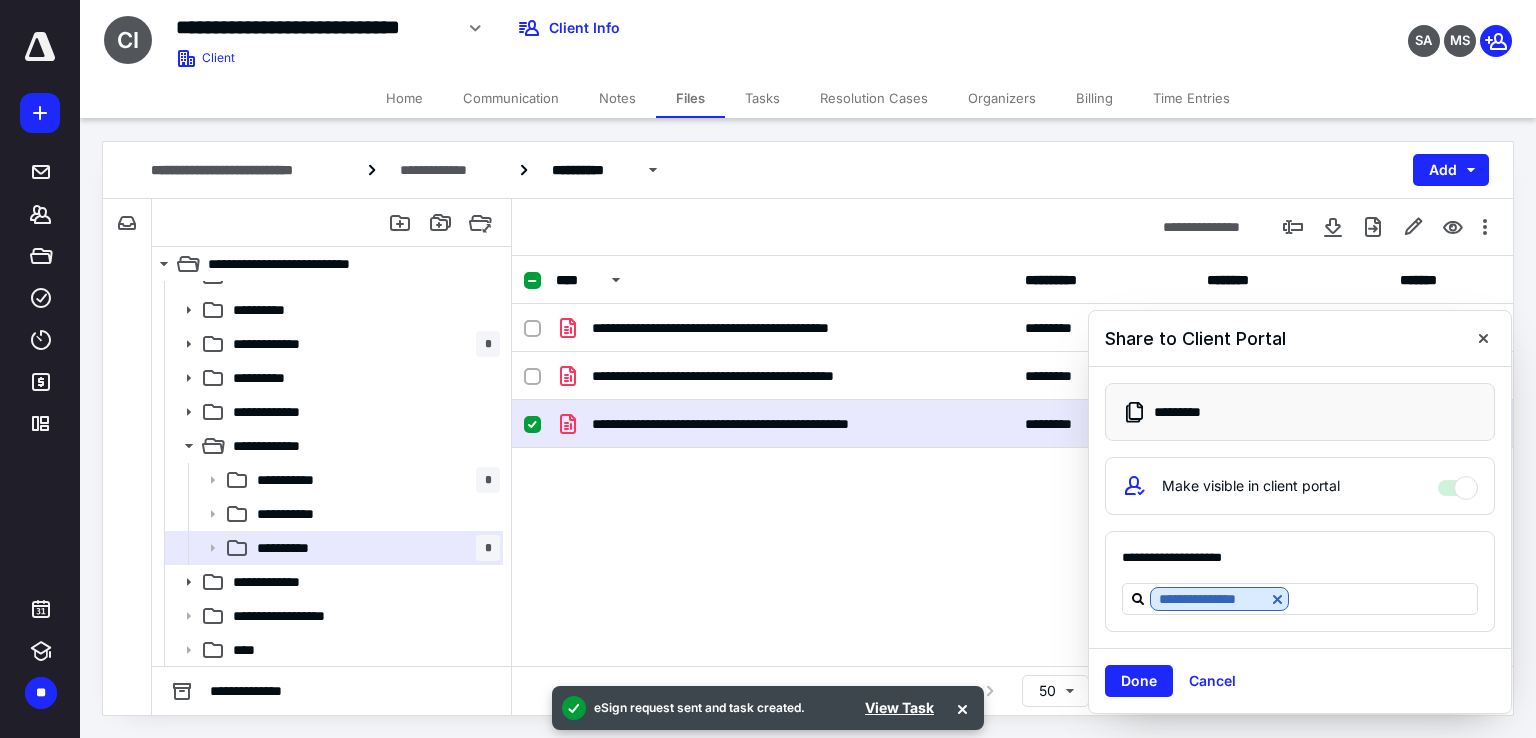 click on "Done" at bounding box center (1139, 681) 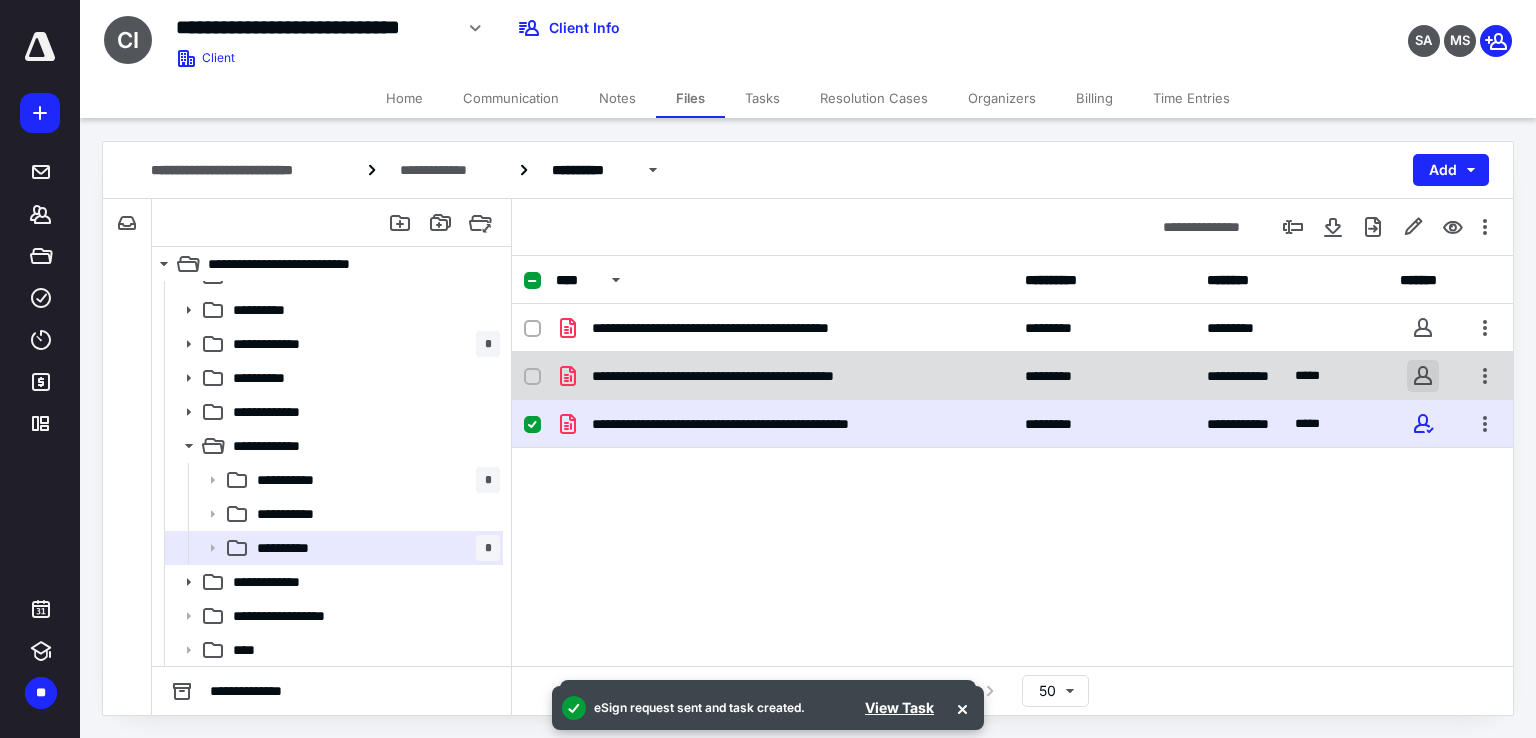 click at bounding box center [1423, 376] 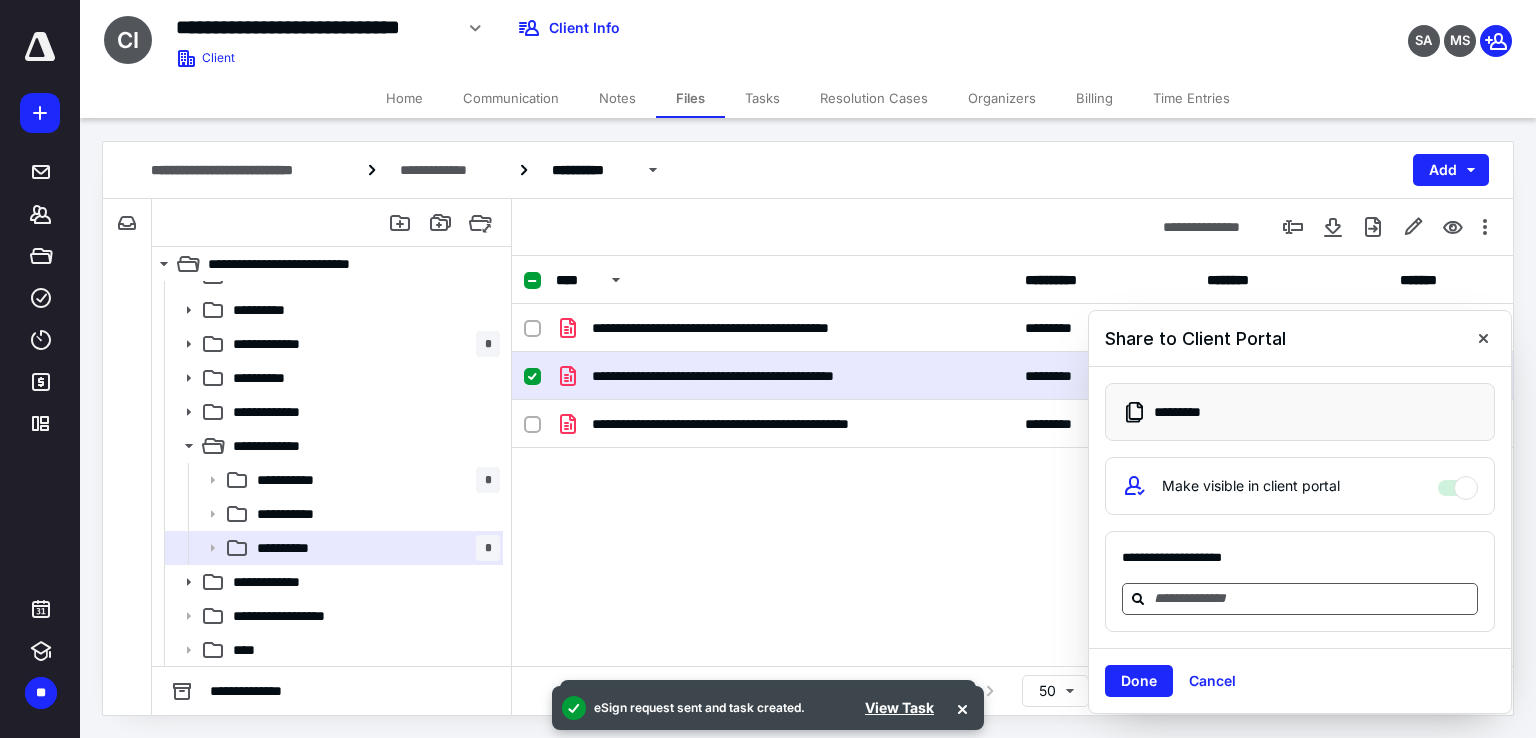 click at bounding box center (1312, 598) 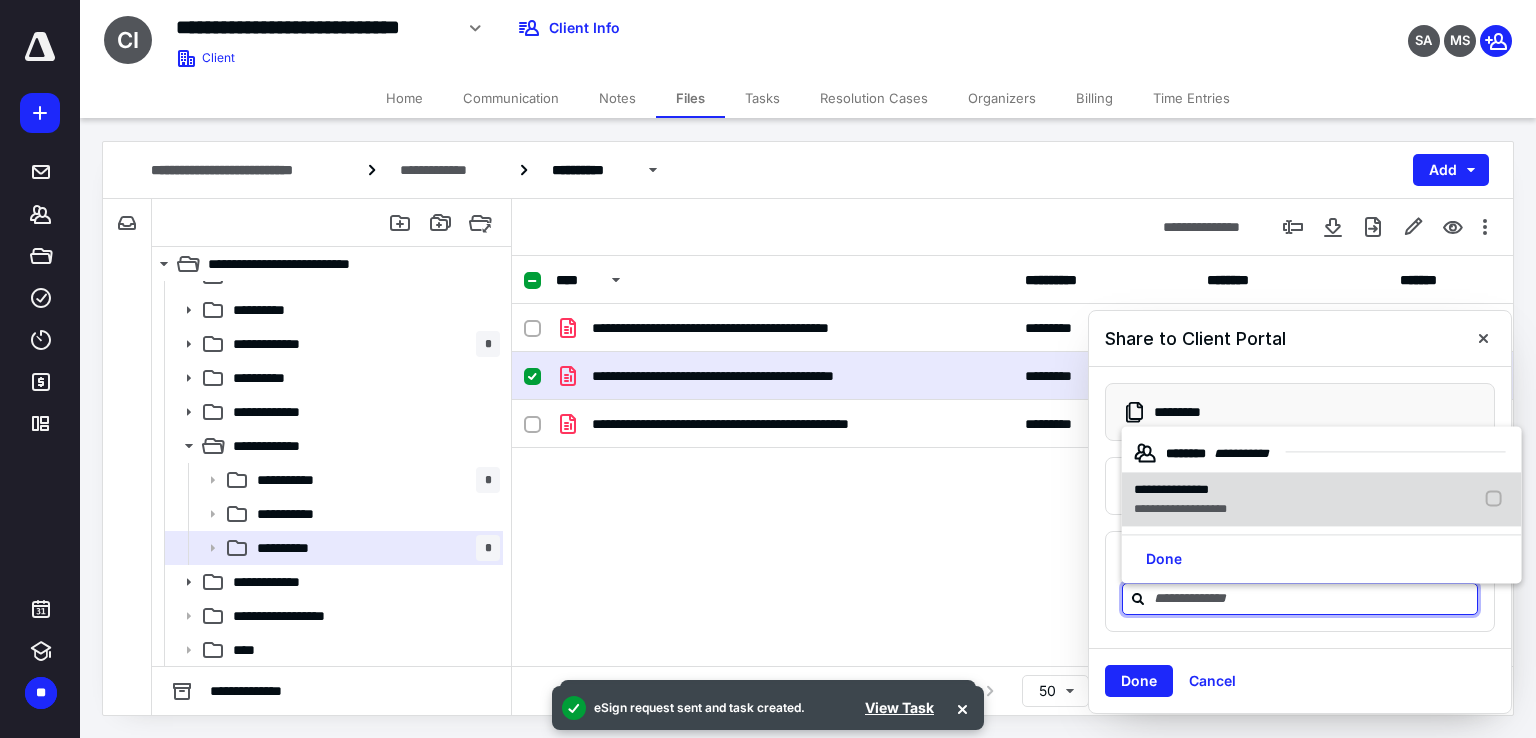 click on "**********" at bounding box center [1171, 489] 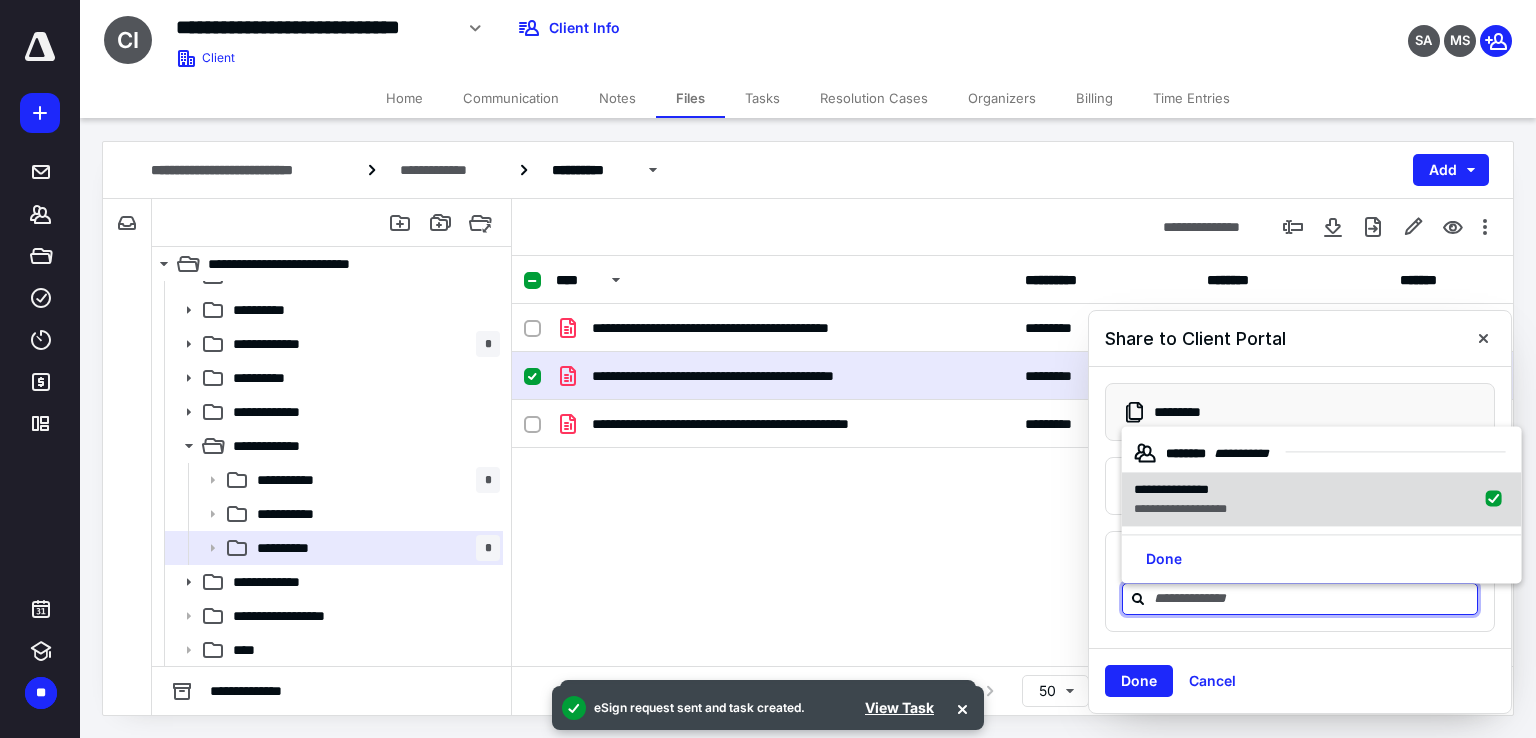 checkbox on "true" 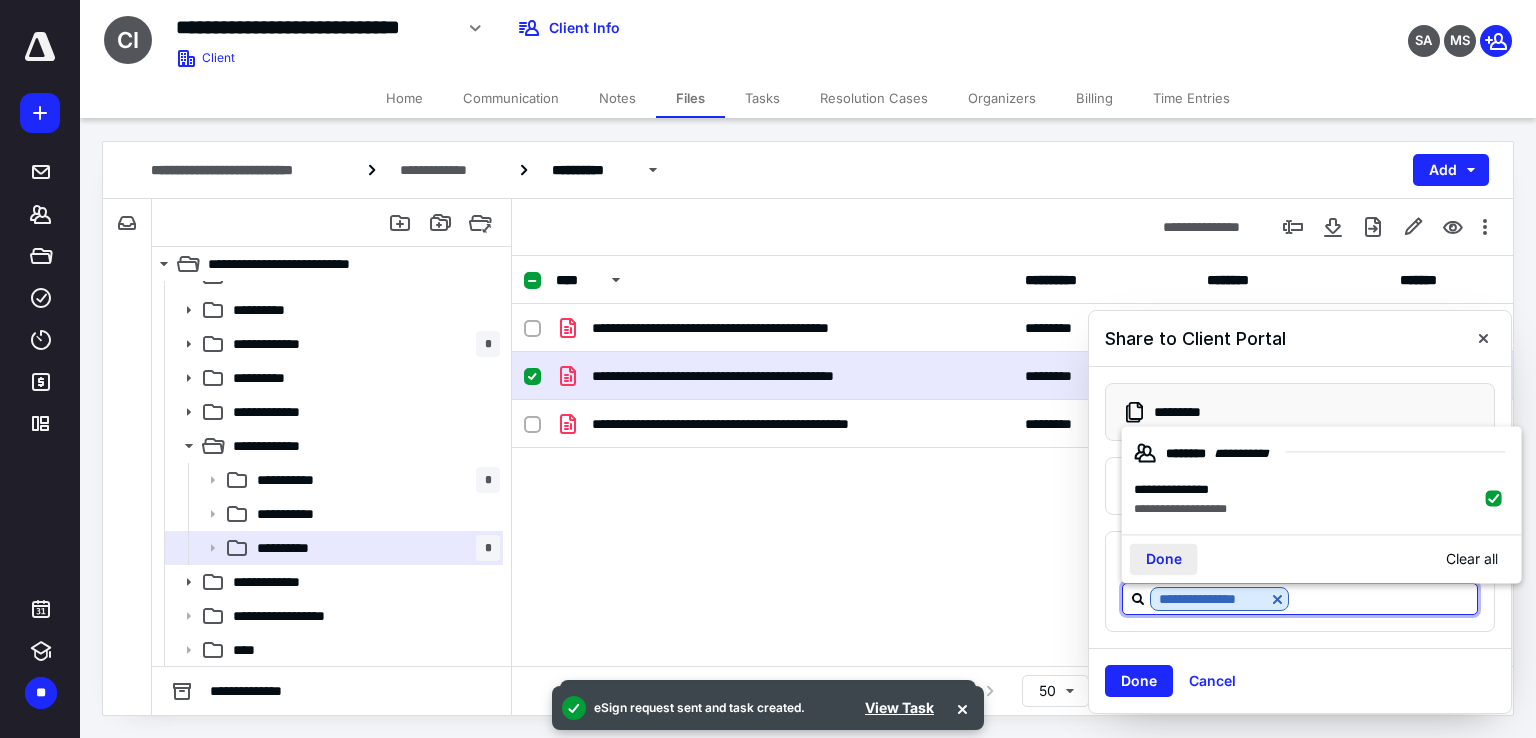 click on "Done" at bounding box center [1164, 559] 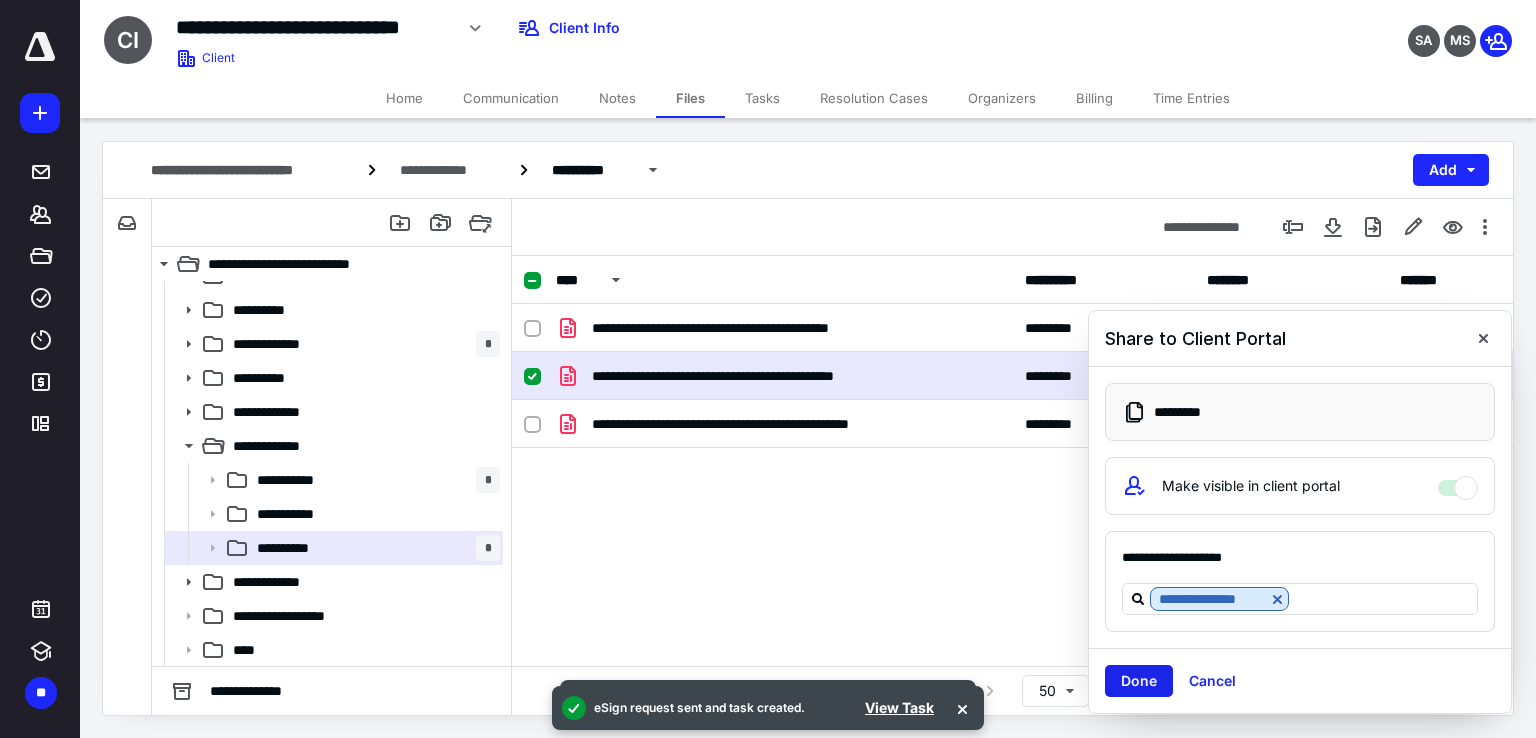 drag, startPoint x: 1144, startPoint y: 686, endPoint x: 1141, endPoint y: 650, distance: 36.124783 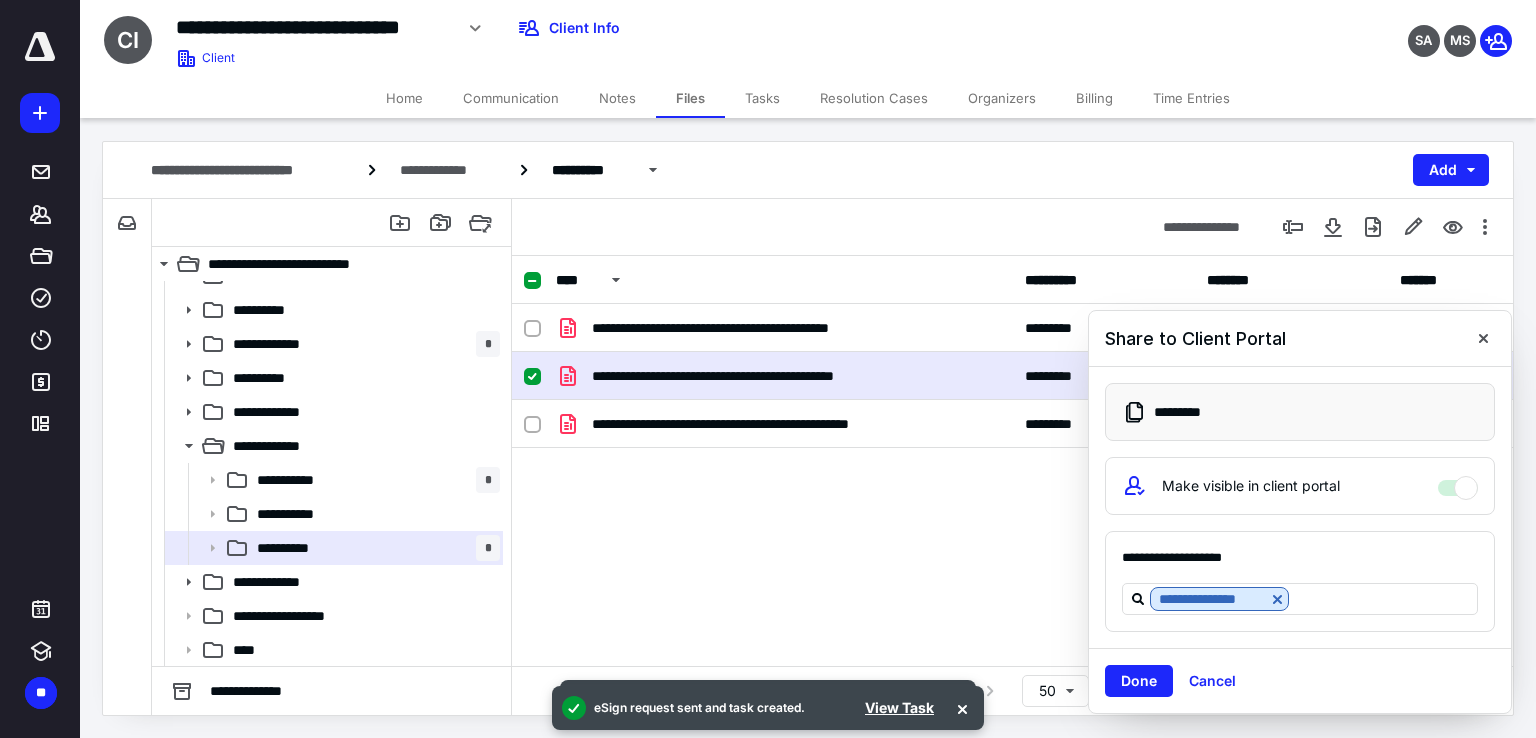 click on "Done" at bounding box center [1139, 681] 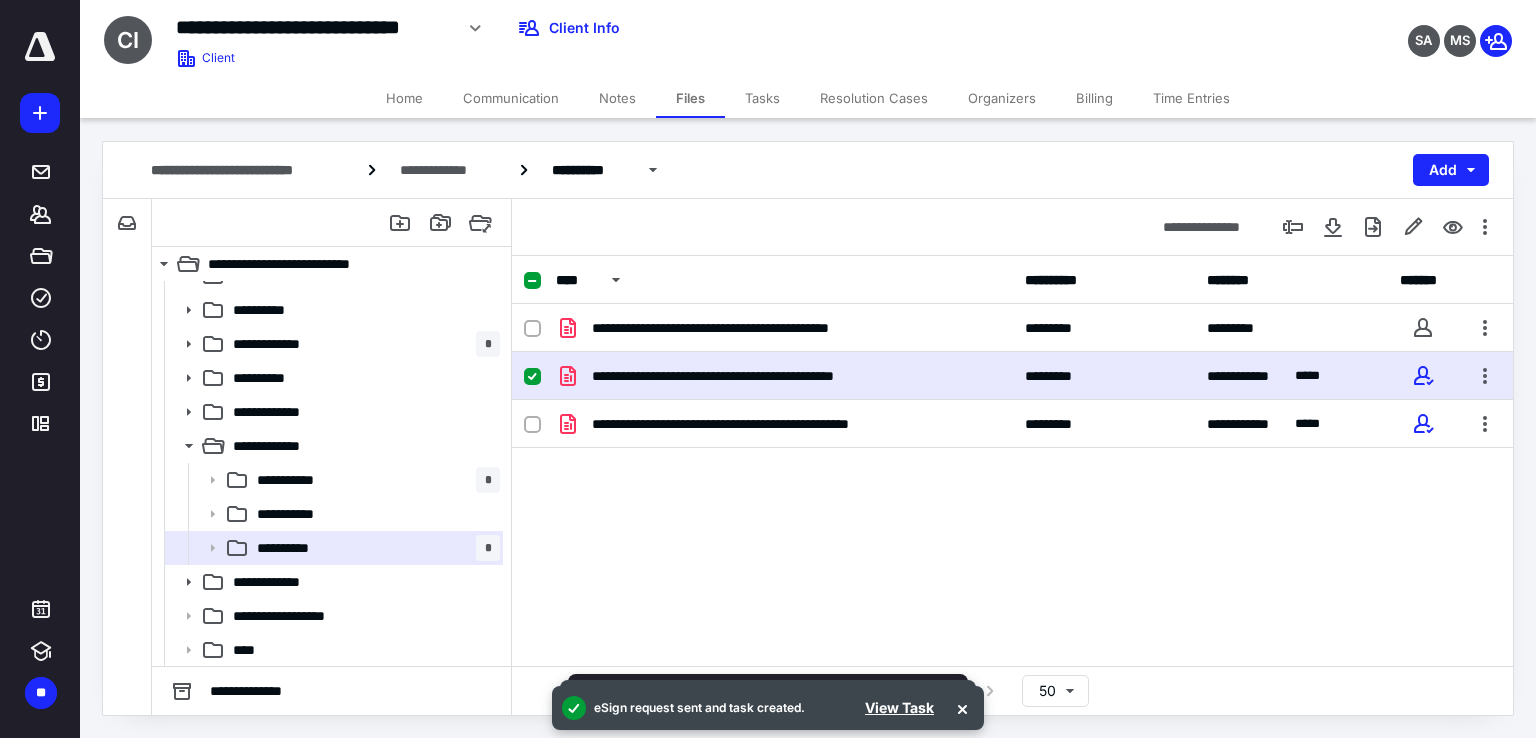 click on "Tasks" at bounding box center [762, 98] 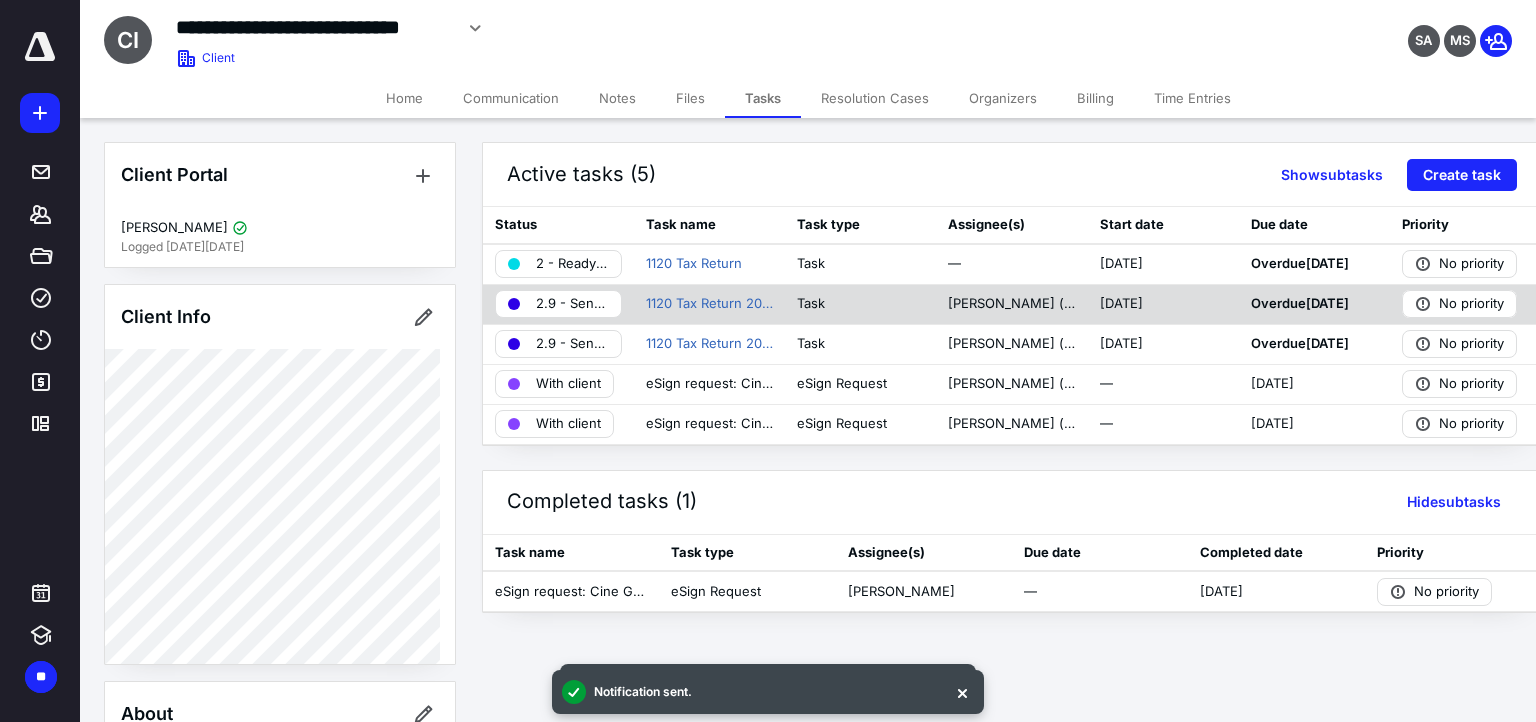click on "2.9 - Send Draft to Client" at bounding box center (572, 304) 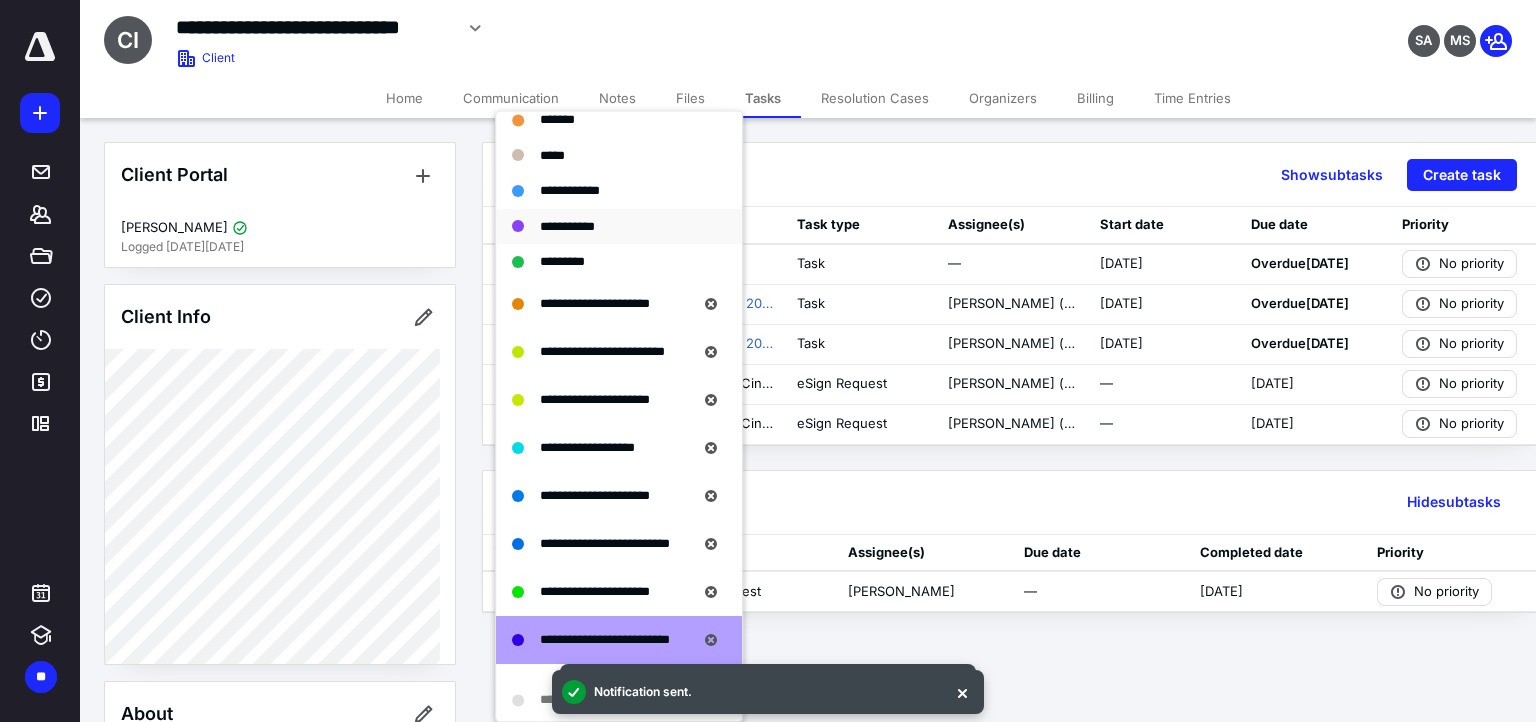 scroll, scrollTop: 300, scrollLeft: 0, axis: vertical 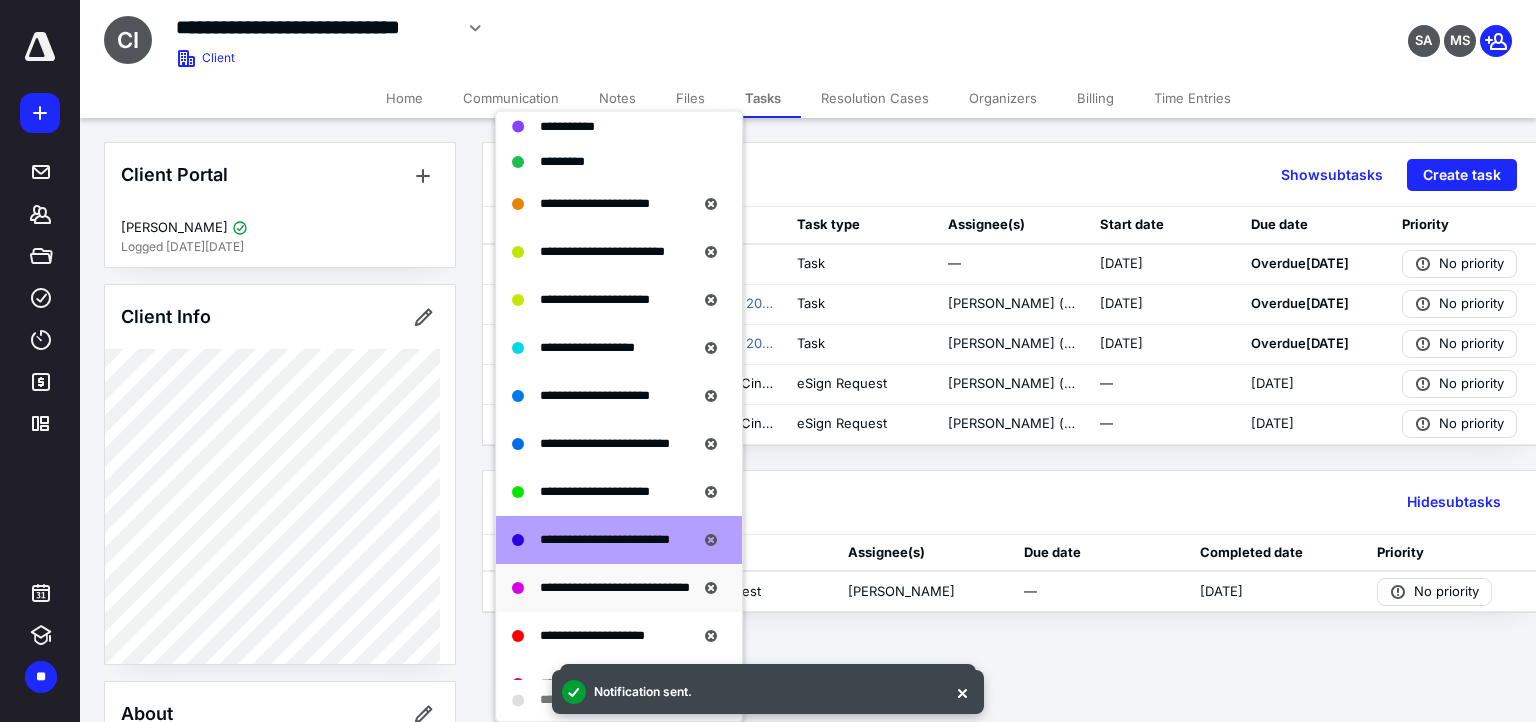 click on "**********" at bounding box center [615, 587] 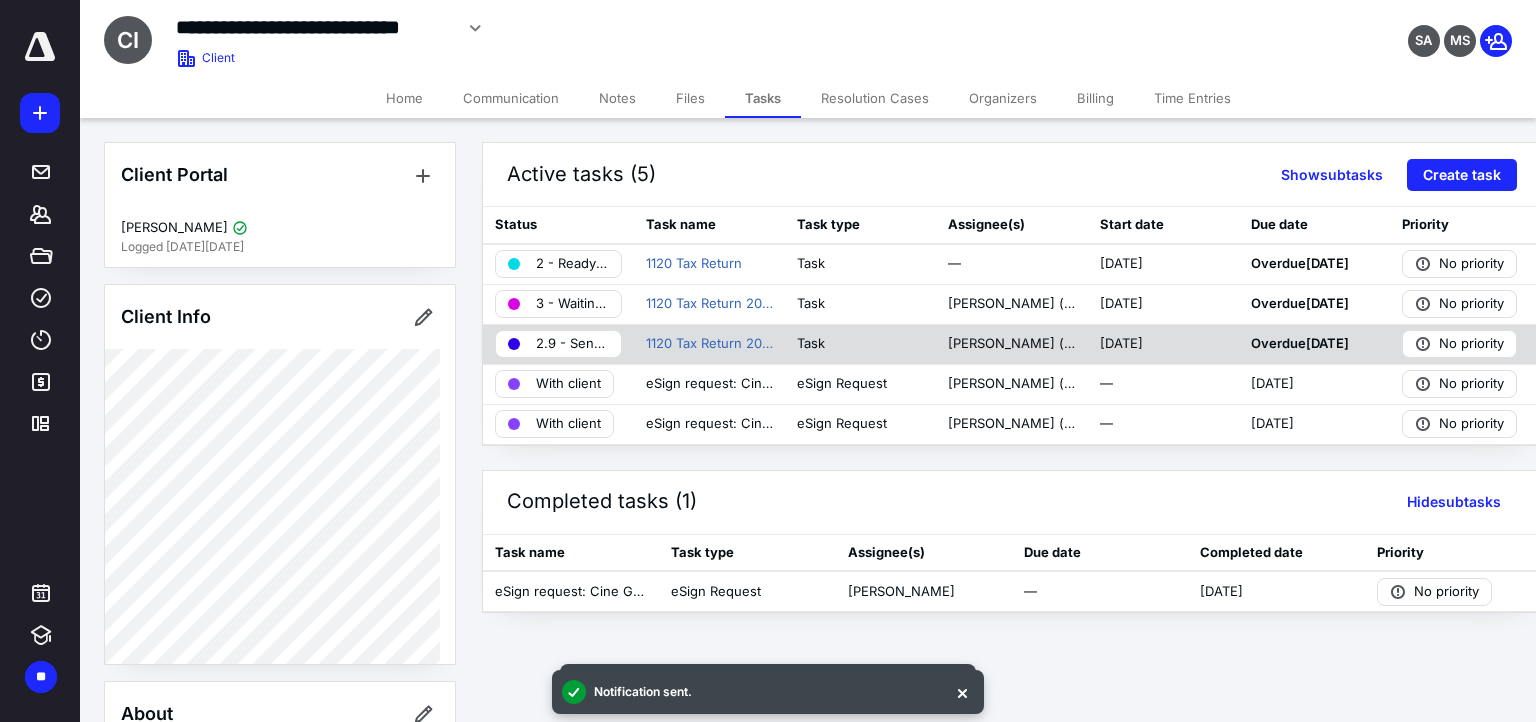 click on "2.9 - Send Draft to Client" at bounding box center [572, 344] 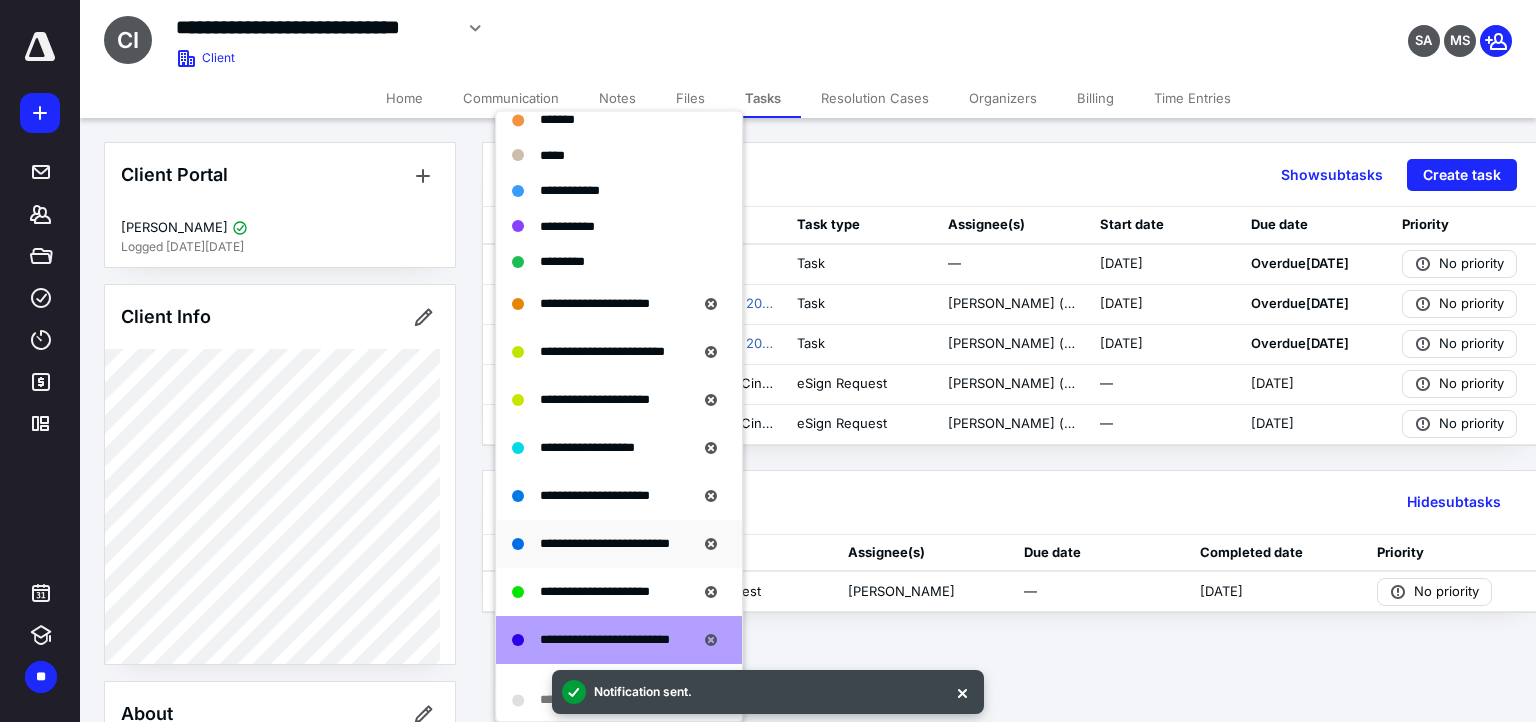 scroll, scrollTop: 300, scrollLeft: 0, axis: vertical 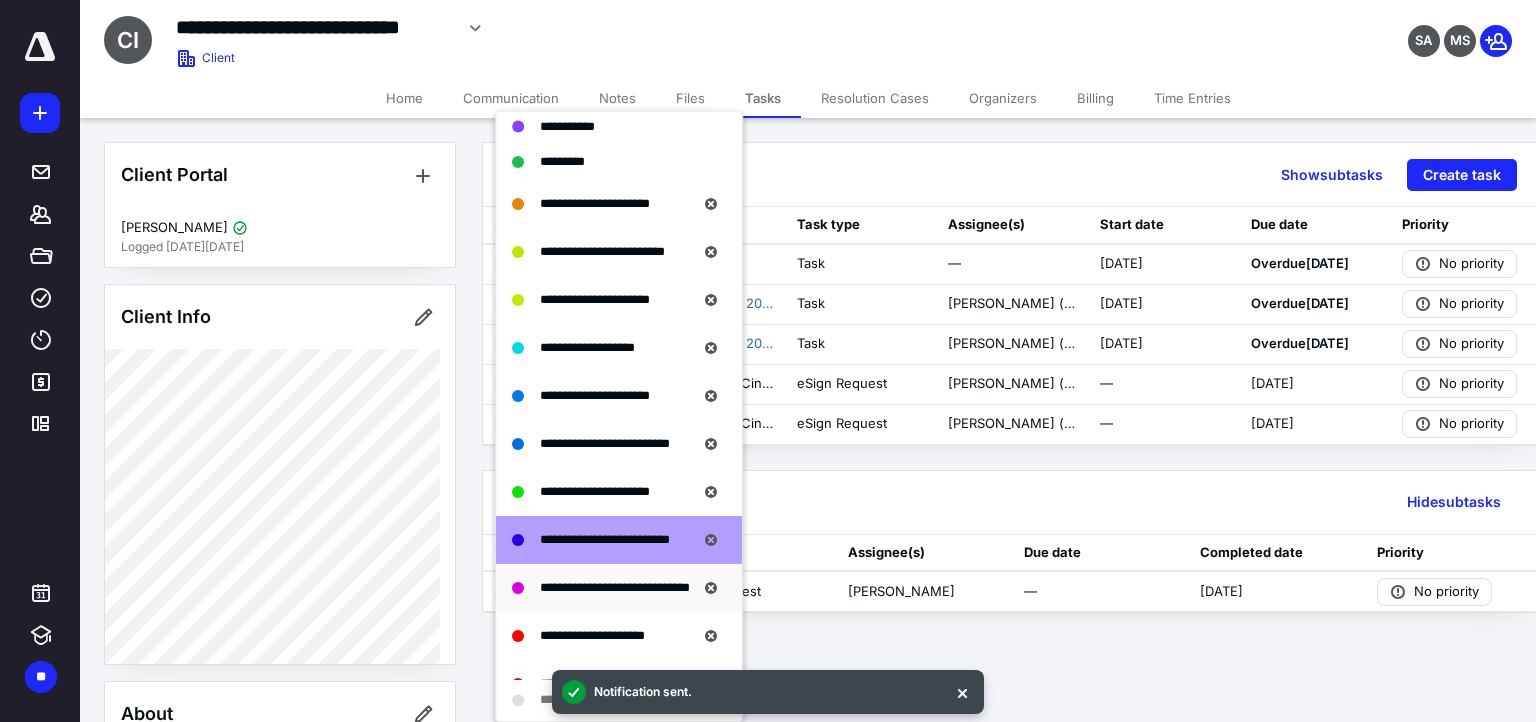 click on "**********" at bounding box center (615, 587) 